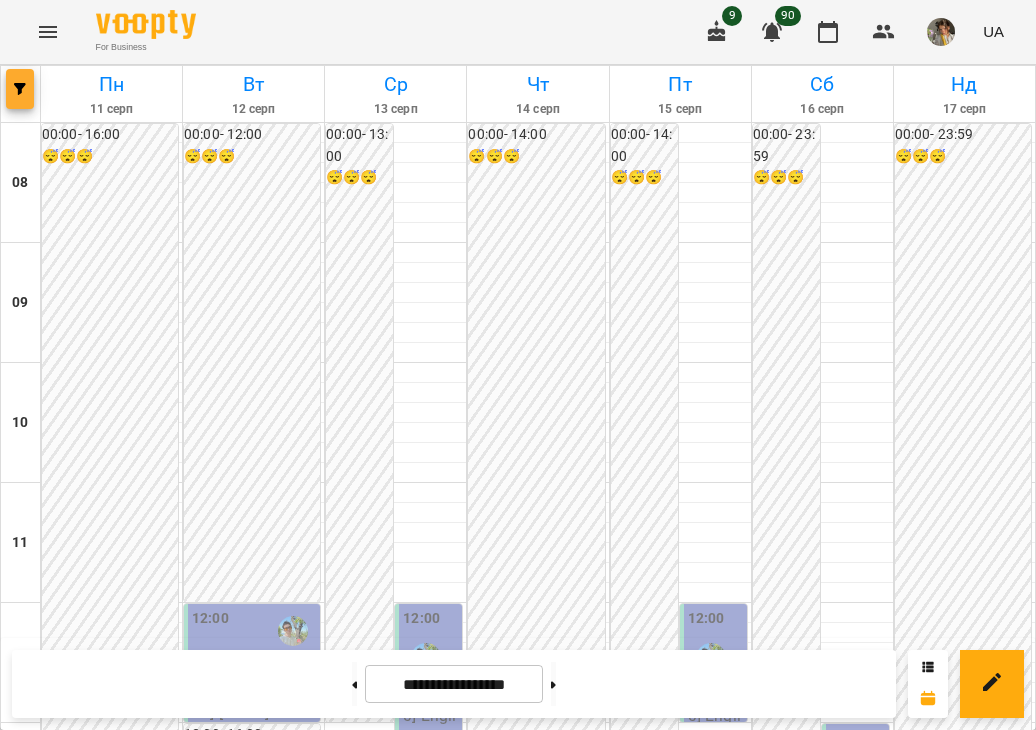 scroll, scrollTop: 0, scrollLeft: 0, axis: both 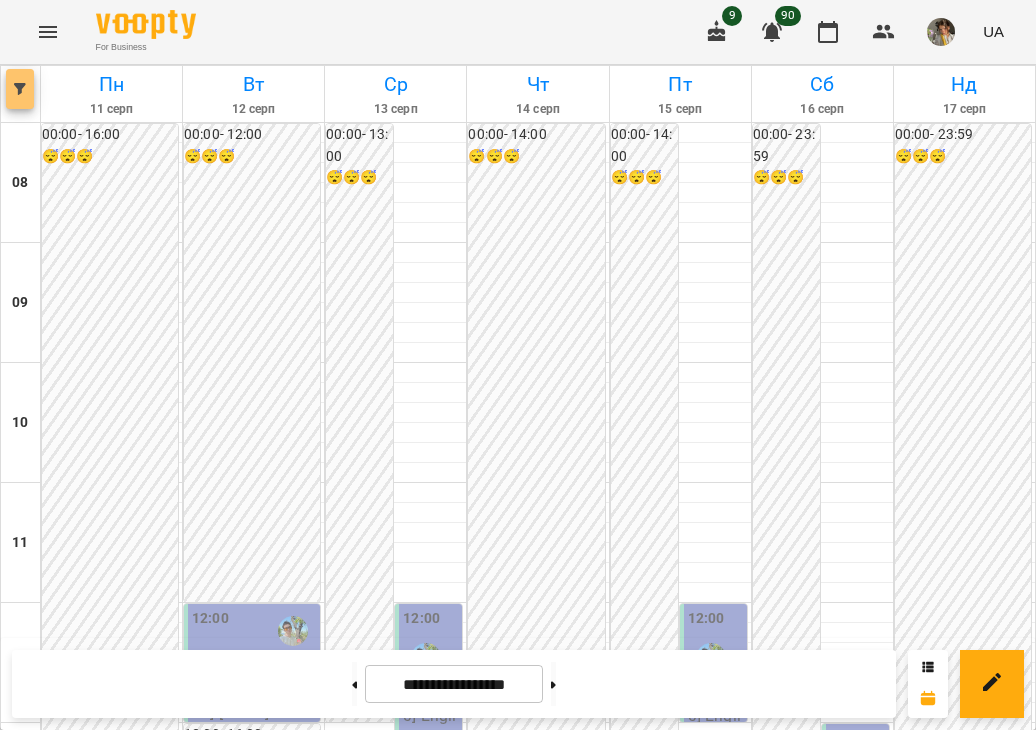 click at bounding box center (20, 89) 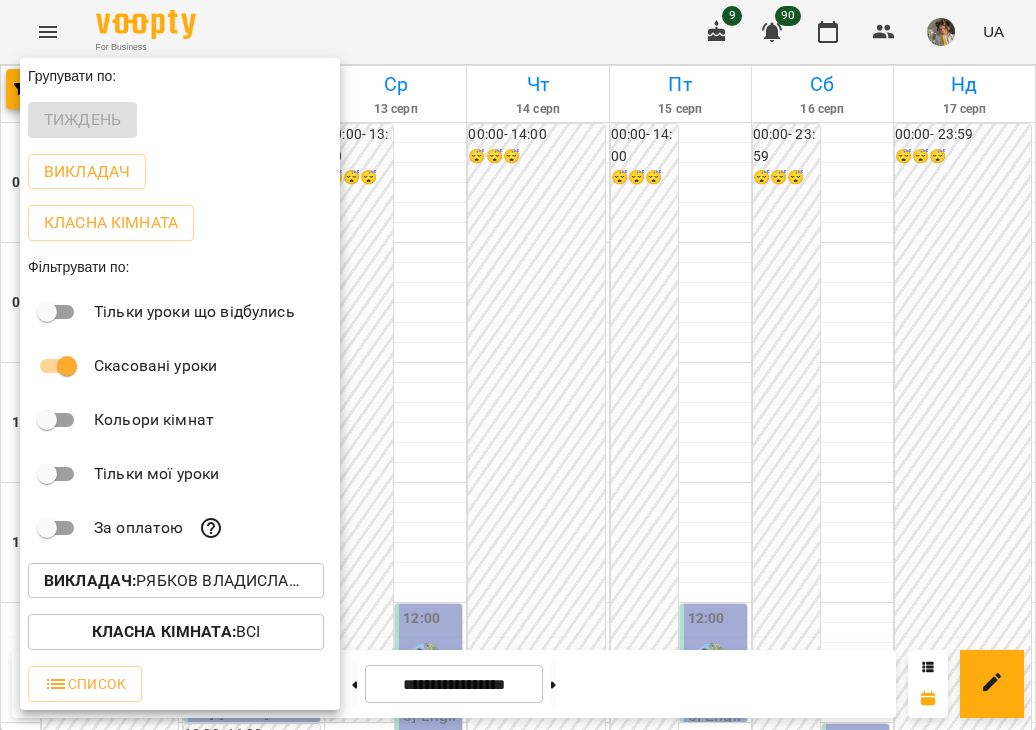 click on "Викладач :  Рябков Владислав Олегович (а)" at bounding box center (176, 581) 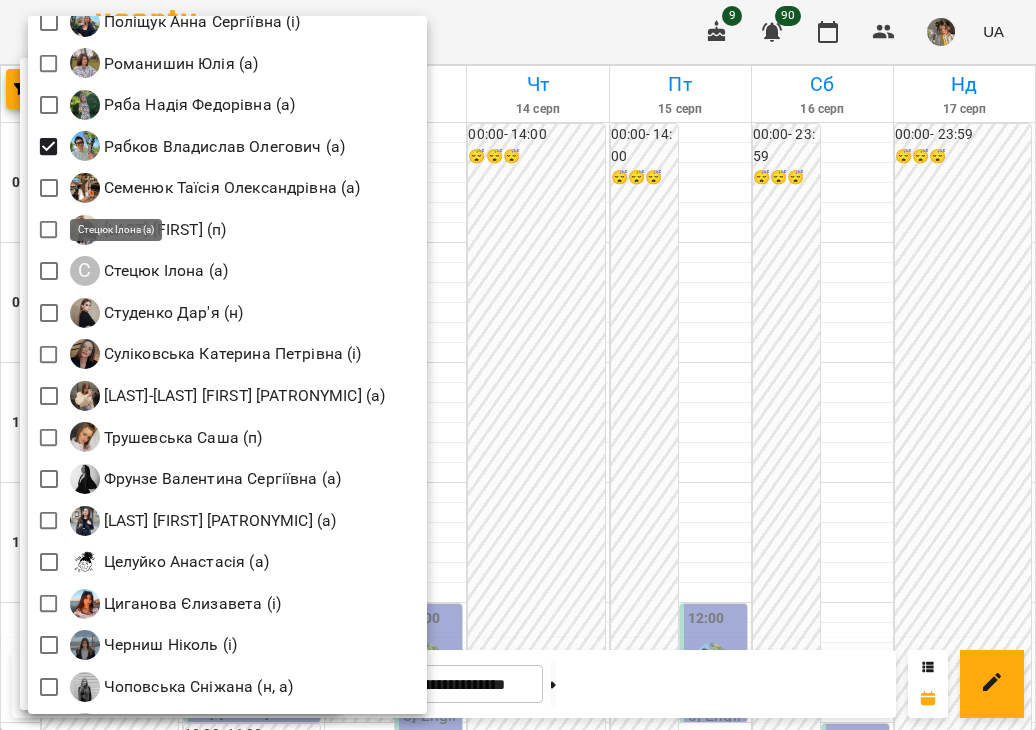 scroll, scrollTop: 2676, scrollLeft: 0, axis: vertical 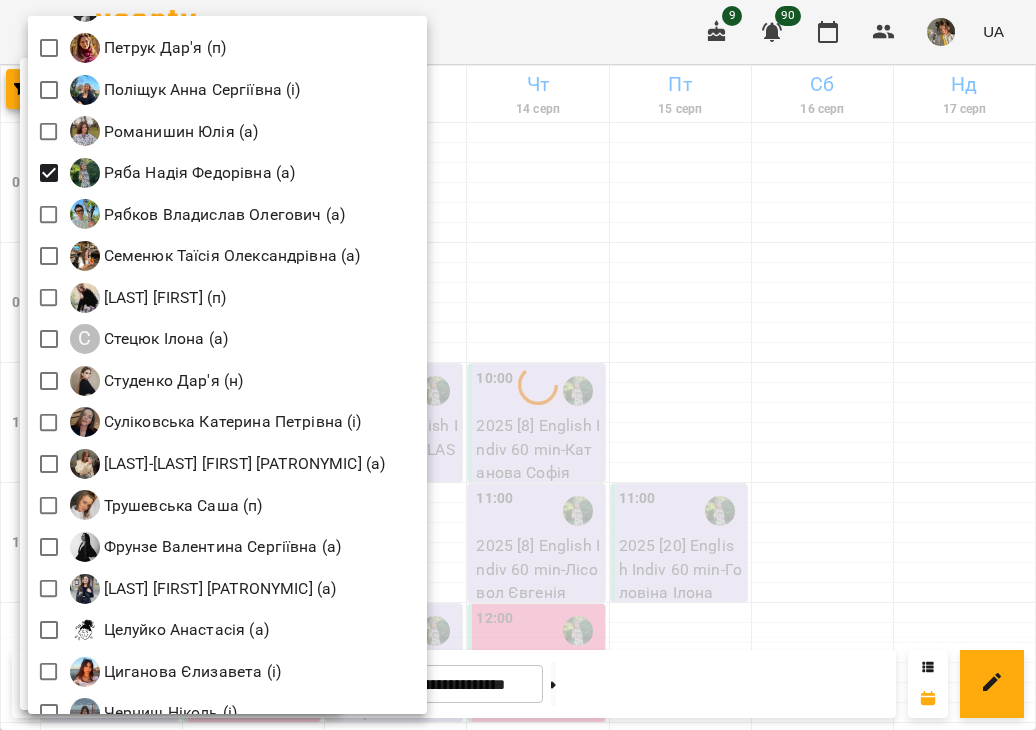 click at bounding box center (518, 365) 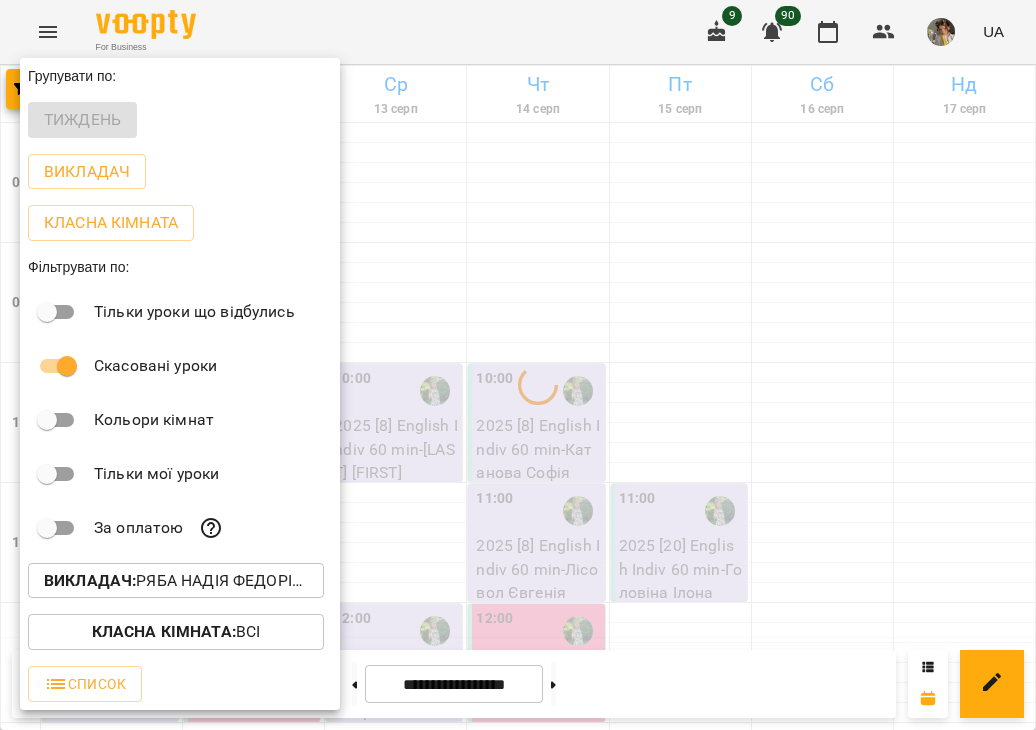 click at bounding box center [518, 365] 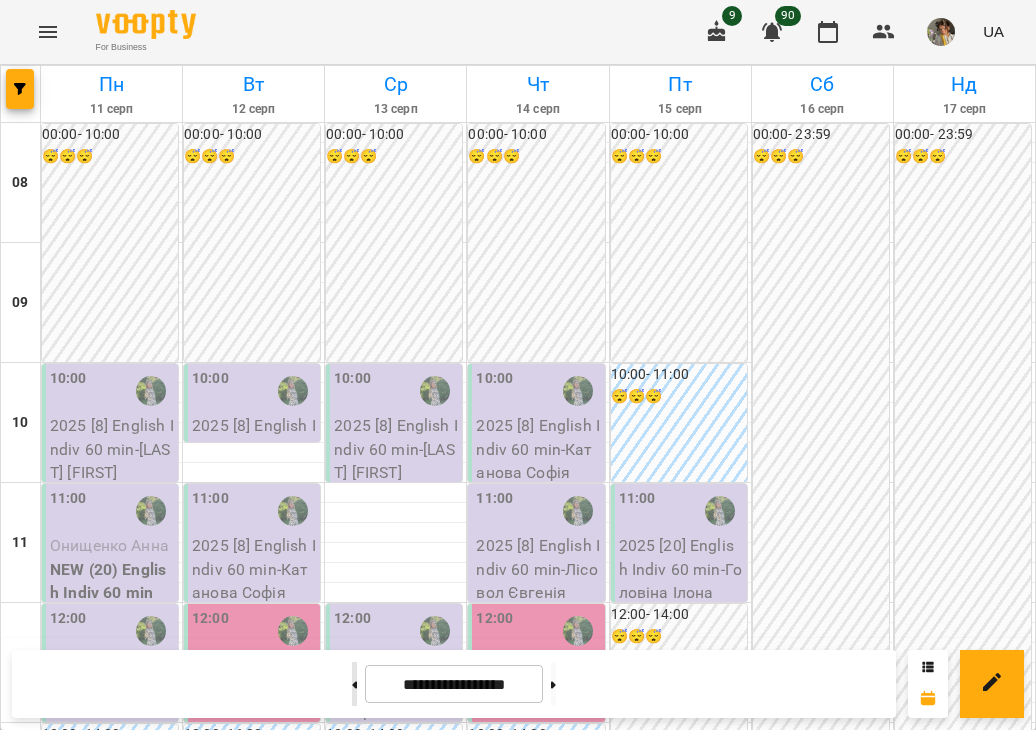 click at bounding box center (354, 684) 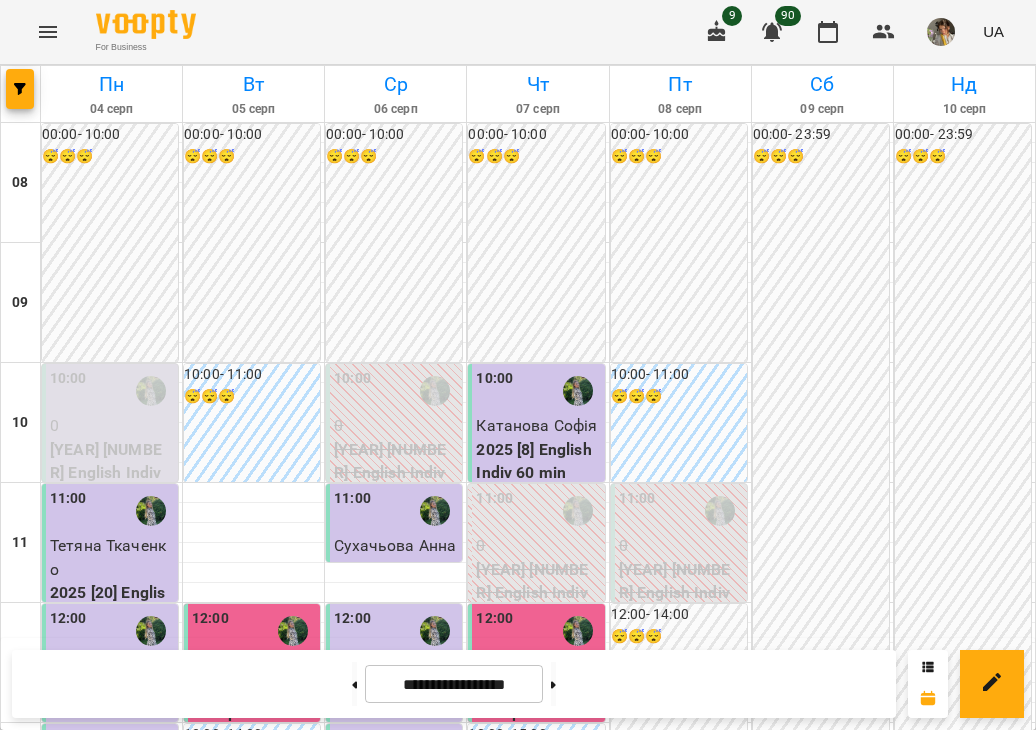 scroll, scrollTop: 561, scrollLeft: 0, axis: vertical 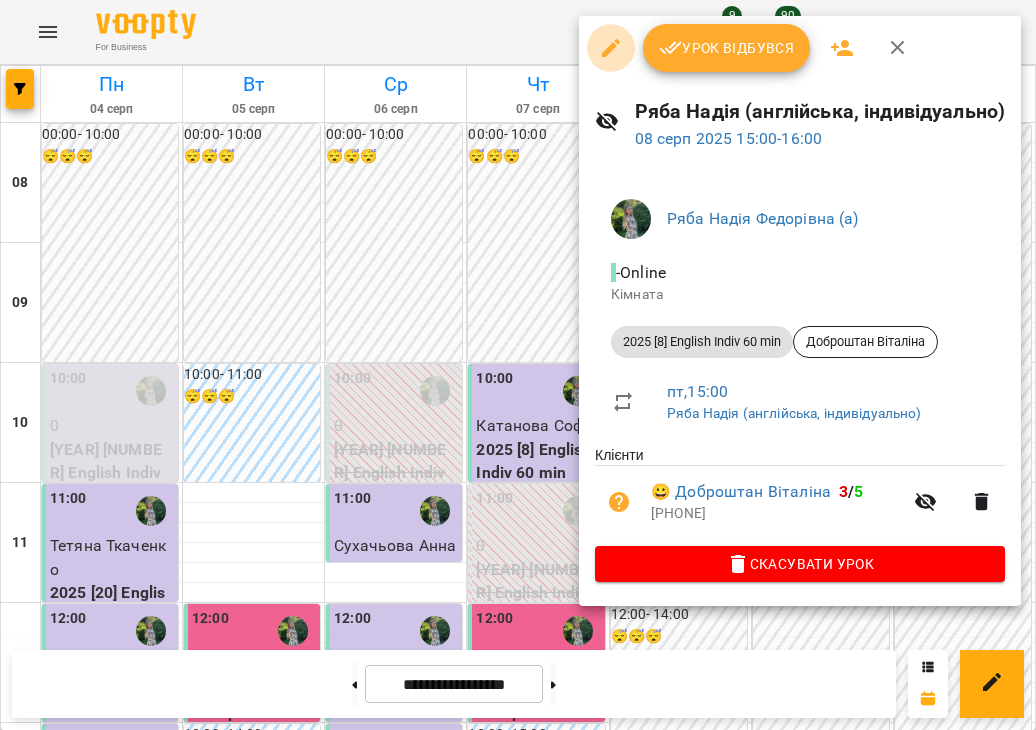 click 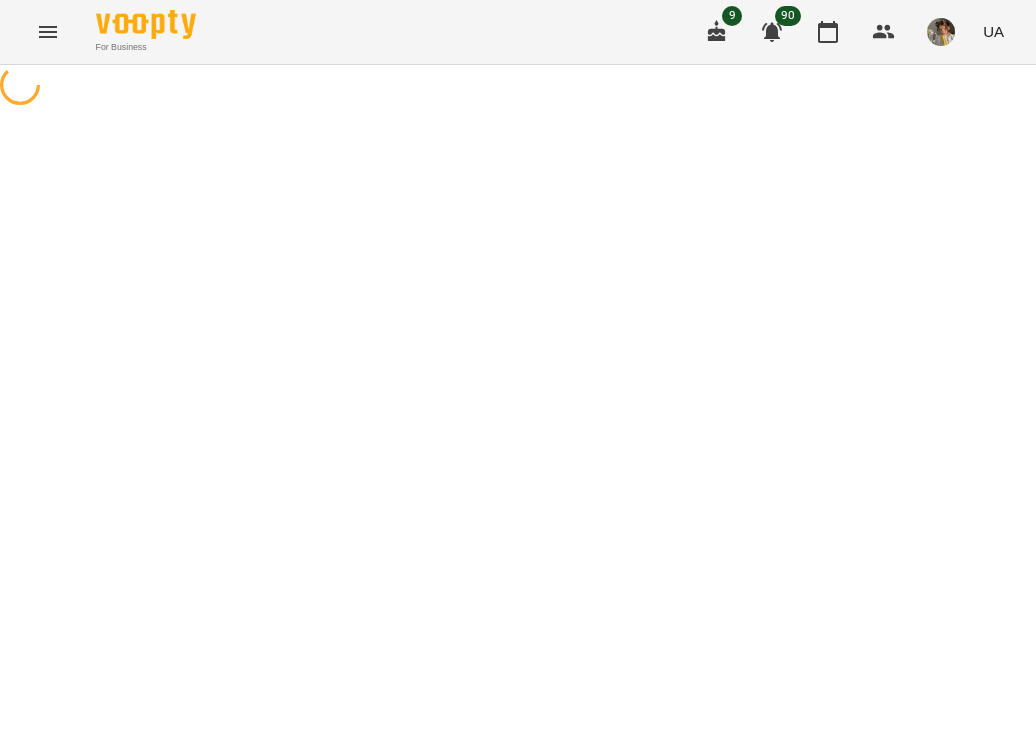 select on "**********" 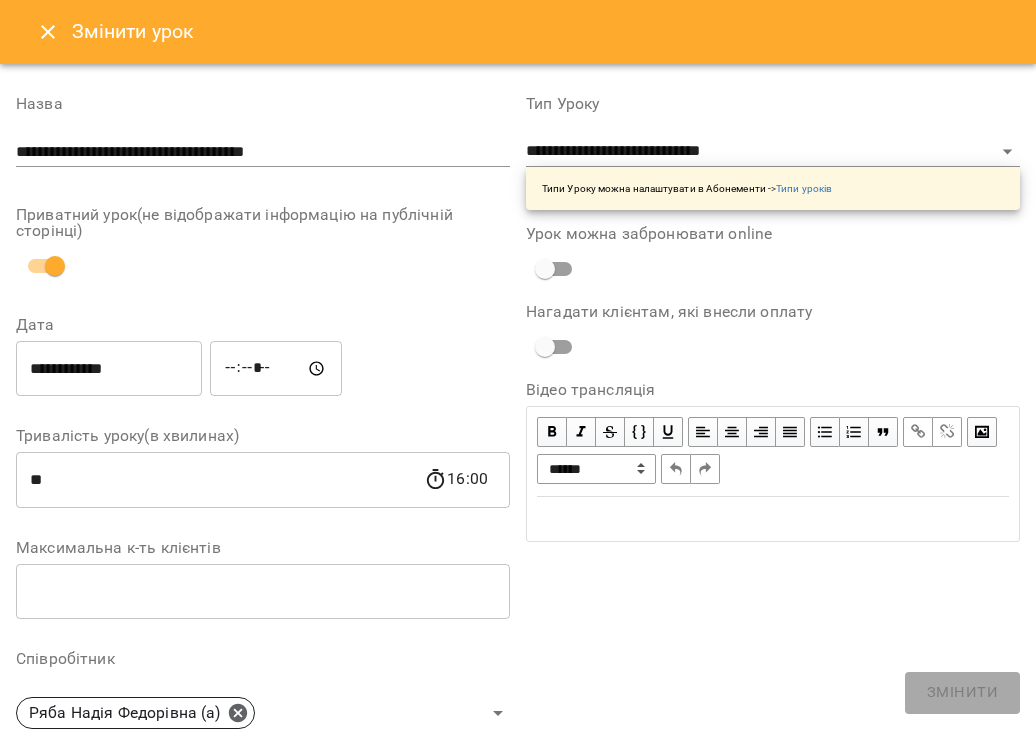 click on "**********" at bounding box center [109, 369] 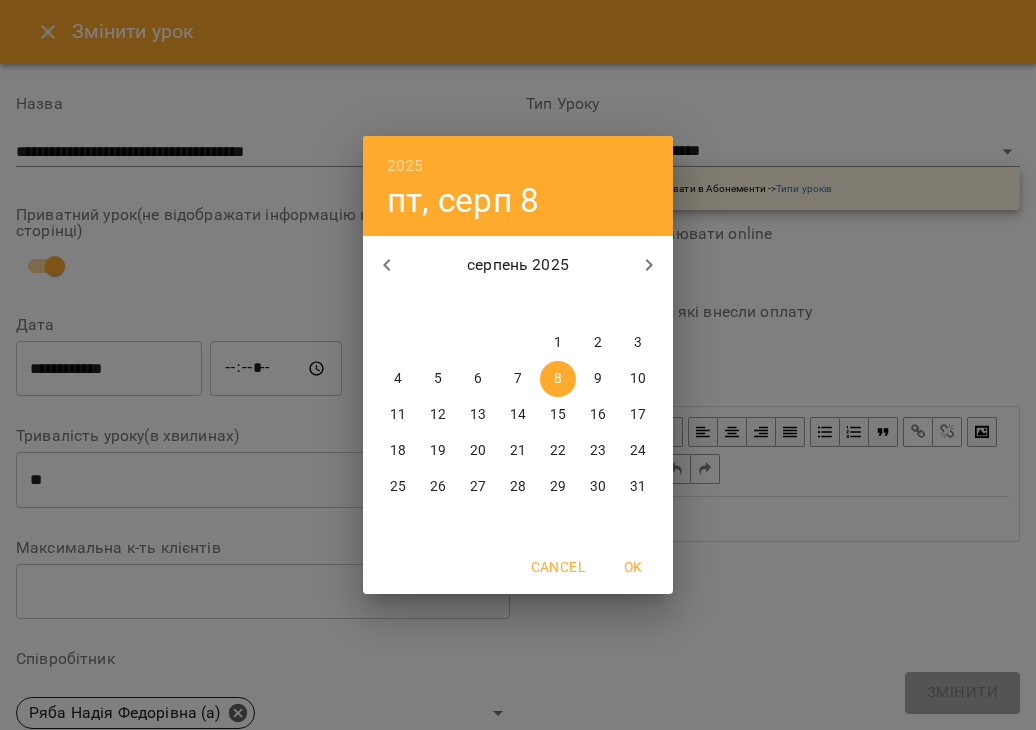 click on "19" at bounding box center [438, 451] 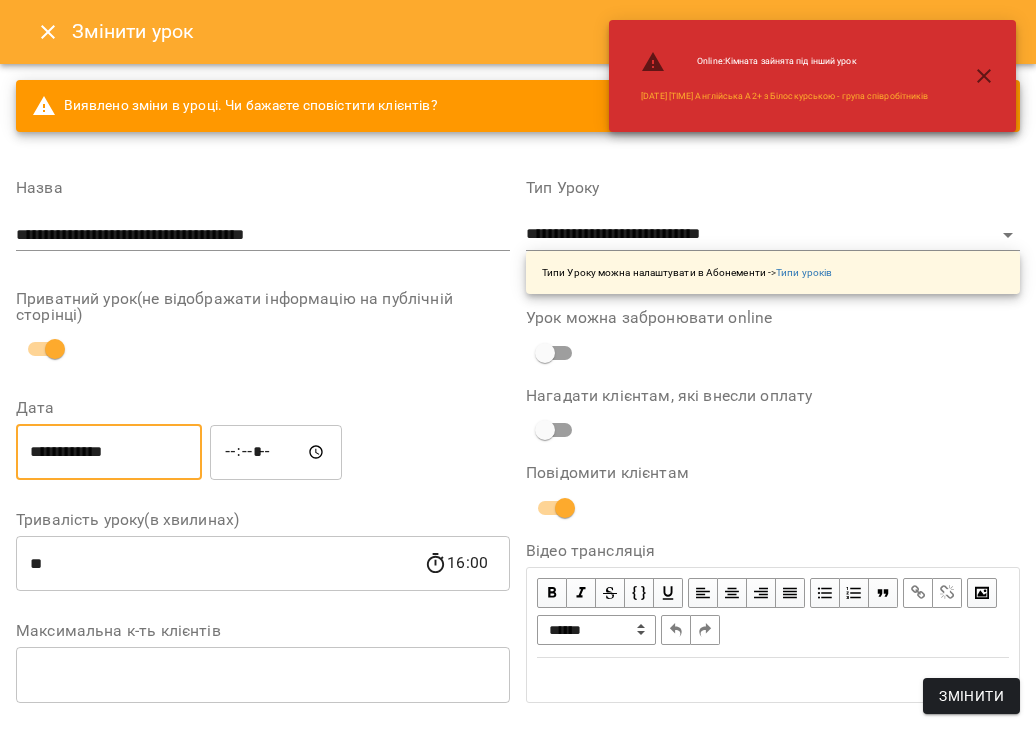 click on "*****" at bounding box center [276, 452] 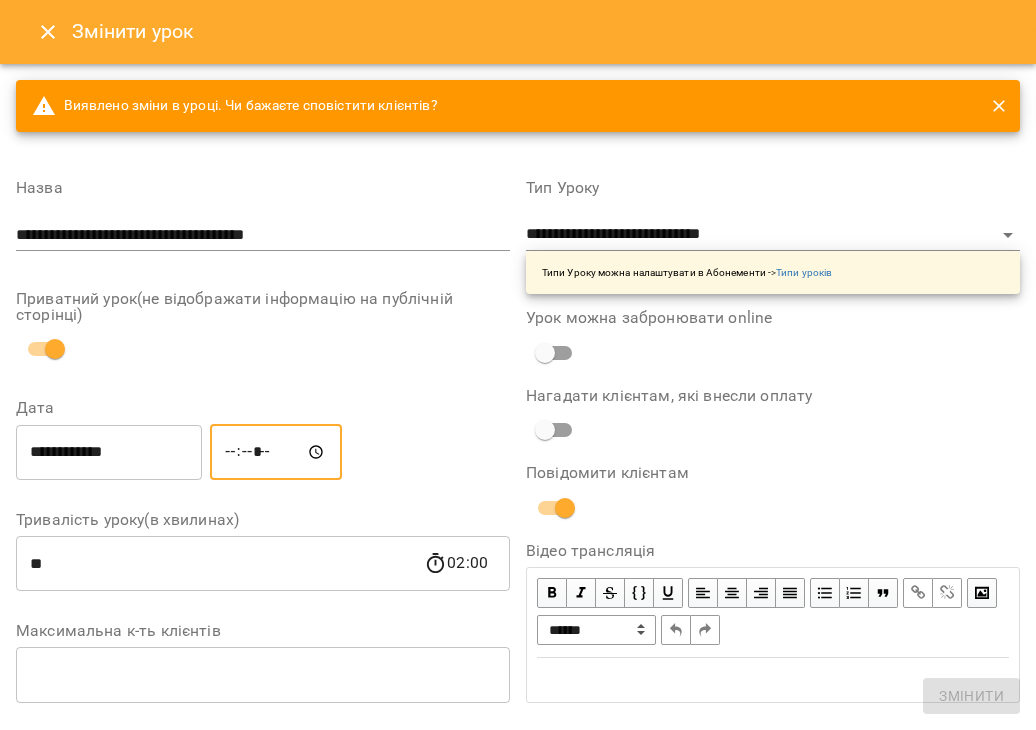 type on "*****" 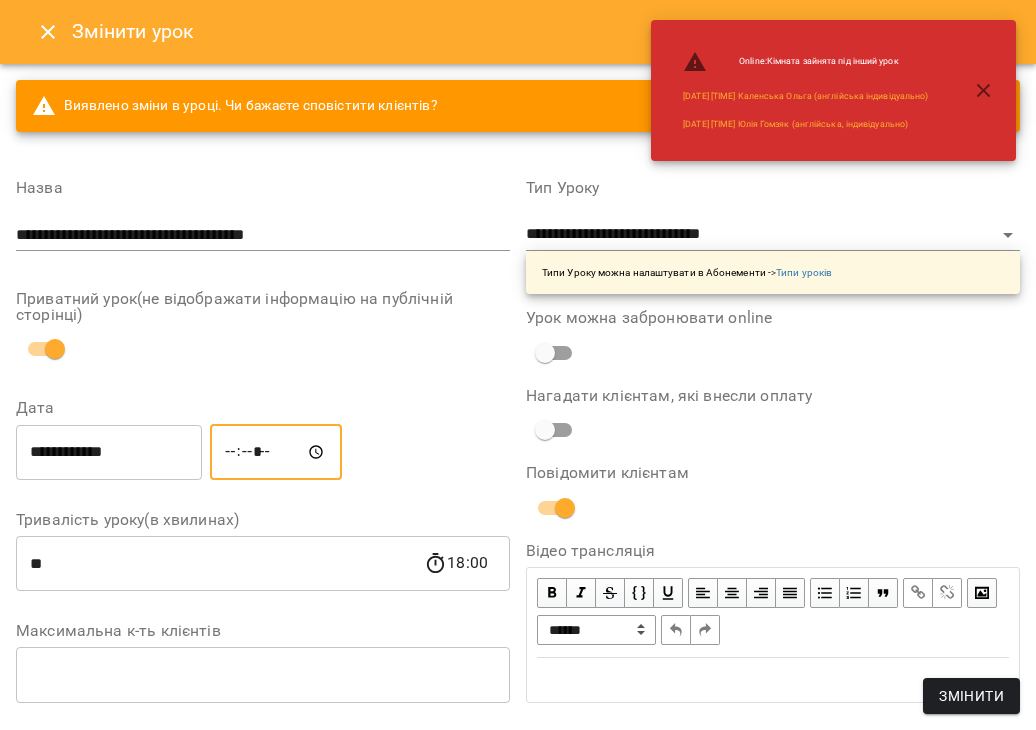 click on "**********" at bounding box center (263, 235) 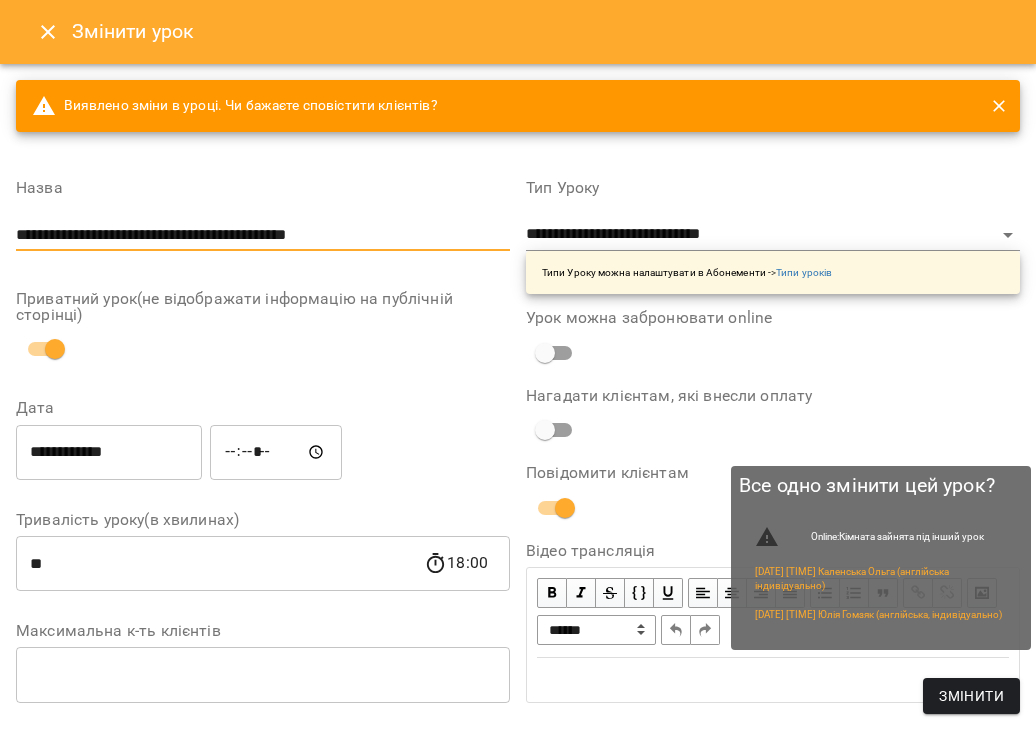type on "**********" 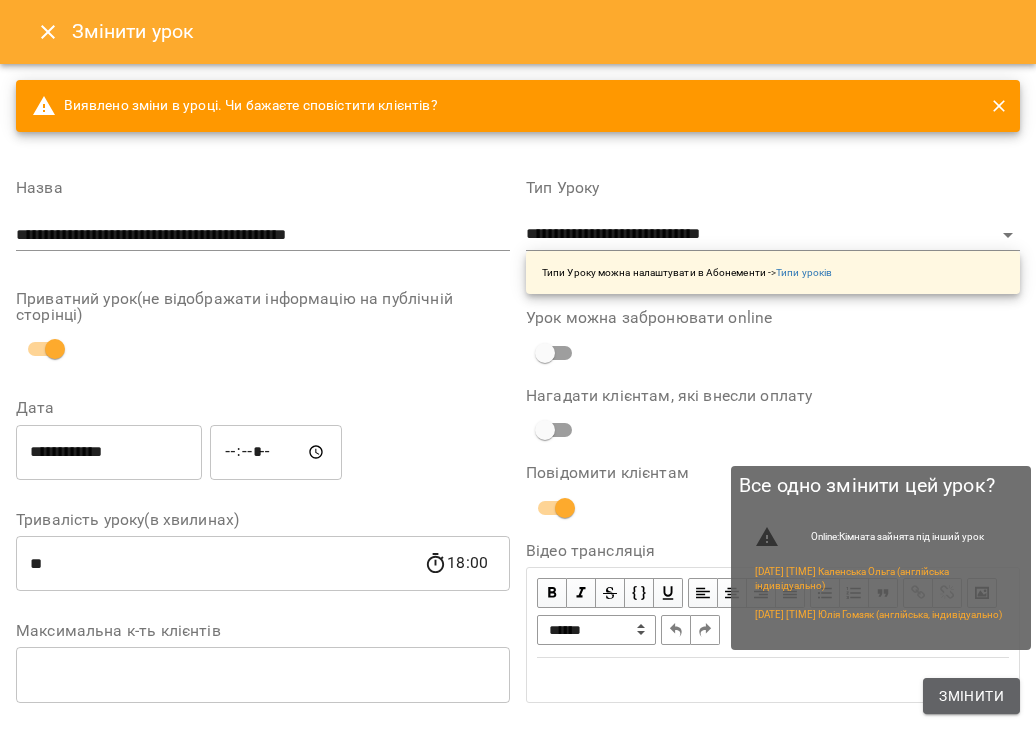 click on "Змінити" at bounding box center [971, 696] 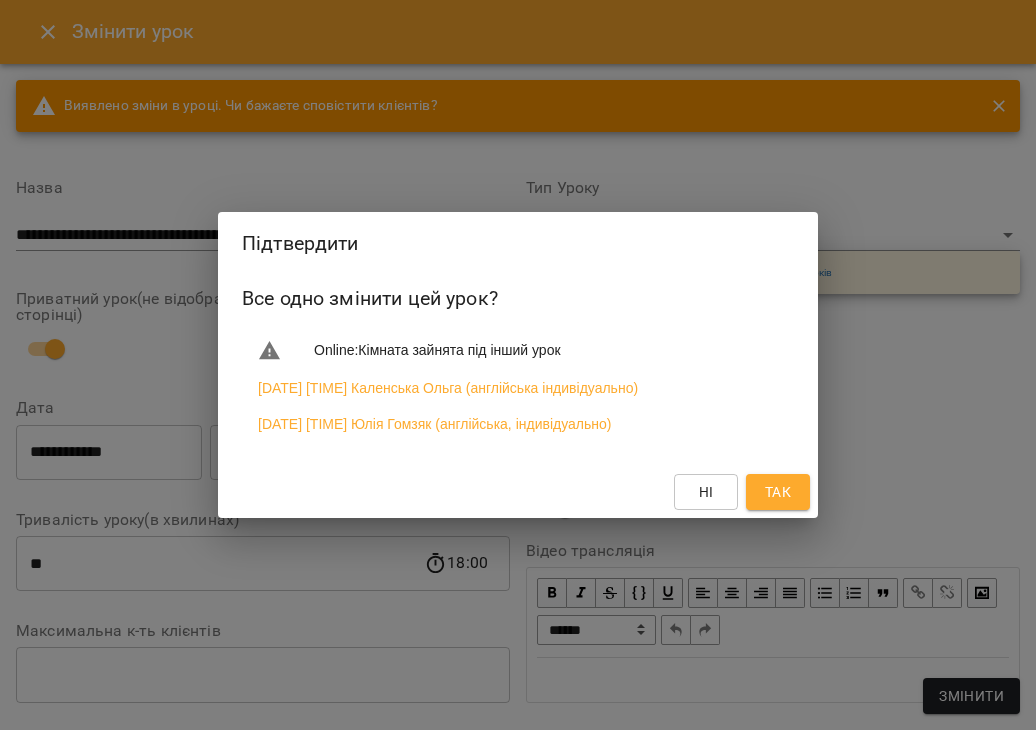 click on "Так" at bounding box center (778, 492) 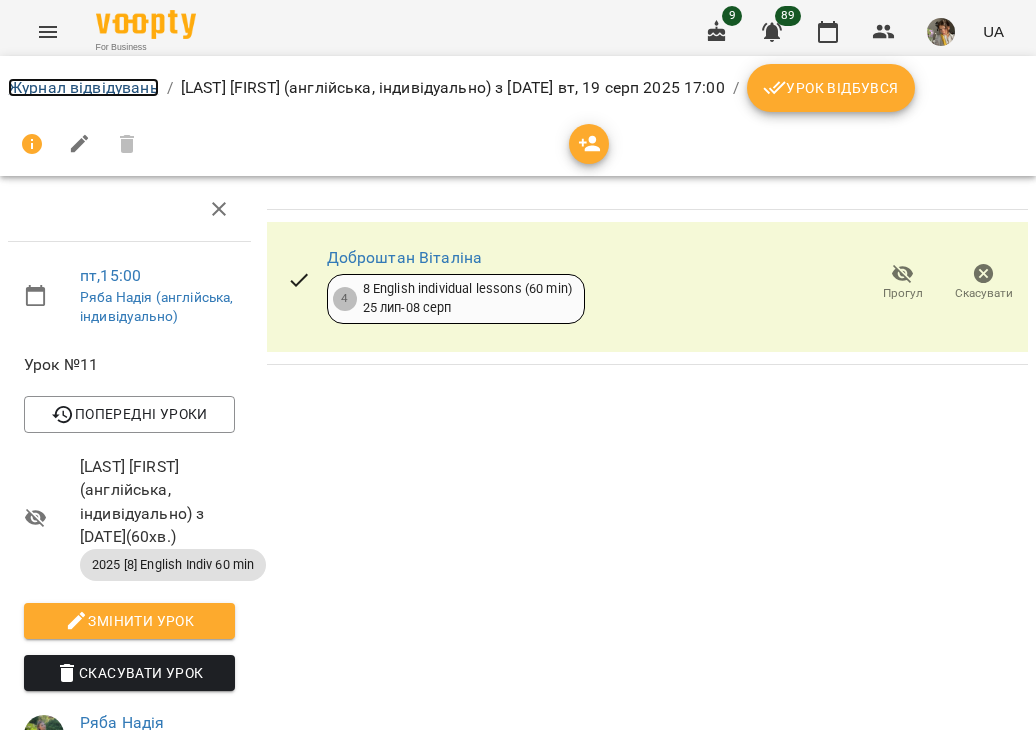 click on "Журнал відвідувань" at bounding box center (83, 87) 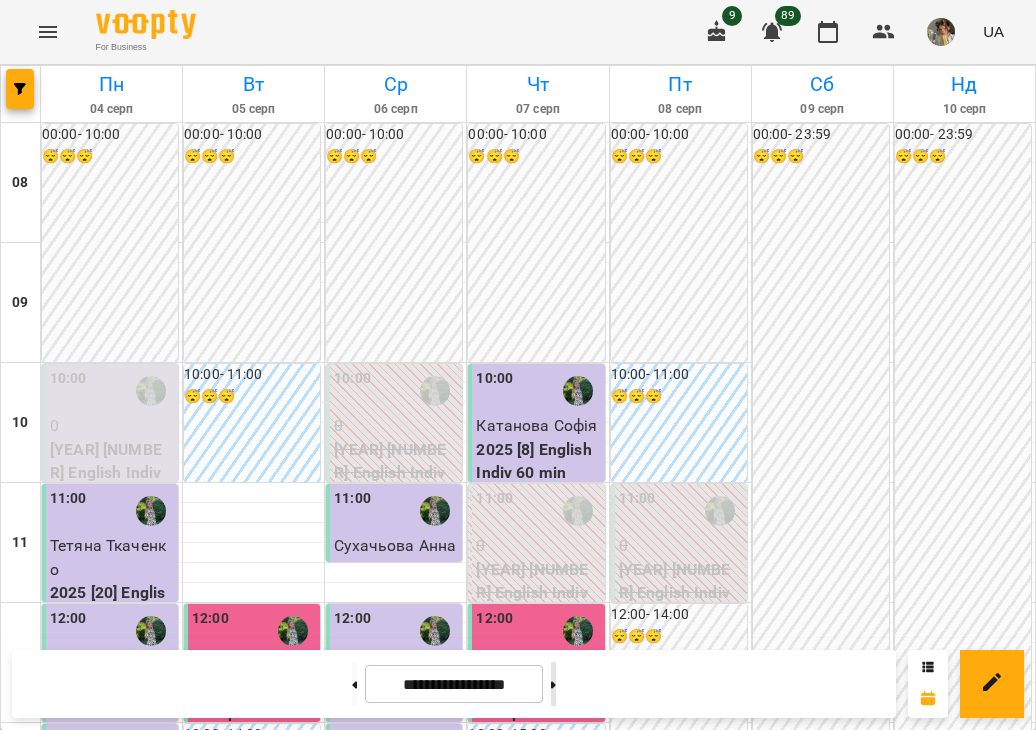 click 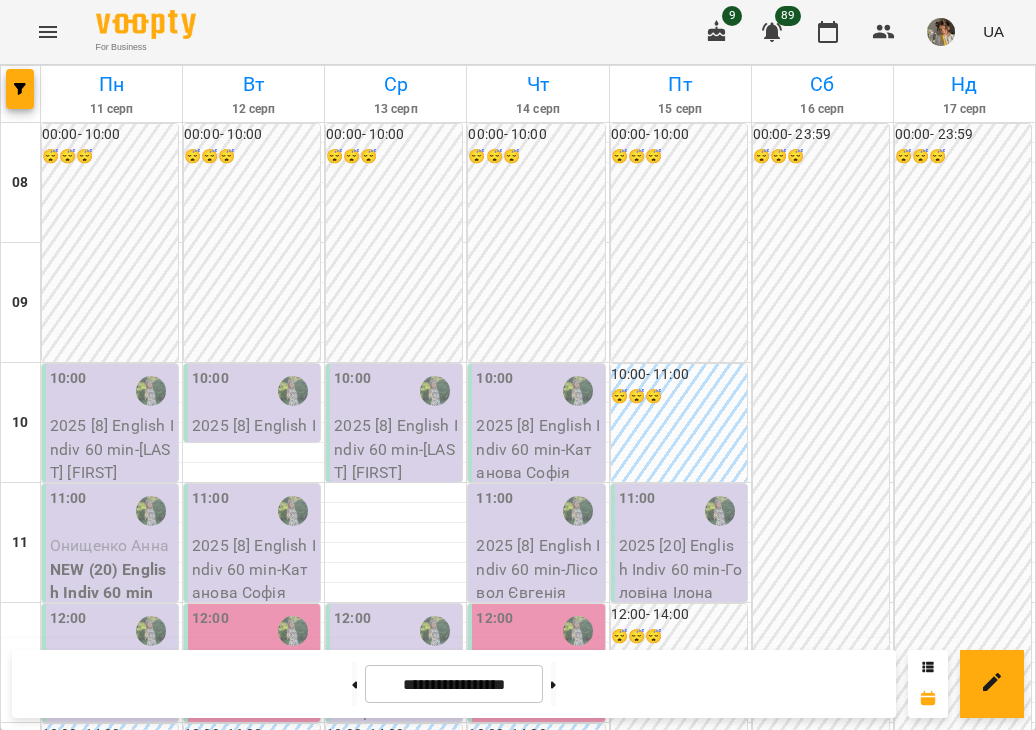 scroll, scrollTop: 535, scrollLeft: 0, axis: vertical 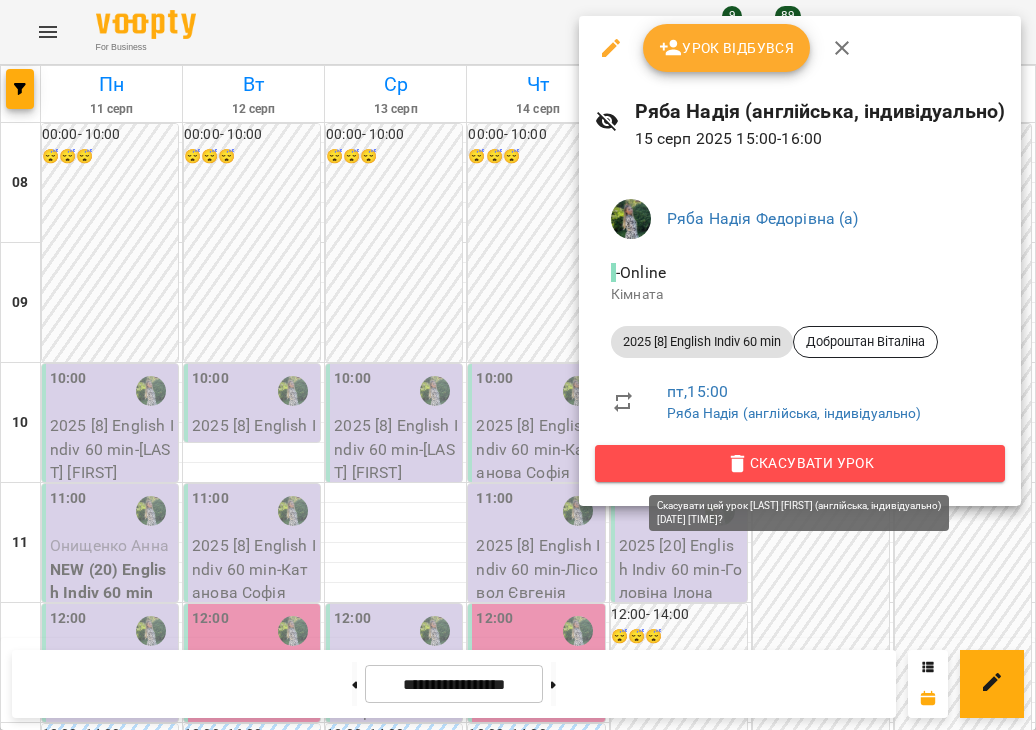 click 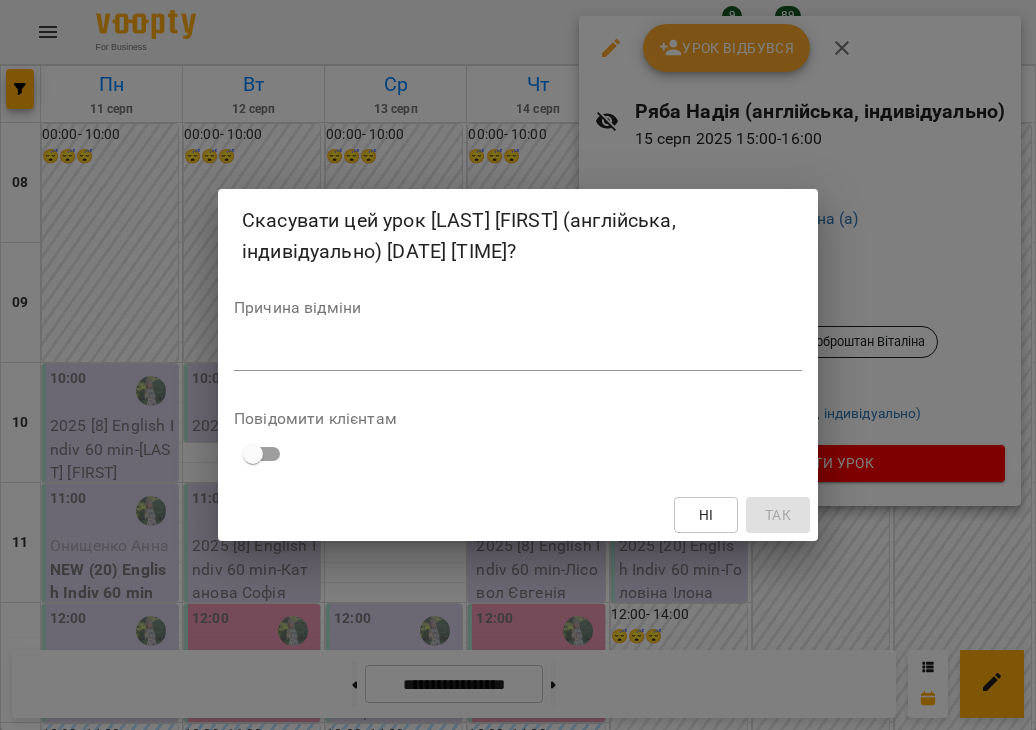 click at bounding box center [518, 354] 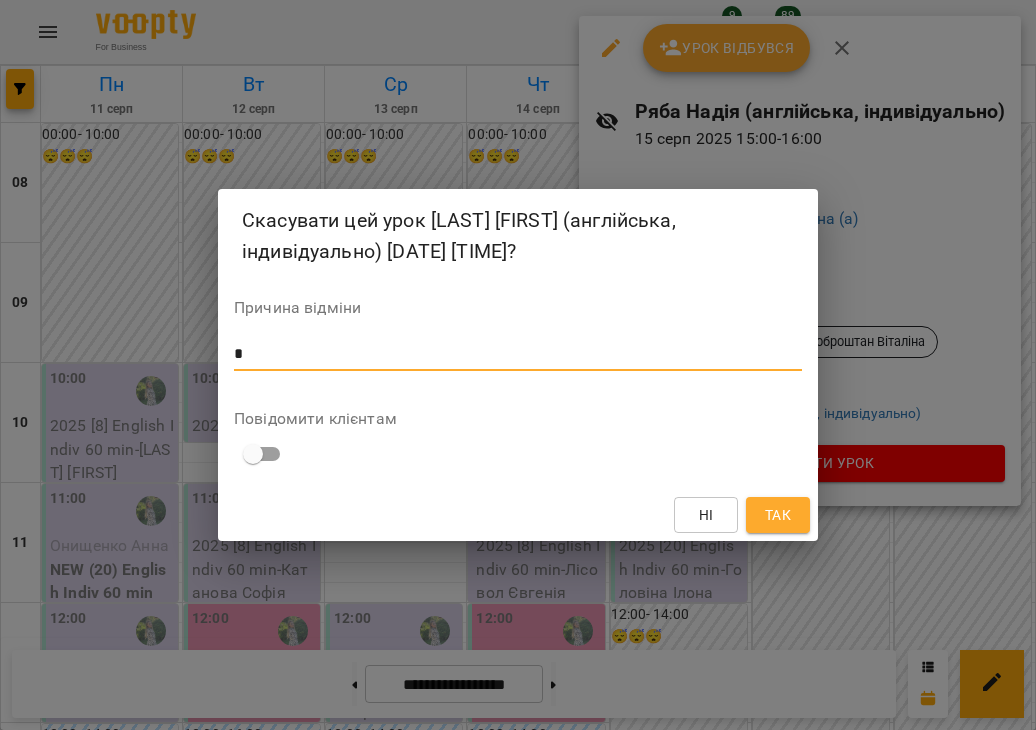 type on "*" 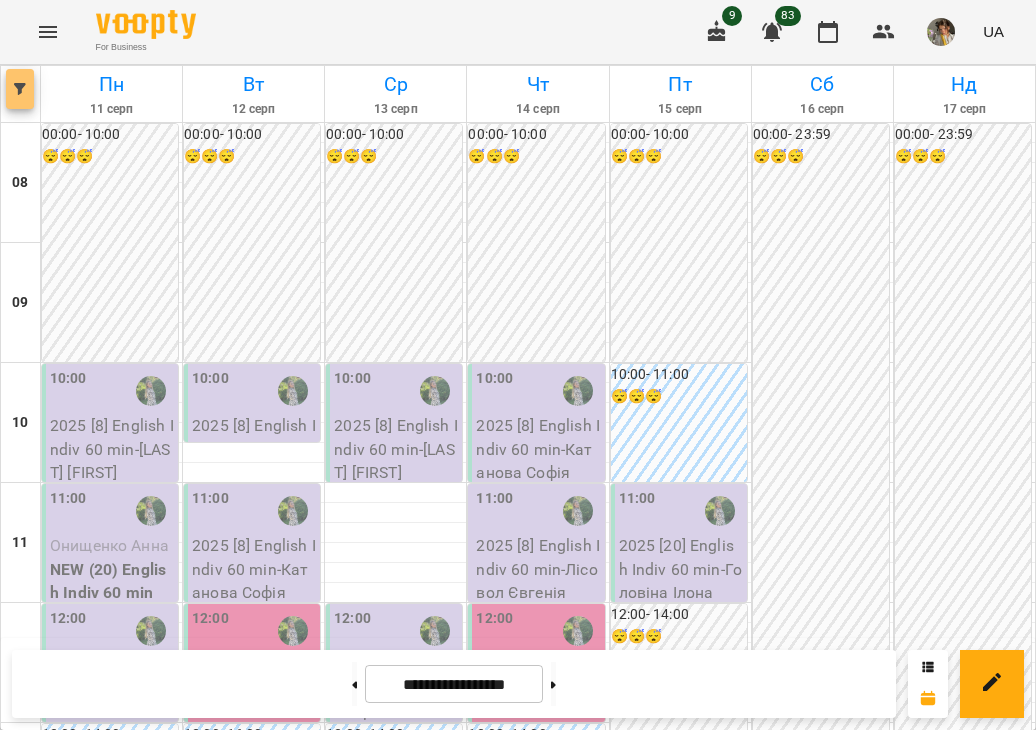 click 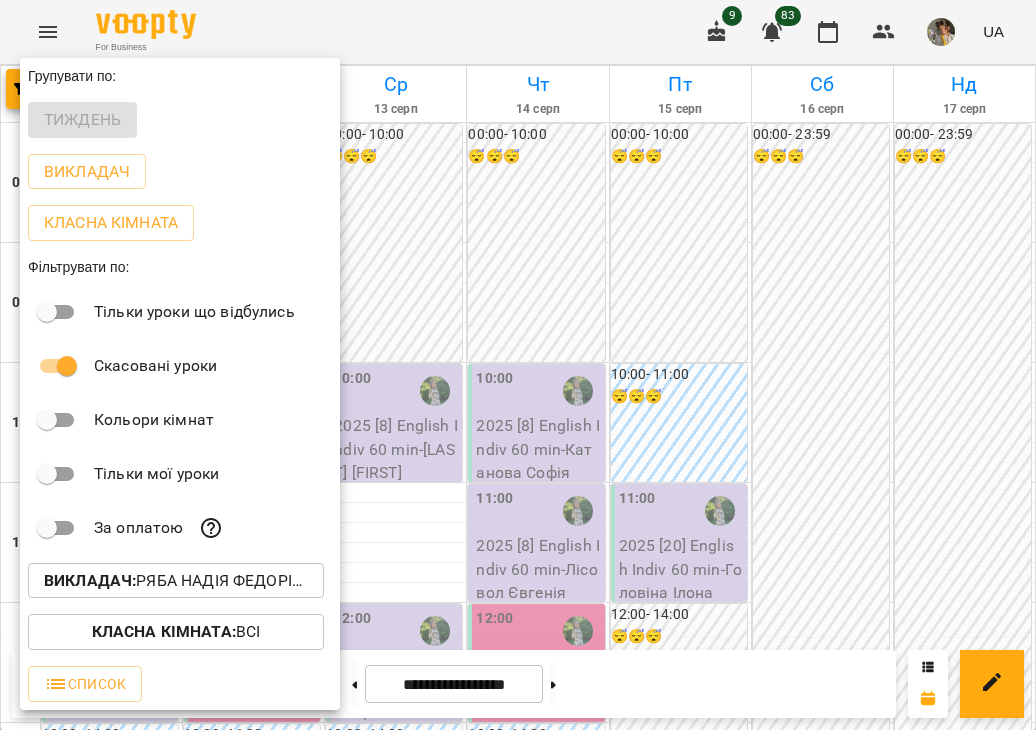 click on "Викладач :  Ряба Надія Федорівна (а)" at bounding box center [176, 581] 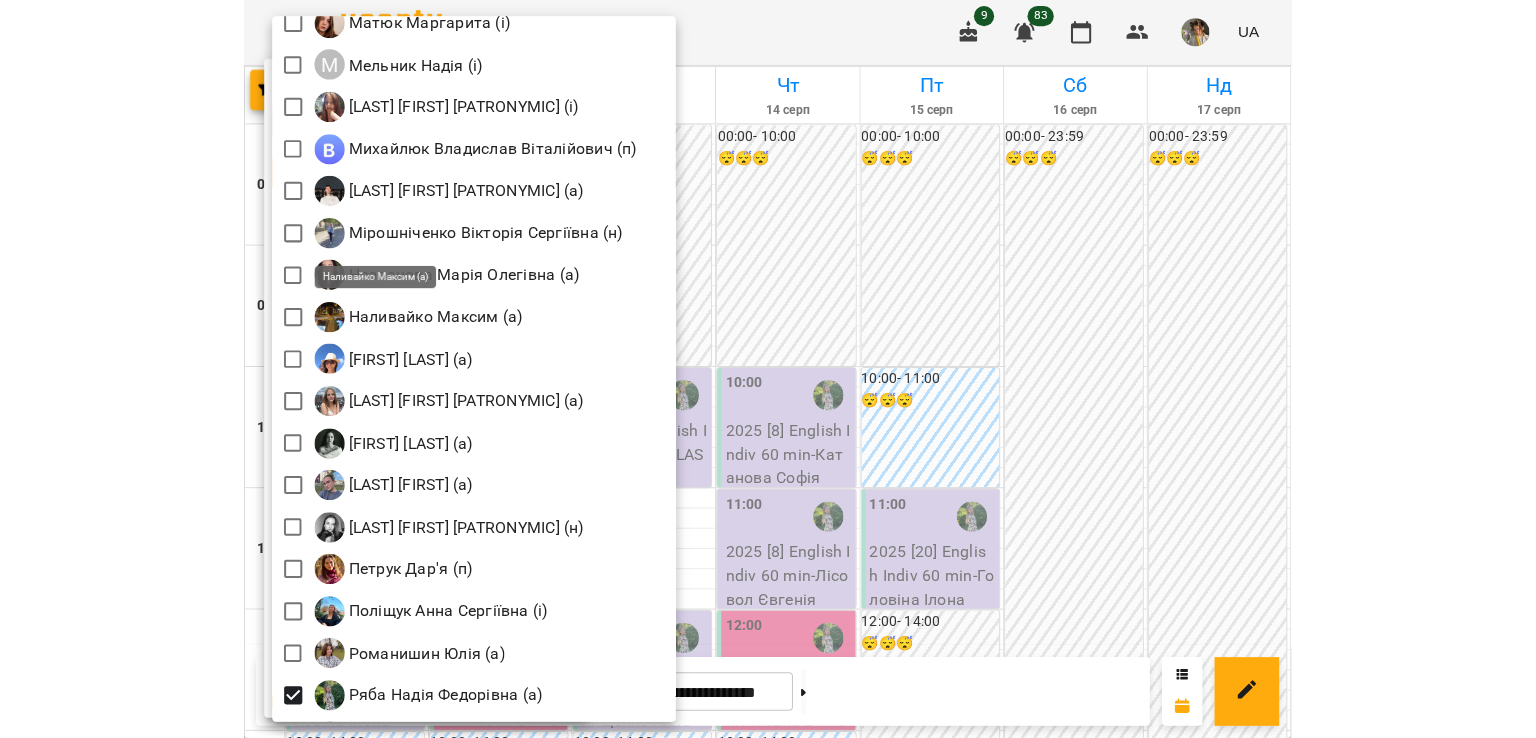 scroll, scrollTop: 2477, scrollLeft: 0, axis: vertical 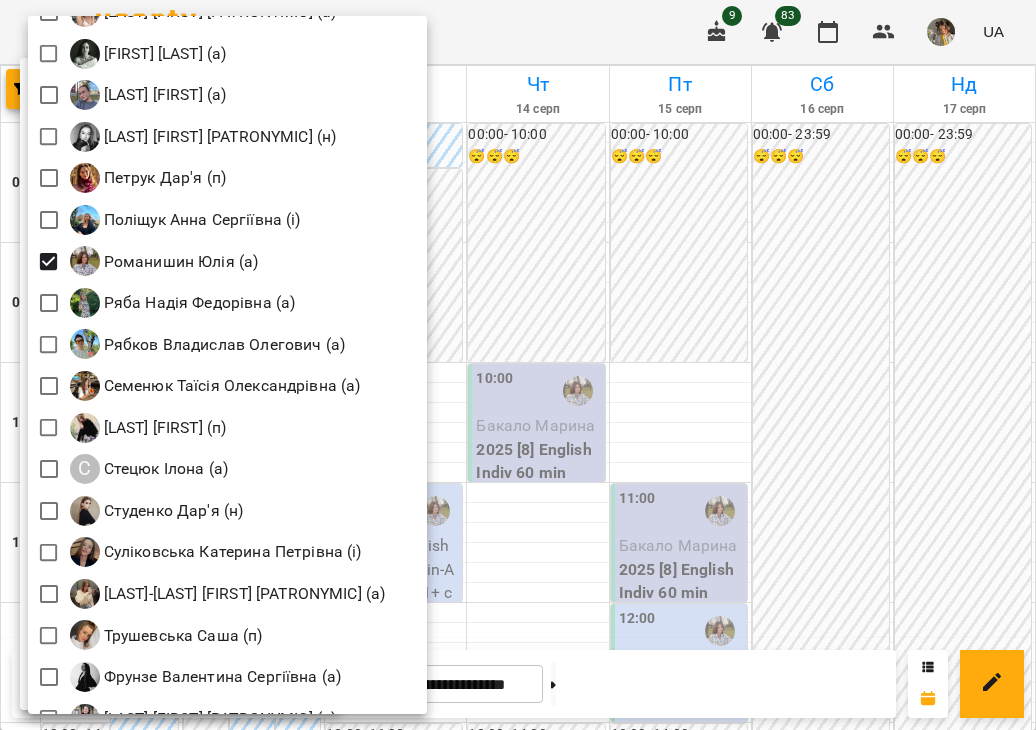 click at bounding box center [518, 365] 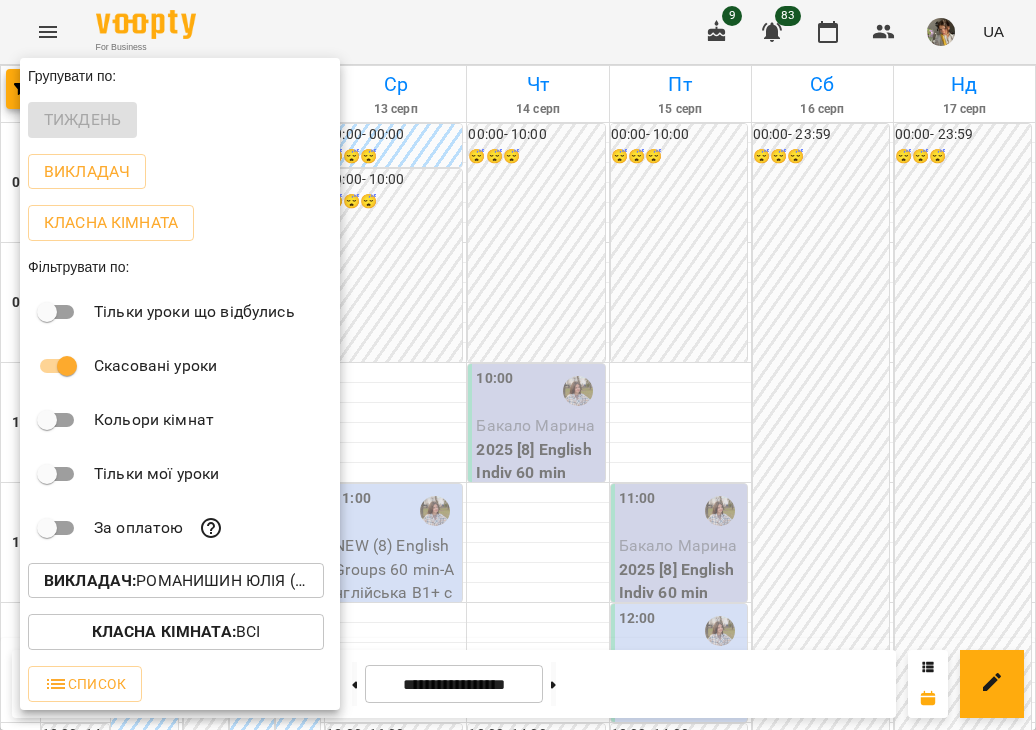 click at bounding box center (518, 365) 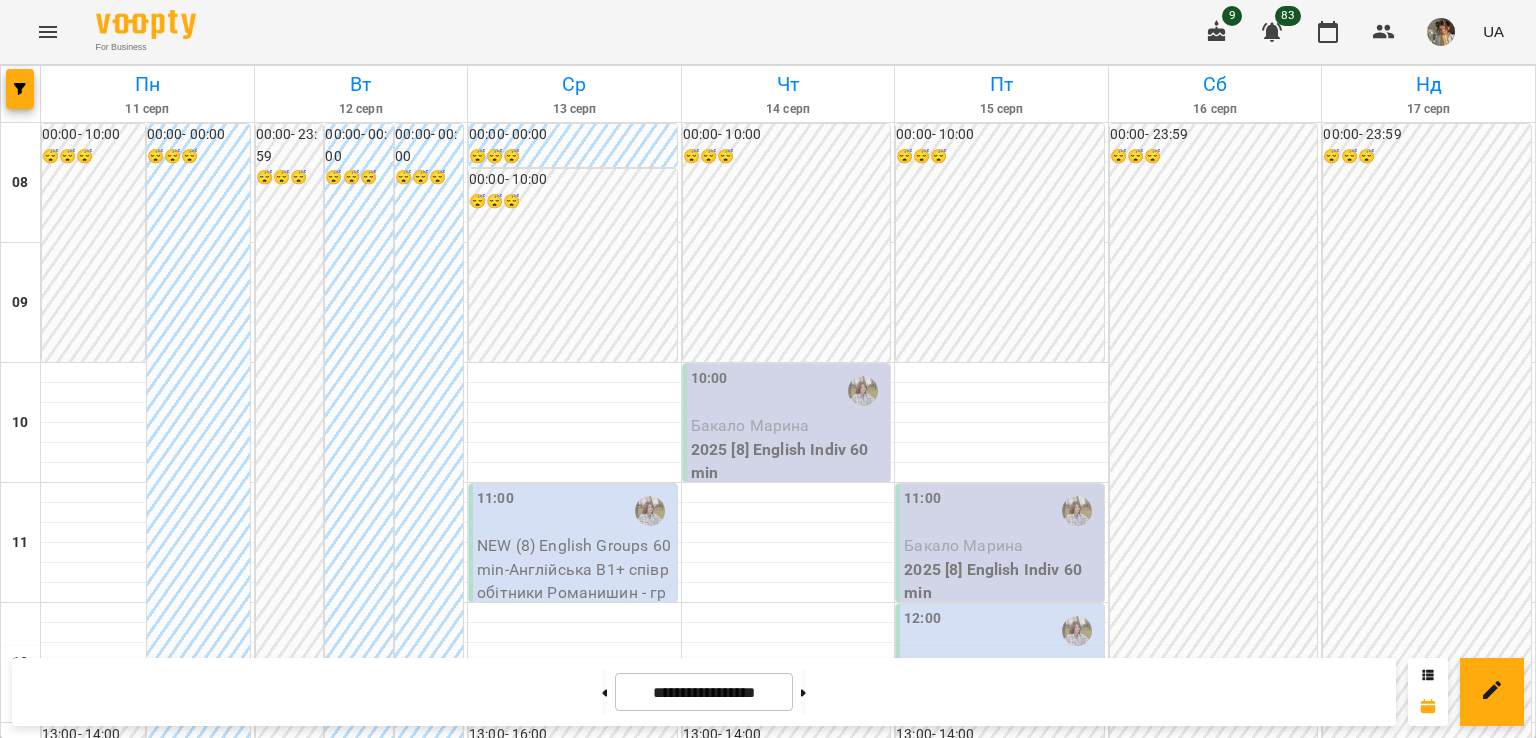 scroll, scrollTop: 810, scrollLeft: 0, axis: vertical 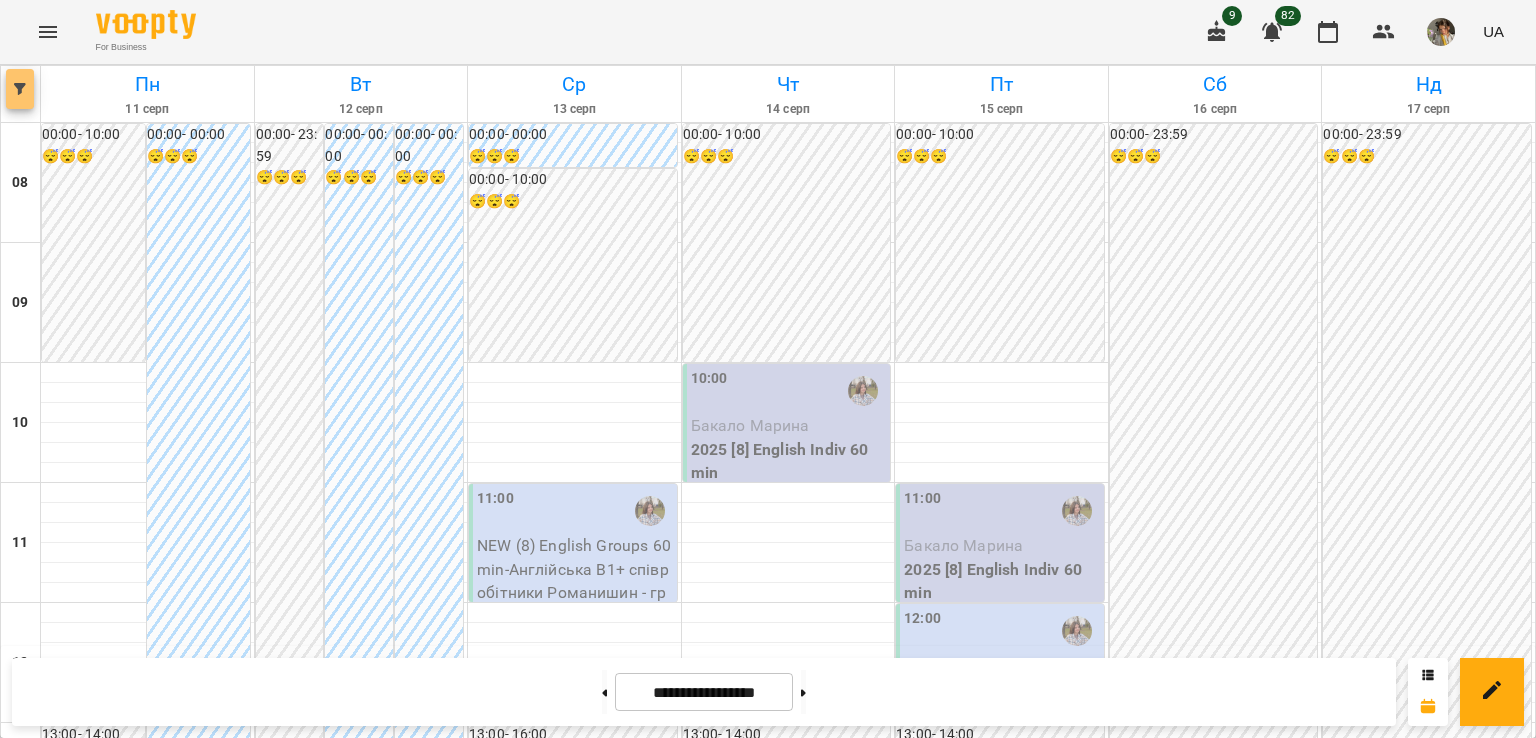 click 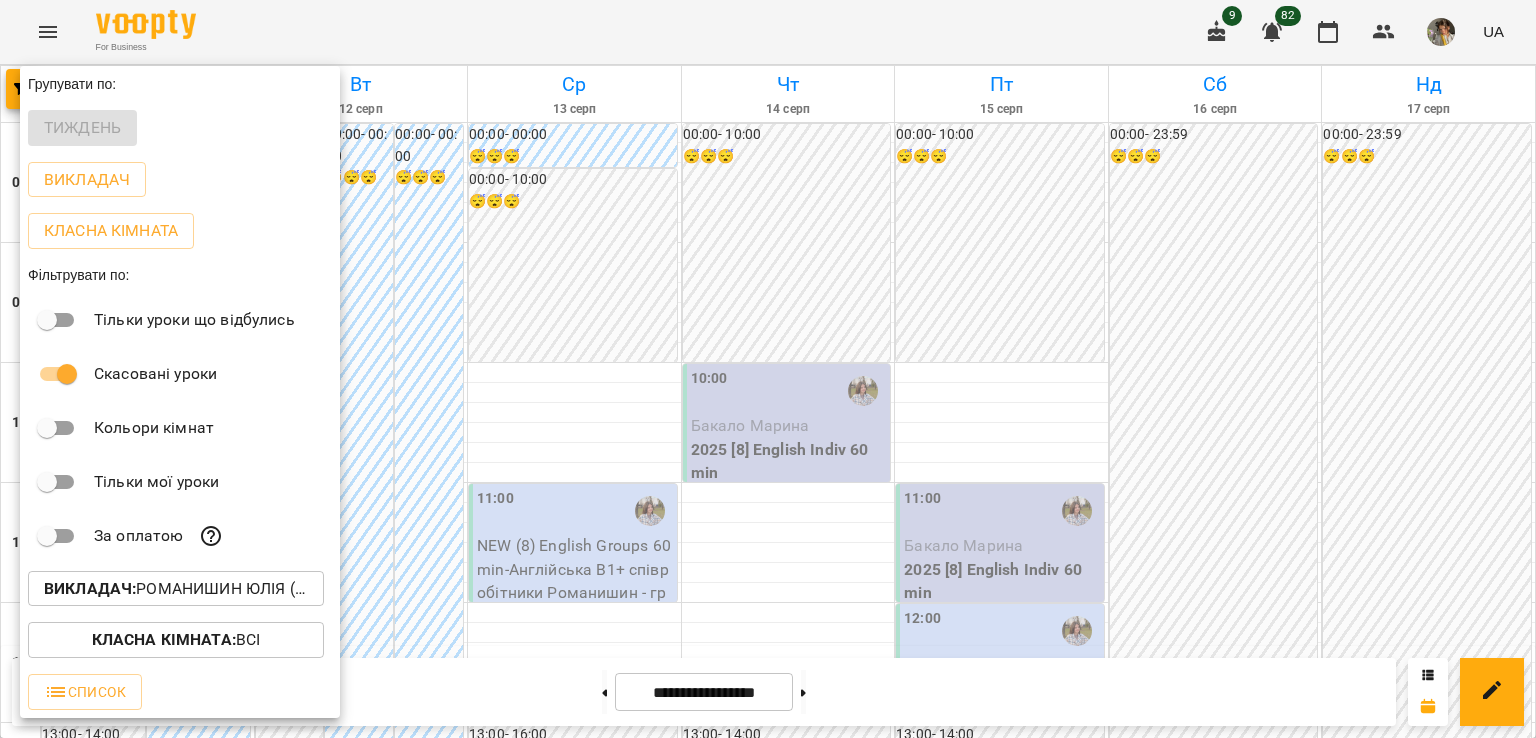 click on "Викладач :  Романишин Юлія (а)" at bounding box center [176, 589] 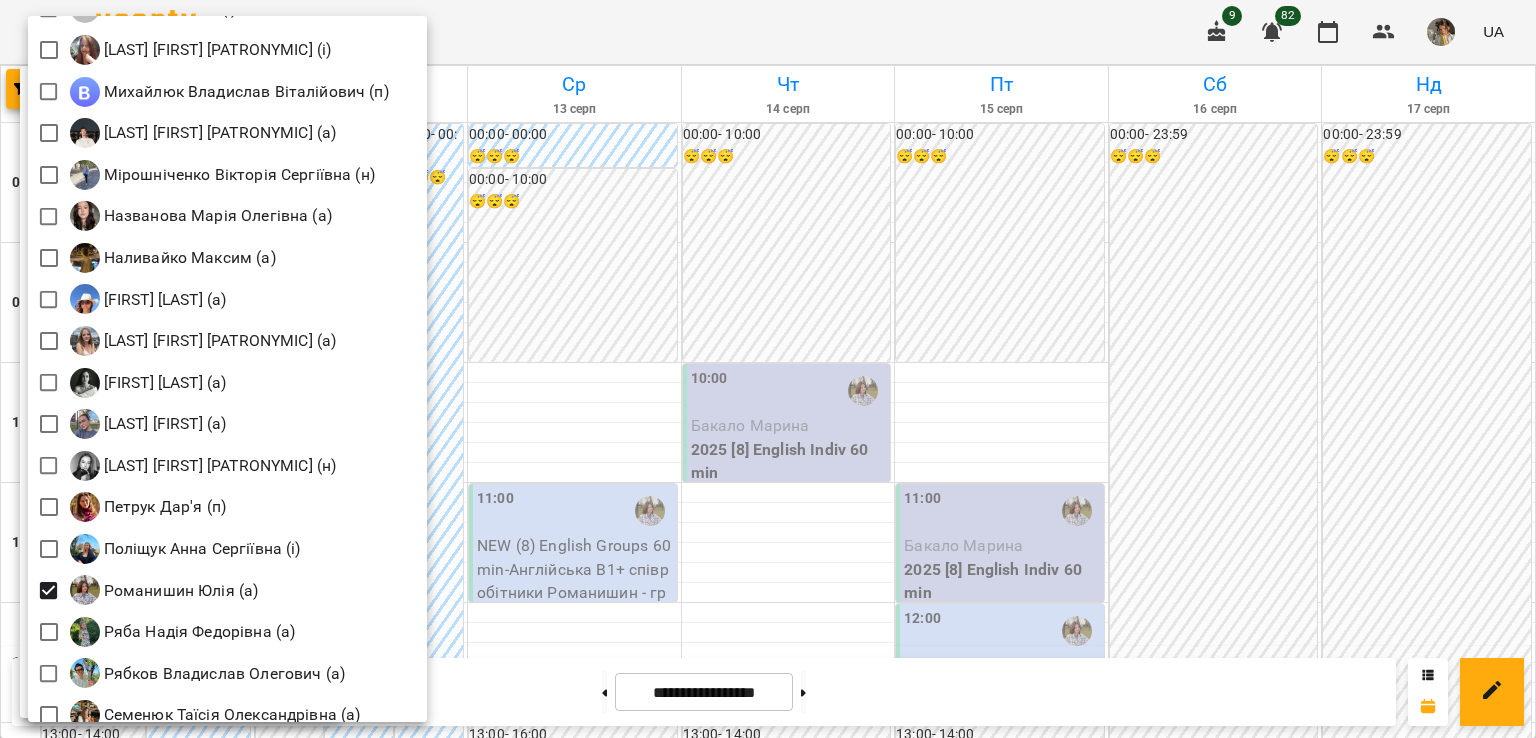 scroll, scrollTop: 2333, scrollLeft: 0, axis: vertical 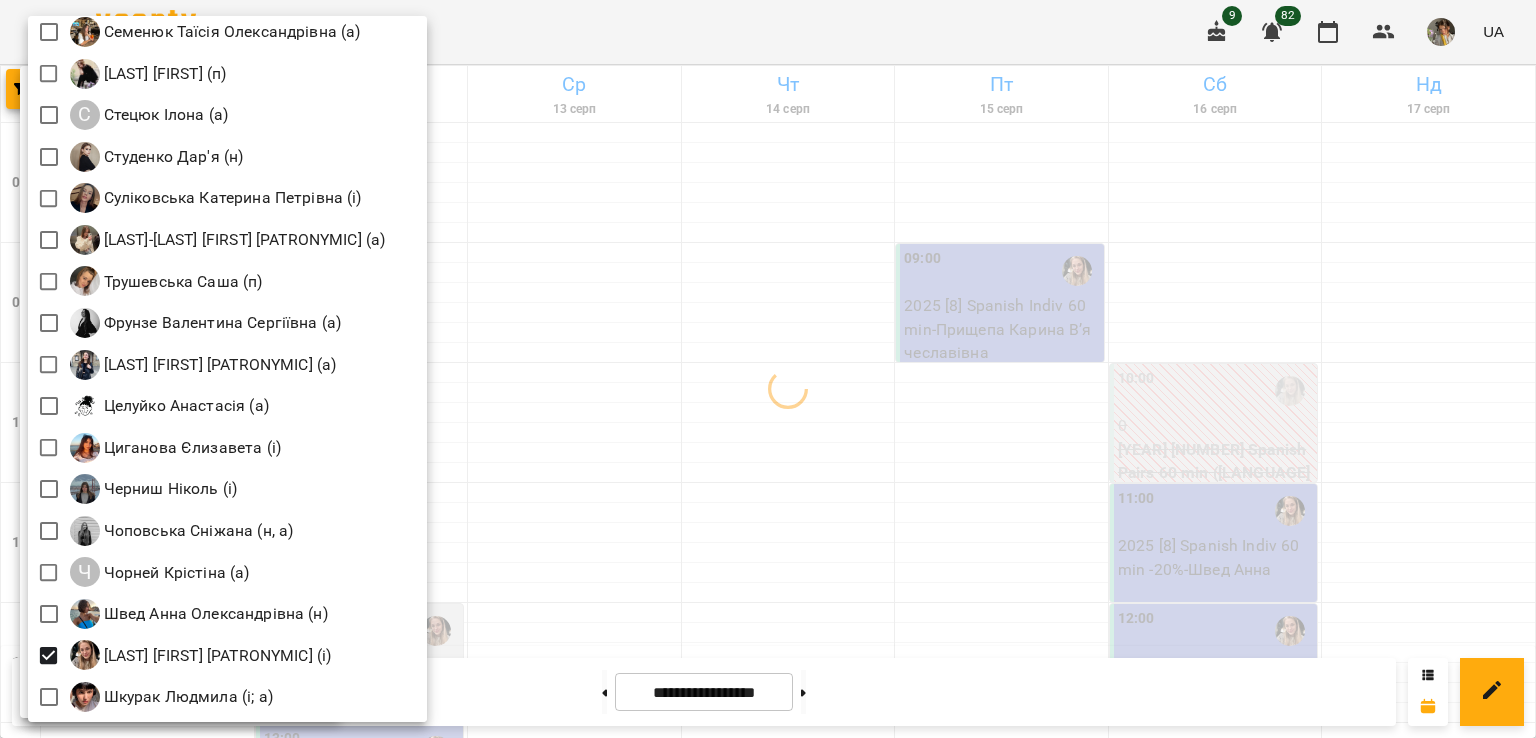 click at bounding box center (768, 369) 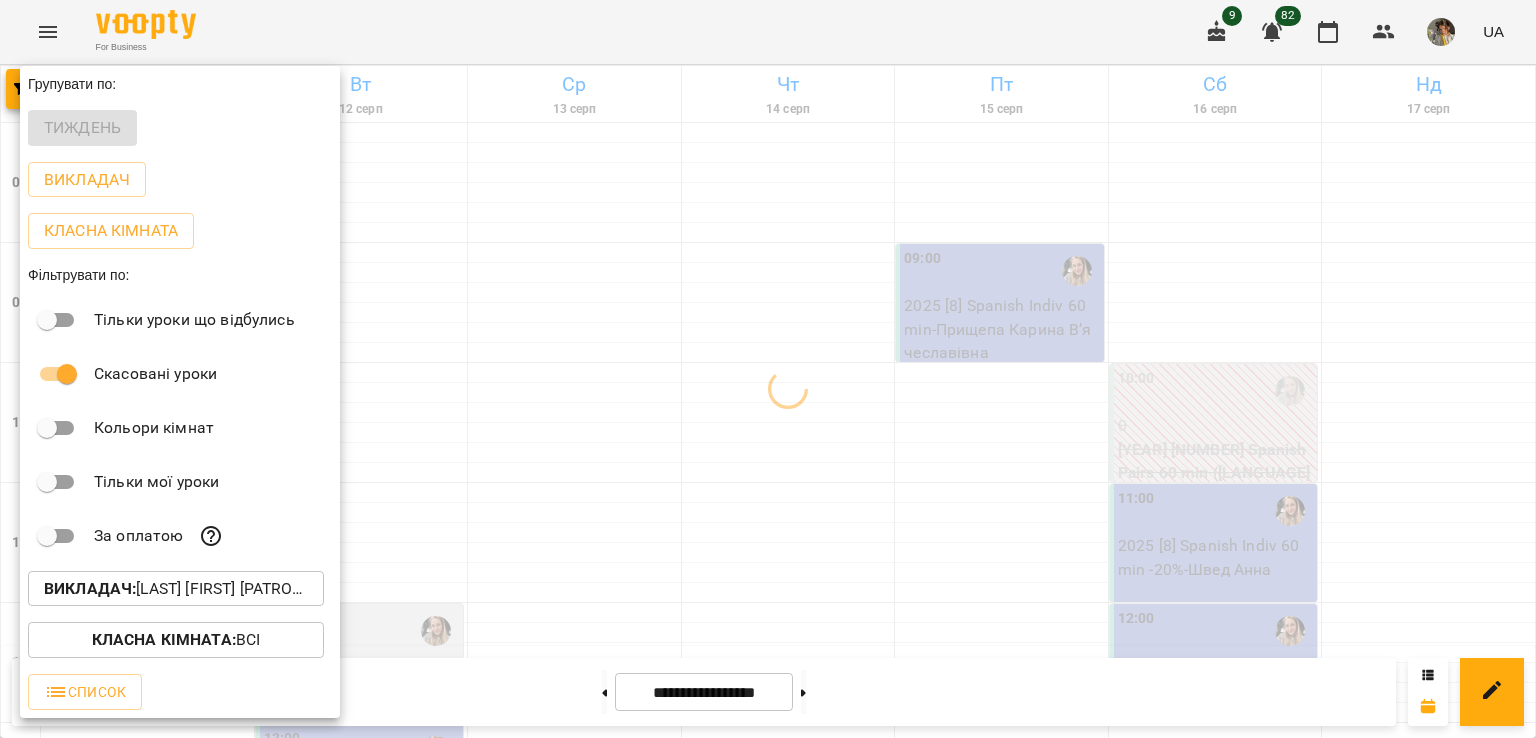 click at bounding box center [768, 369] 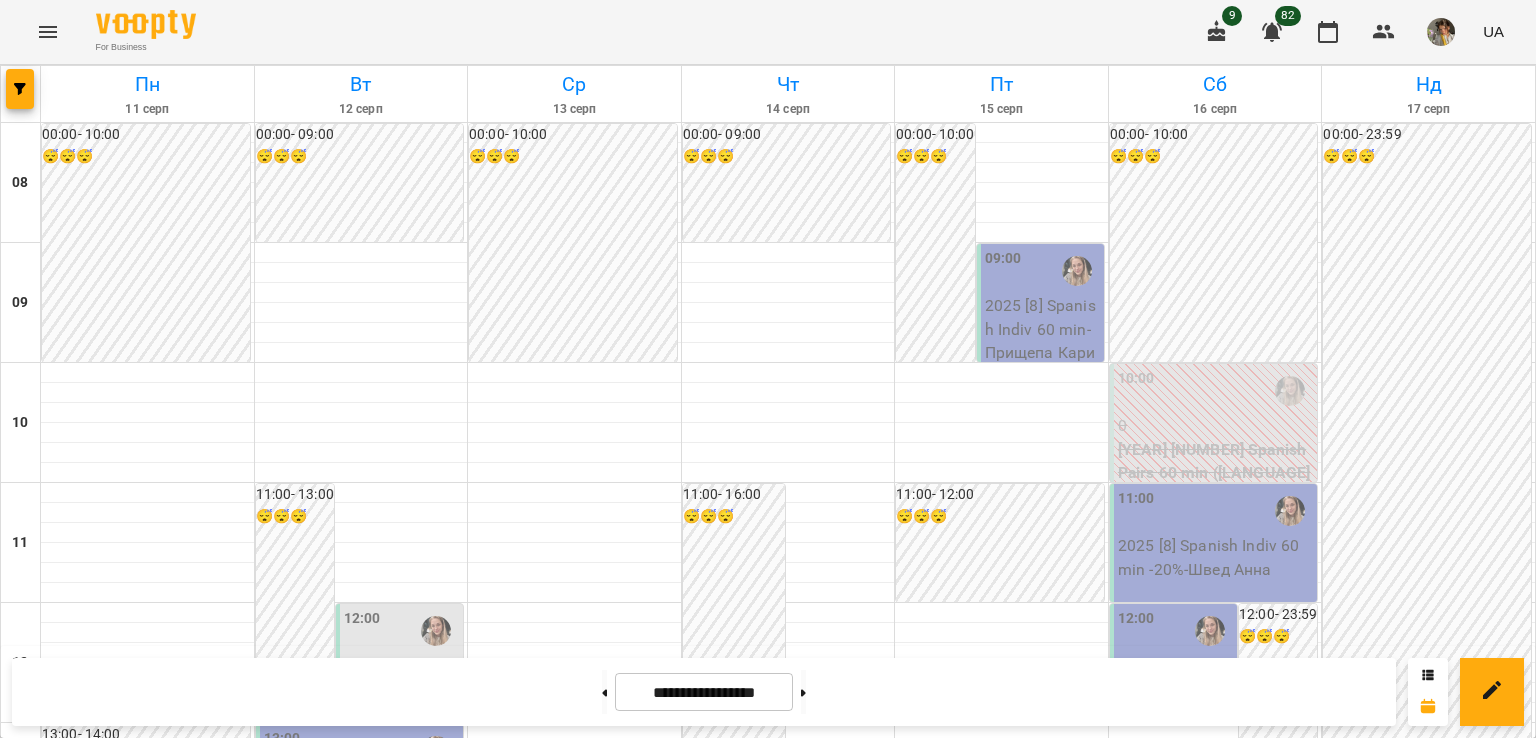 scroll, scrollTop: 840, scrollLeft: 0, axis: vertical 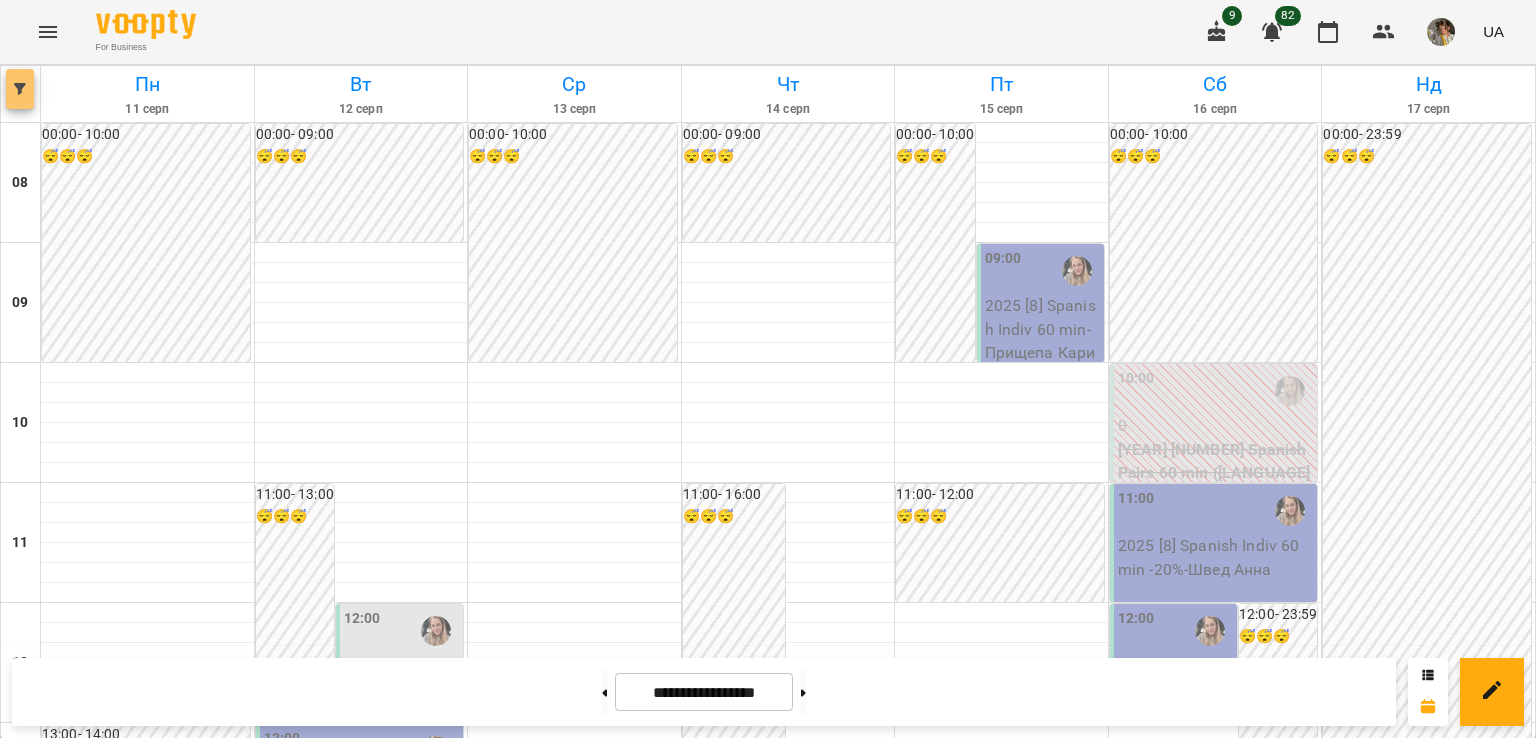click 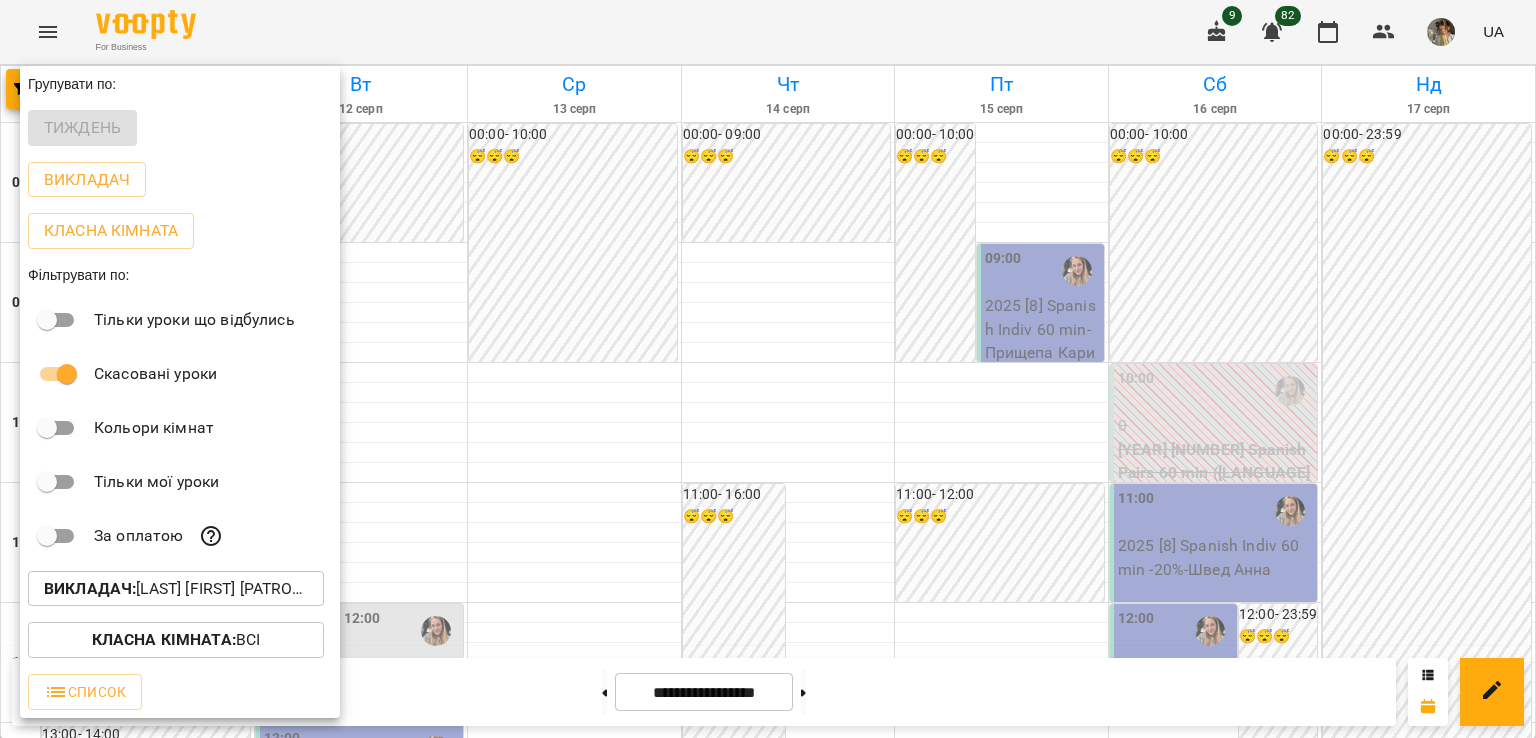 click on "Викладач :  Шевченко Поліна Андріївна (і)" at bounding box center (176, 589) 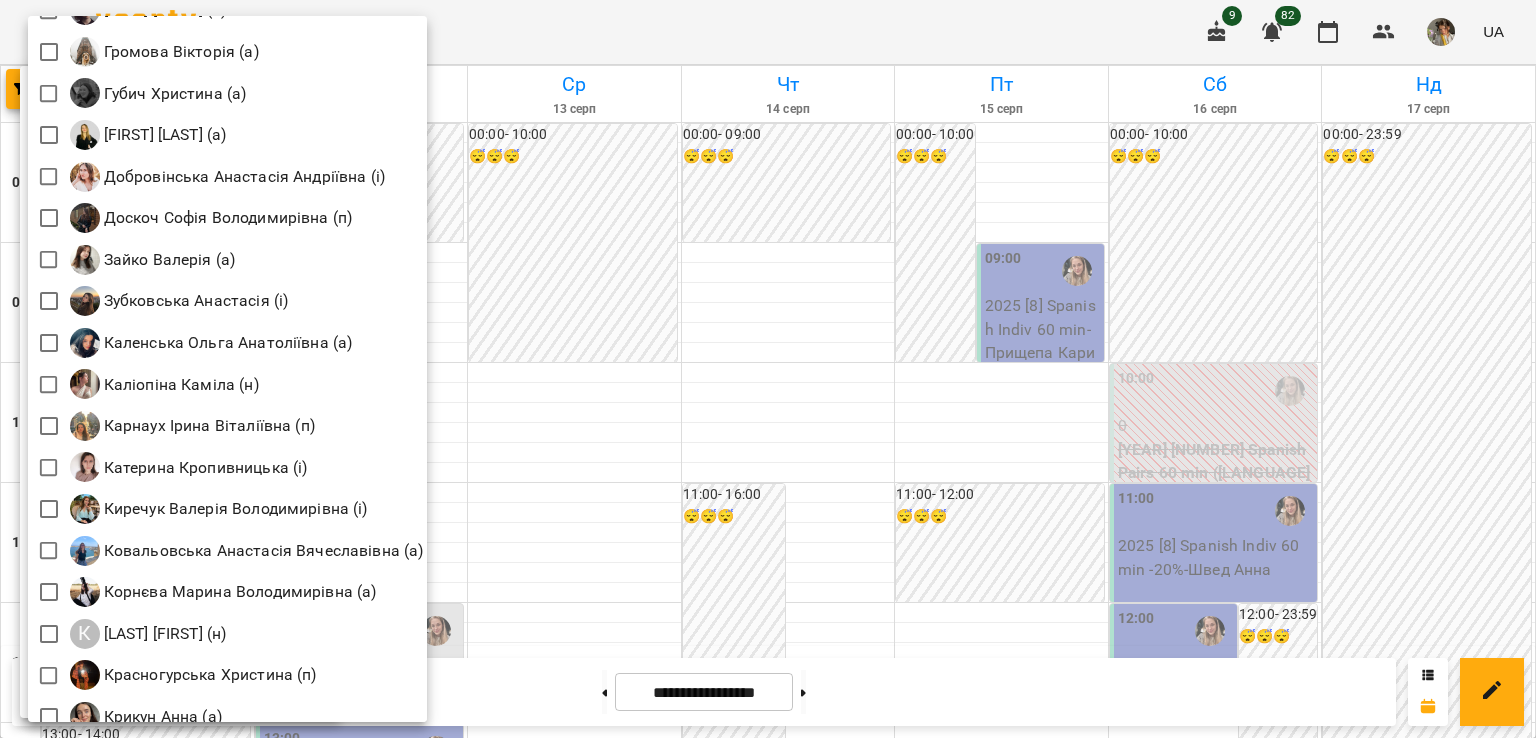 scroll, scrollTop: 1028, scrollLeft: 0, axis: vertical 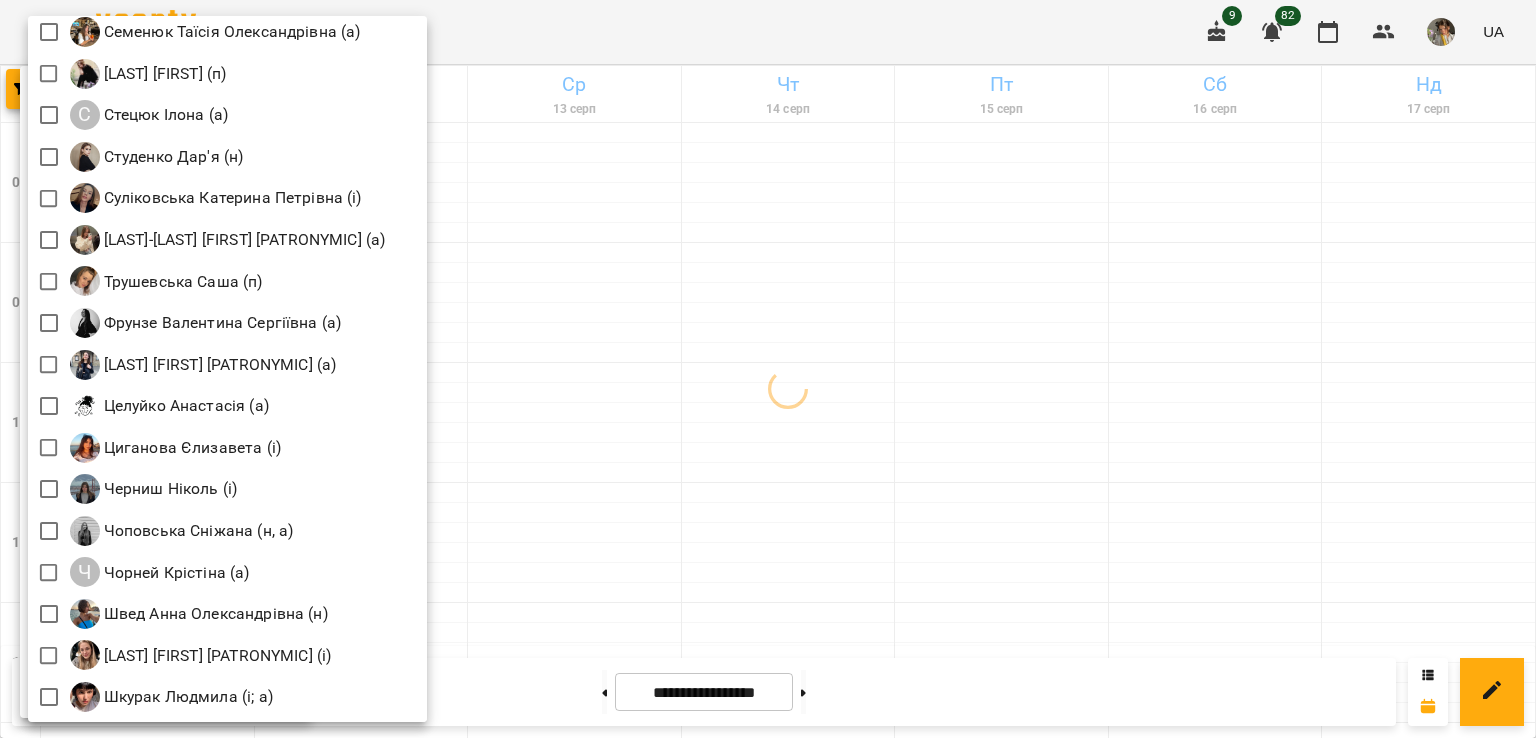 click at bounding box center (768, 369) 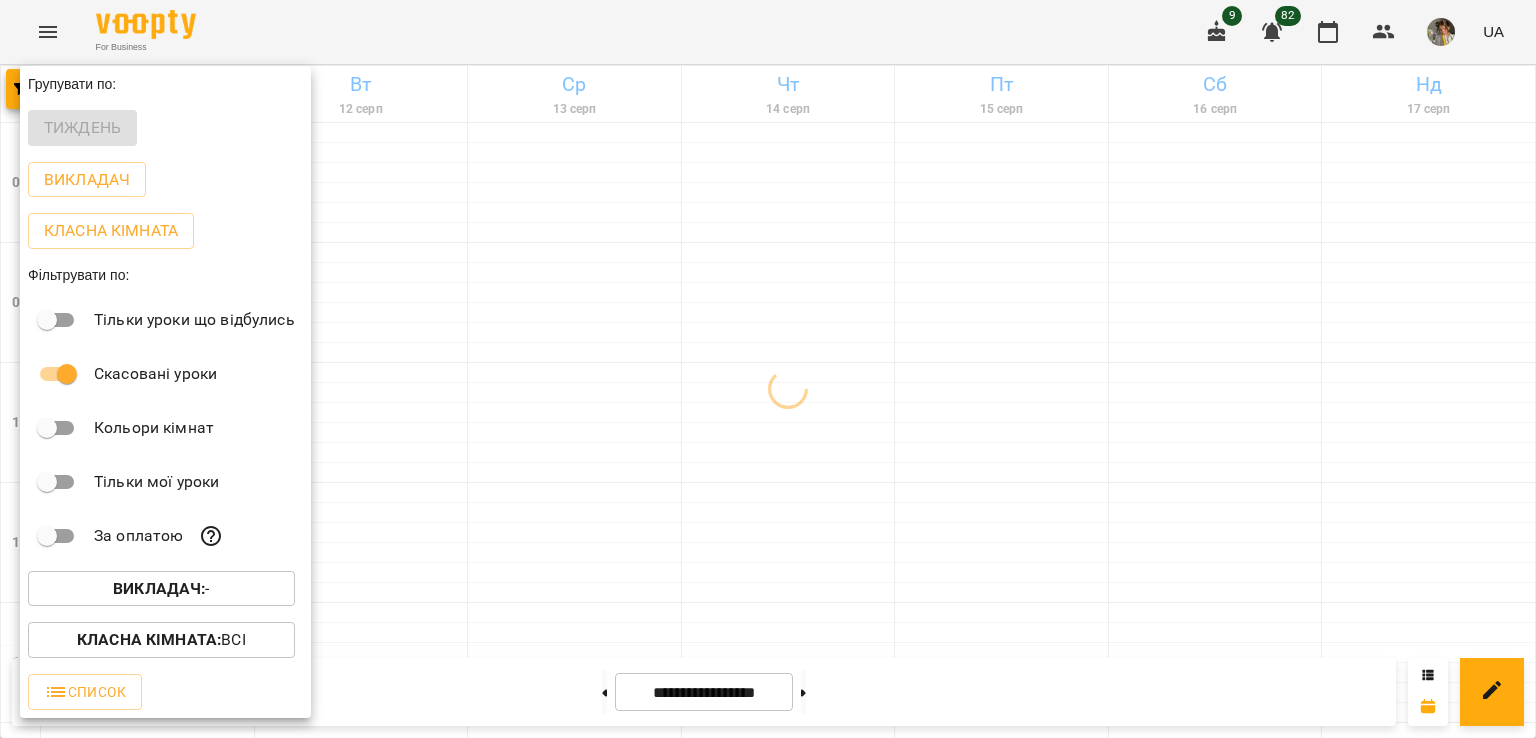 click at bounding box center [768, 369] 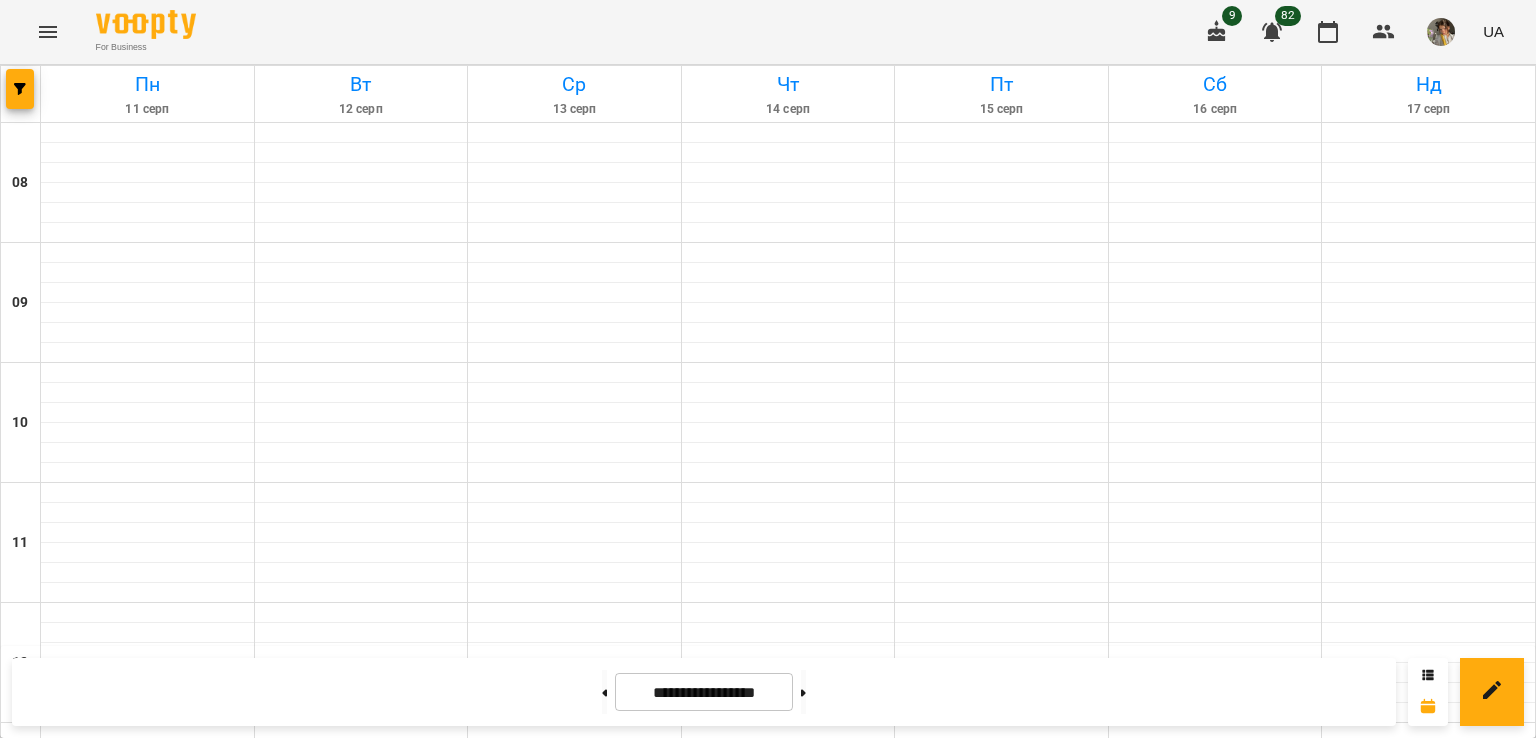 scroll, scrollTop: 356, scrollLeft: 0, axis: vertical 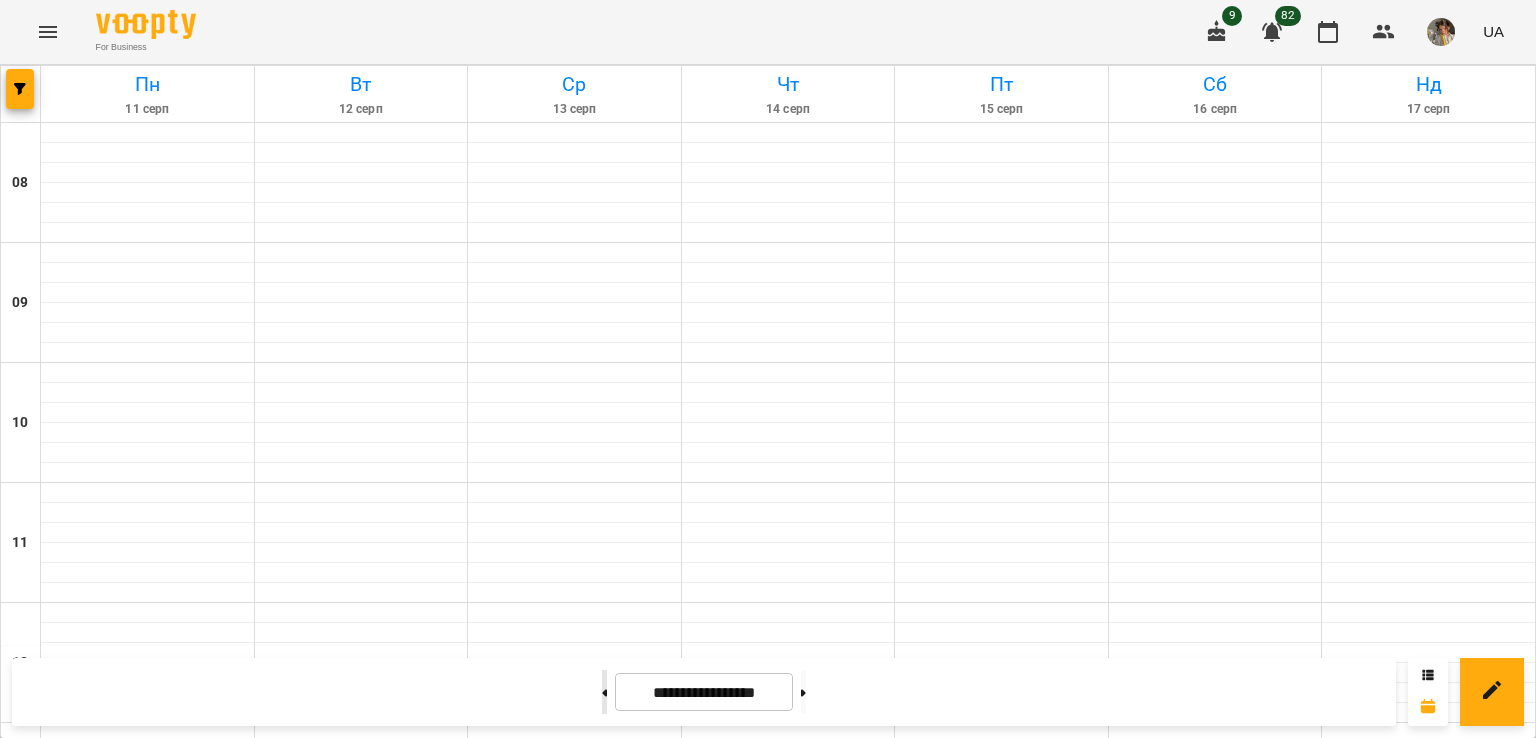 click at bounding box center [604, 692] 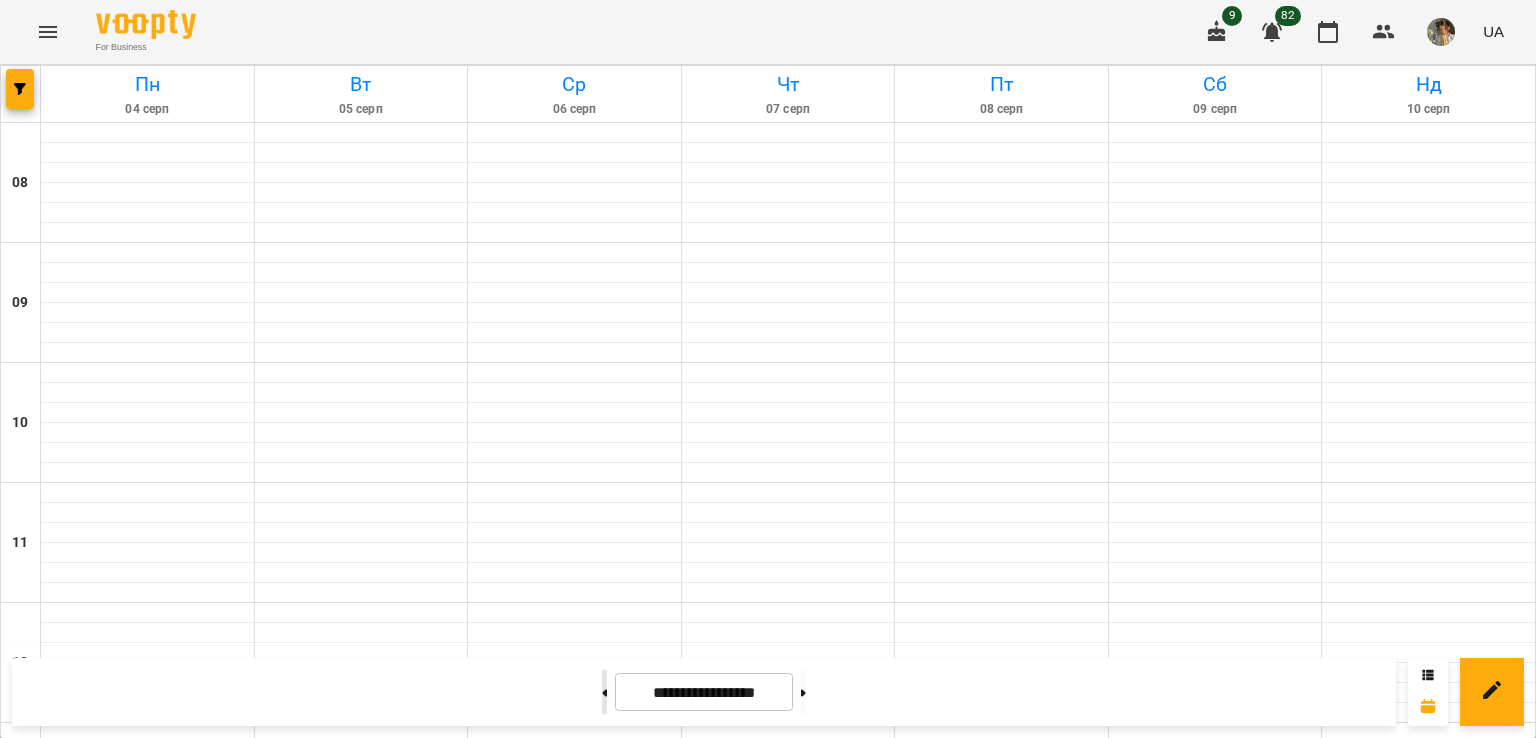 type on "**********" 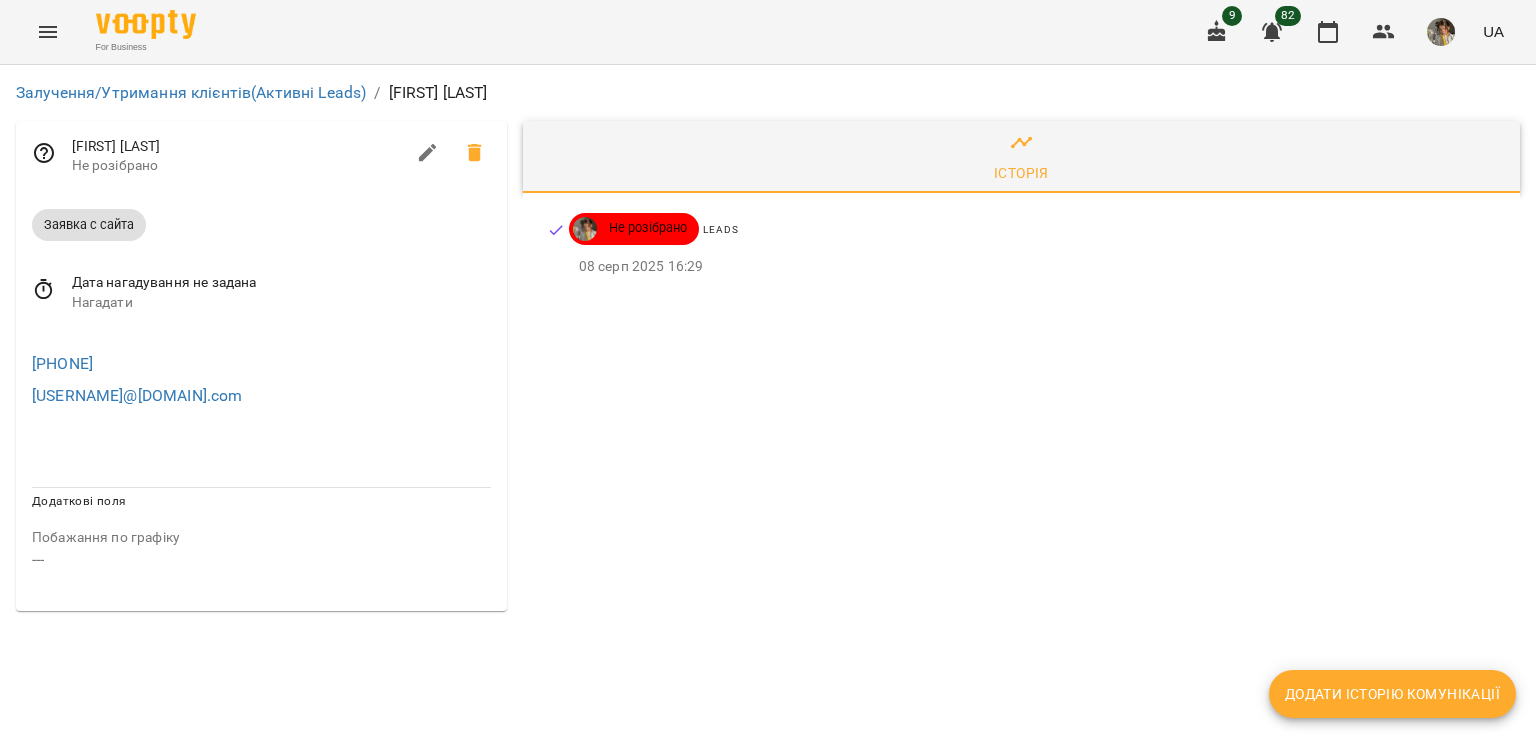 scroll, scrollTop: 0, scrollLeft: 0, axis: both 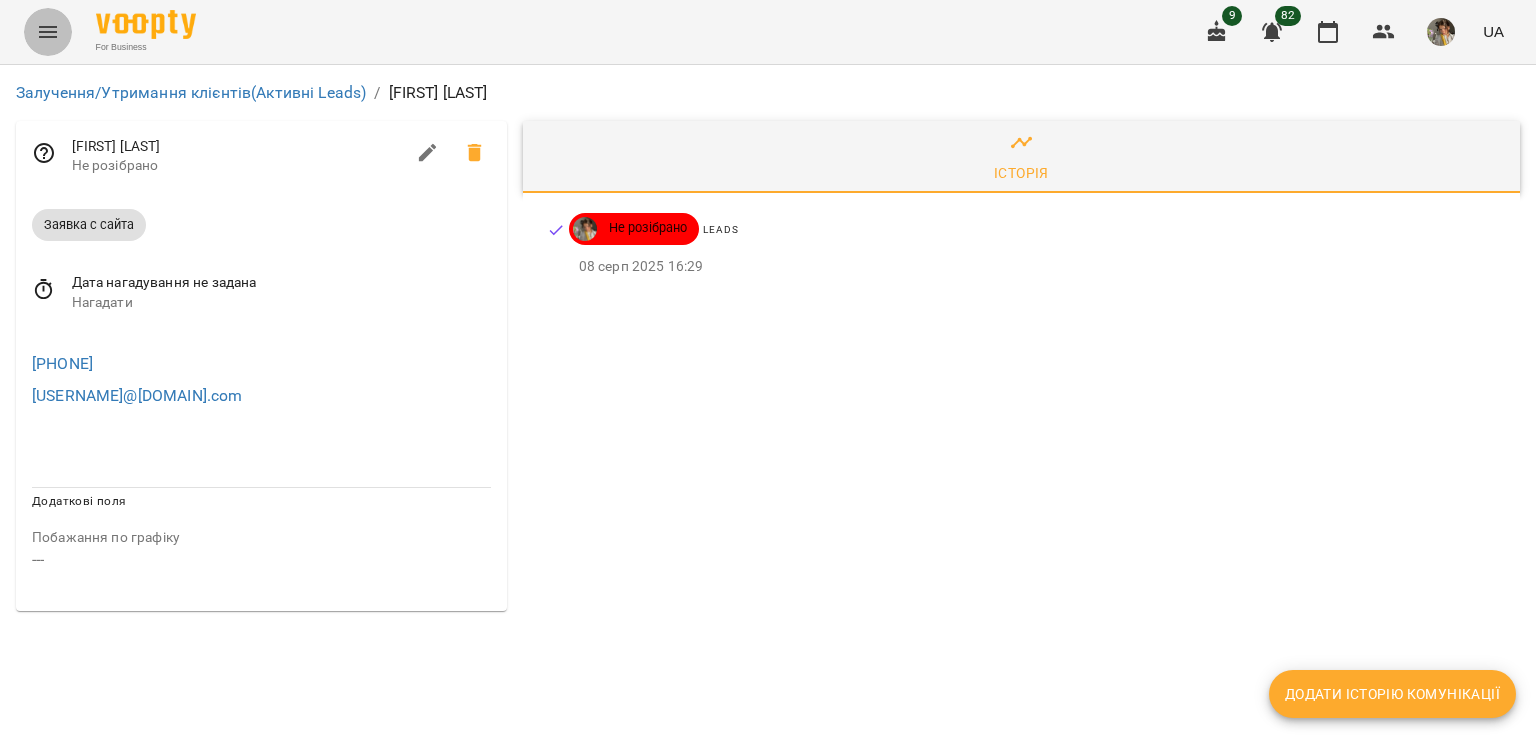click 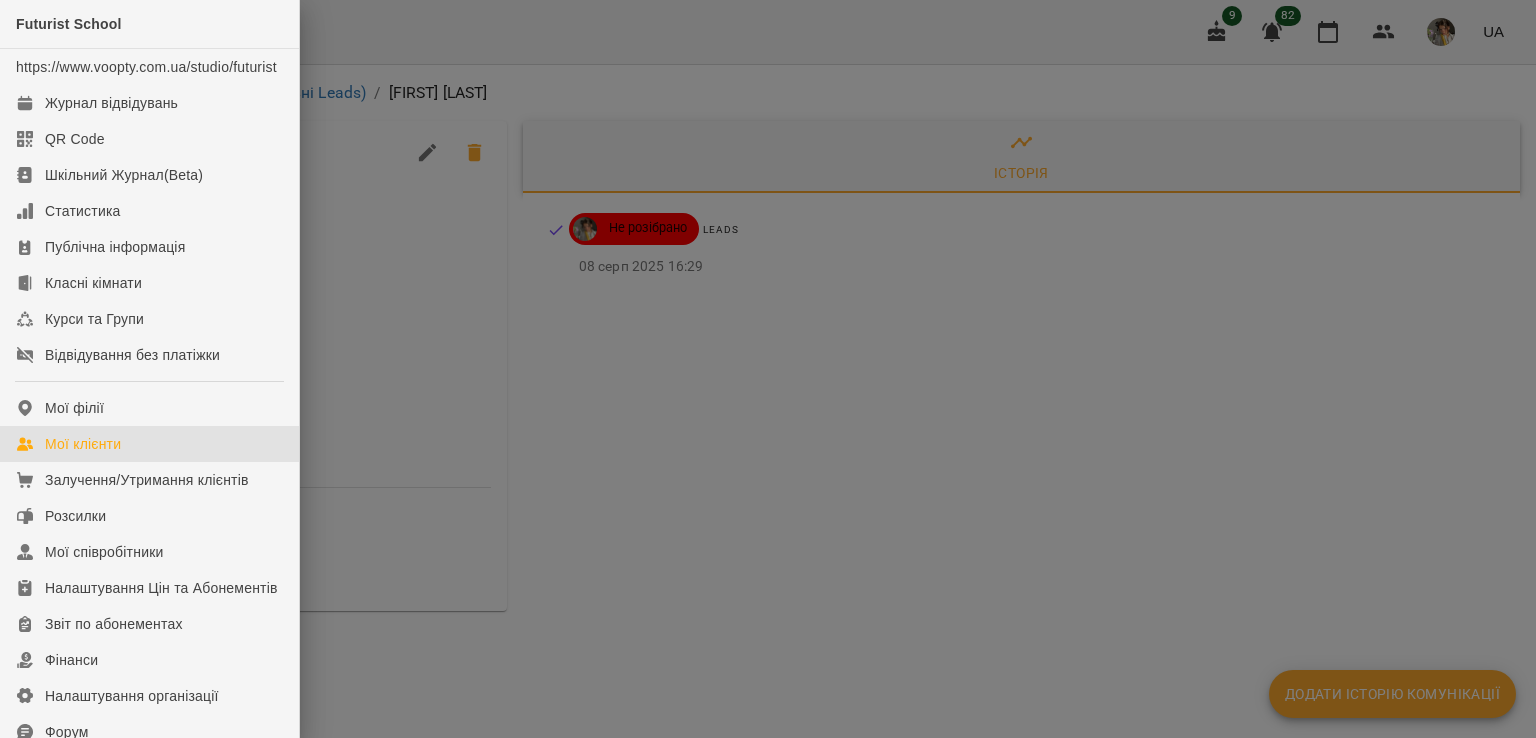 click on "Мої клієнти" at bounding box center (83, 444) 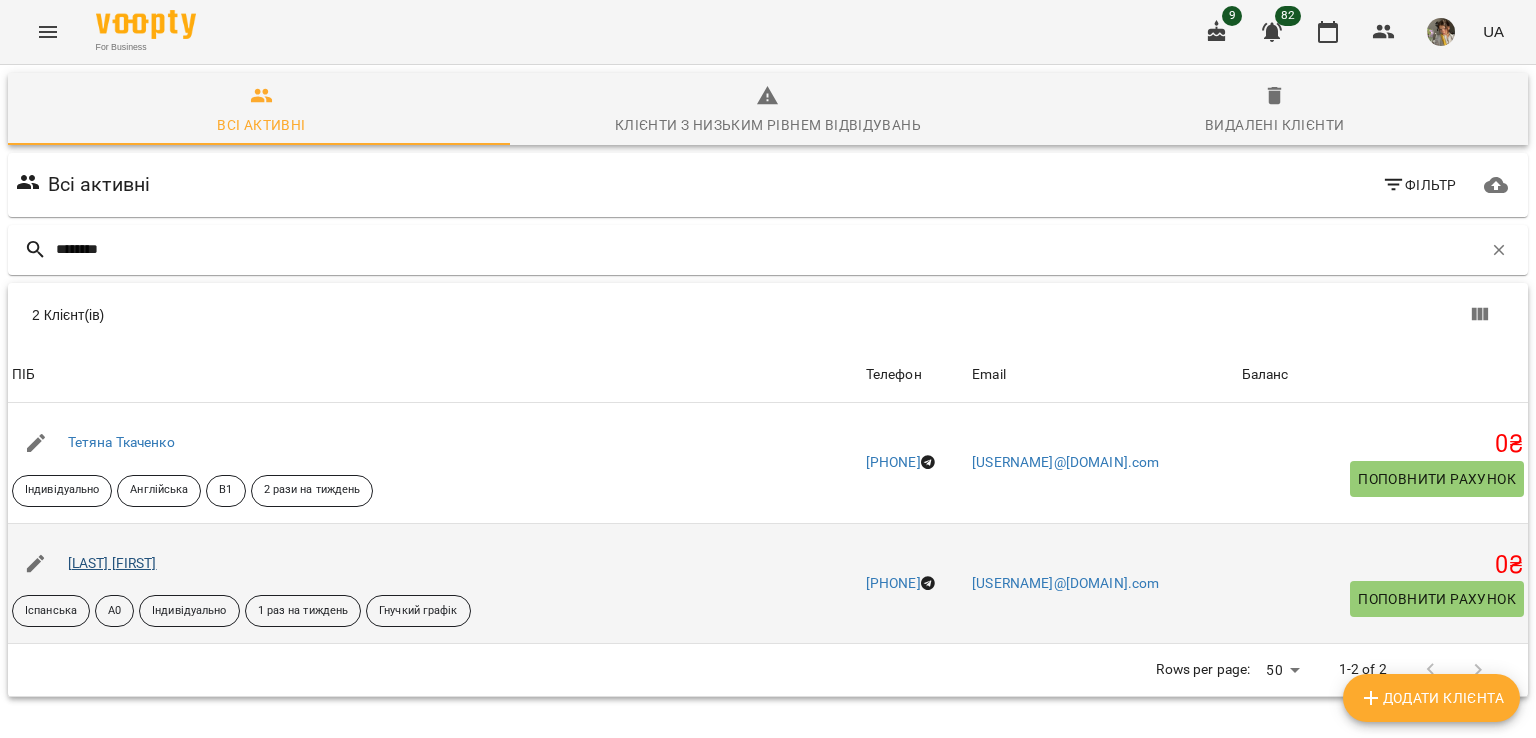 type on "********" 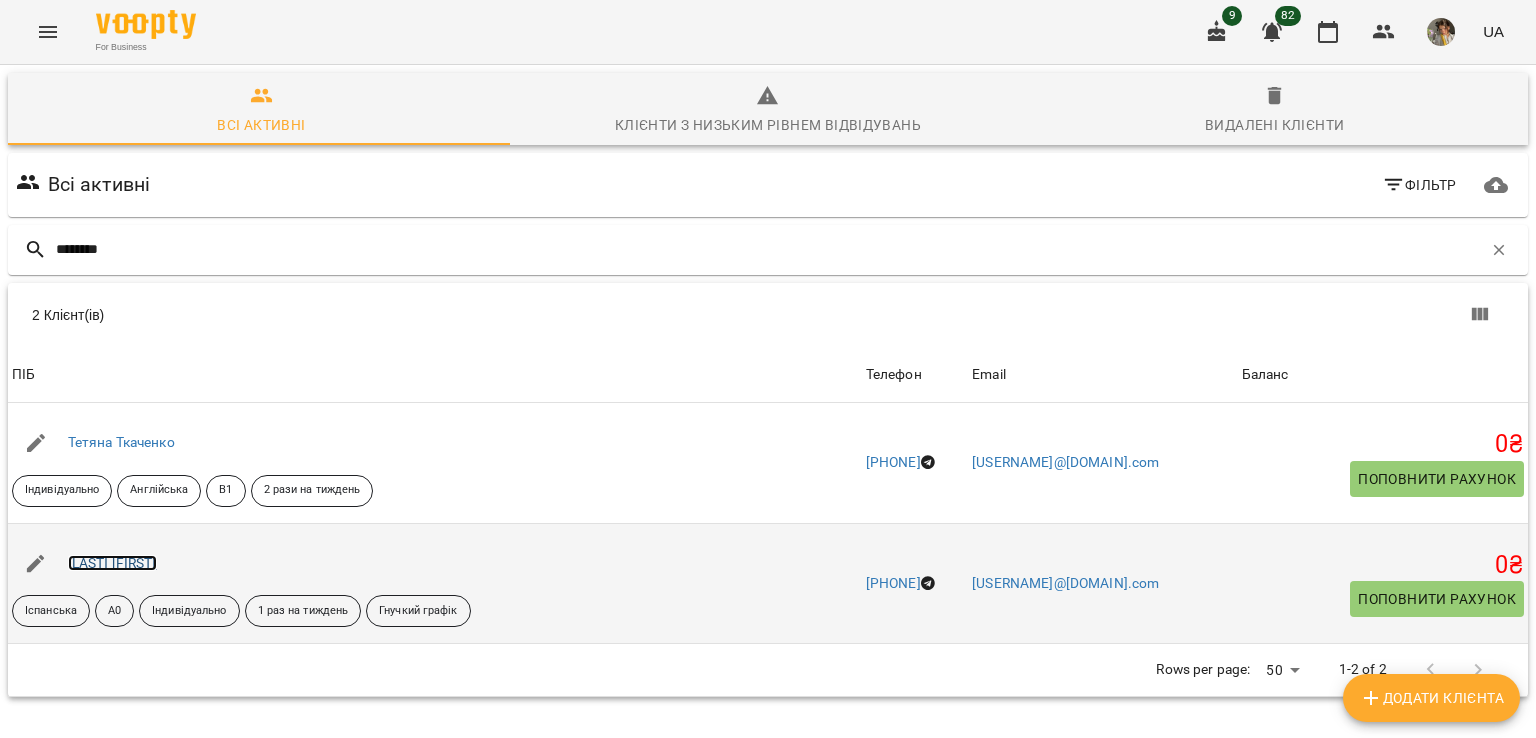 click on "Ткаченко Анастасія" at bounding box center (112, 563) 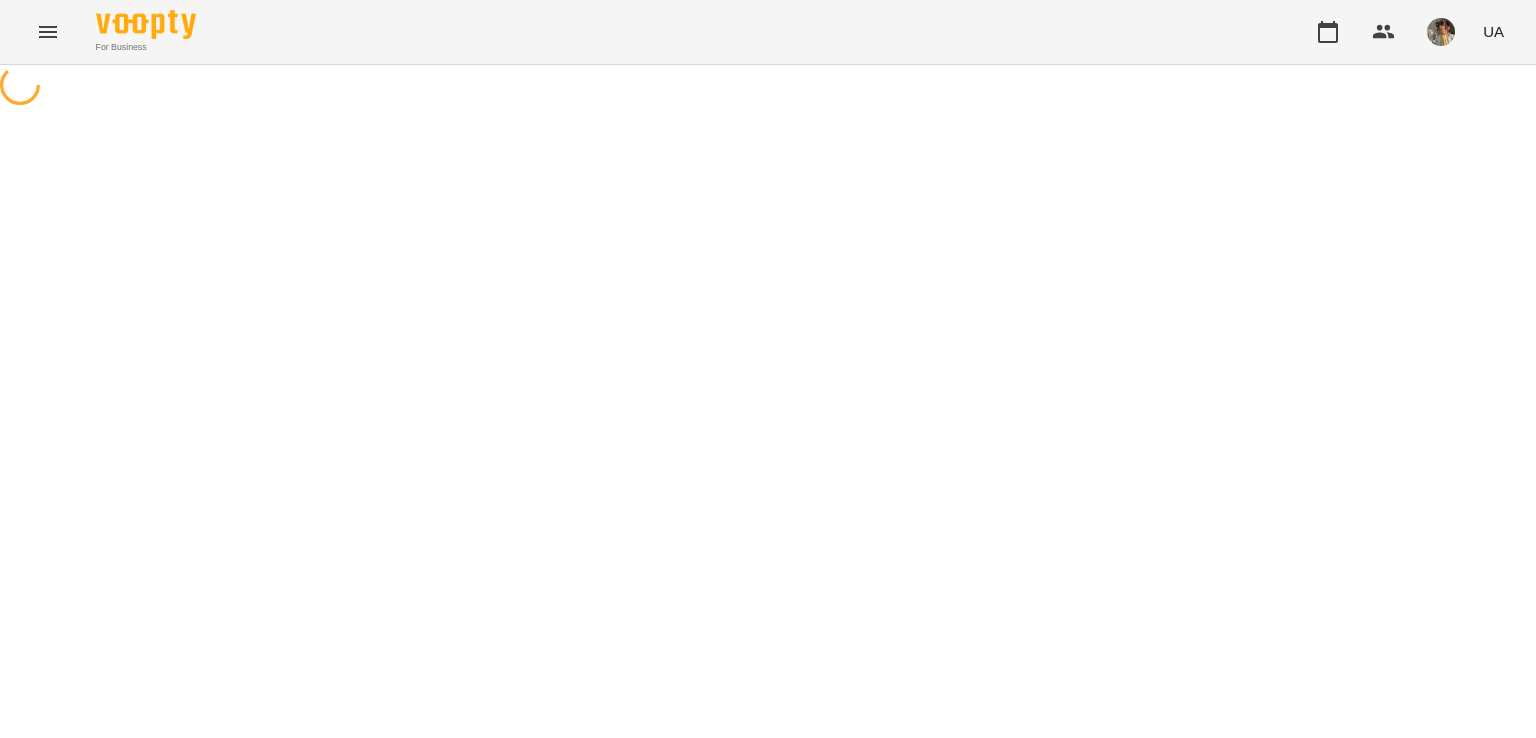 scroll, scrollTop: 0, scrollLeft: 0, axis: both 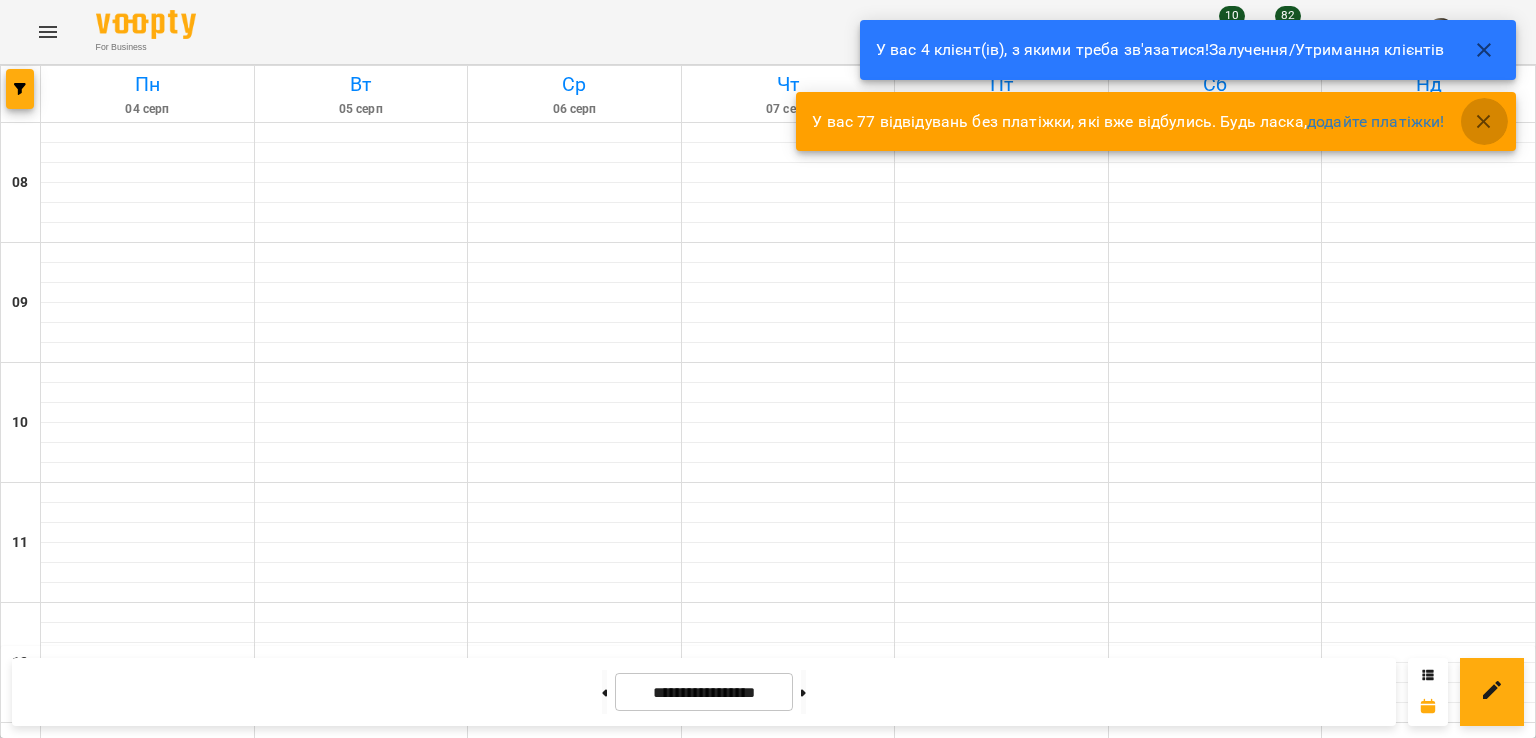 click 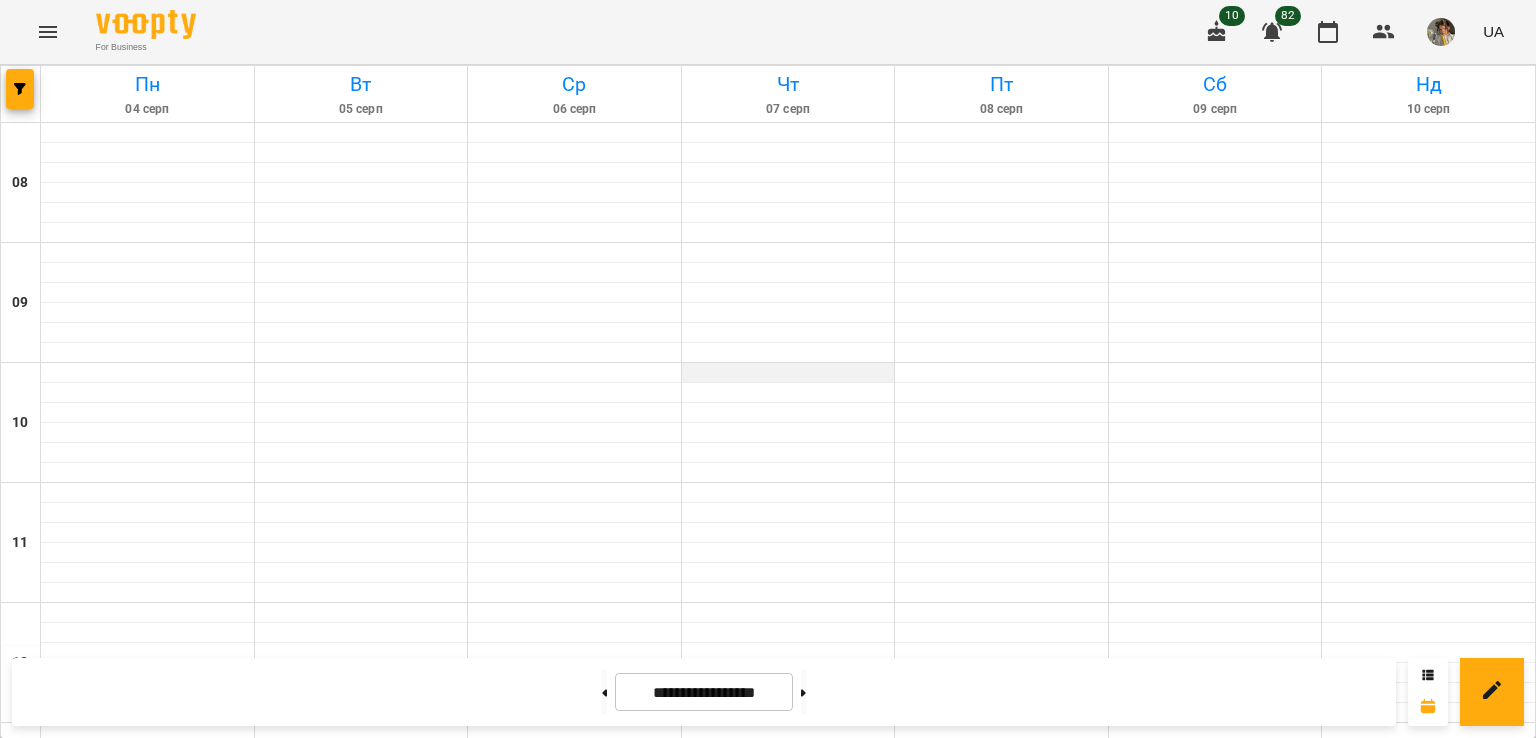 scroll, scrollTop: 0, scrollLeft: 0, axis: both 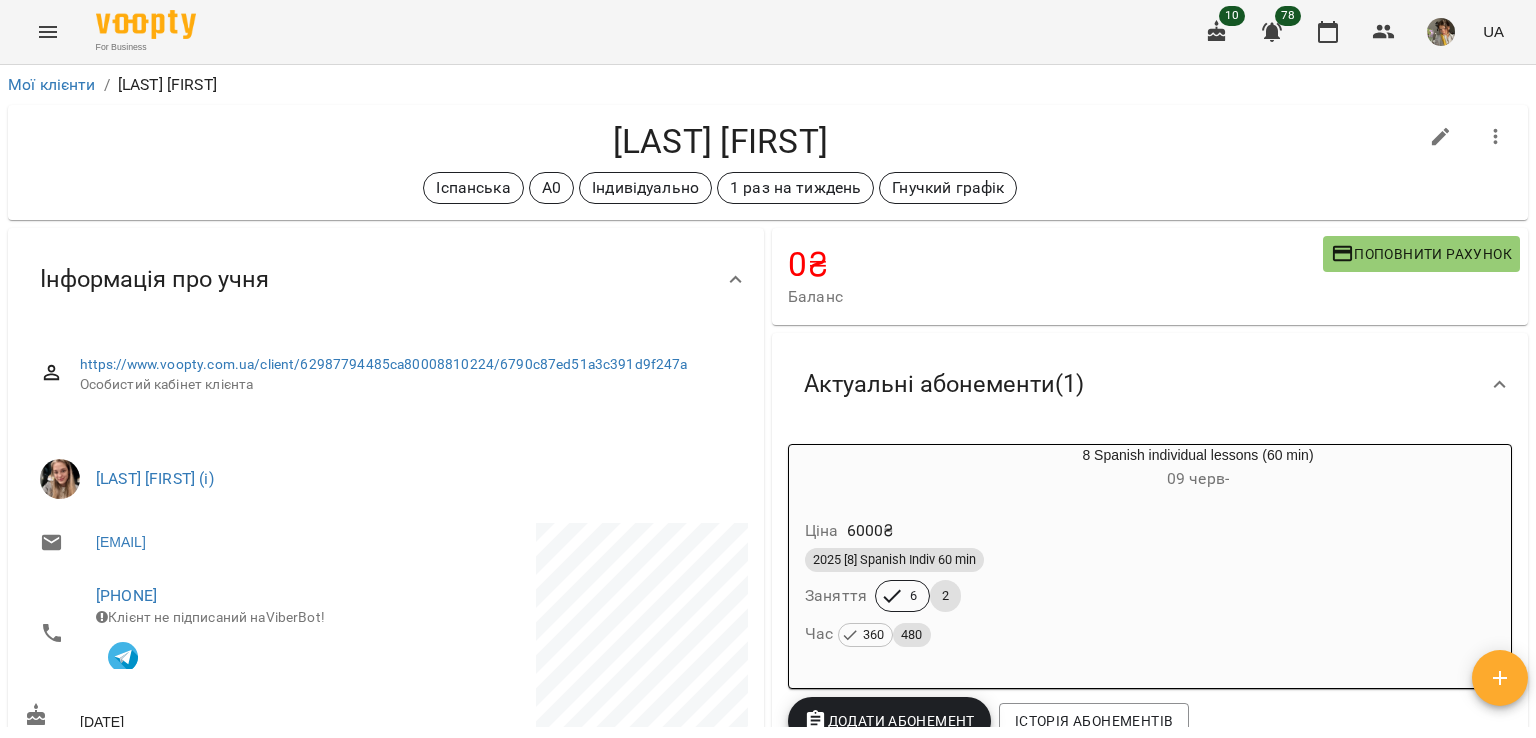 click at bounding box center [48, 32] 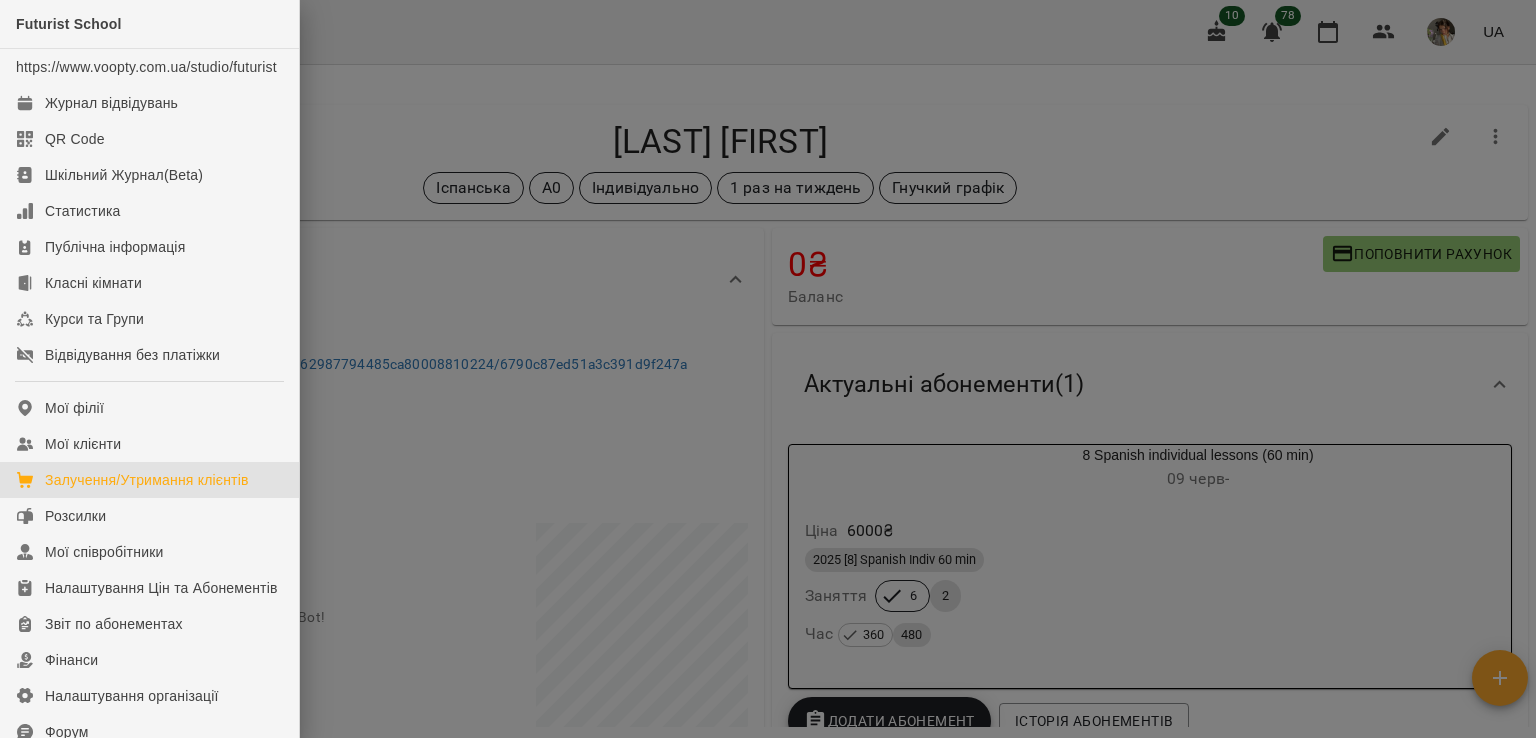 click on "Залучення/Утримання клієнтів" at bounding box center (147, 480) 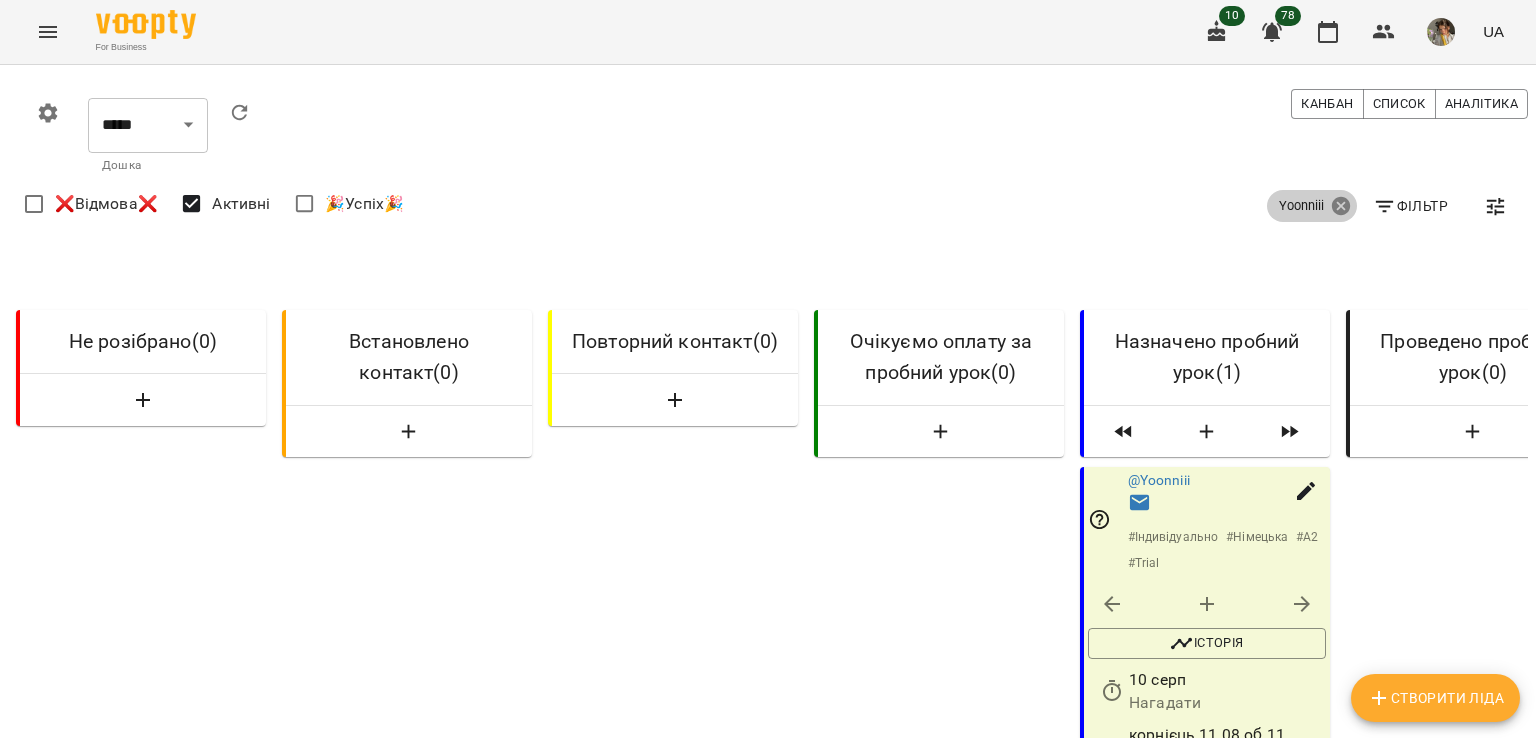 click 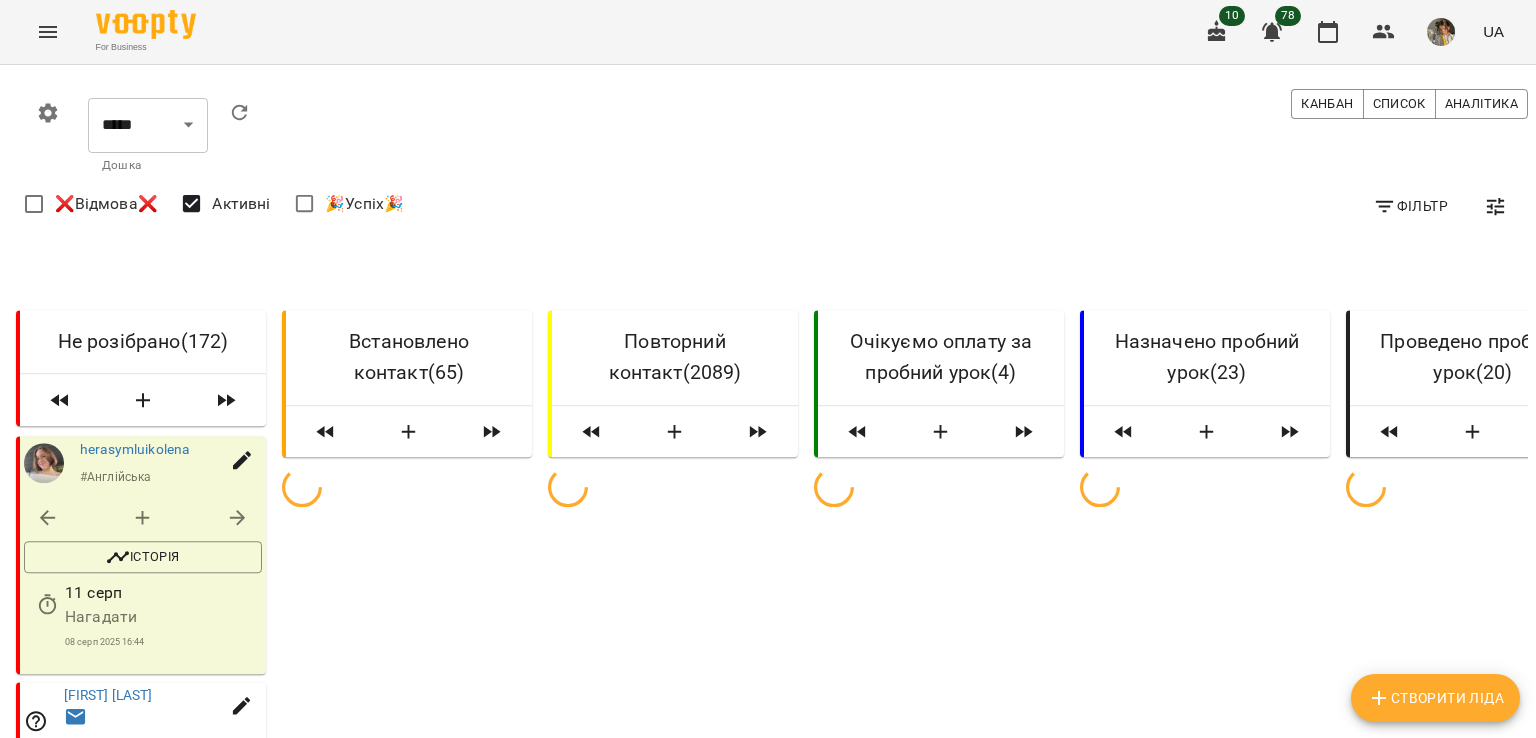 click on "Фільтр" at bounding box center (1410, 206) 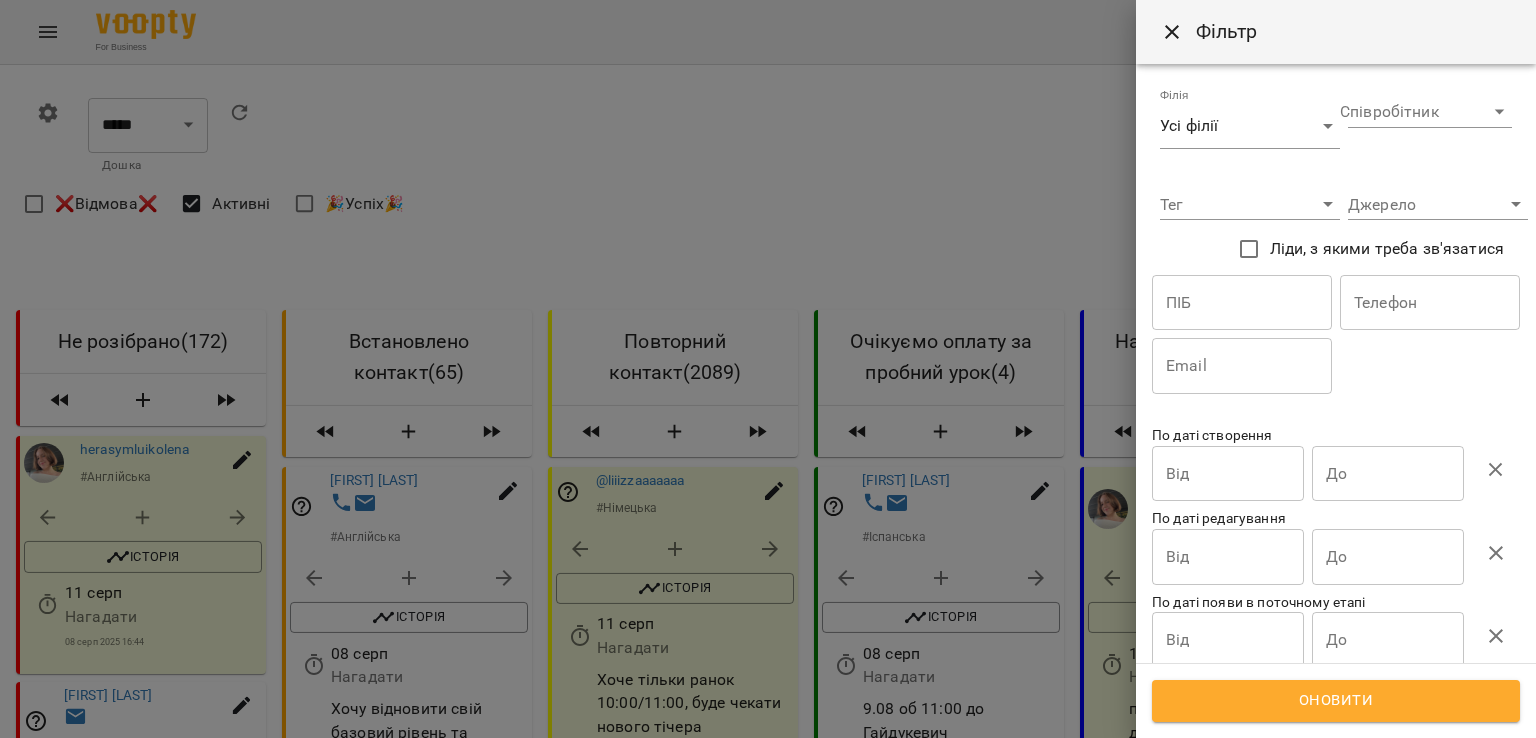 click at bounding box center (1242, 303) 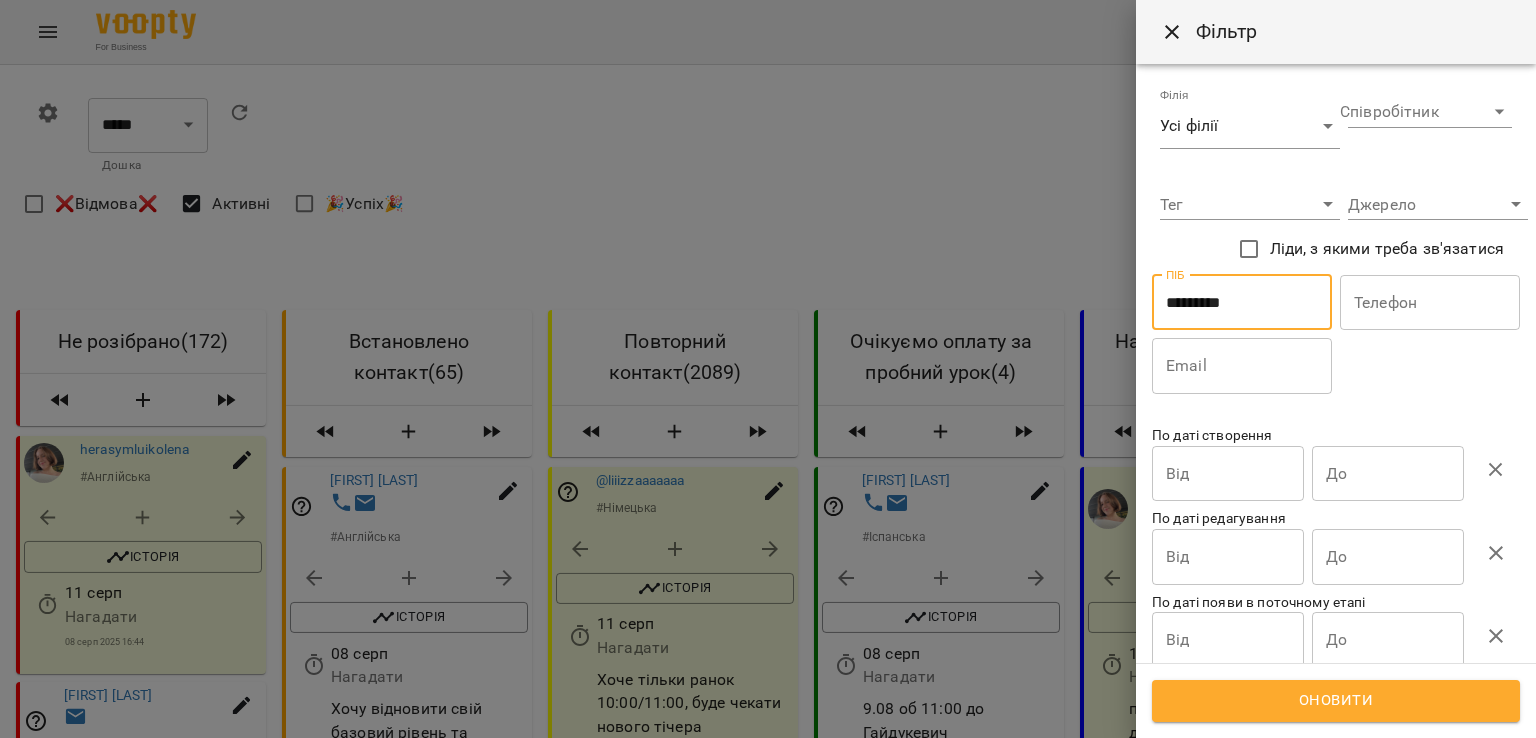 type on "*********" 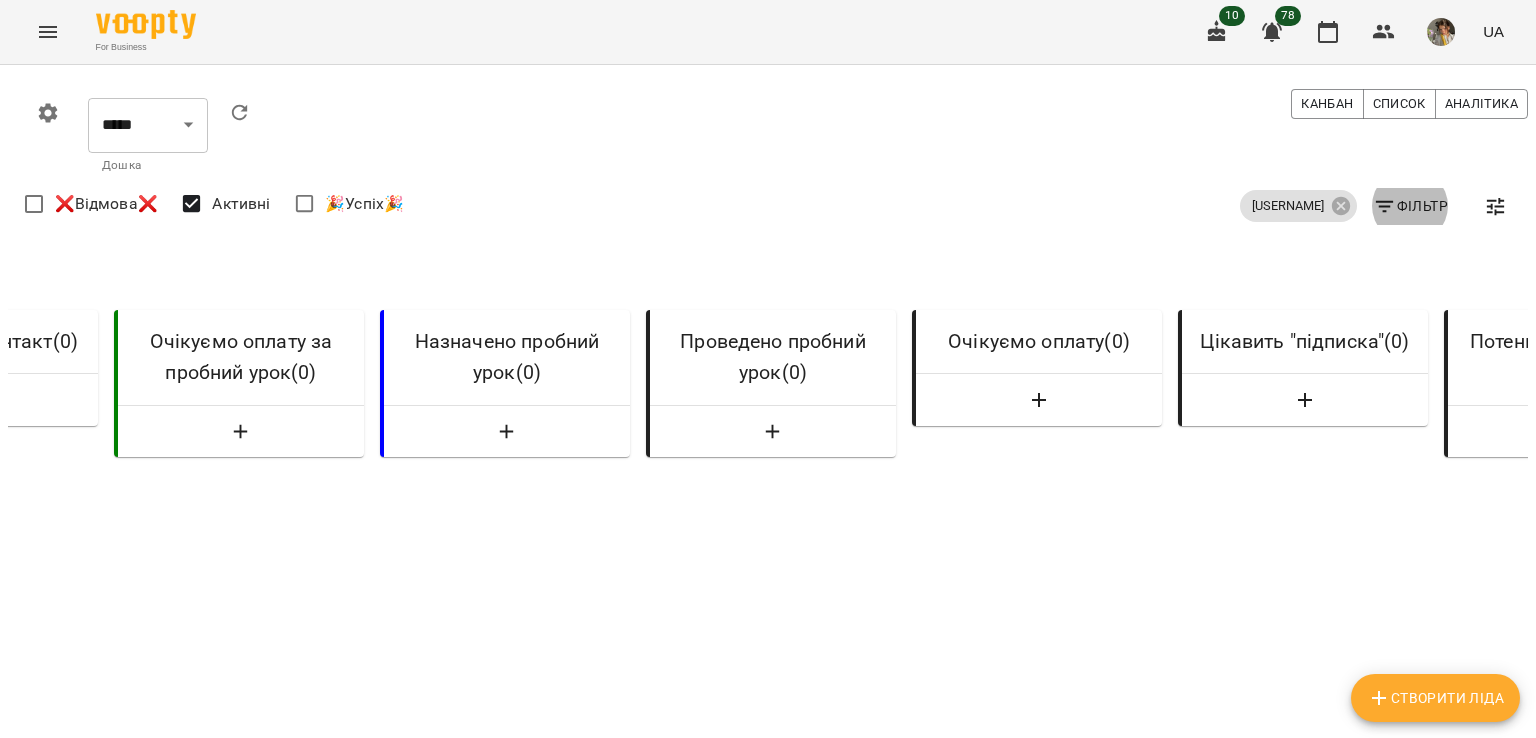 scroll, scrollTop: 0, scrollLeft: 889, axis: horizontal 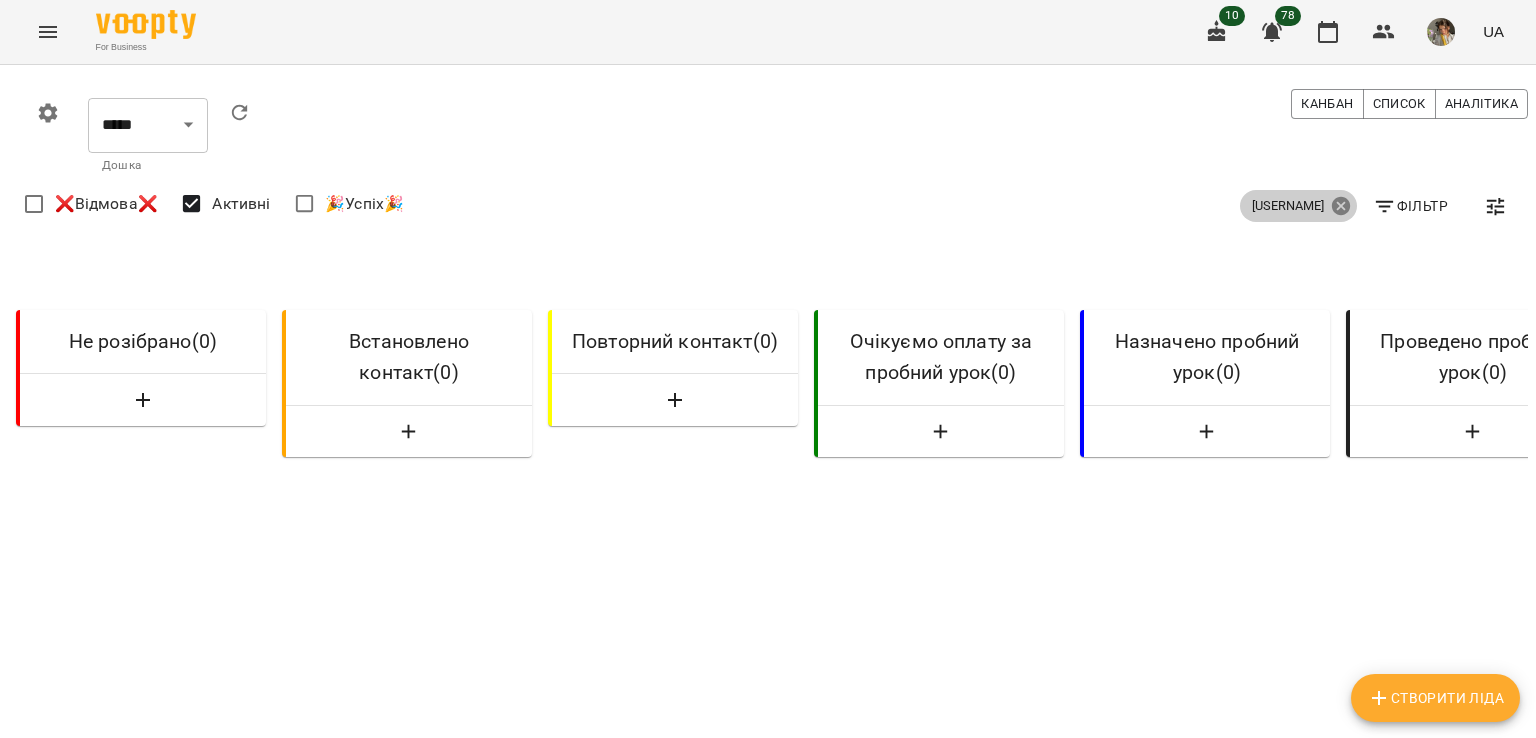 click 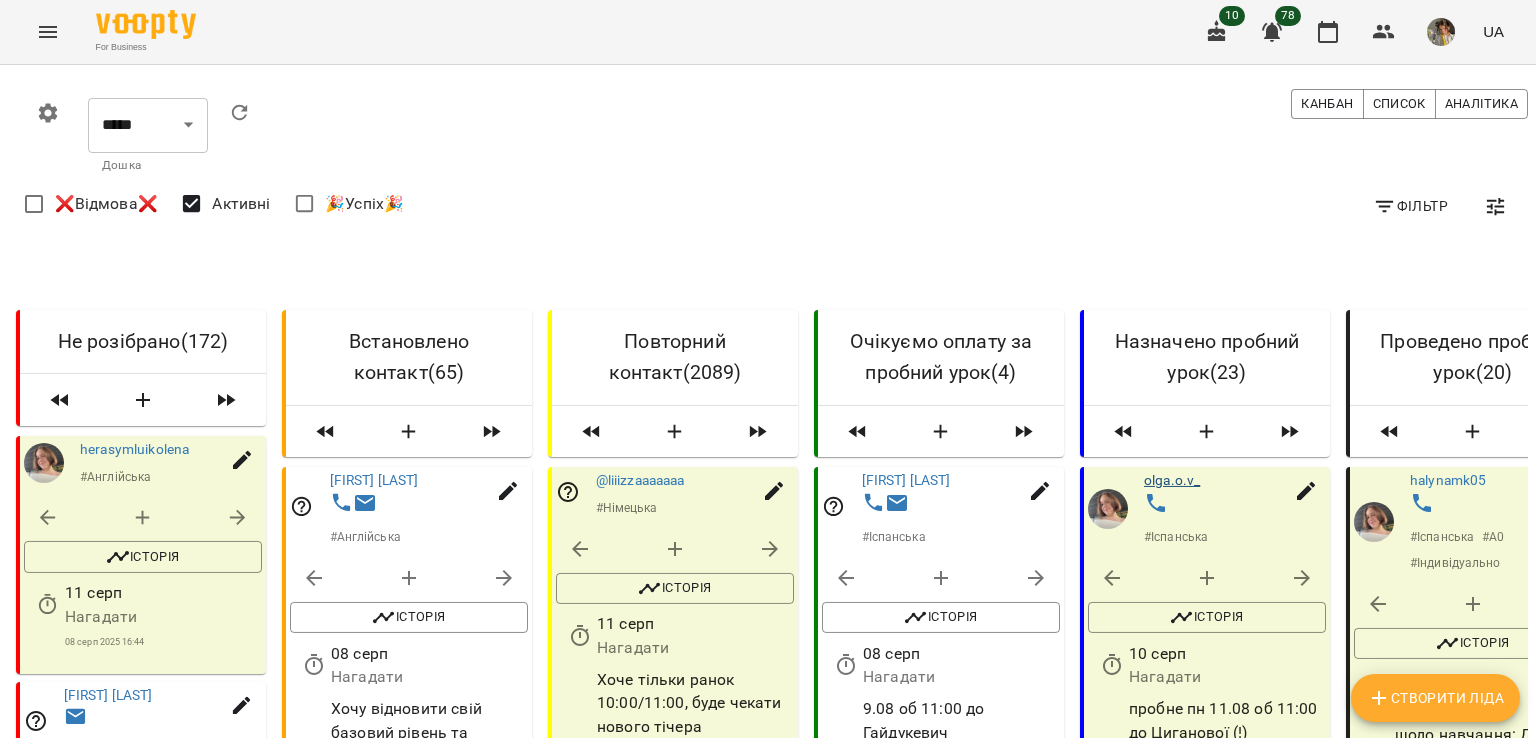 scroll, scrollTop: 0, scrollLeft: 889, axis: horizontal 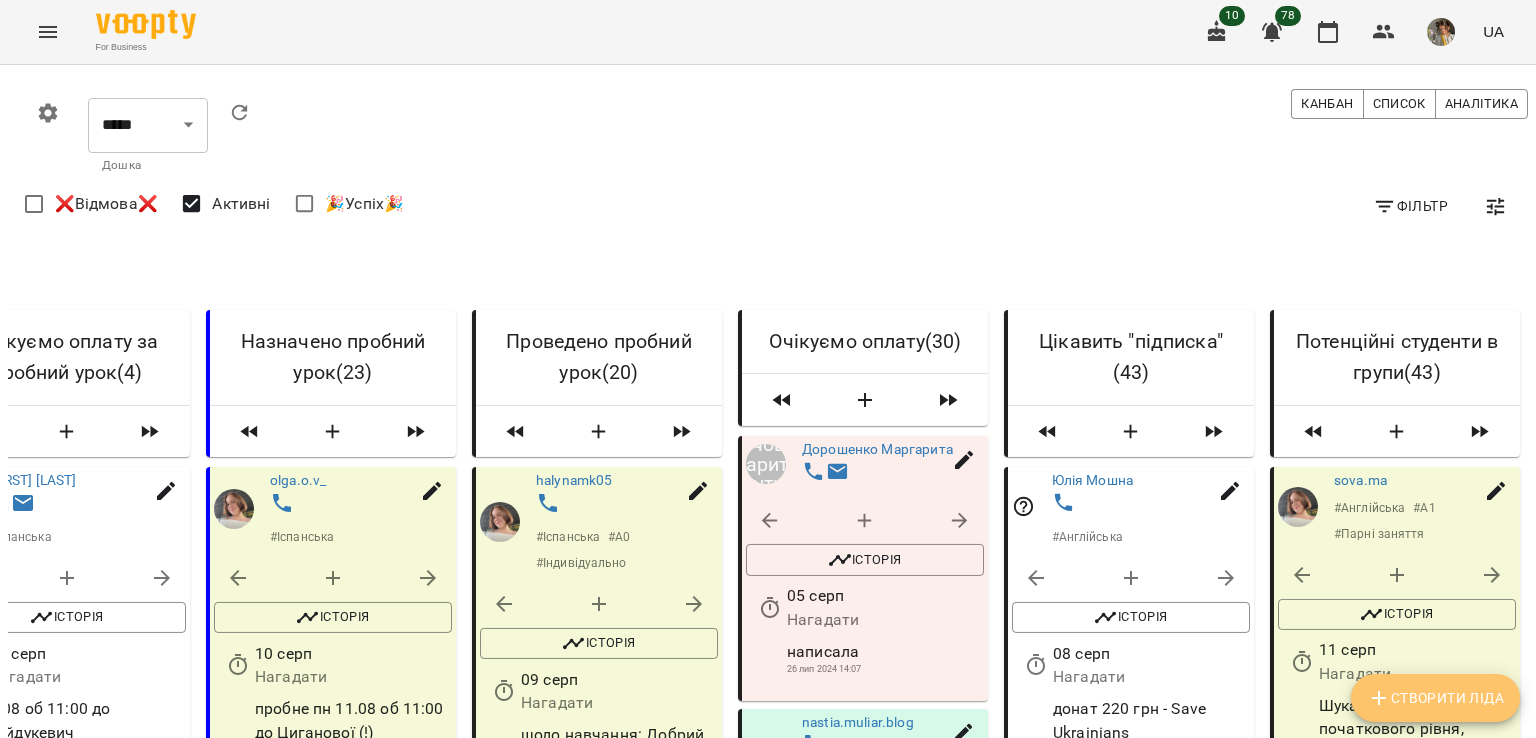 click on "Створити Ліда" at bounding box center [1435, 698] 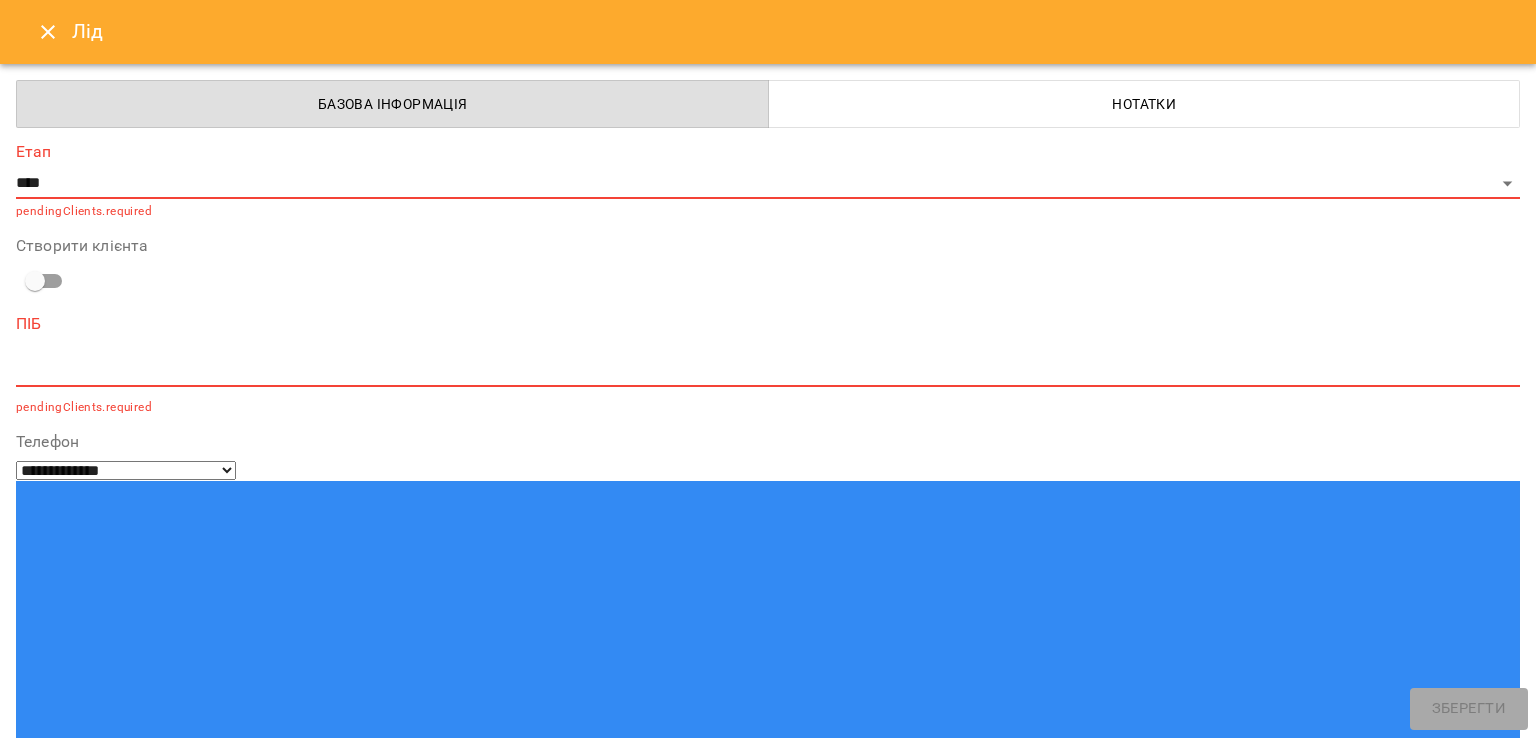 click 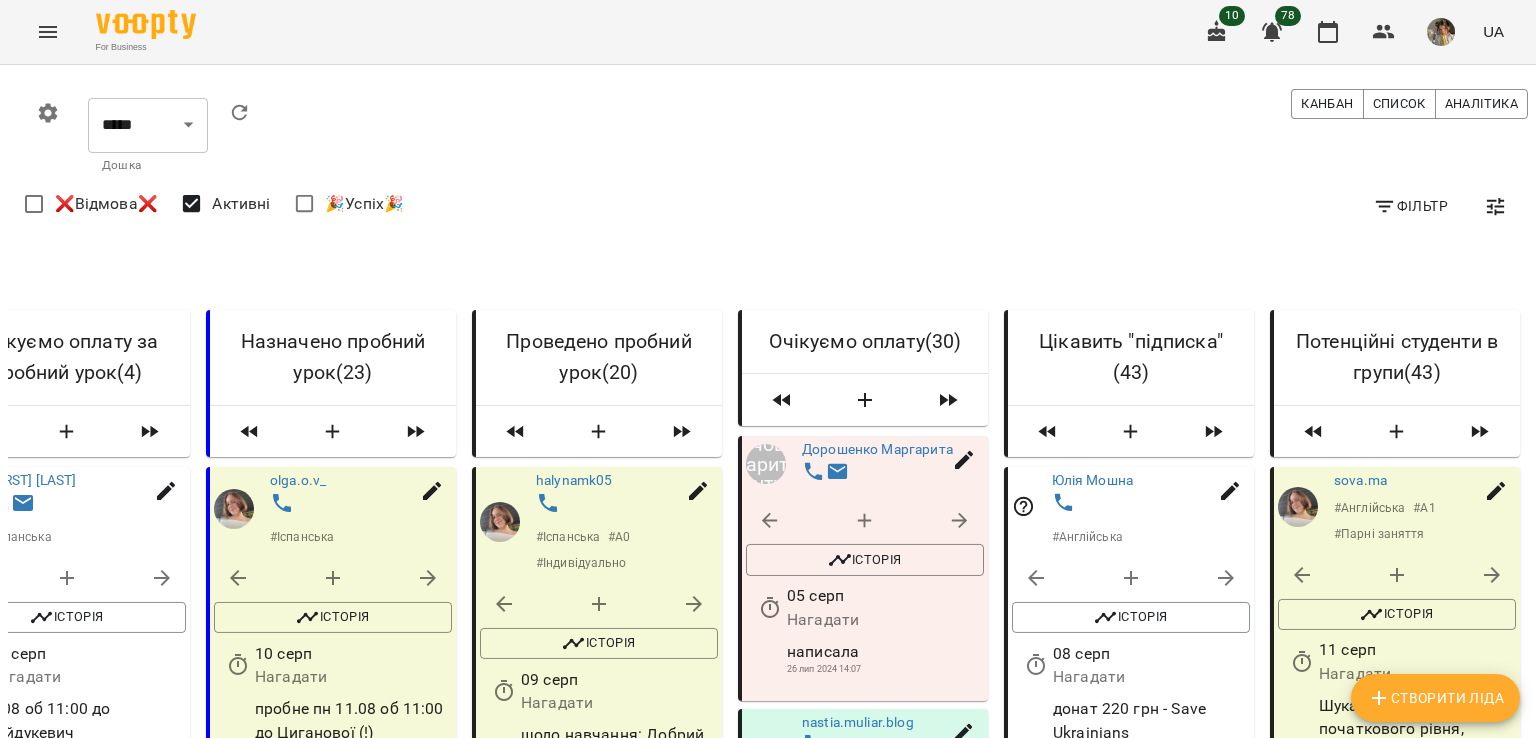 click 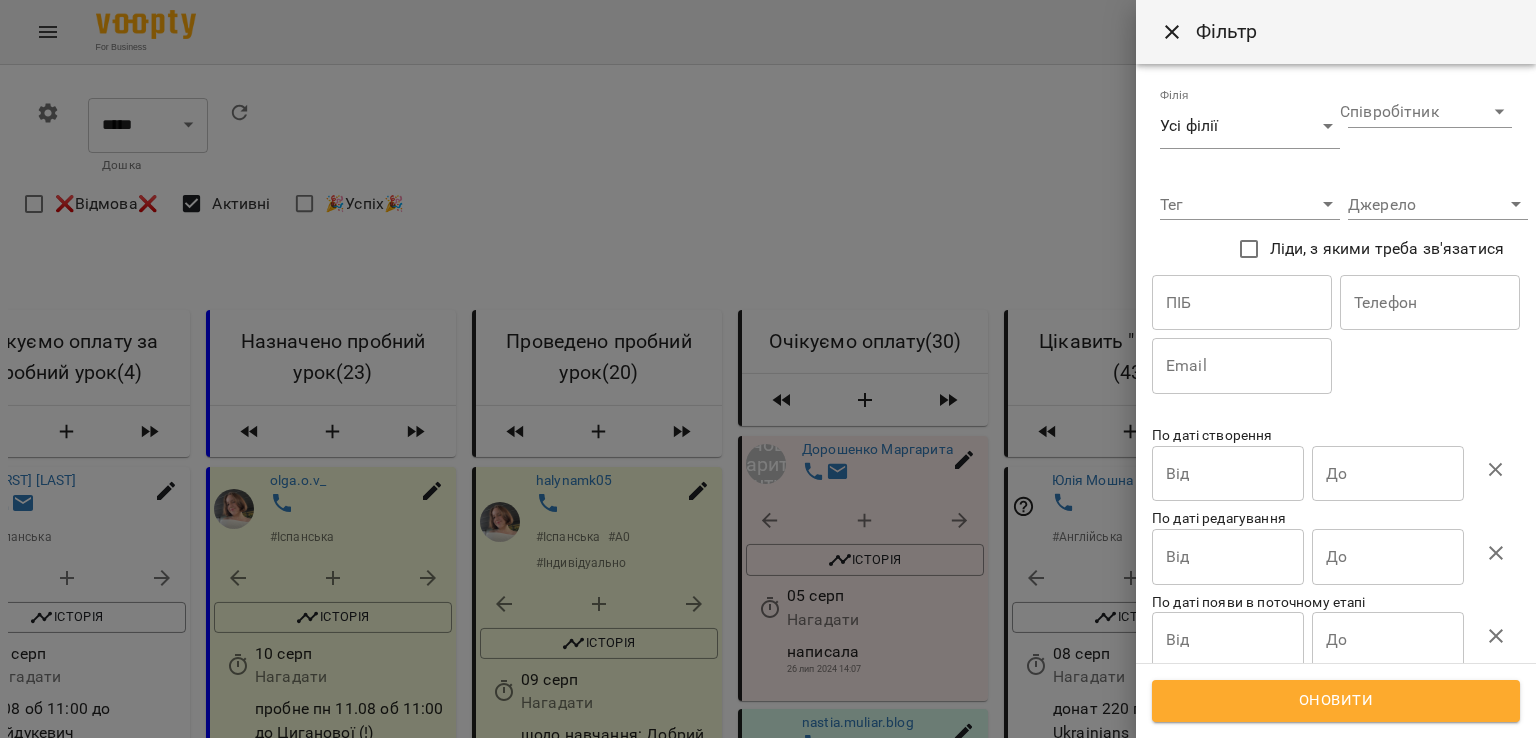 click at bounding box center (1242, 303) 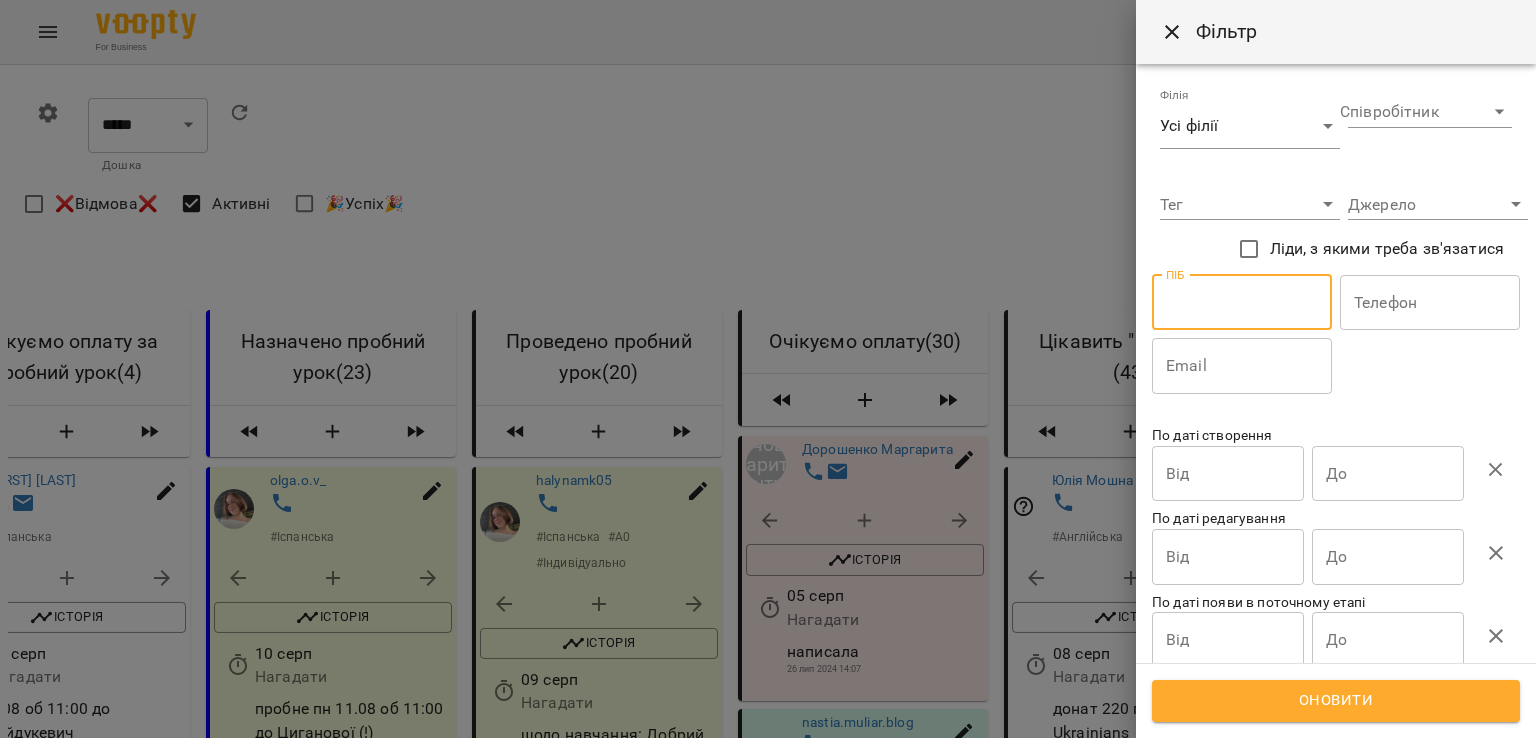 paste on "**********" 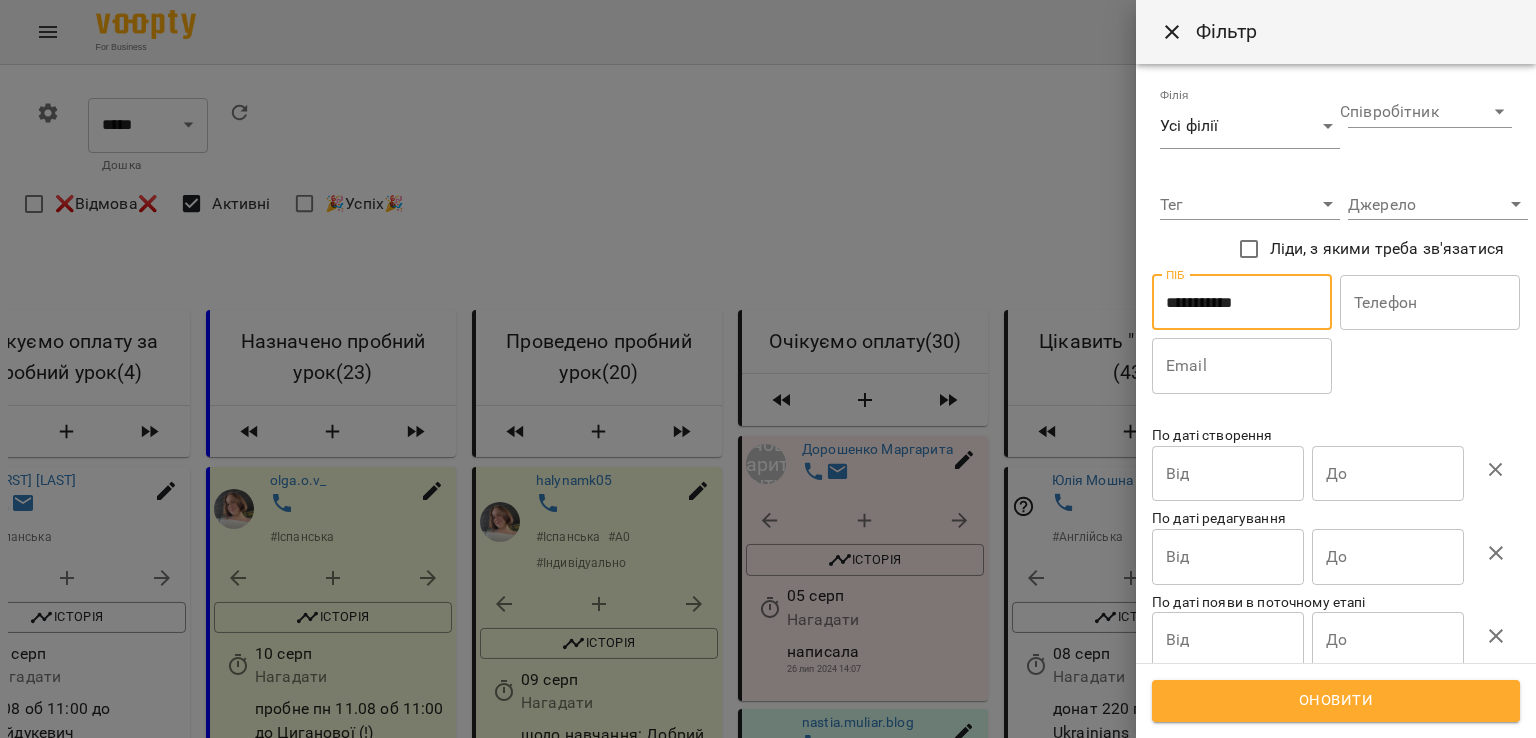 click on "**********" at bounding box center (1242, 303) 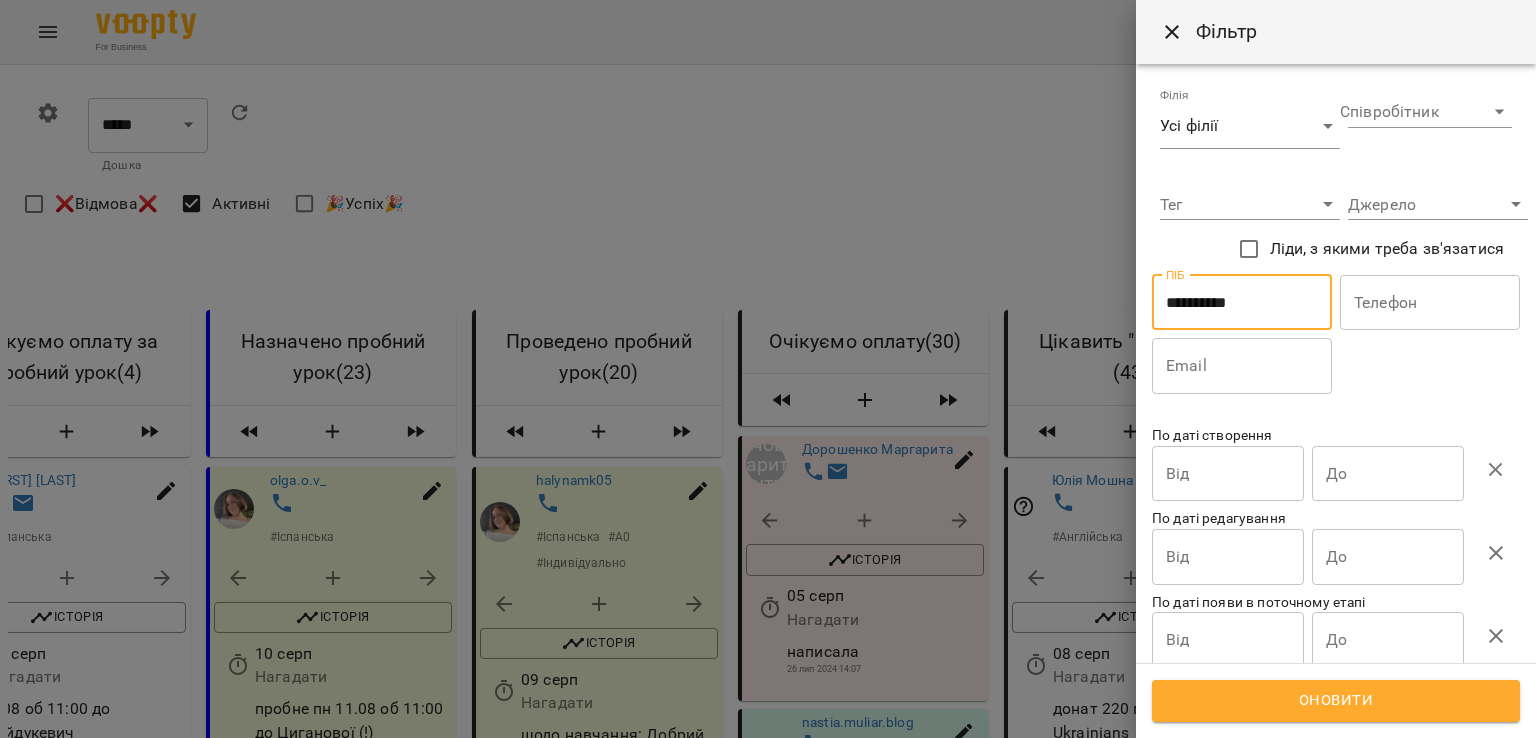 type on "**********" 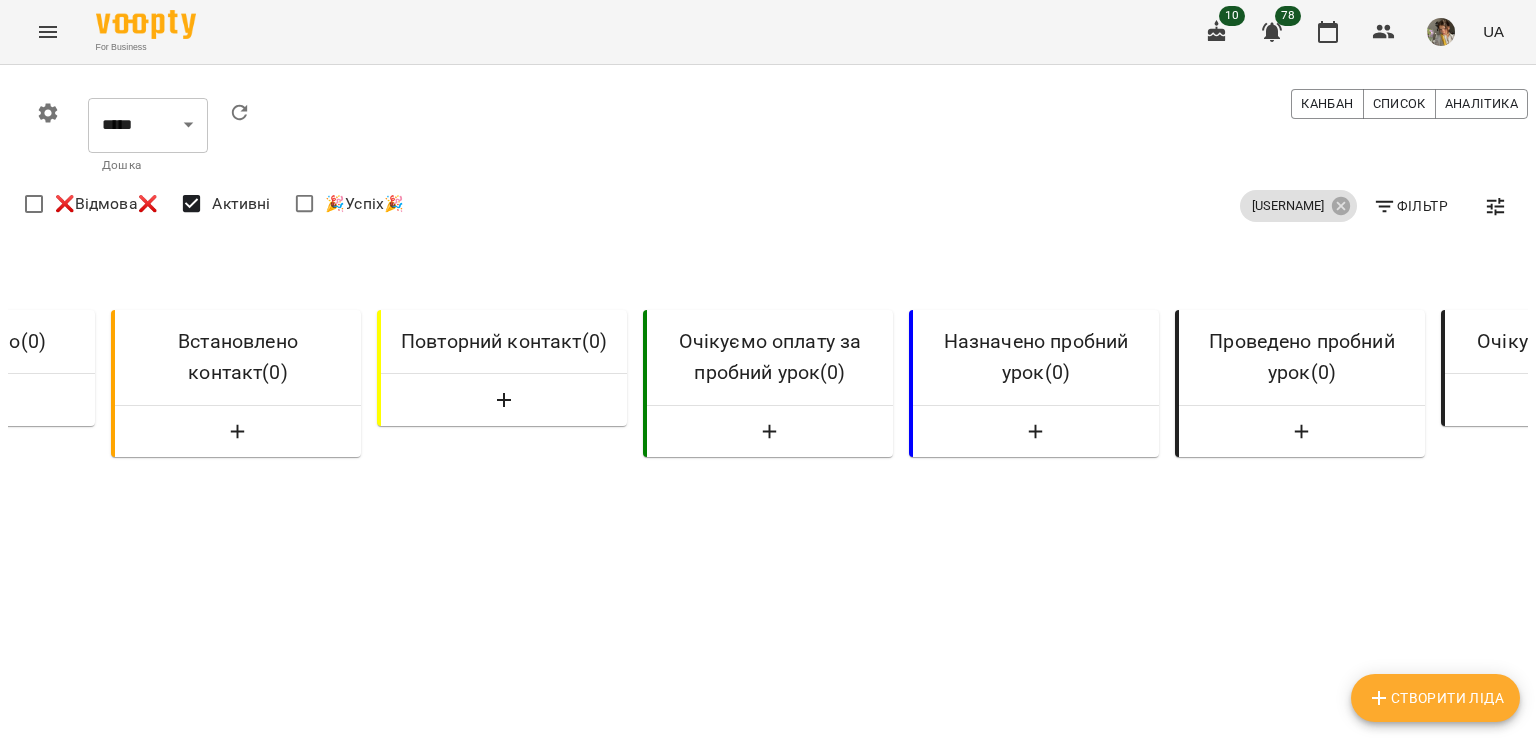 scroll, scrollTop: 0, scrollLeft: 0, axis: both 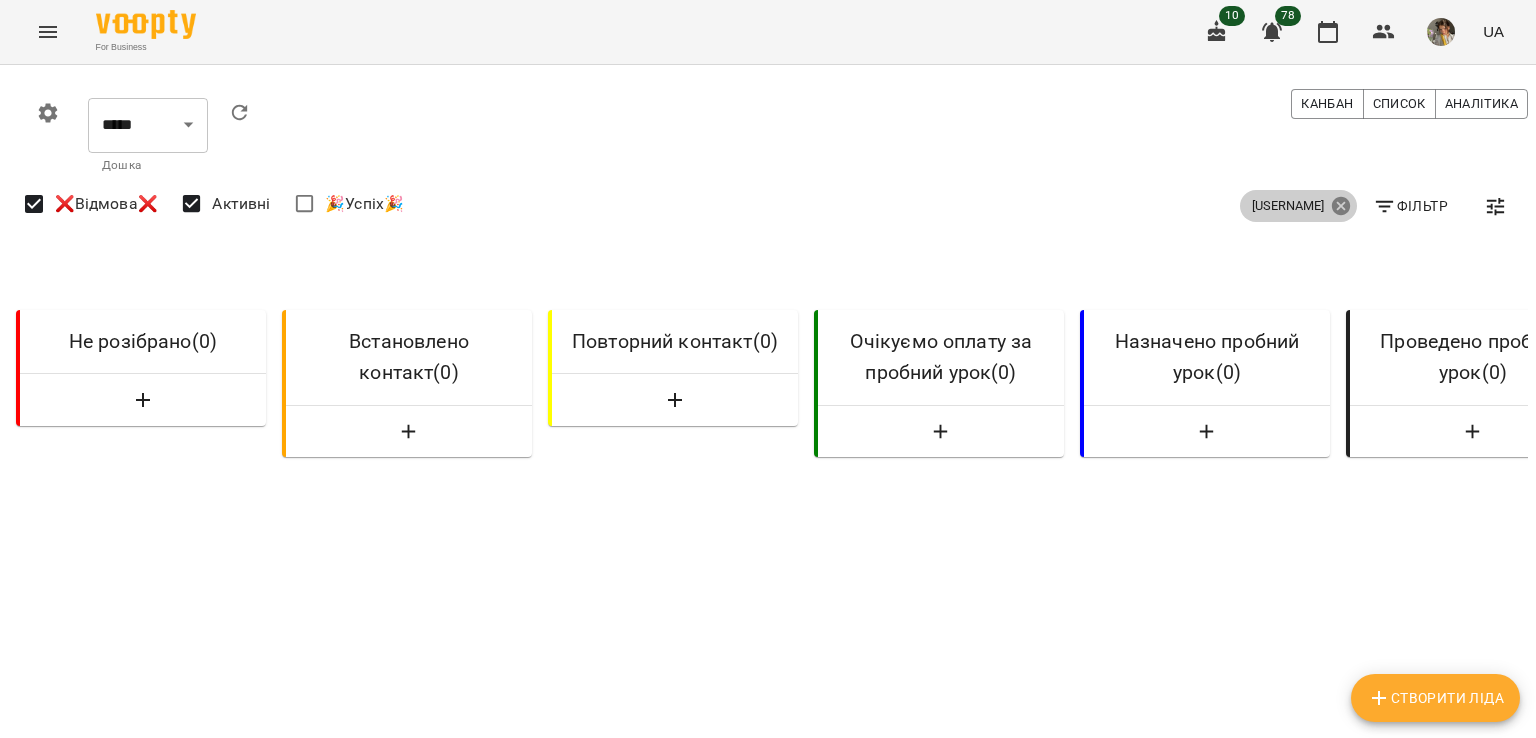 click 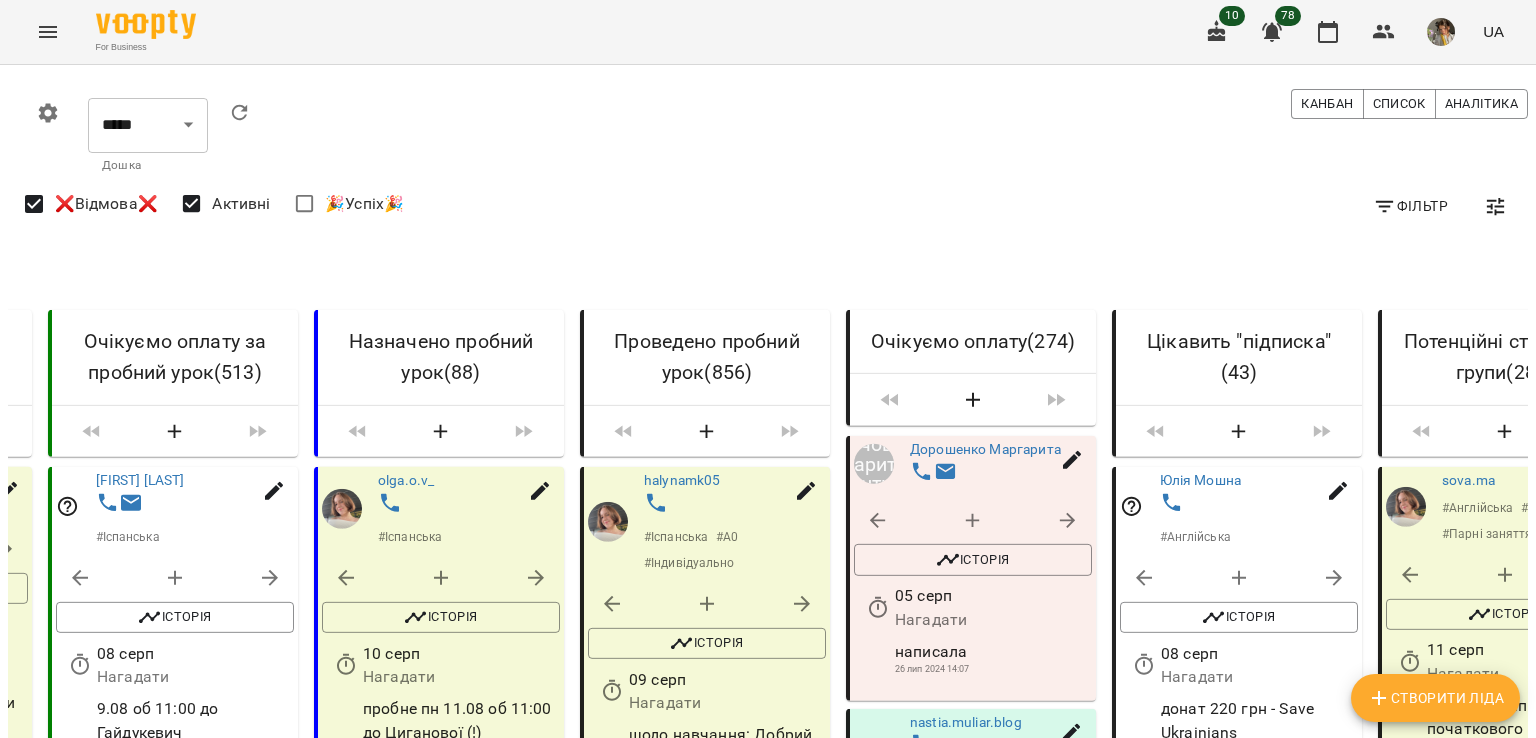scroll, scrollTop: 0, scrollLeft: 889, axis: horizontal 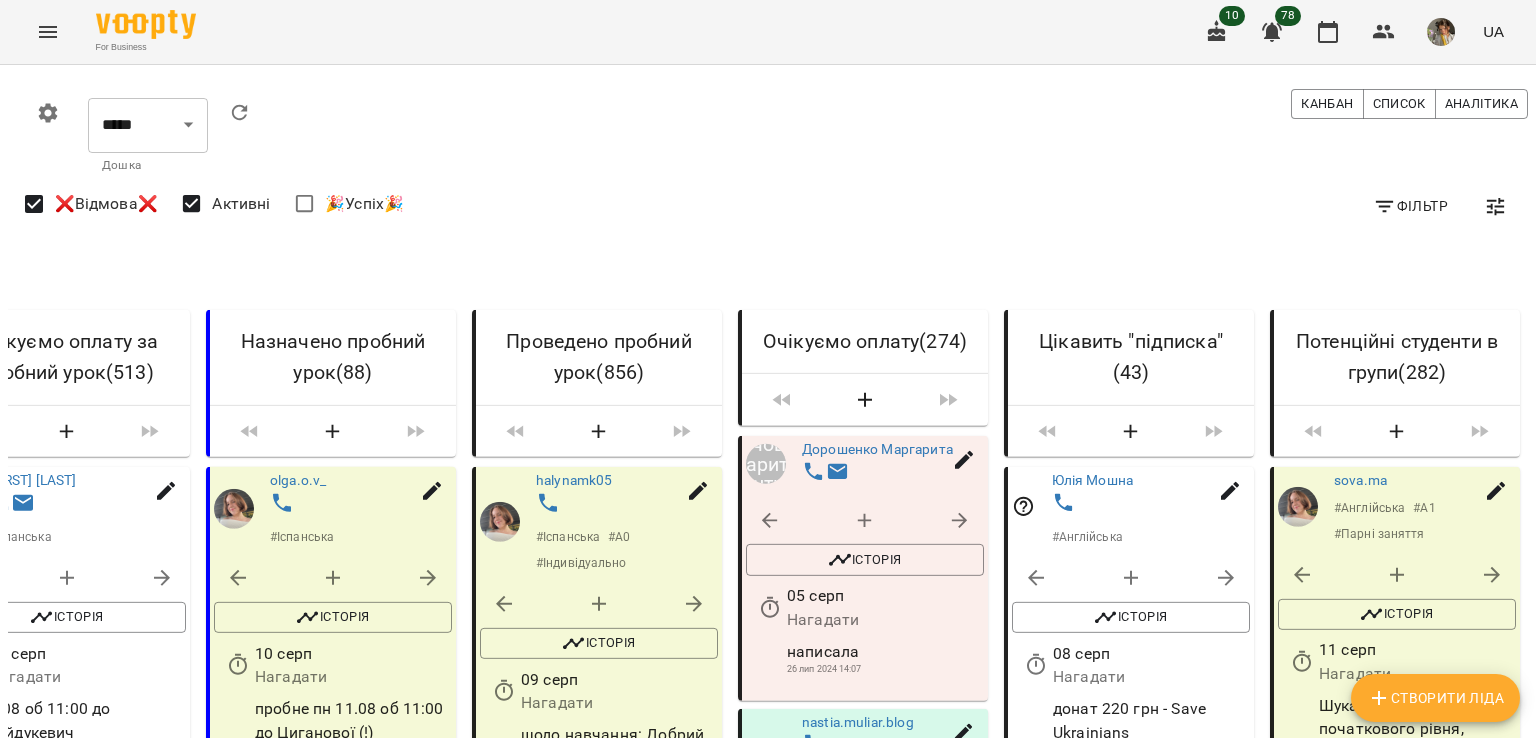 click 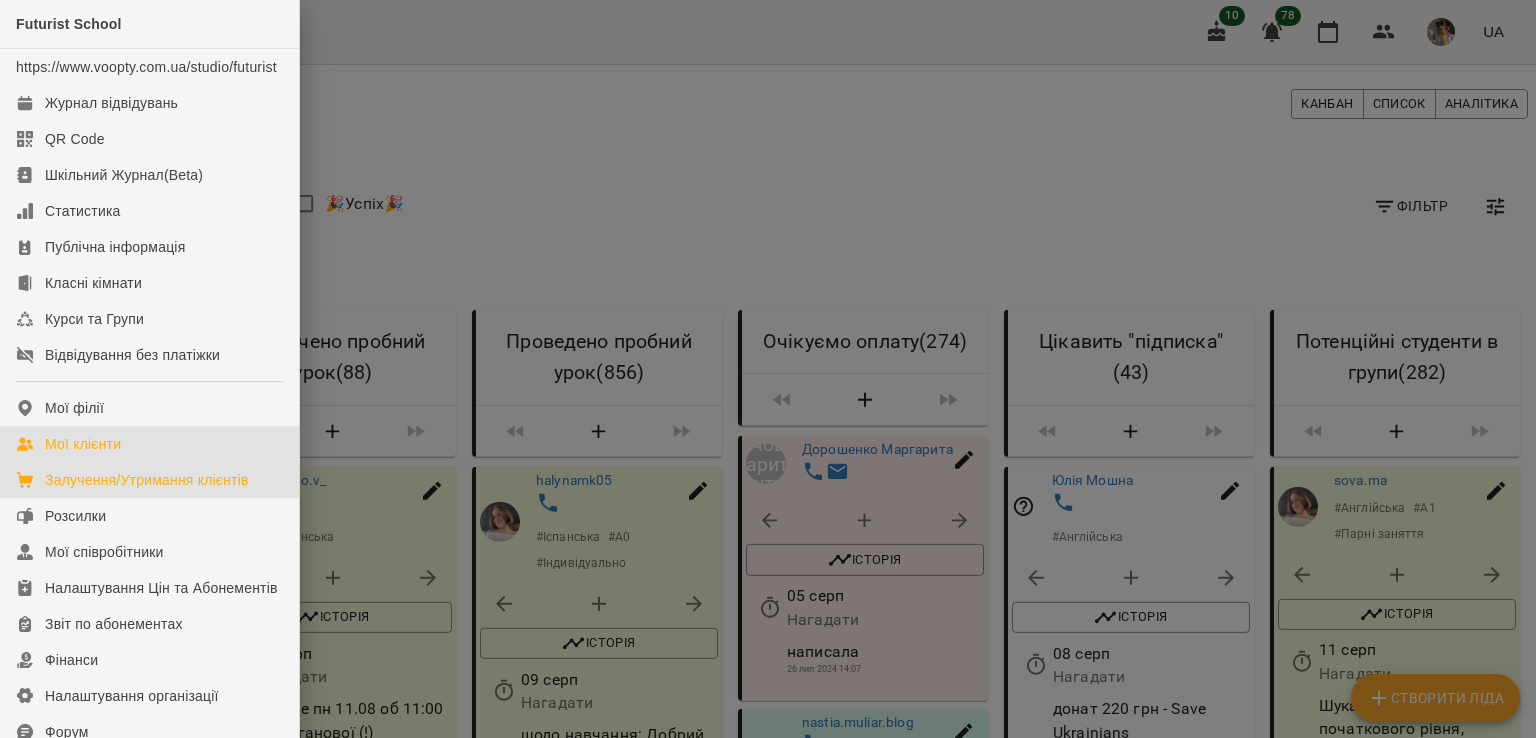 click on "Мої клієнти" at bounding box center [83, 444] 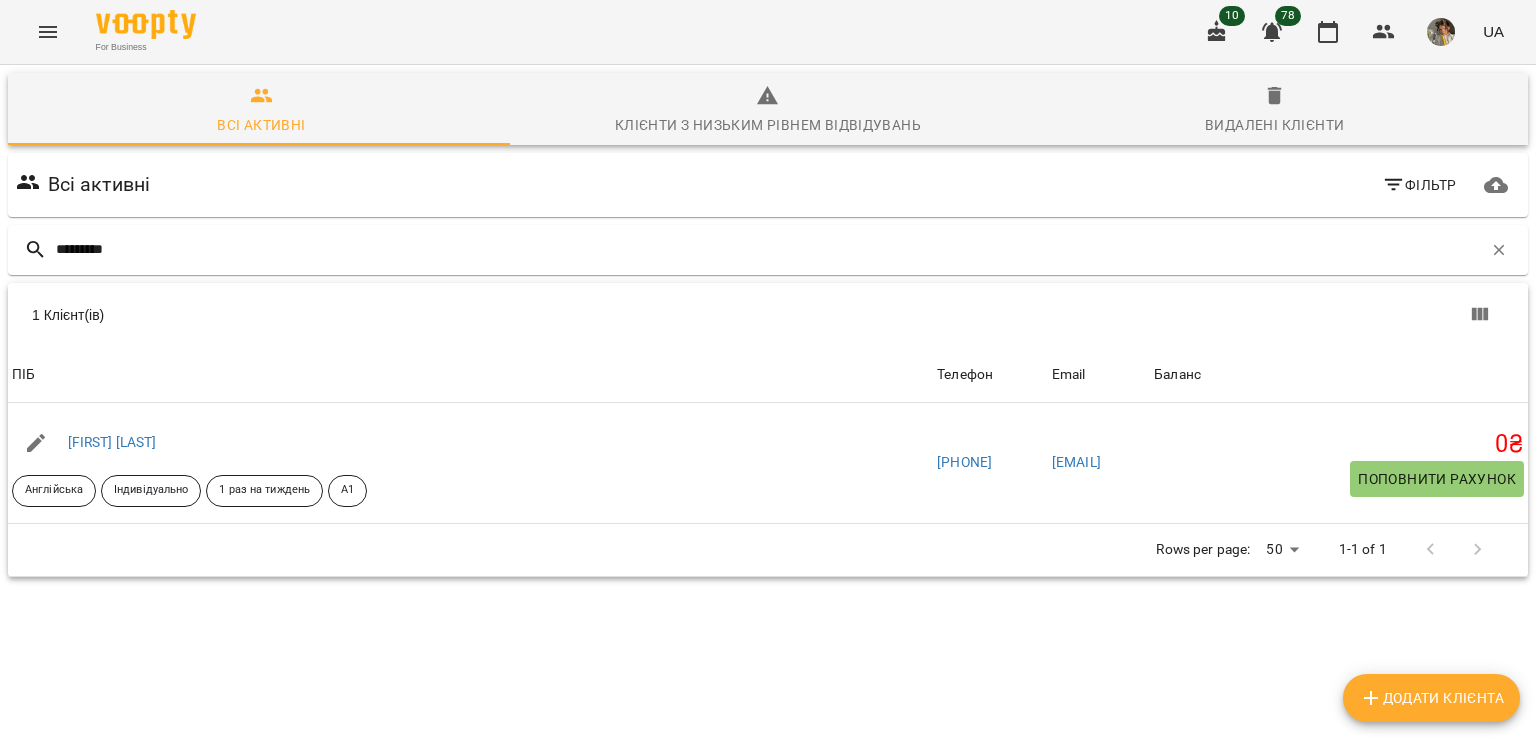 type on "*********" 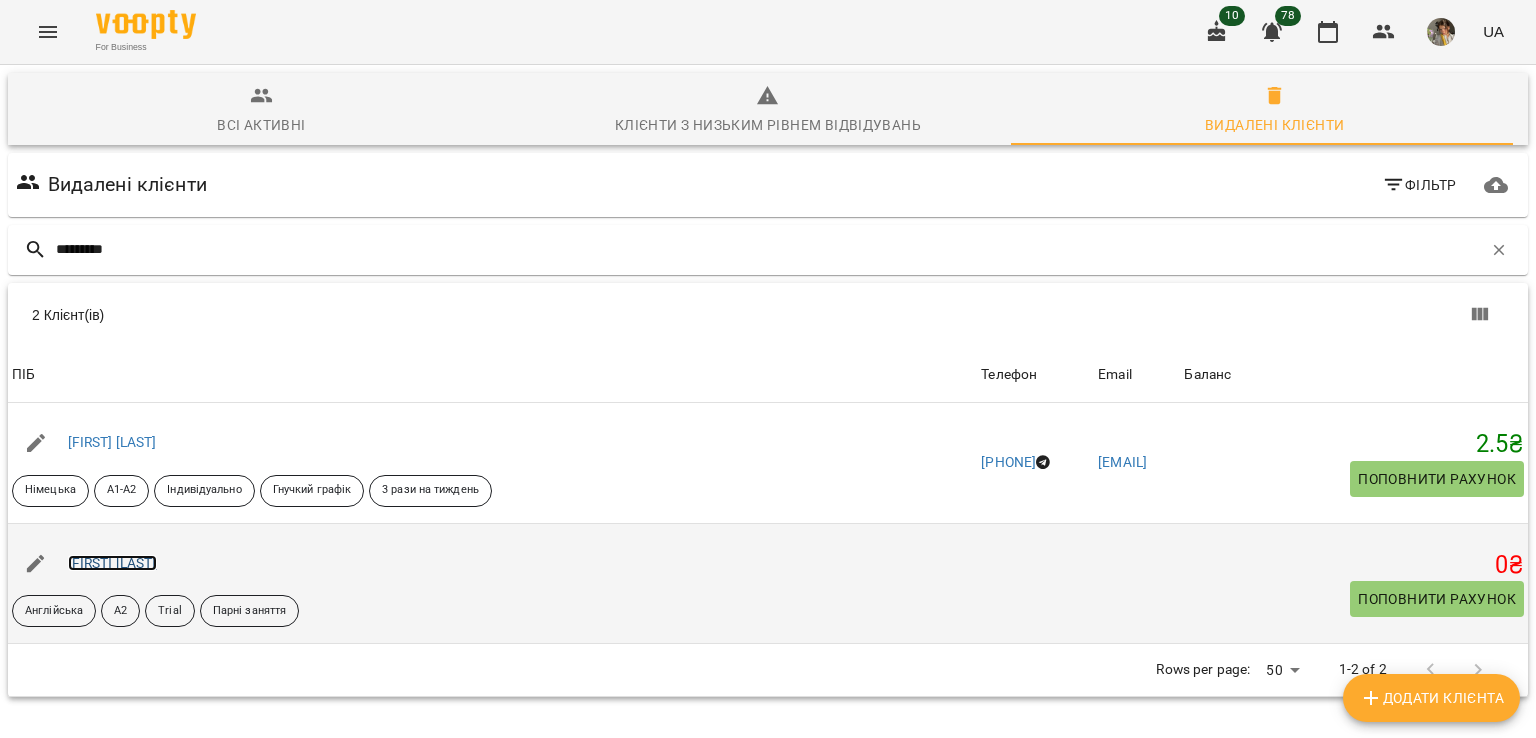 click on "Мироненко Юлія" at bounding box center (112, 563) 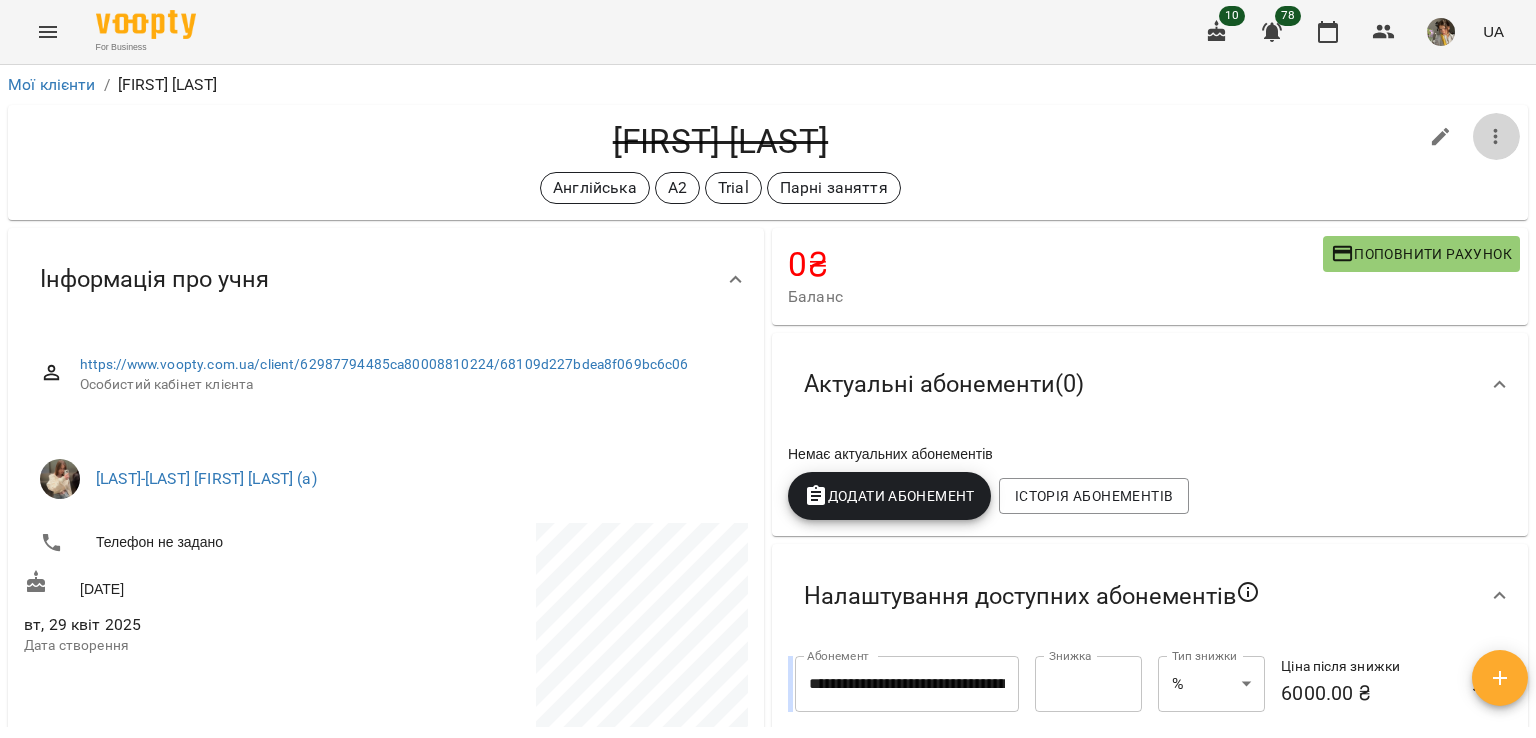 click 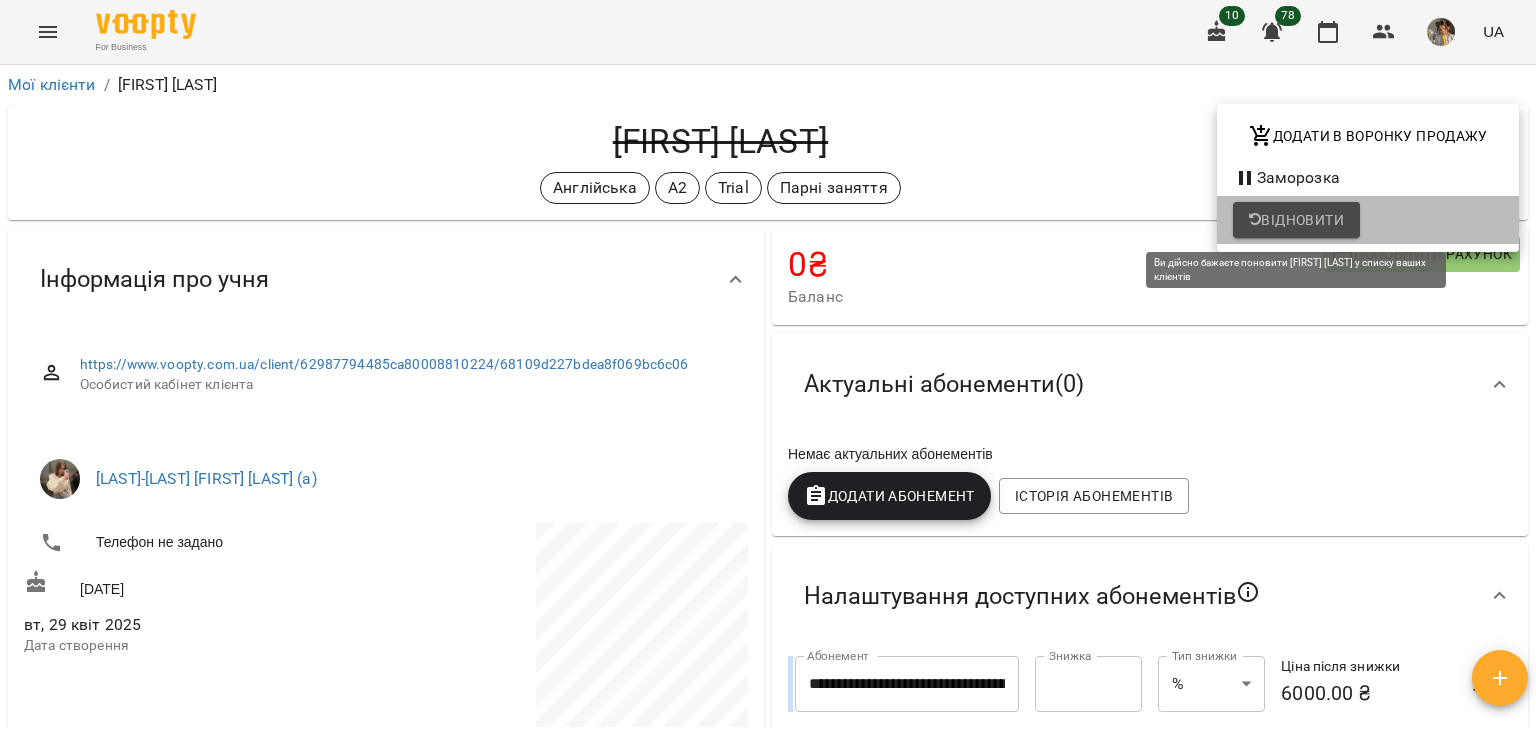 click on "Відновити" at bounding box center [1296, 220] 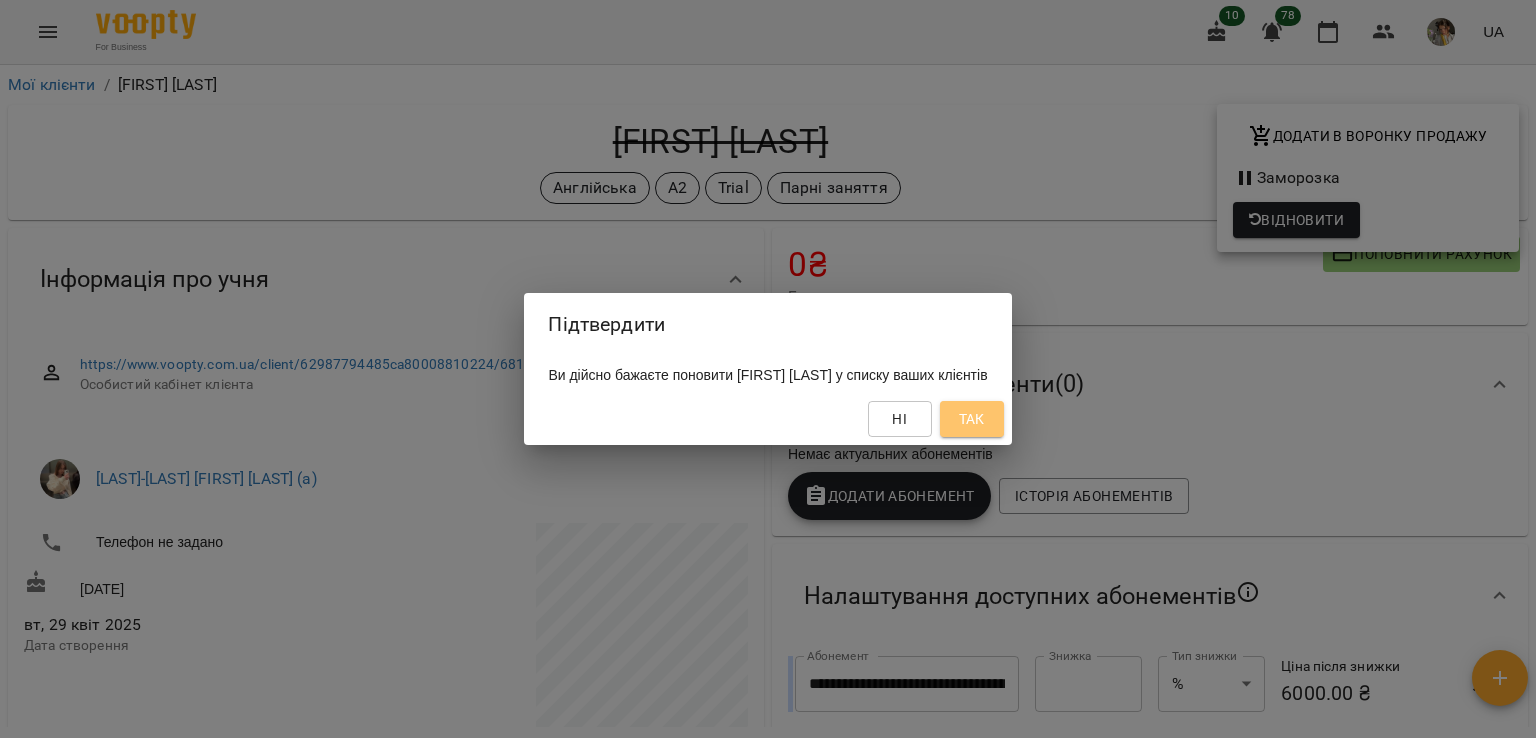 click on "Так" at bounding box center [972, 419] 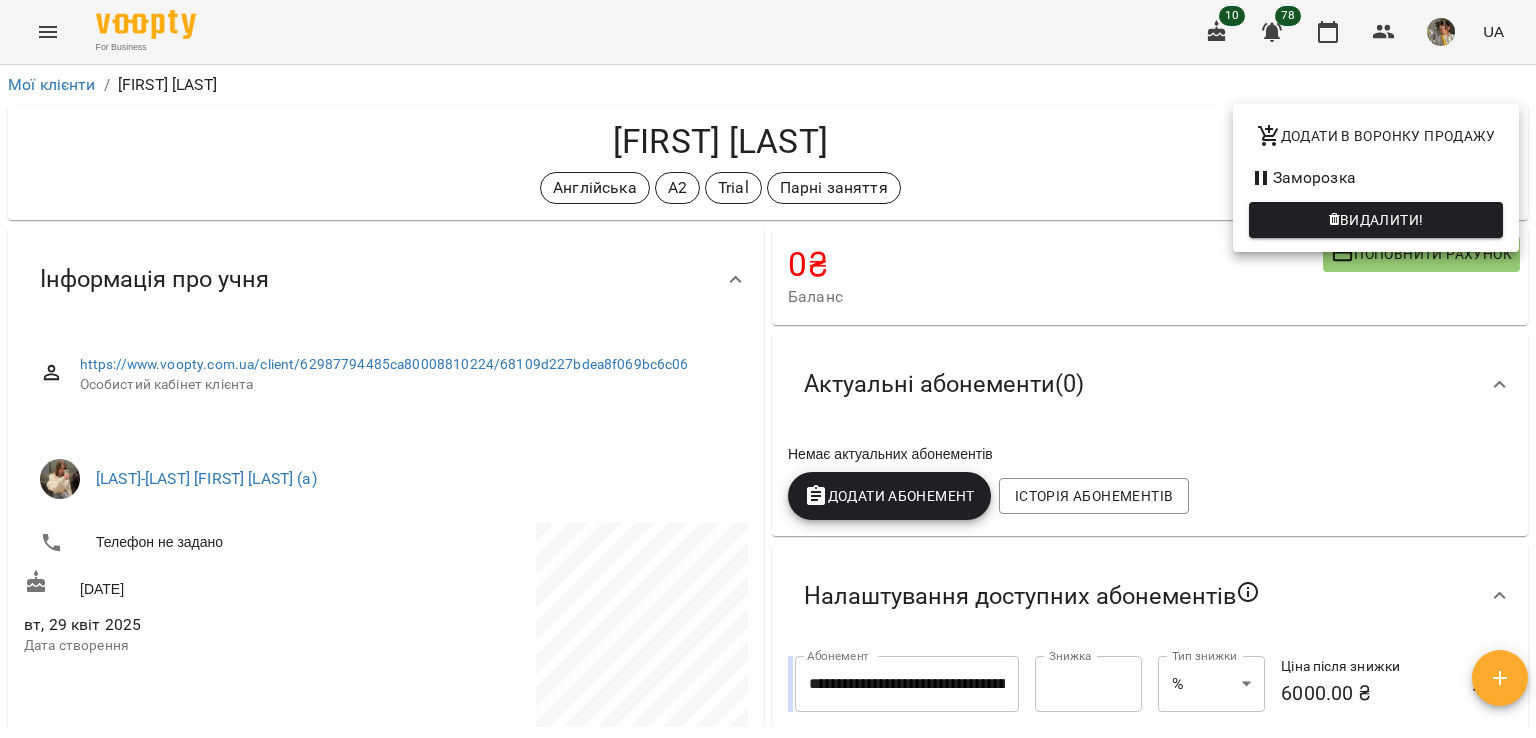click at bounding box center [768, 369] 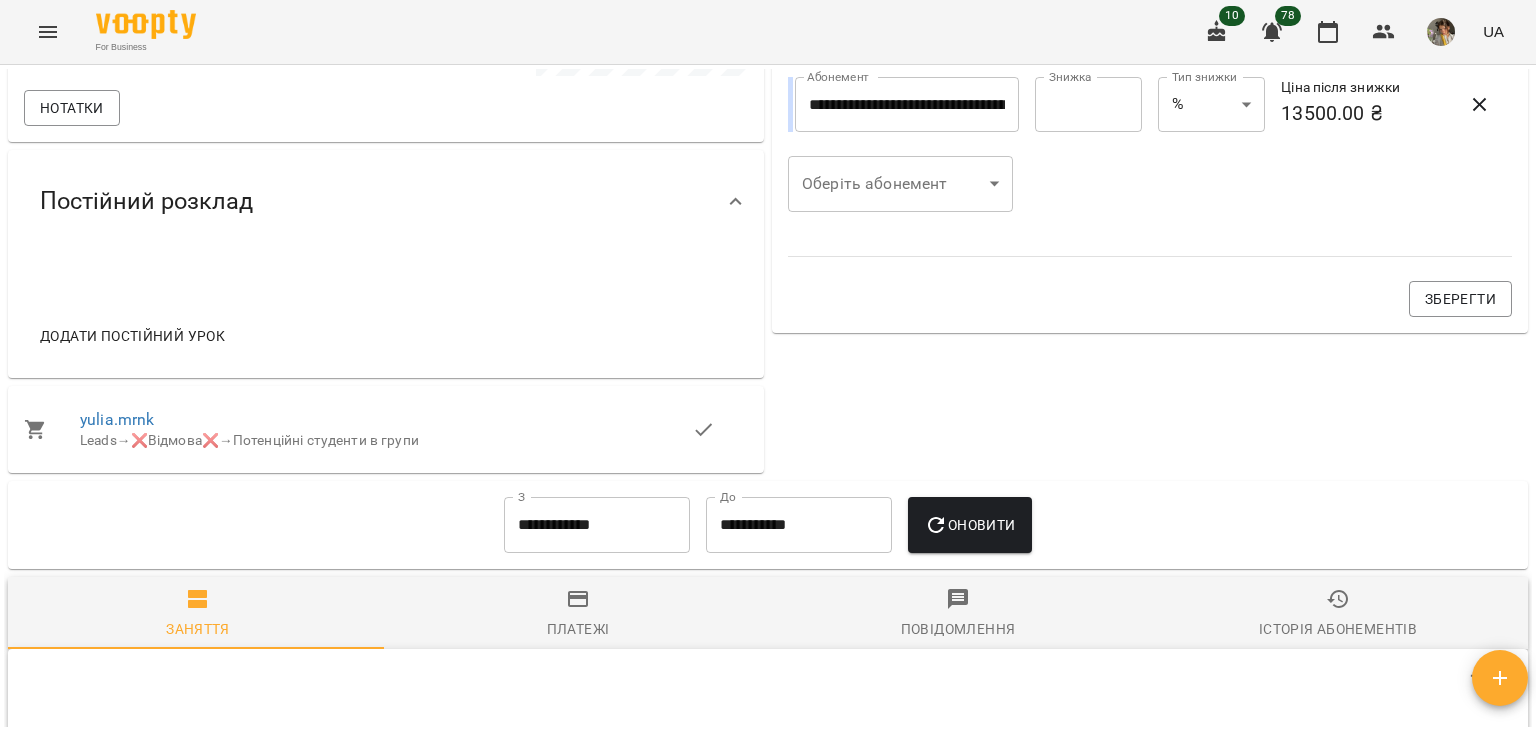 scroll, scrollTop: 658, scrollLeft: 0, axis: vertical 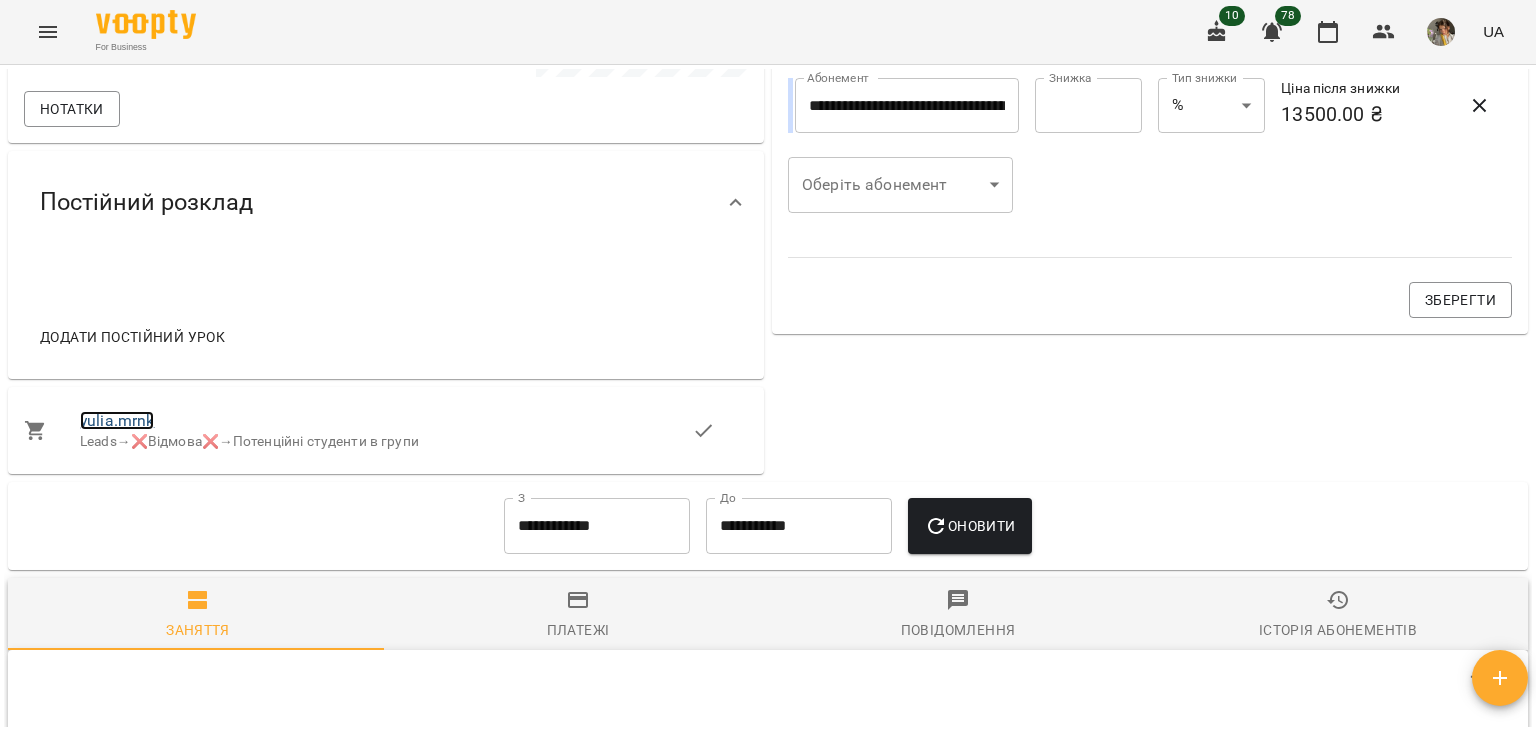 click on "yulia.mrnk" at bounding box center (117, 420) 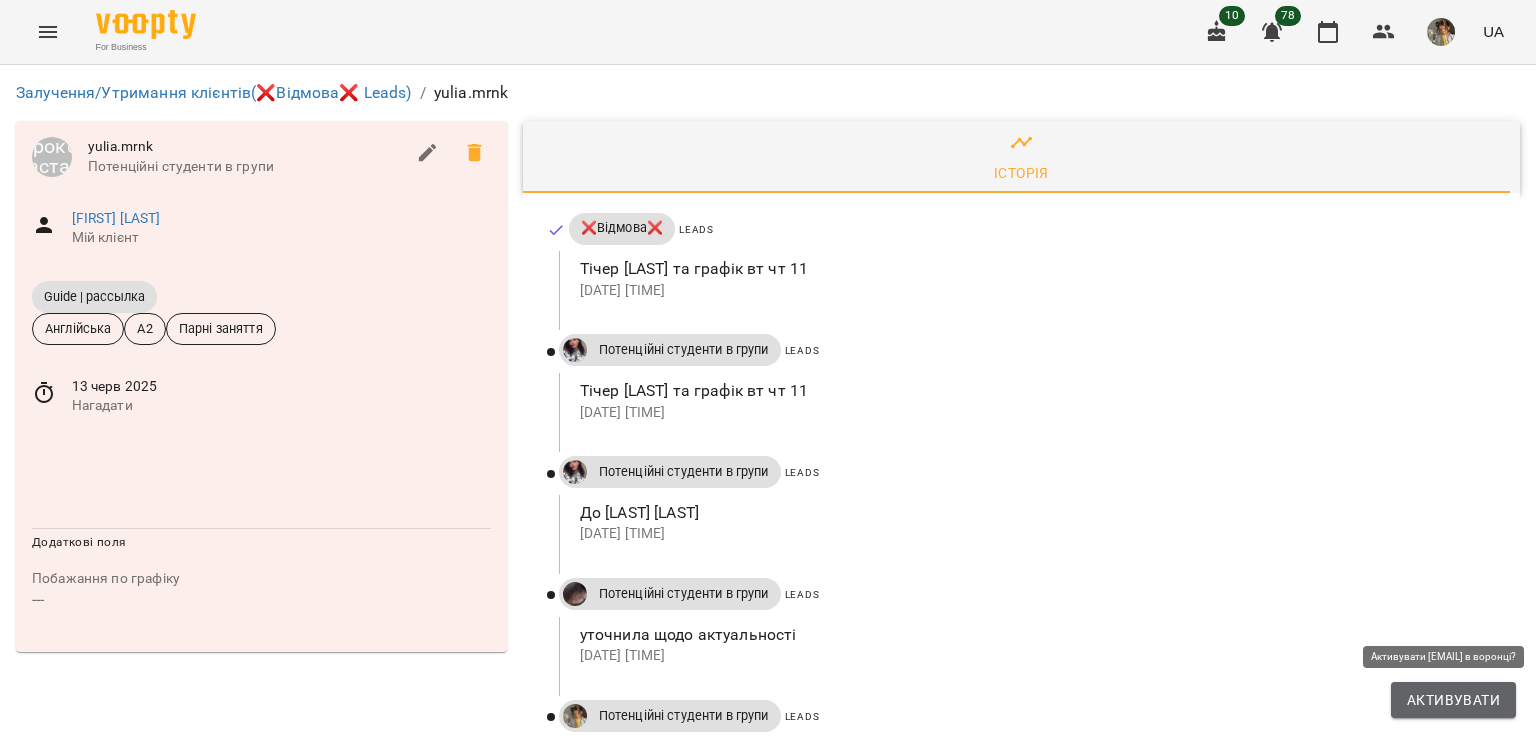 click on "Активувати" at bounding box center (1453, 700) 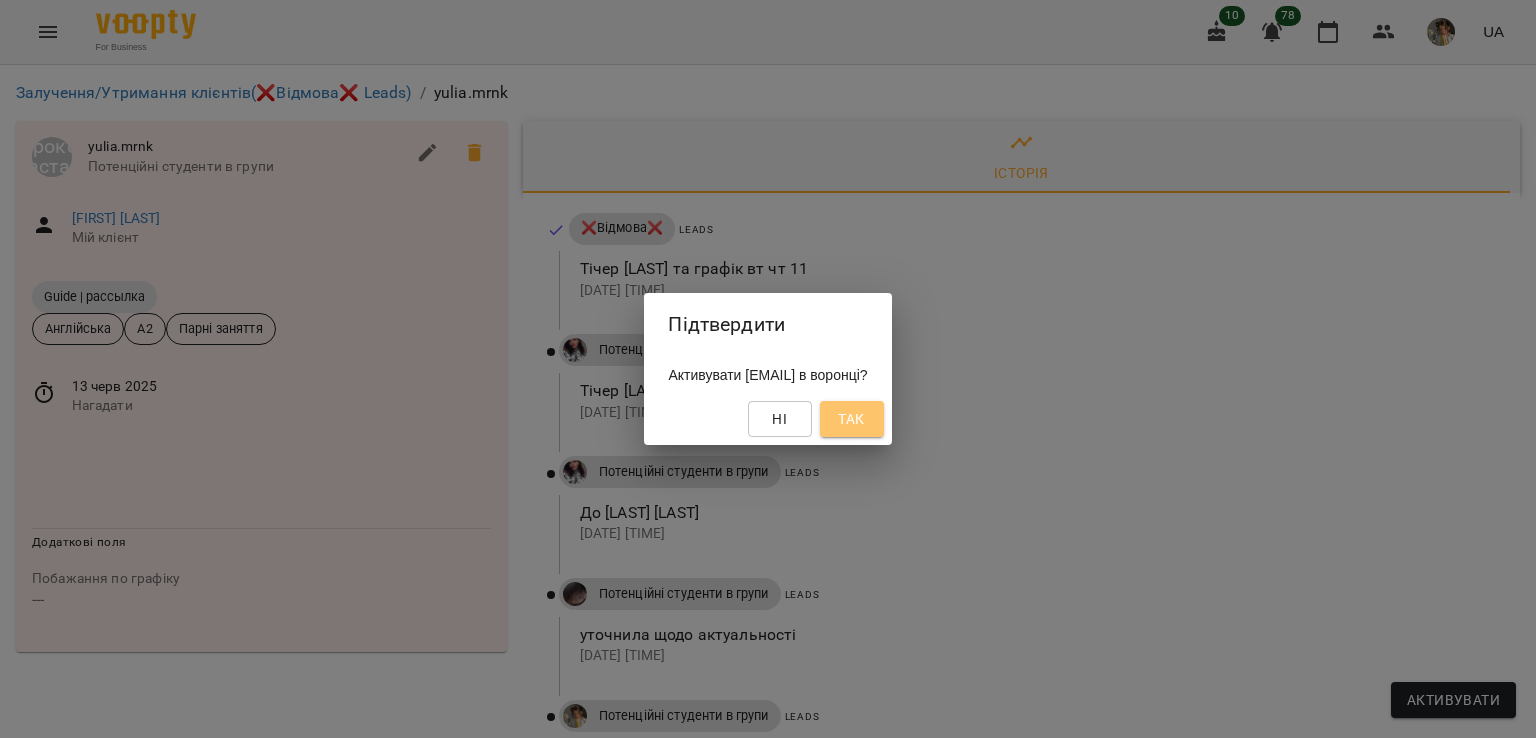 click on "Так" at bounding box center (851, 419) 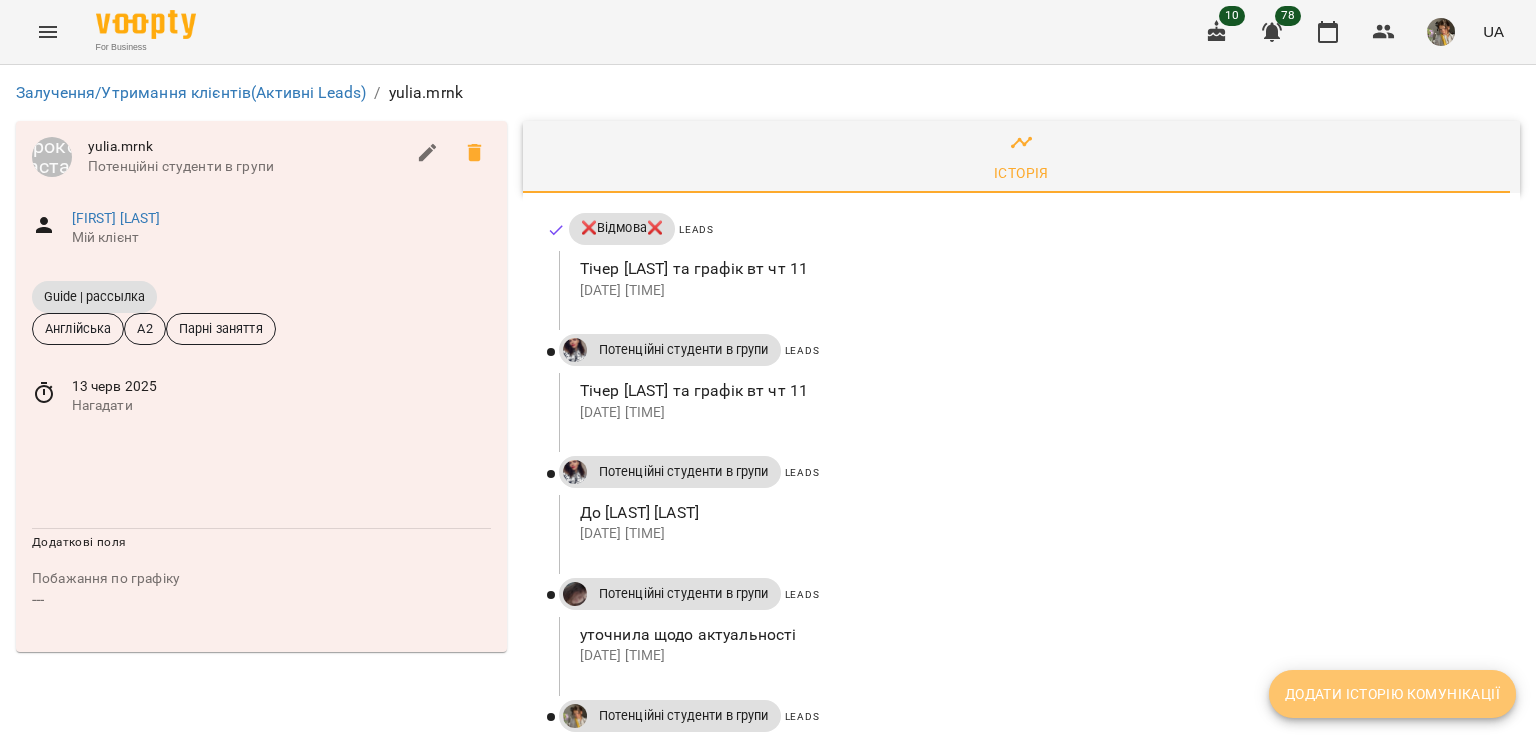 click on "Додати історію комунікації" at bounding box center [1392, 694] 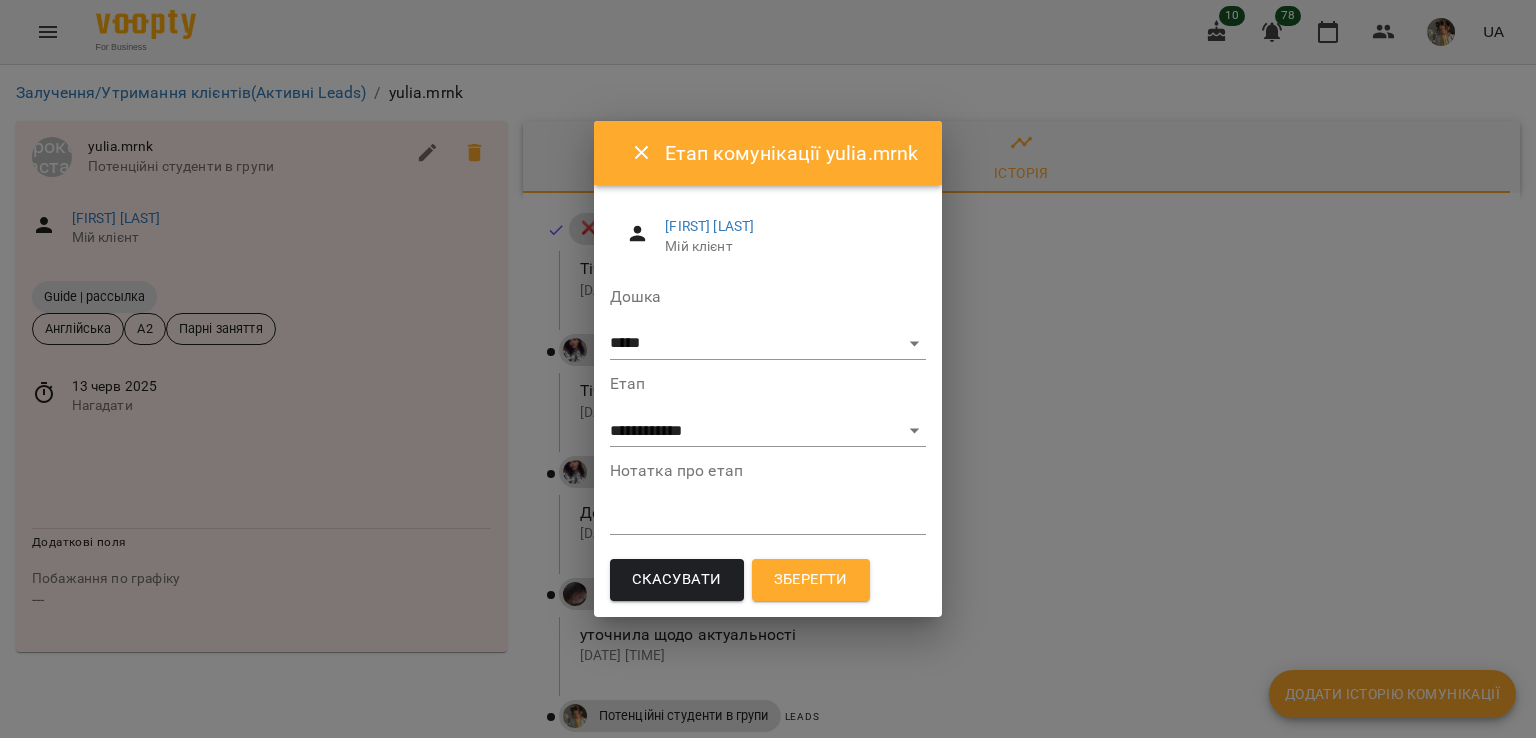 click at bounding box center (768, 518) 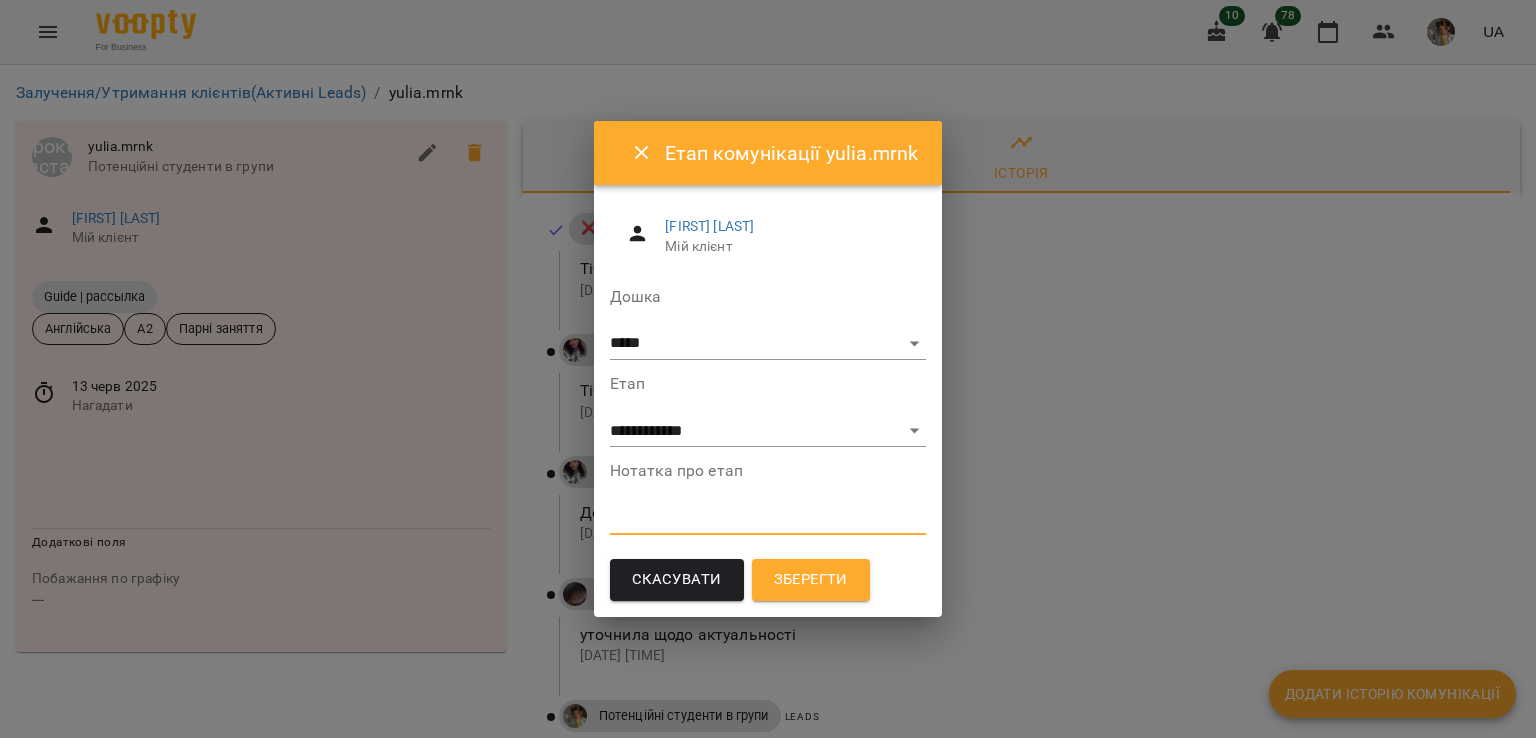 paste on "**********" 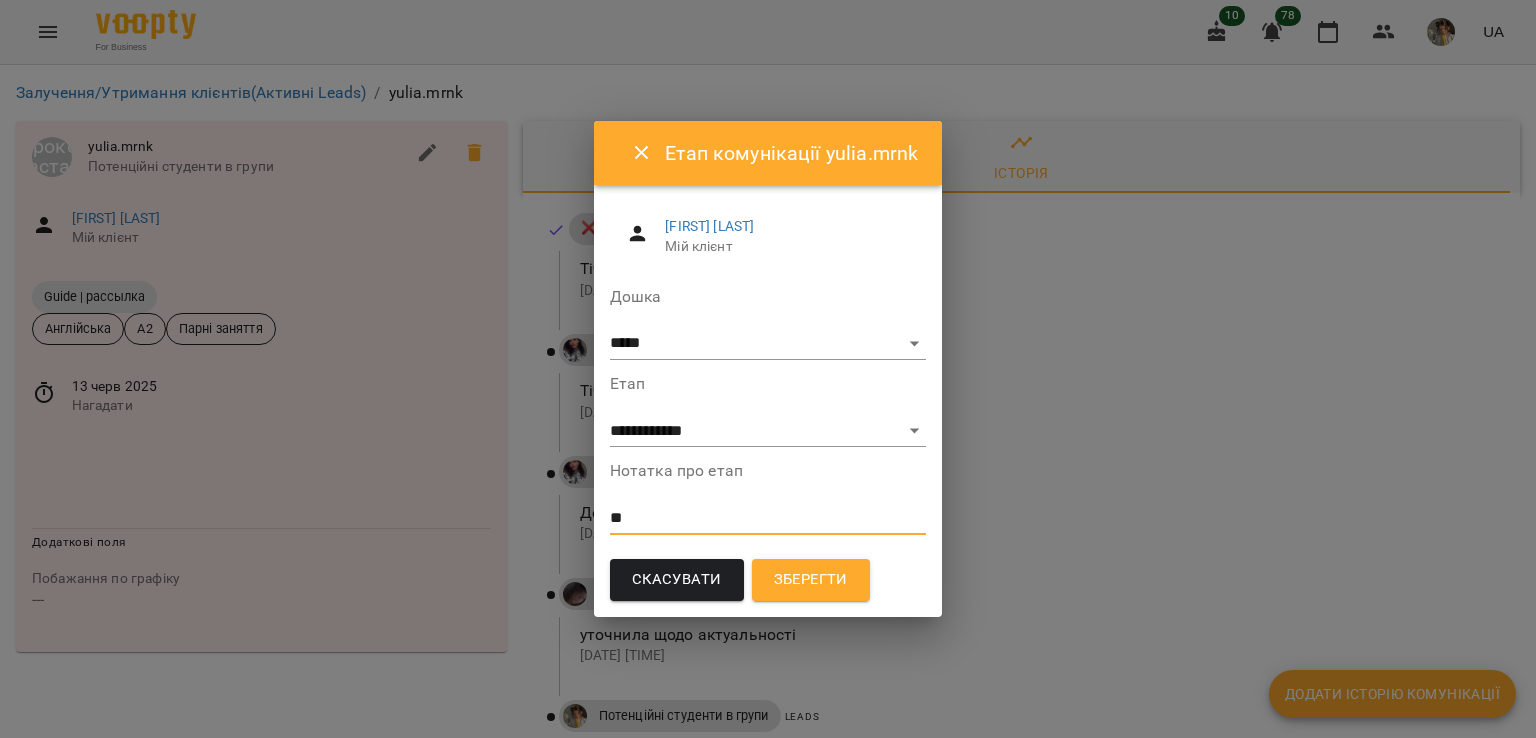 type on "*" 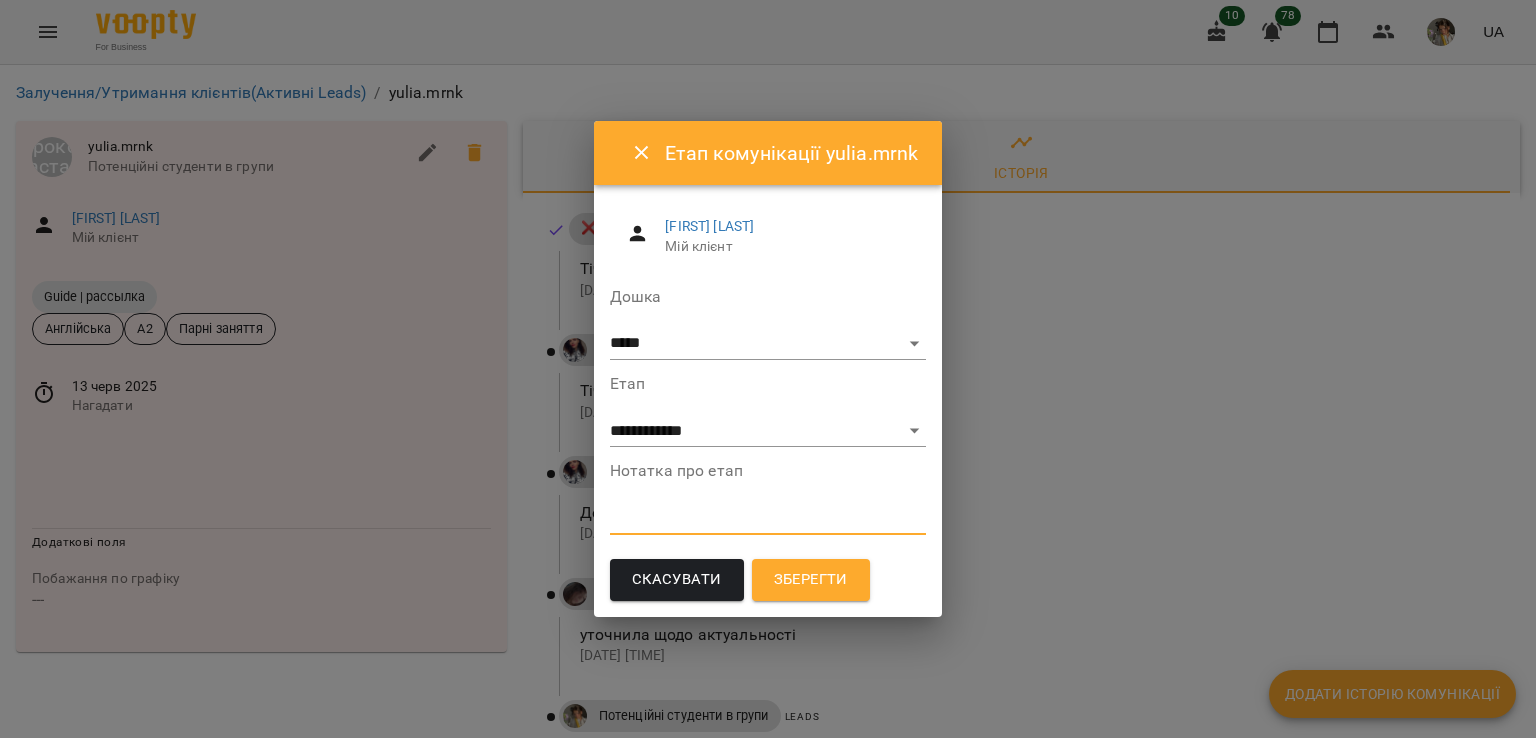 paste on "**********" 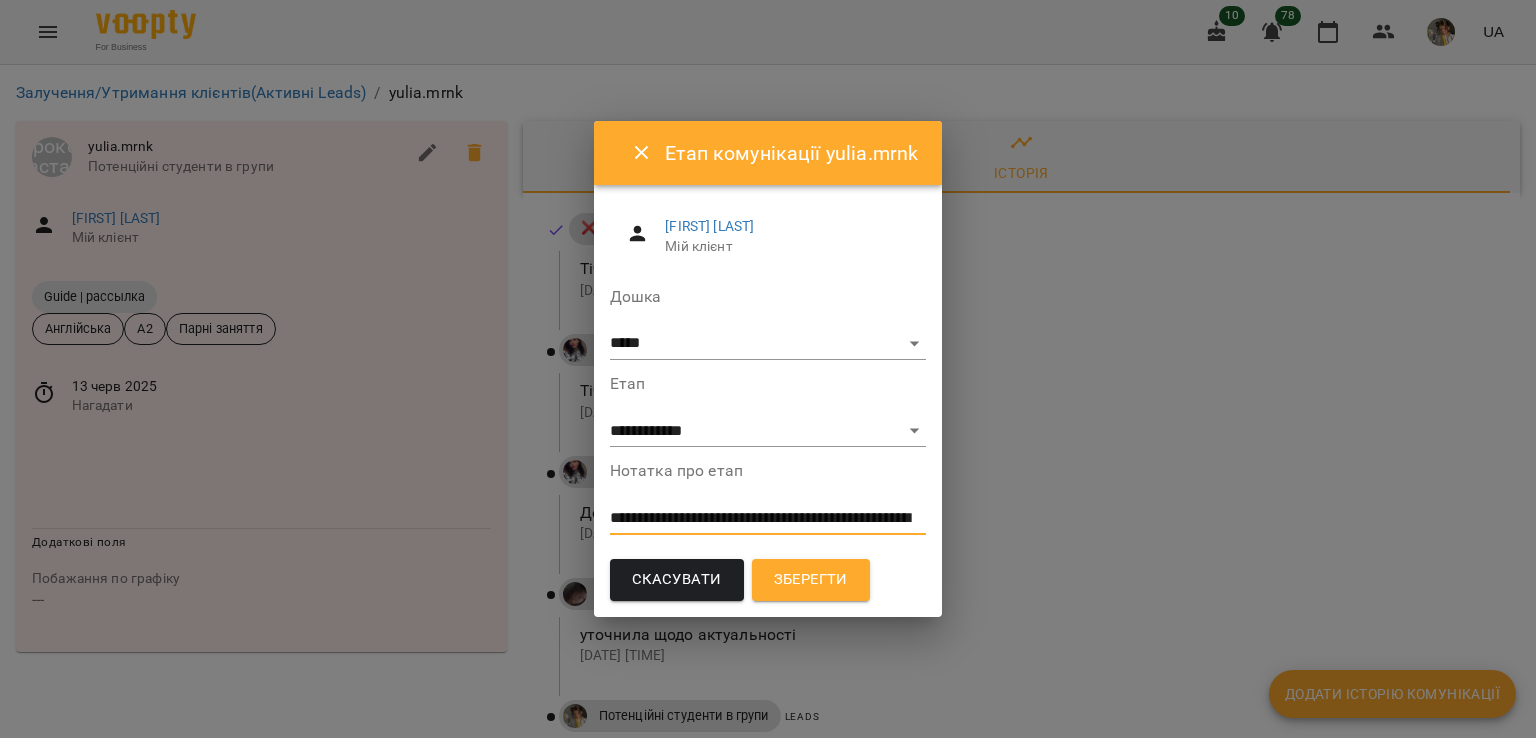 scroll, scrollTop: 0, scrollLeft: 0, axis: both 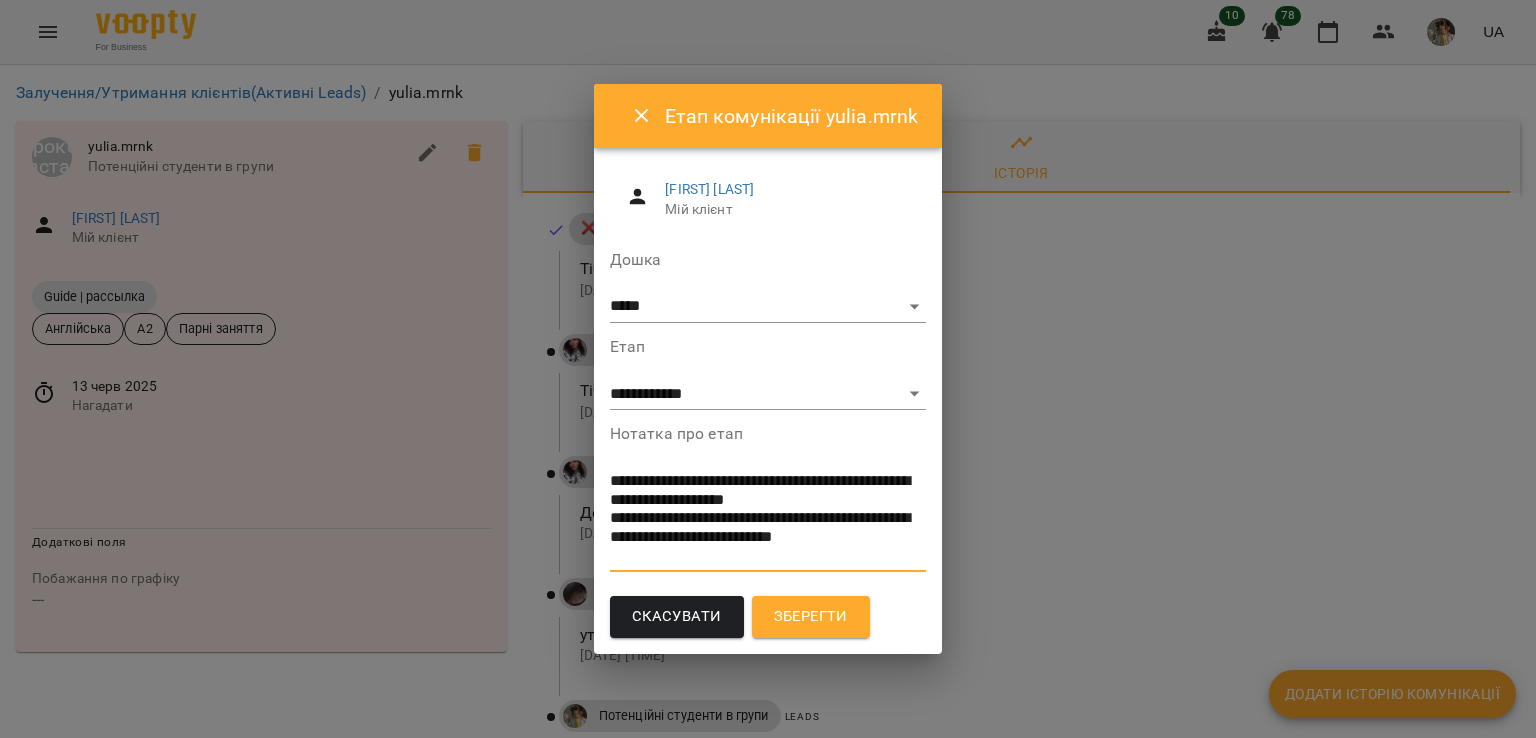 type on "**********" 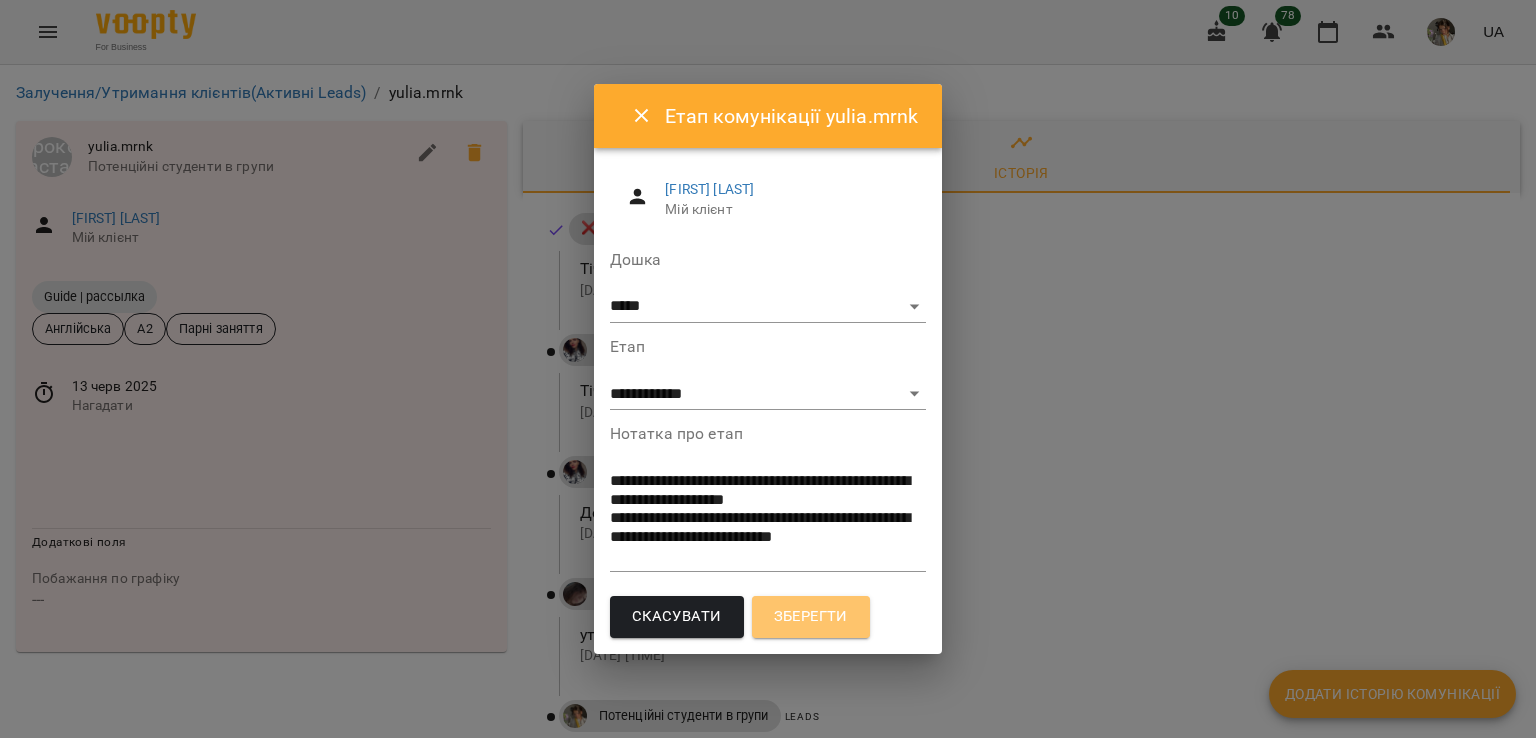 click on "Зберегти" at bounding box center (811, 617) 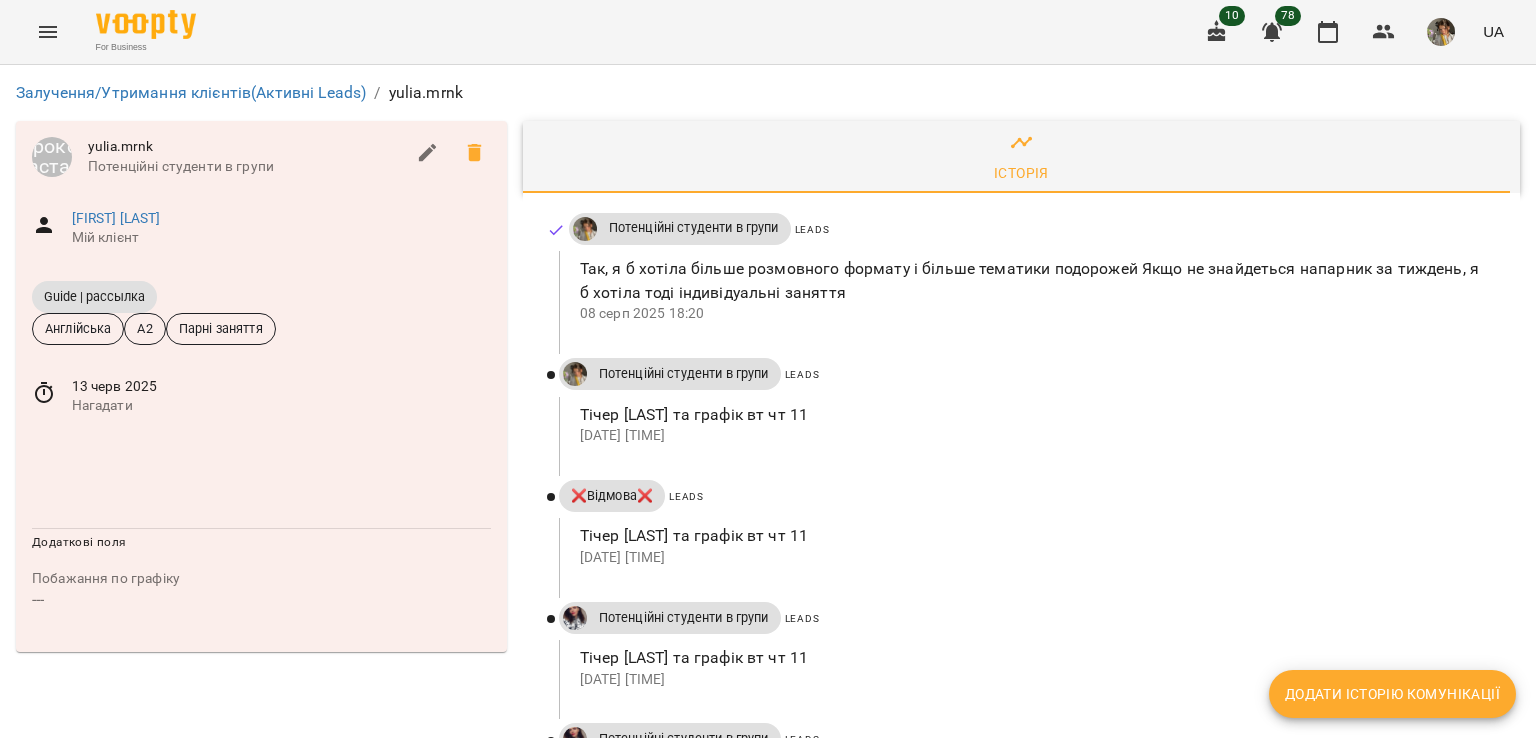 click on "Нагадати" at bounding box center [281, 406] 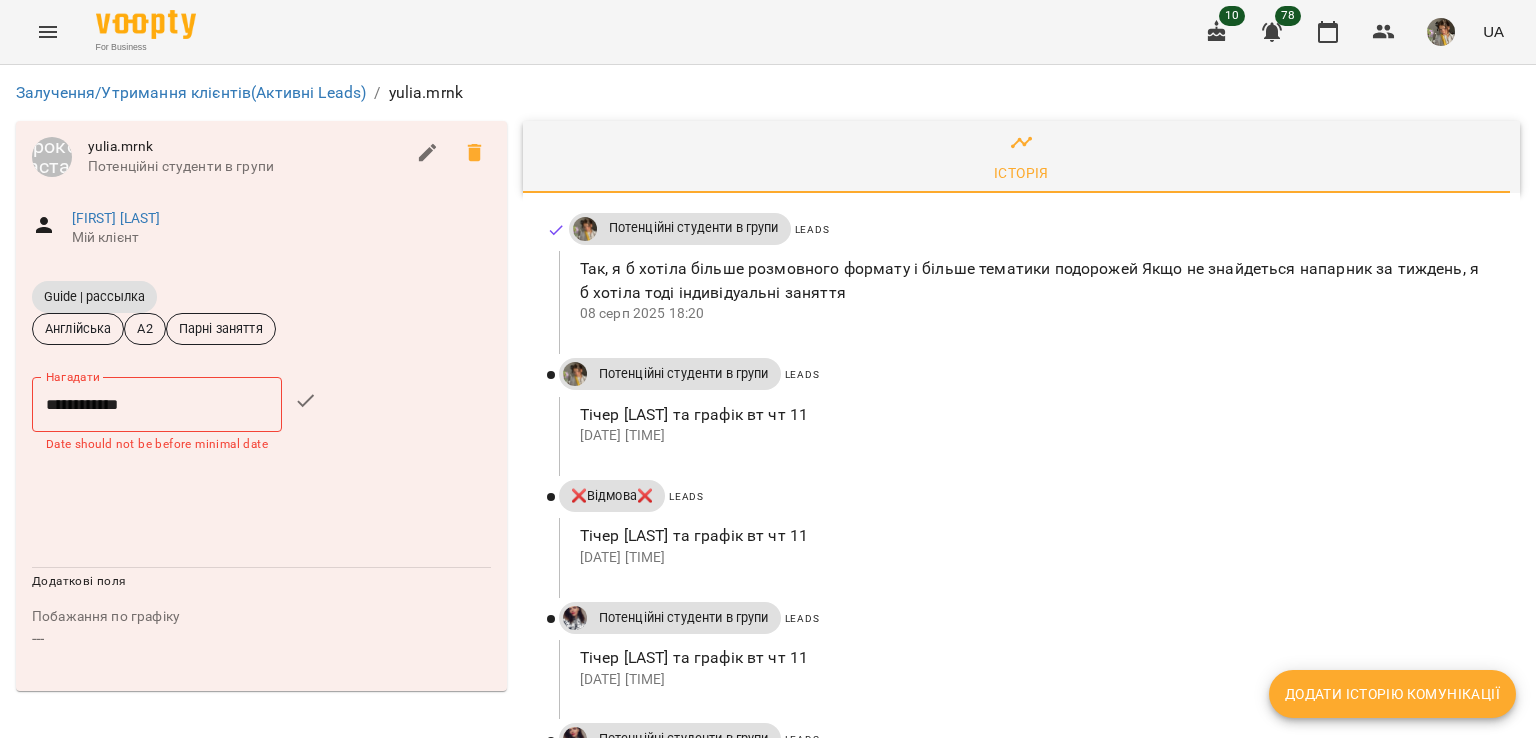 click on "**********" at bounding box center [157, 405] 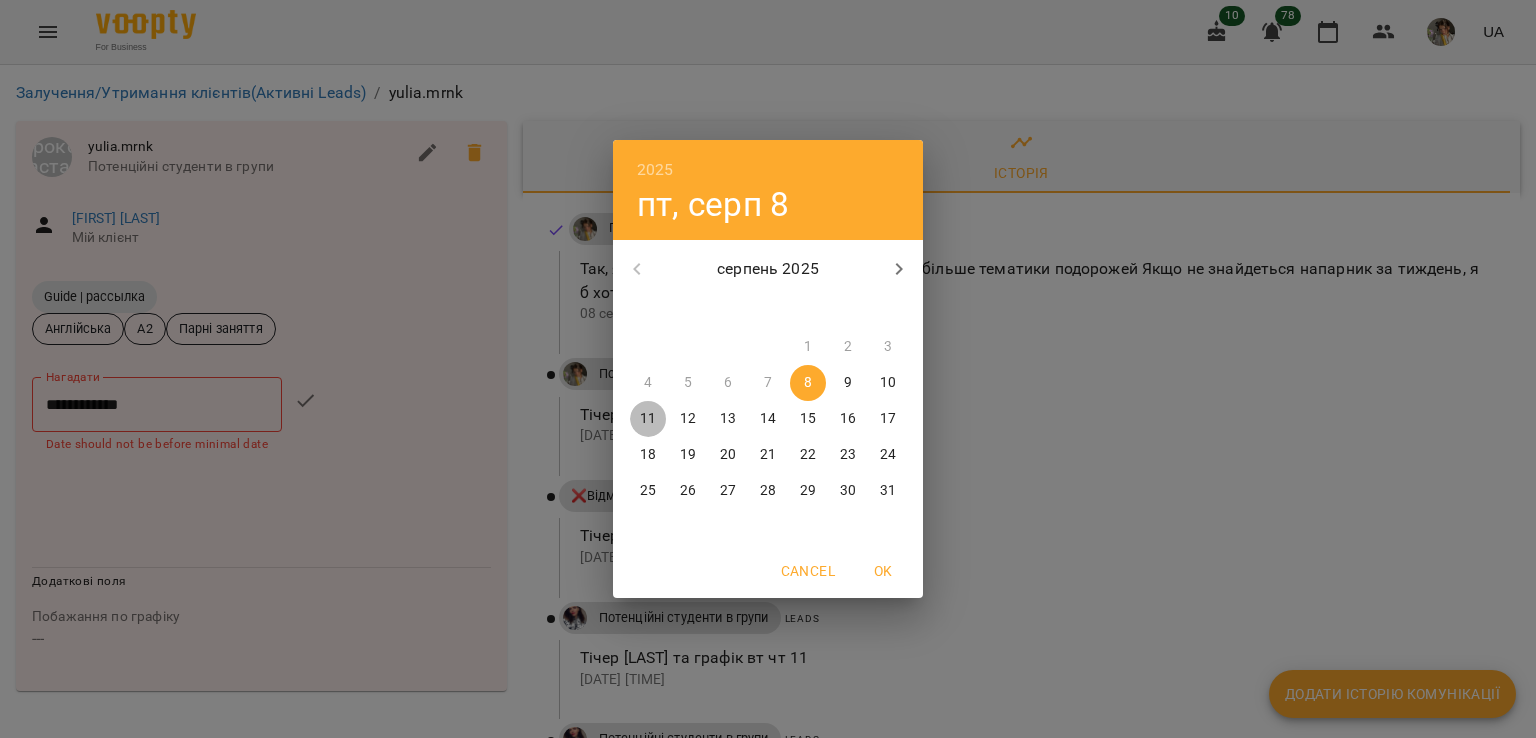 click on "11" at bounding box center [648, 419] 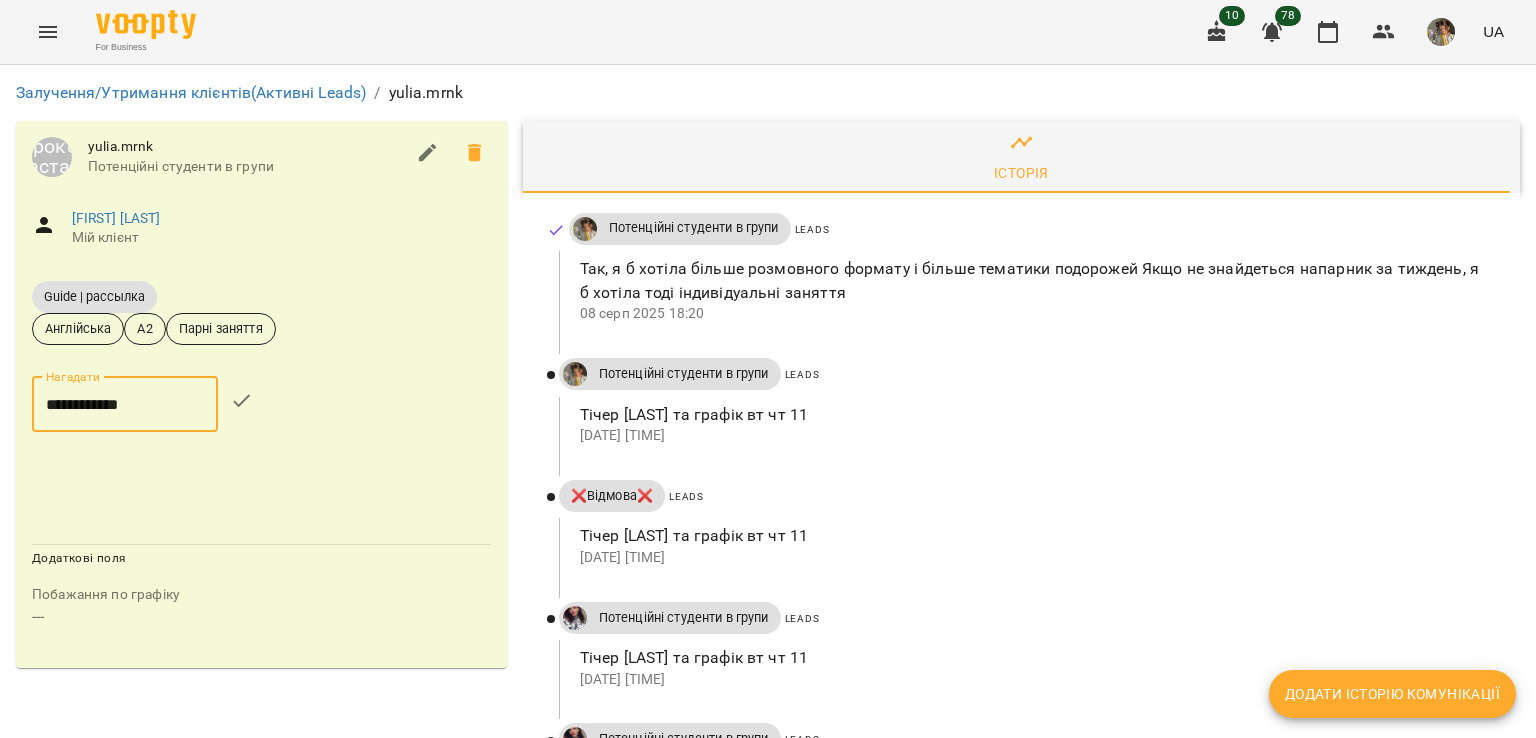 click at bounding box center [261, 504] 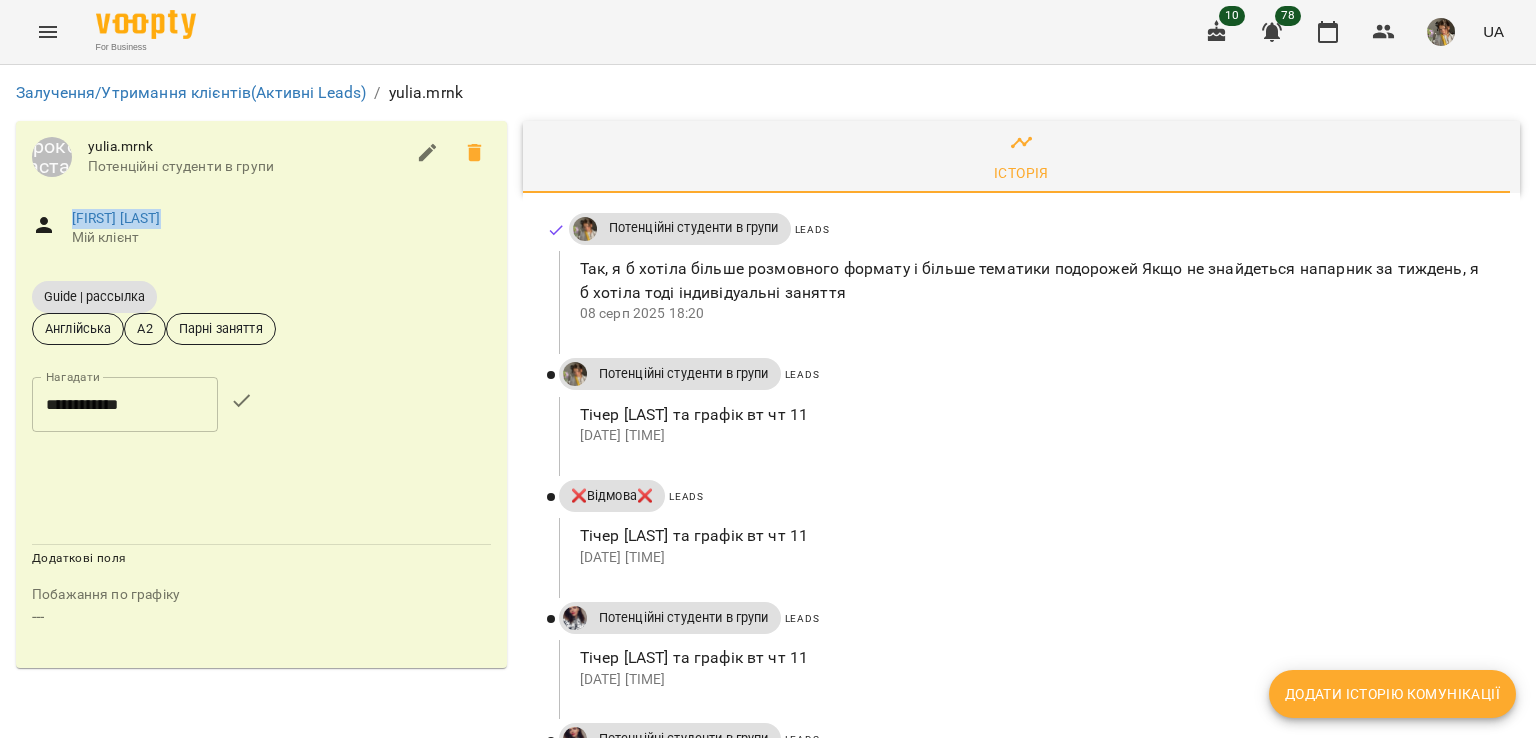drag, startPoint x: 184, startPoint y: 220, endPoint x: 69, endPoint y: 219, distance: 115.00435 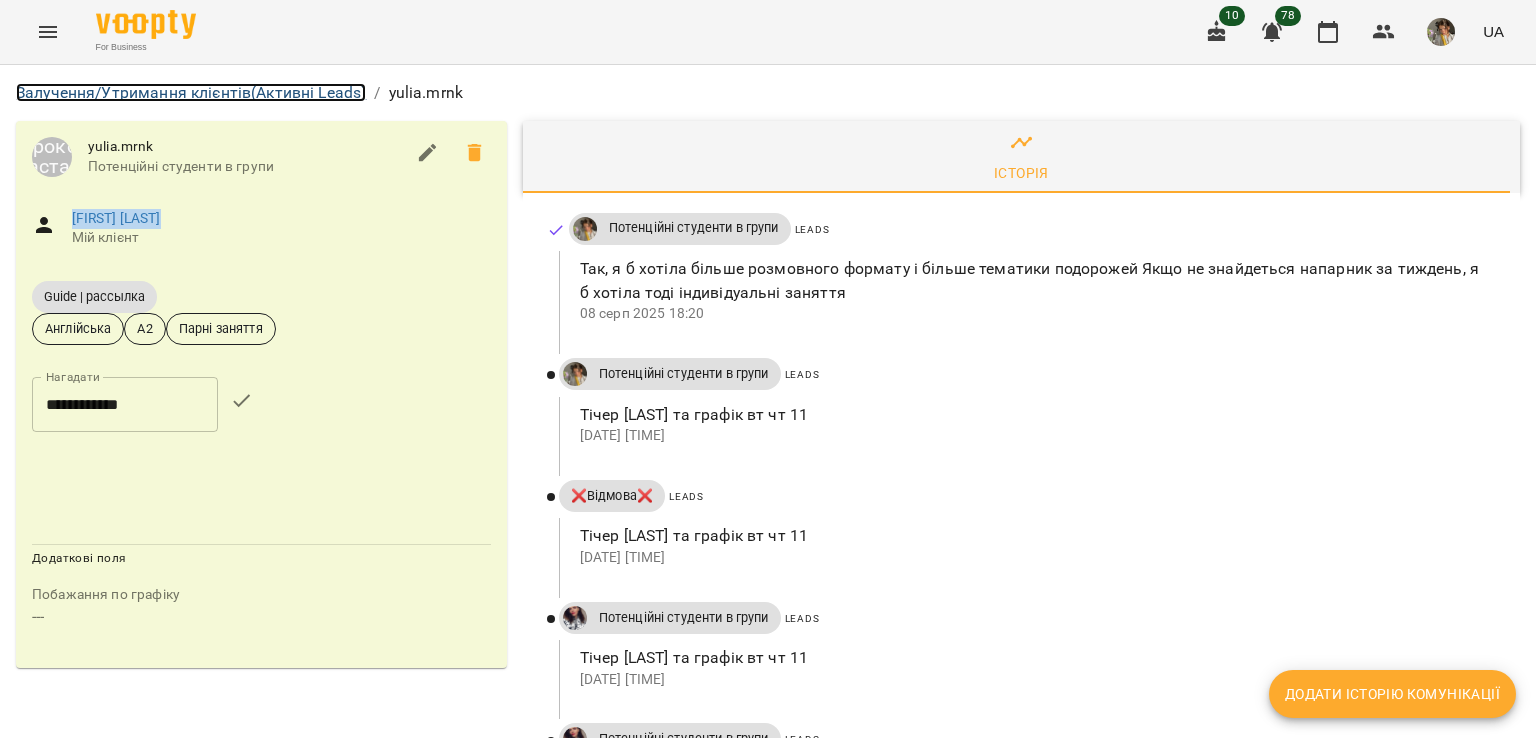 click on "Залучення/Утримання клієнтів (Активні Leads)" at bounding box center [191, 92] 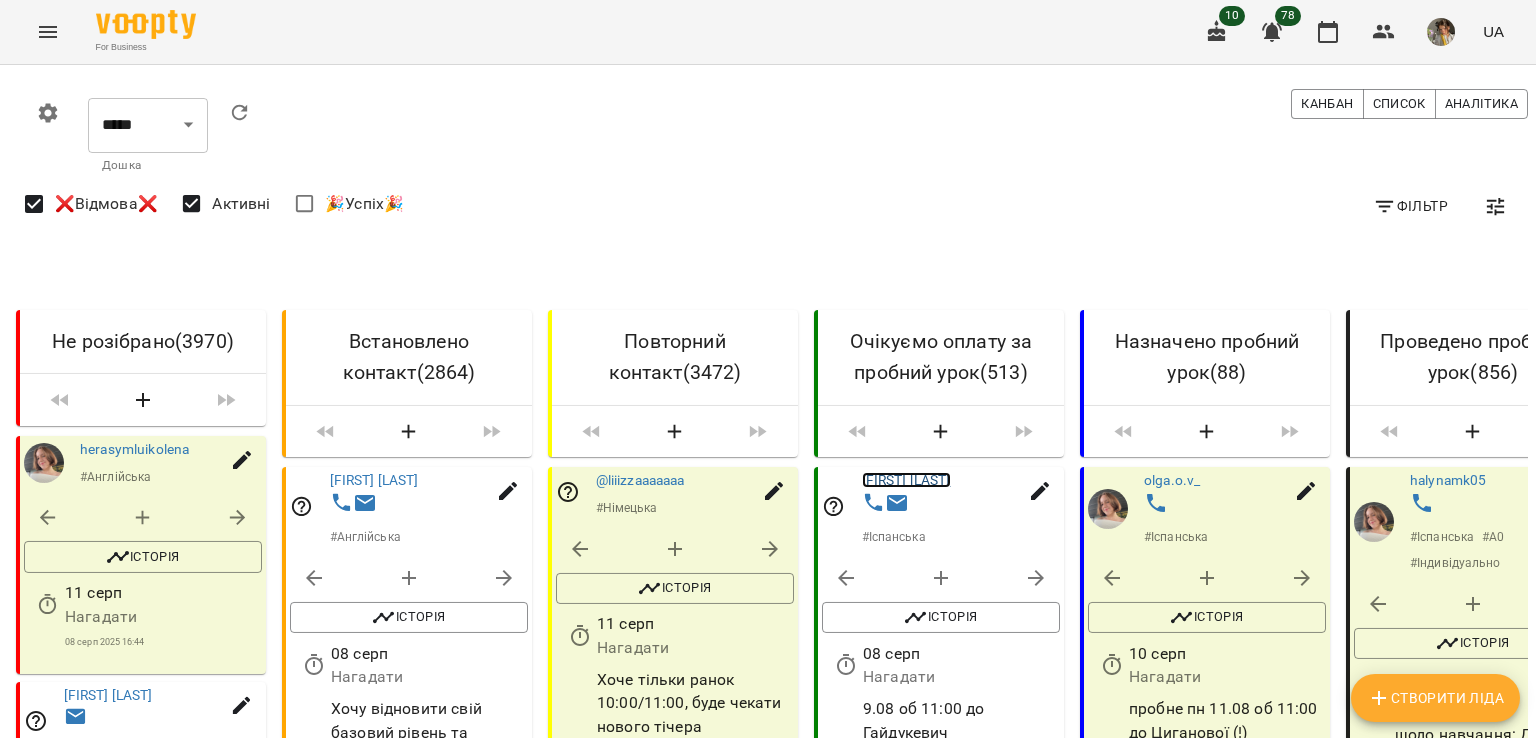 click on "[FIRST] [LAST]" at bounding box center (906, 480) 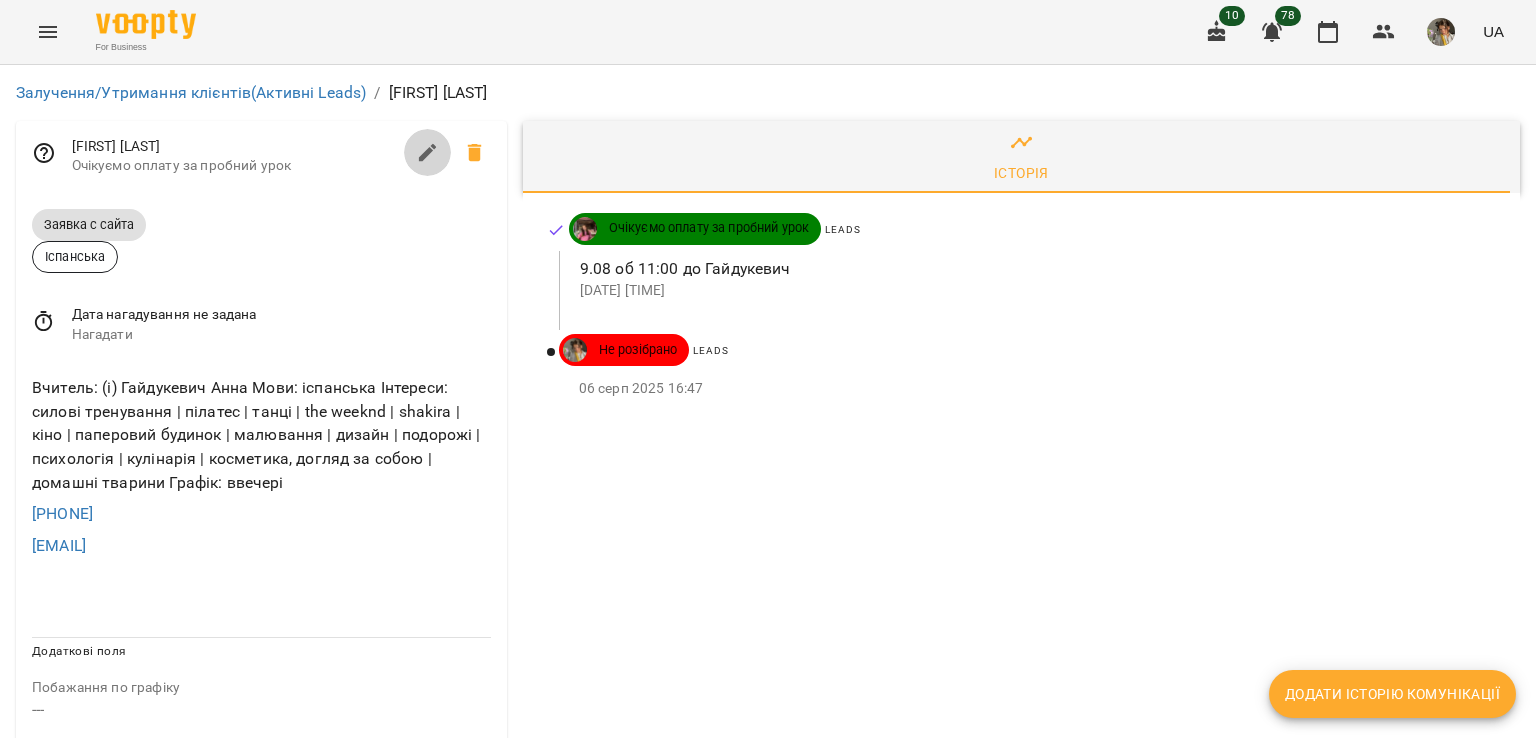 click 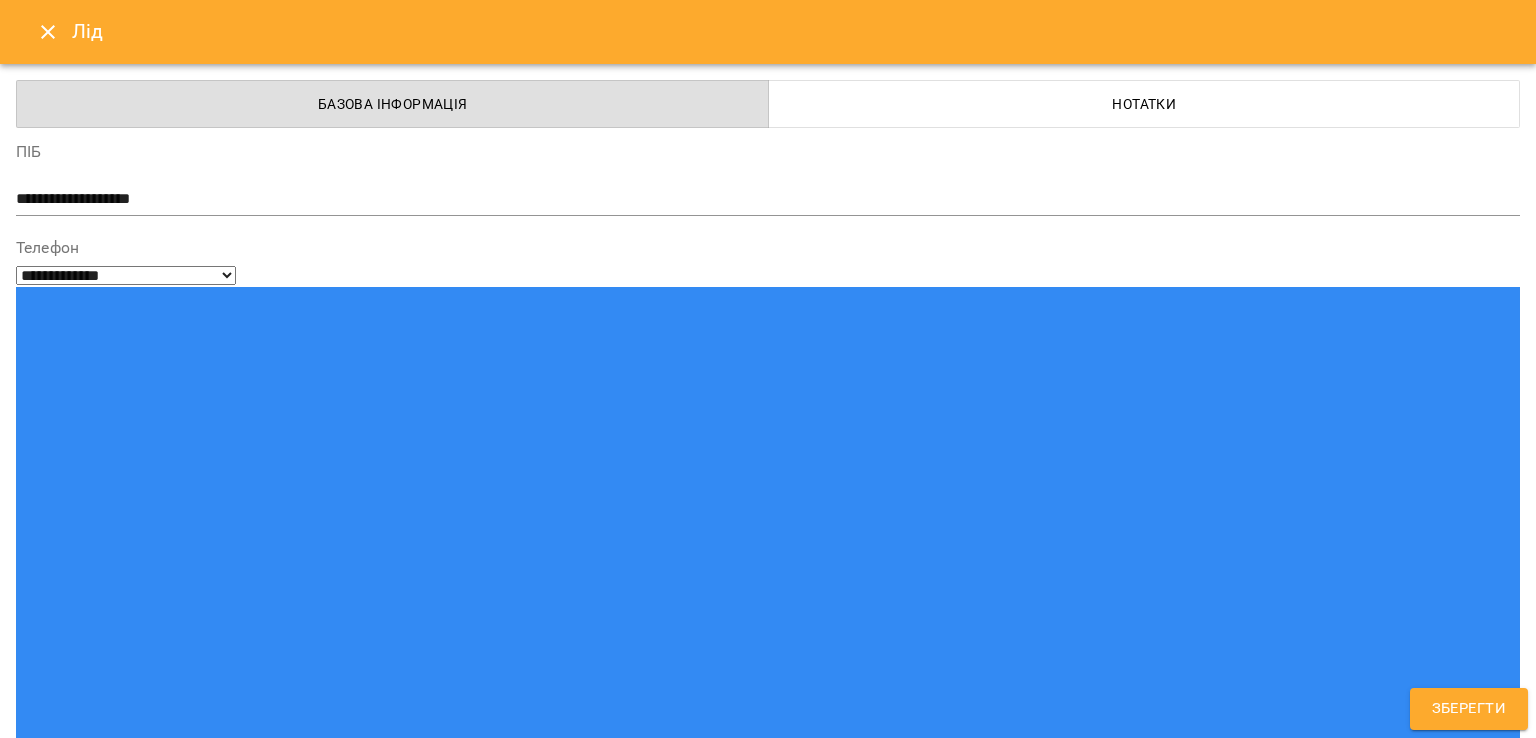 click on "Лід" at bounding box center [768, 32] 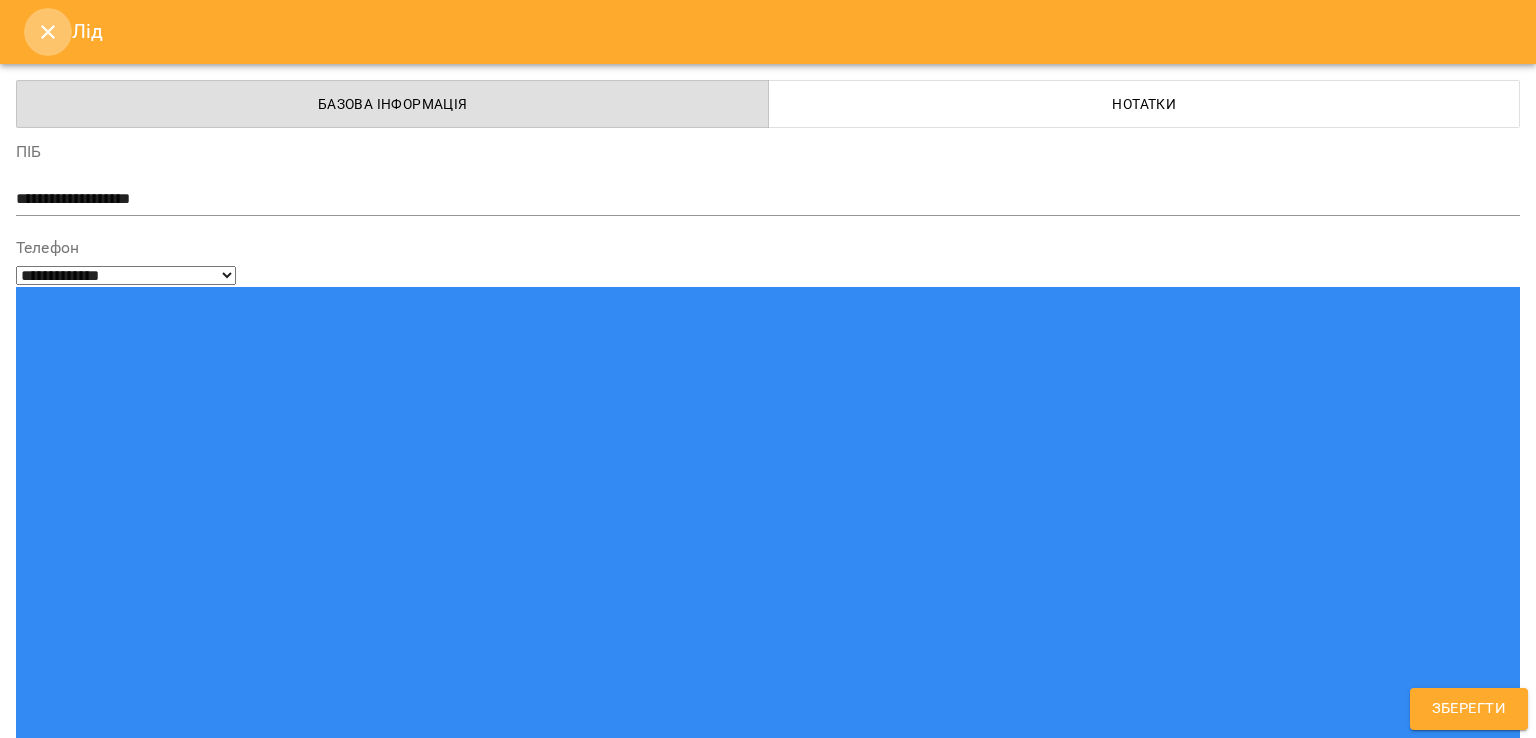 click 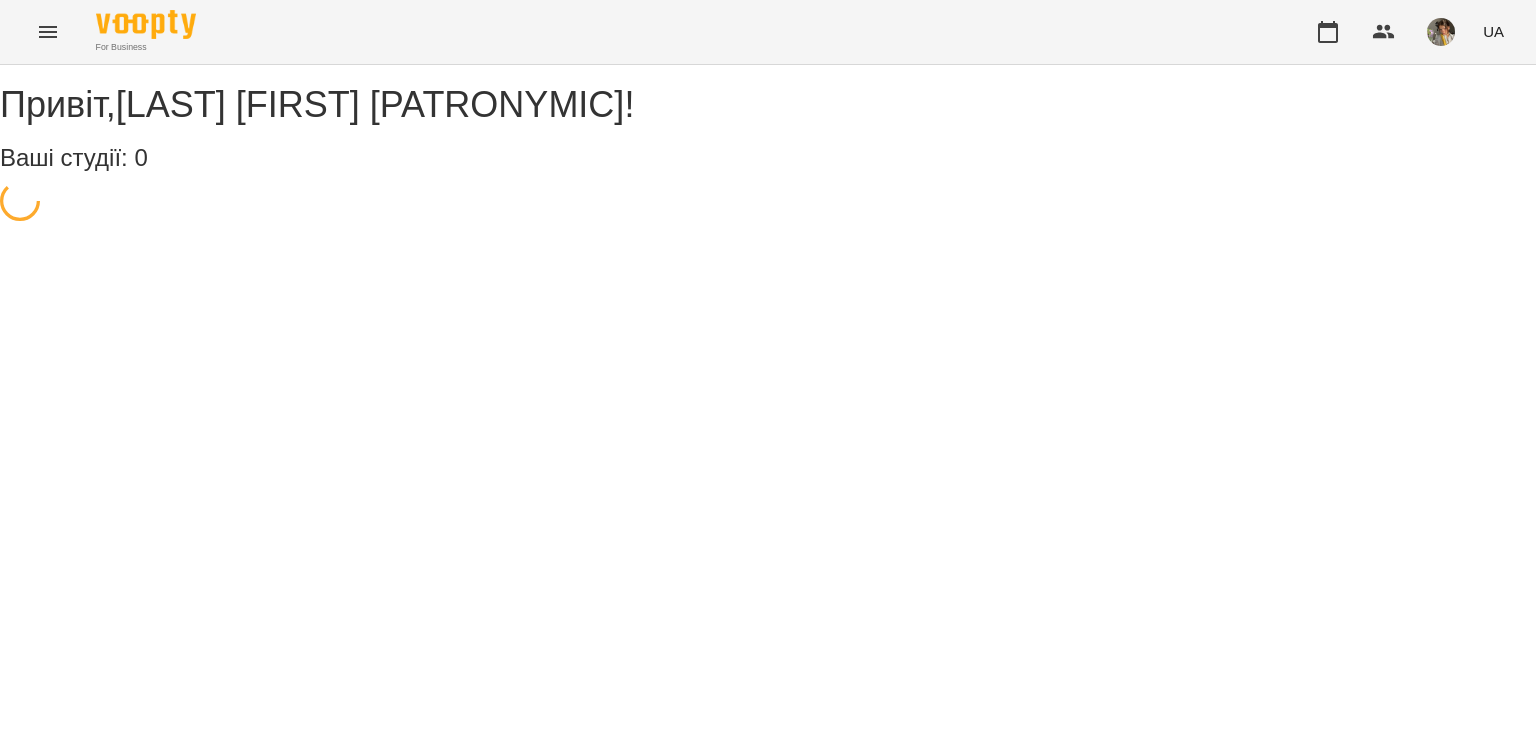 scroll, scrollTop: 0, scrollLeft: 0, axis: both 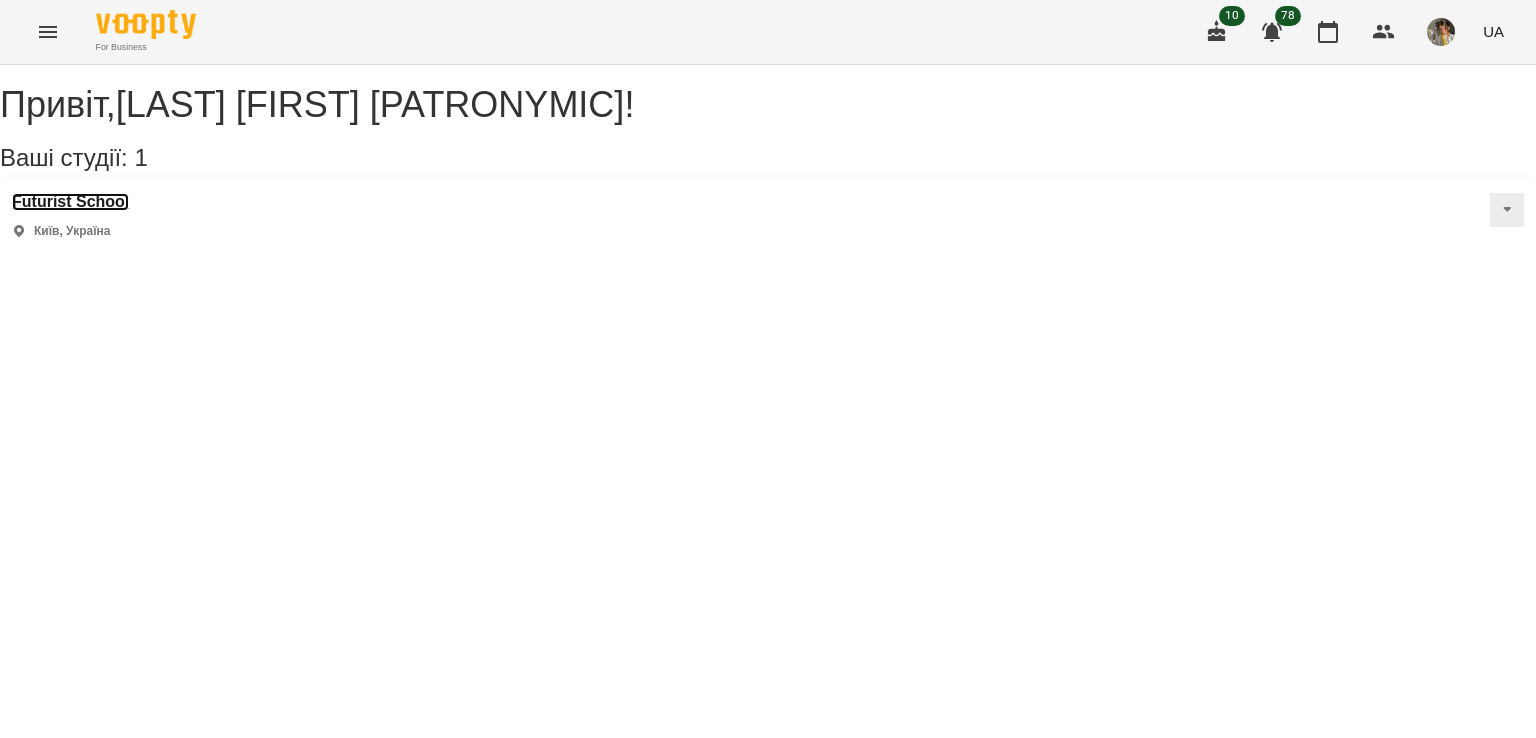 click on "Futurist School" at bounding box center (70, 202) 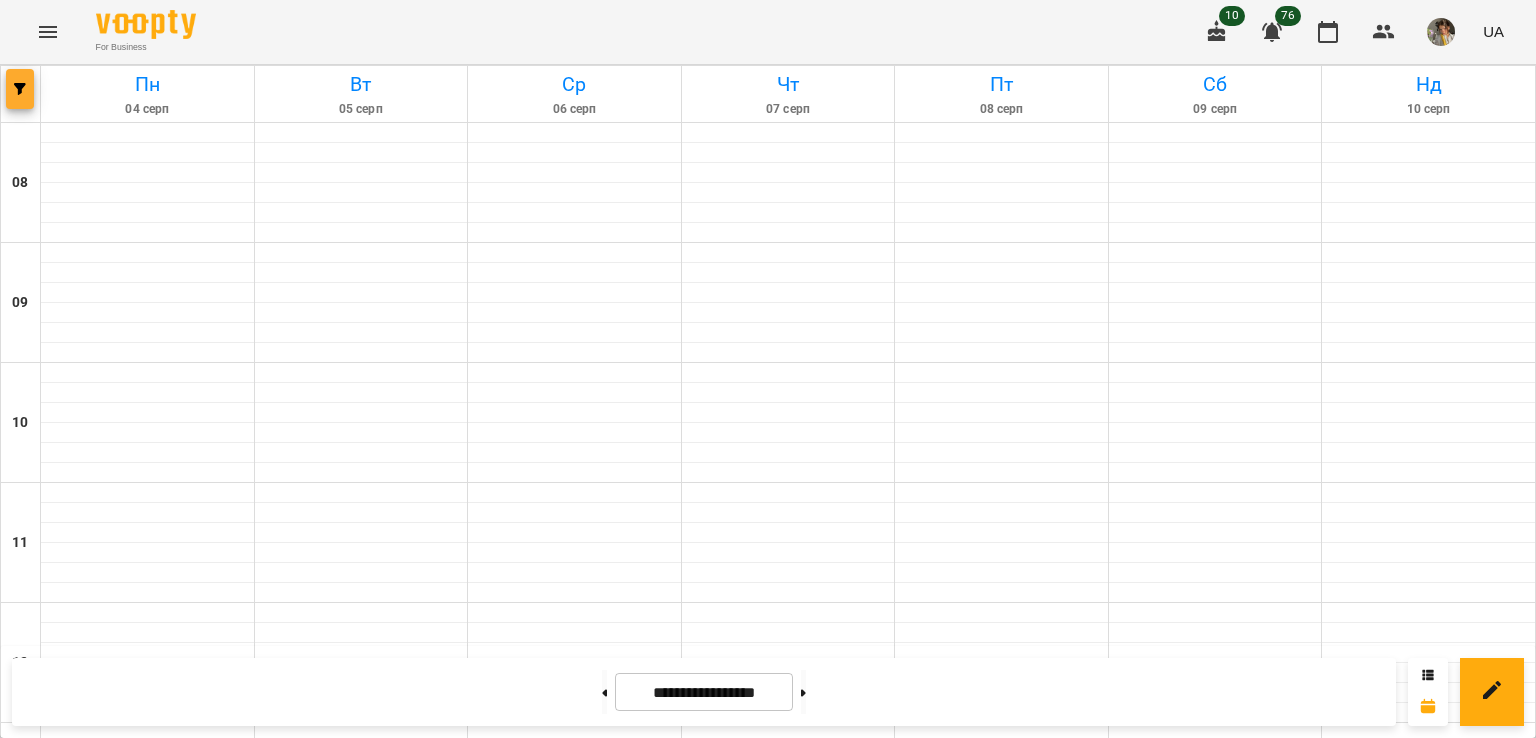 click at bounding box center [20, 89] 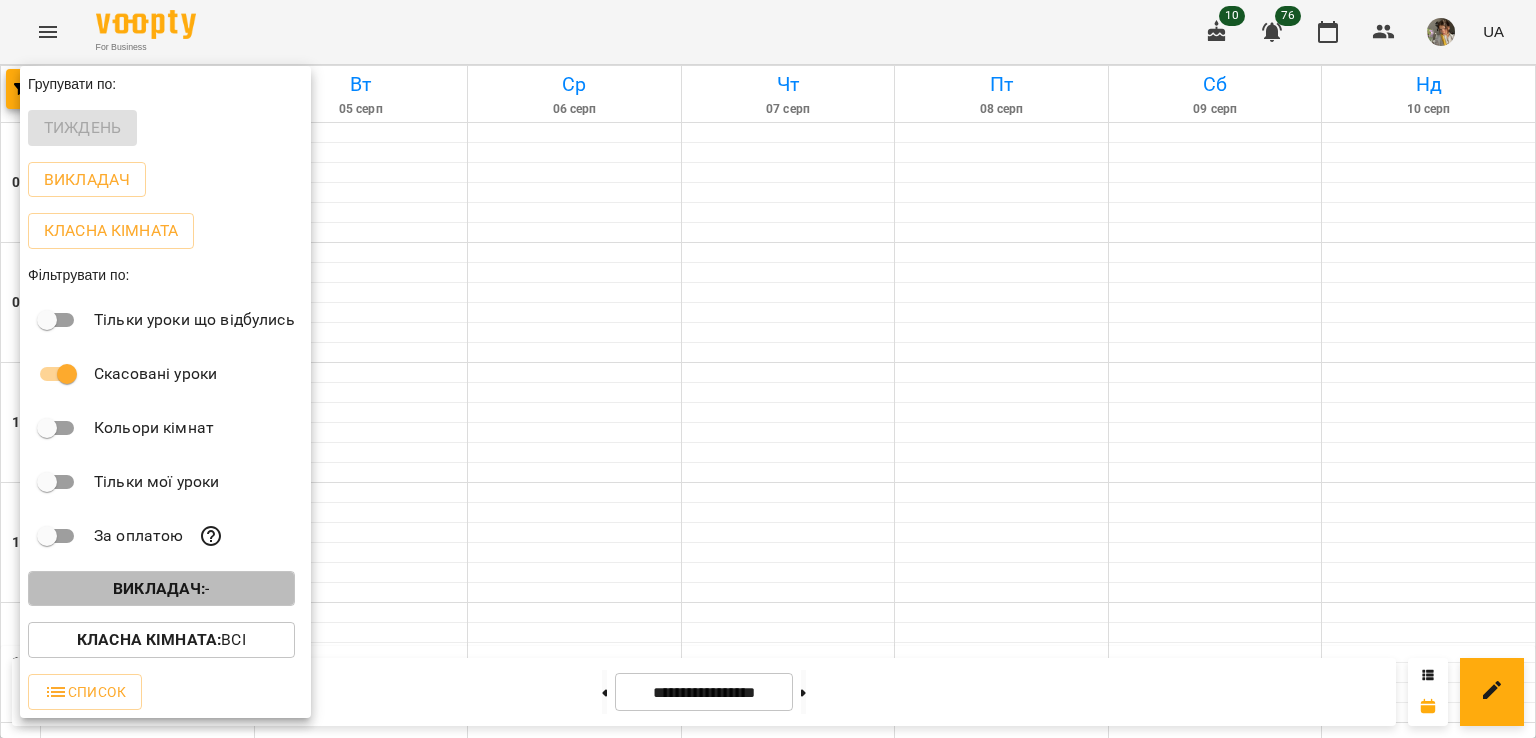 click on "Викладач :" at bounding box center [159, 588] 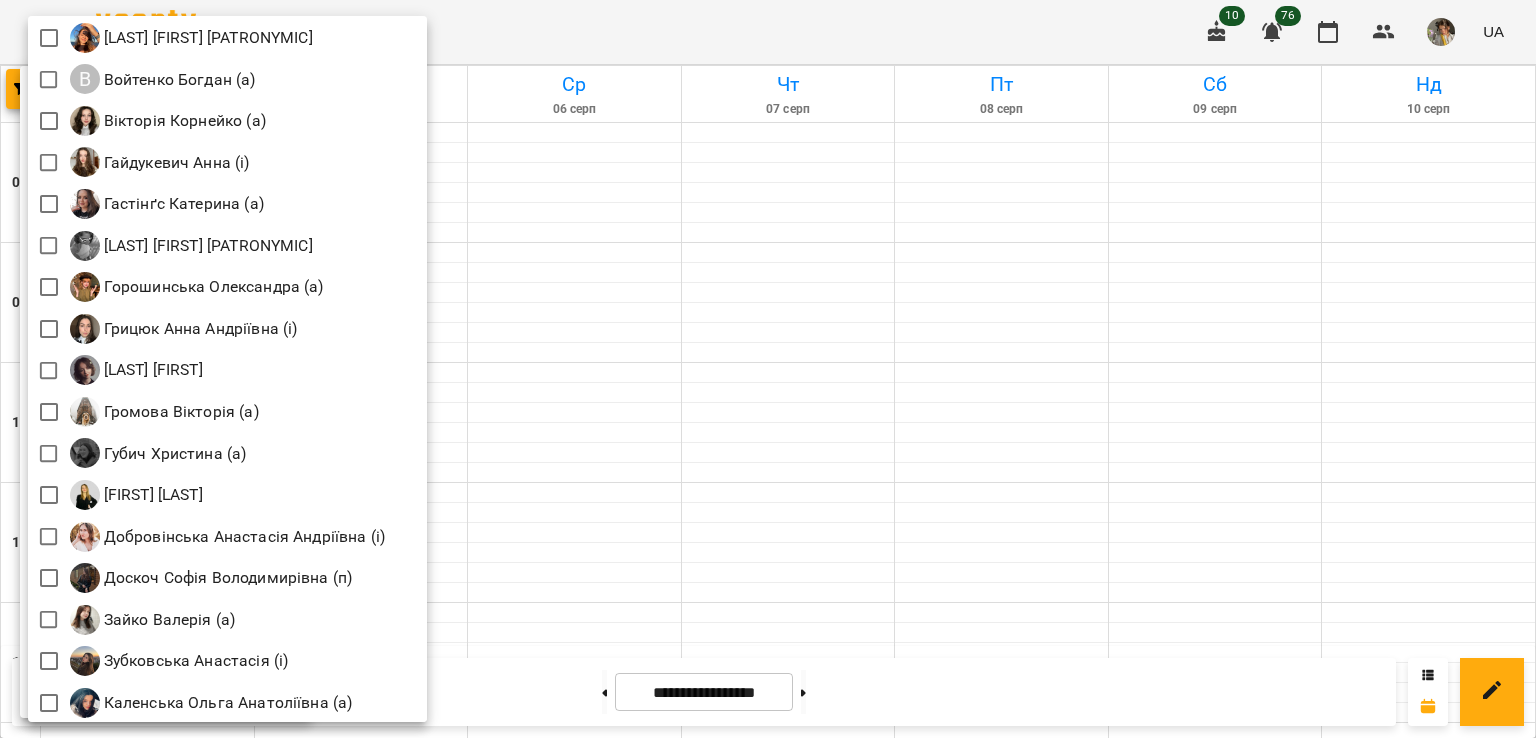scroll, scrollTop: 660, scrollLeft: 0, axis: vertical 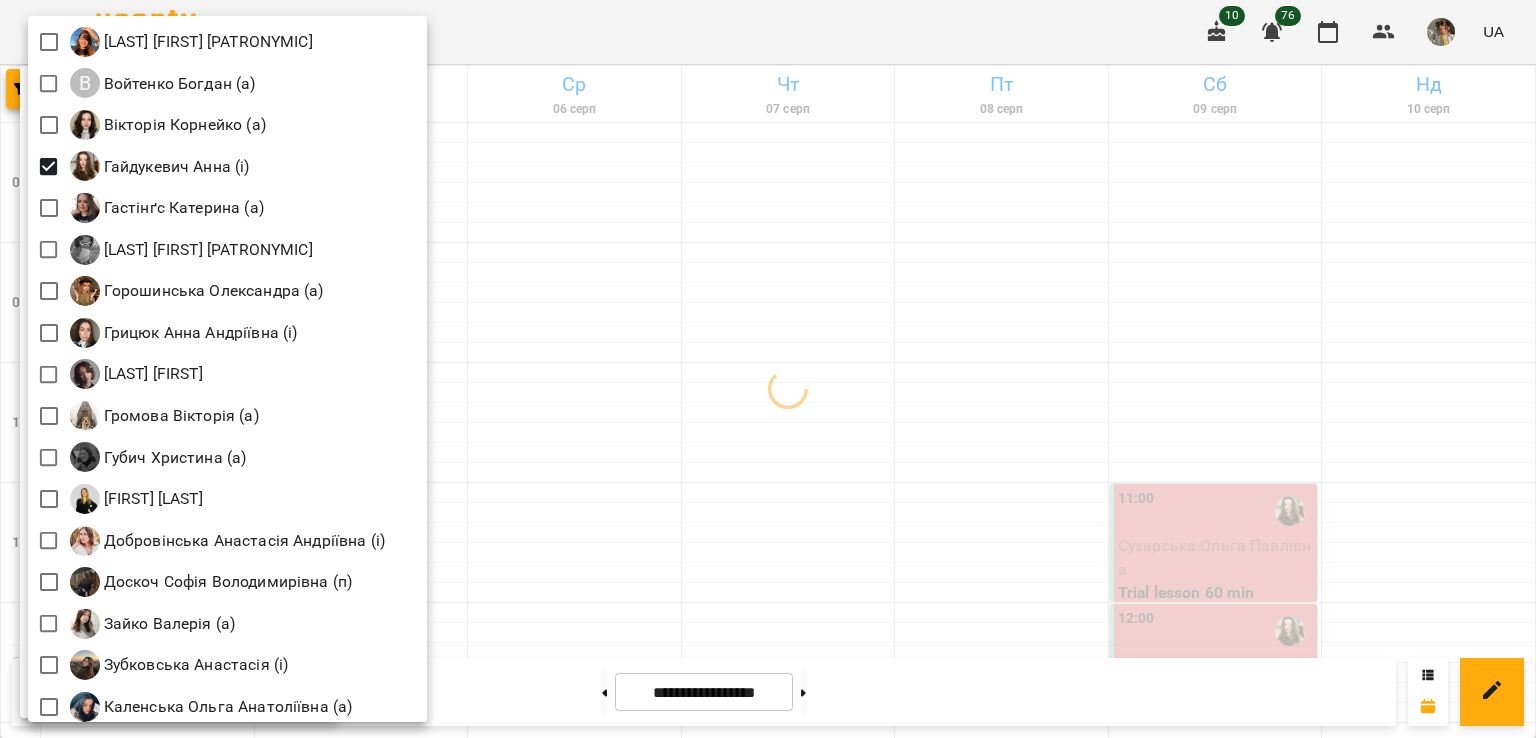 click at bounding box center [768, 369] 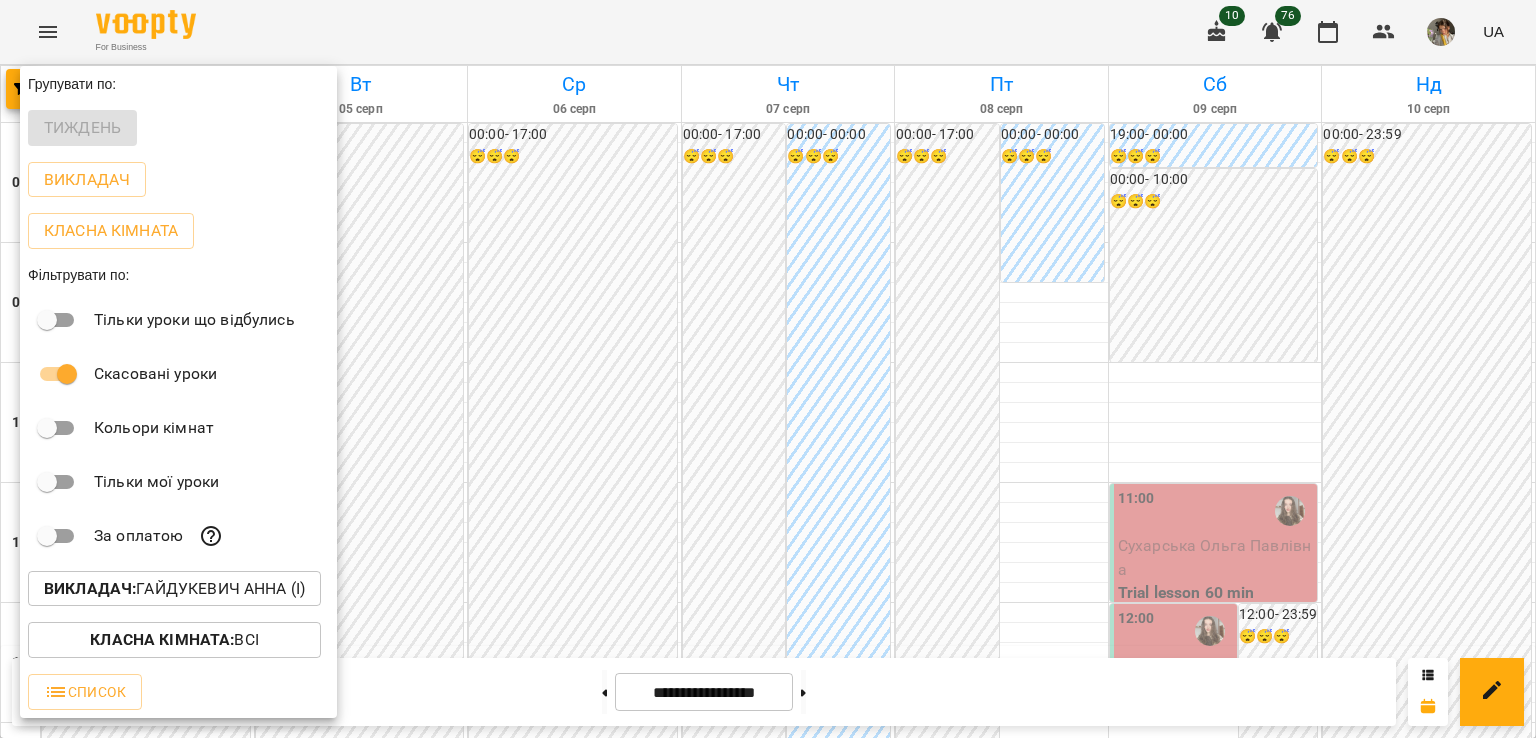 click at bounding box center [768, 369] 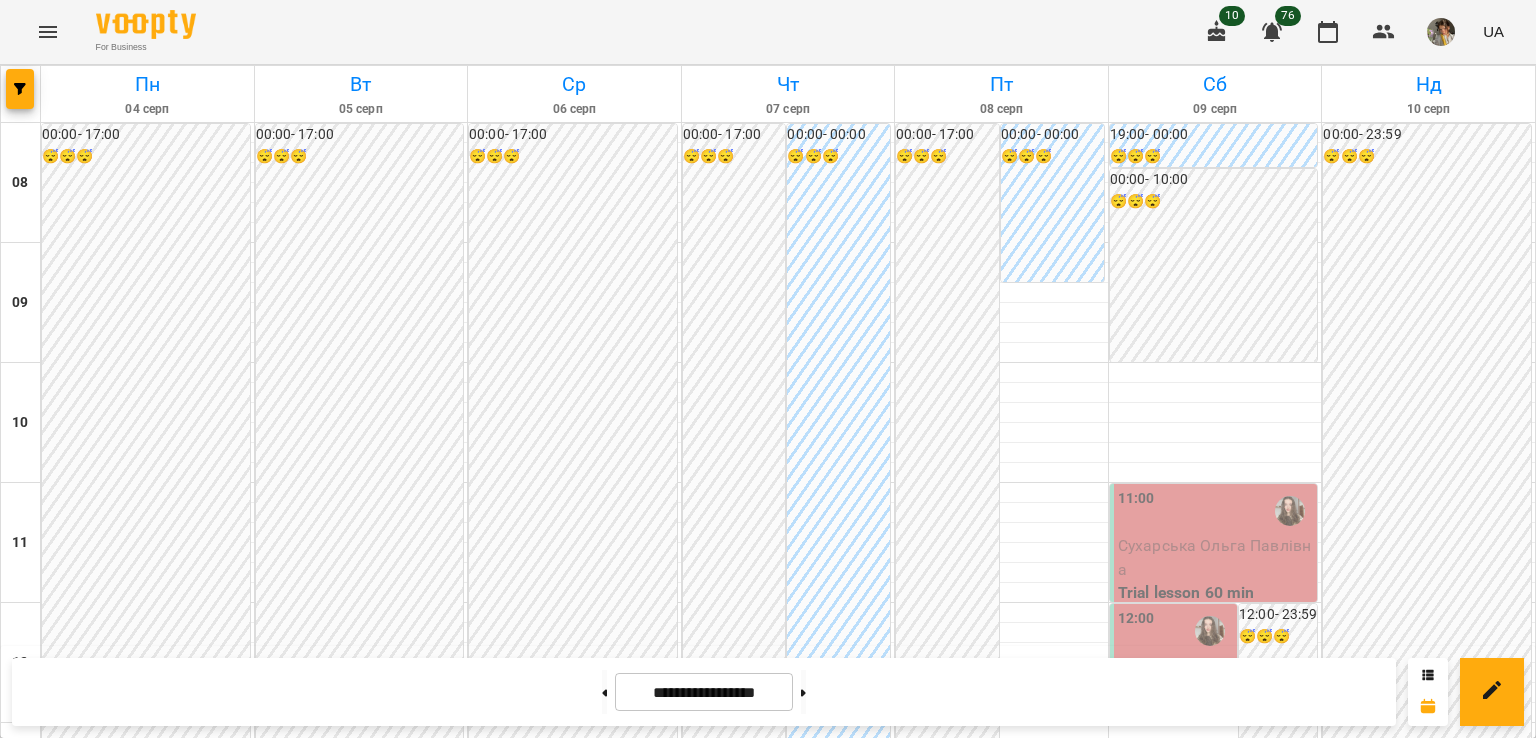 scroll, scrollTop: 6, scrollLeft: 0, axis: vertical 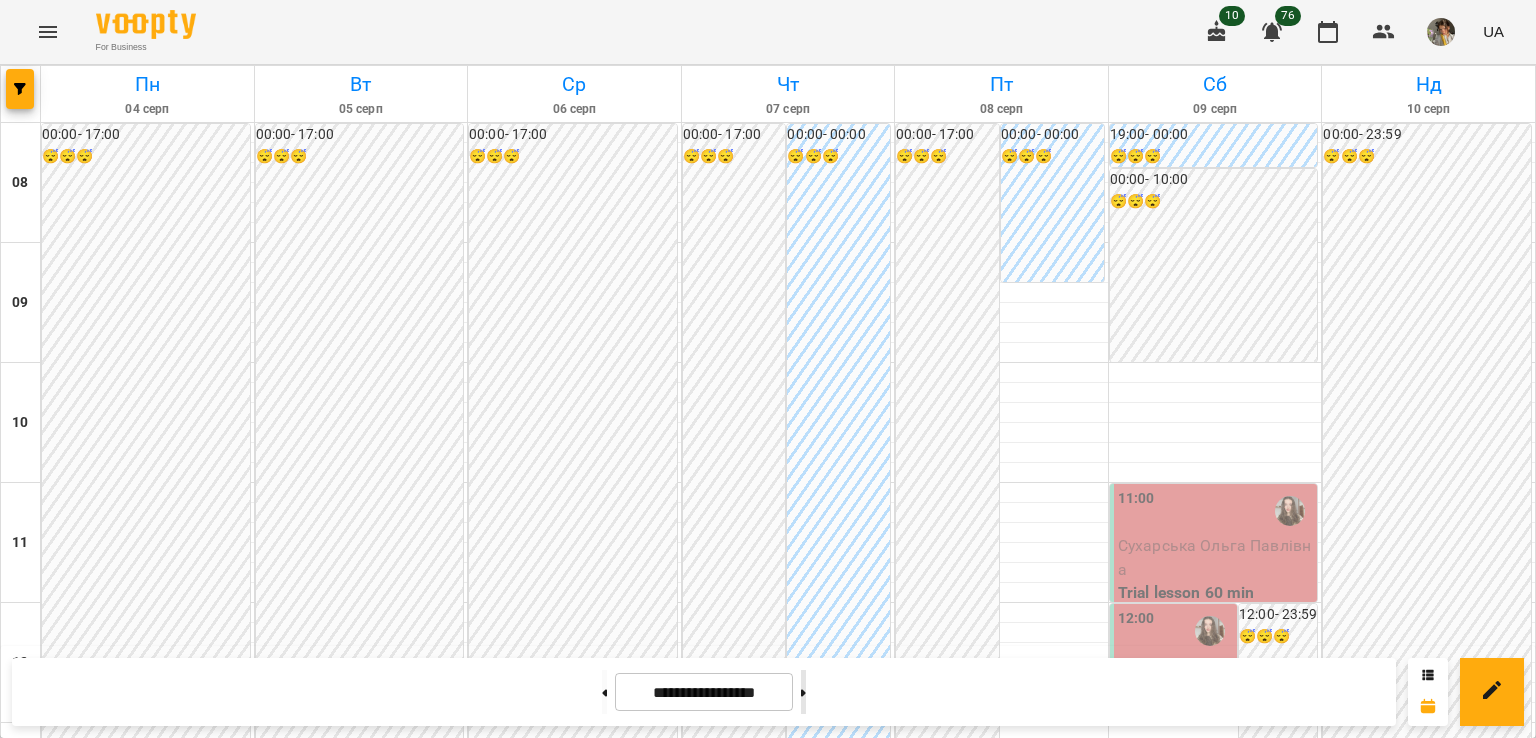 click at bounding box center [803, 692] 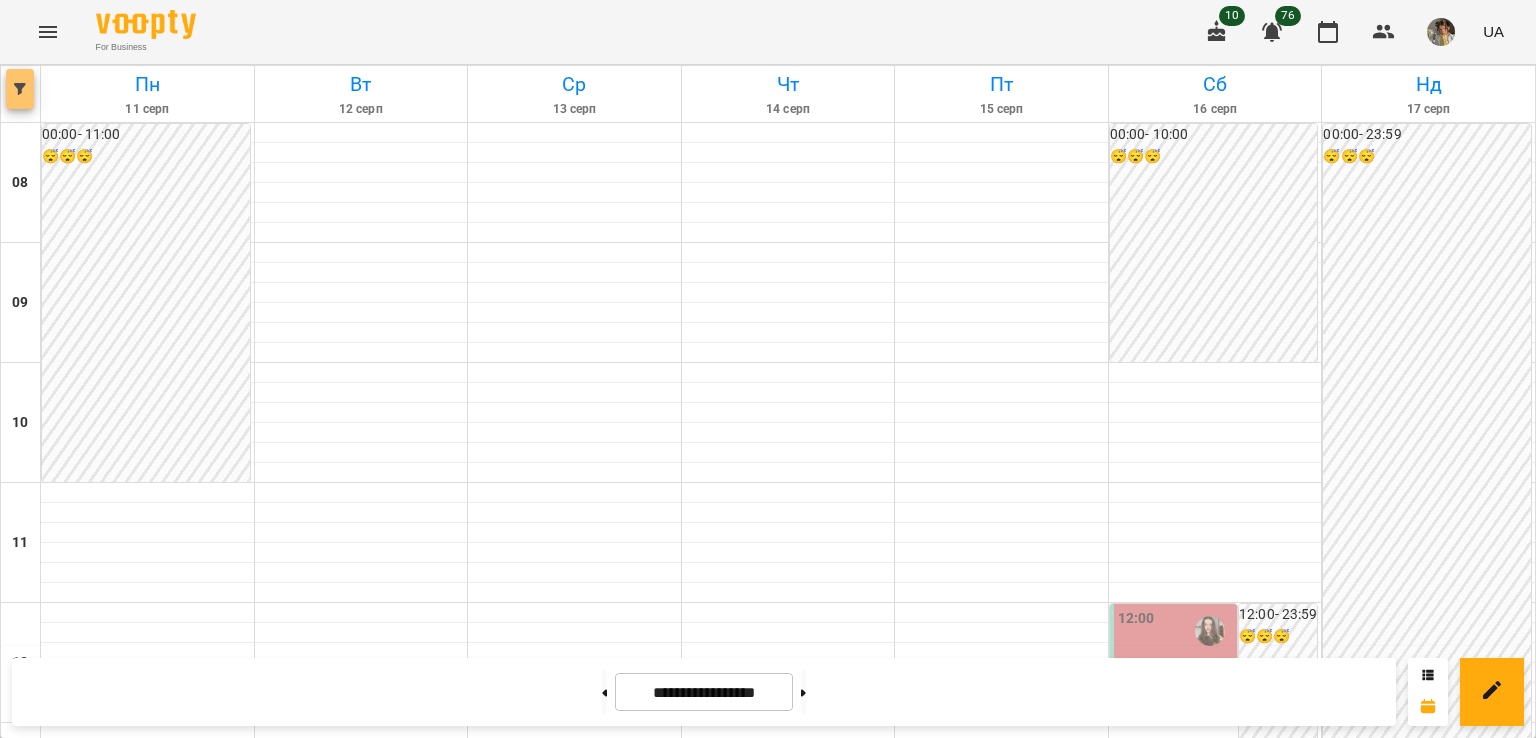 click at bounding box center [20, 89] 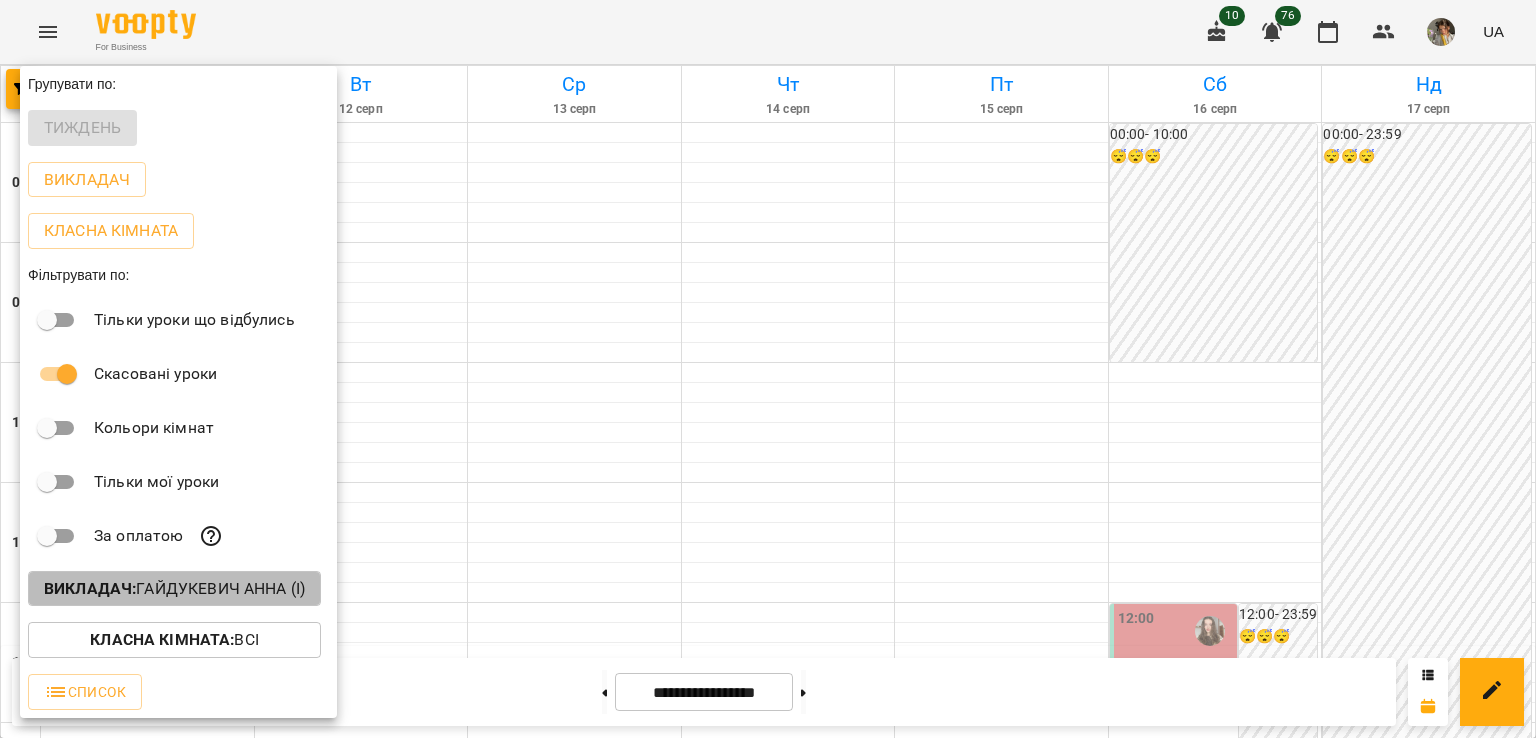 click on "Викладач :  Гайдукевич Анна (і)" at bounding box center [174, 589] 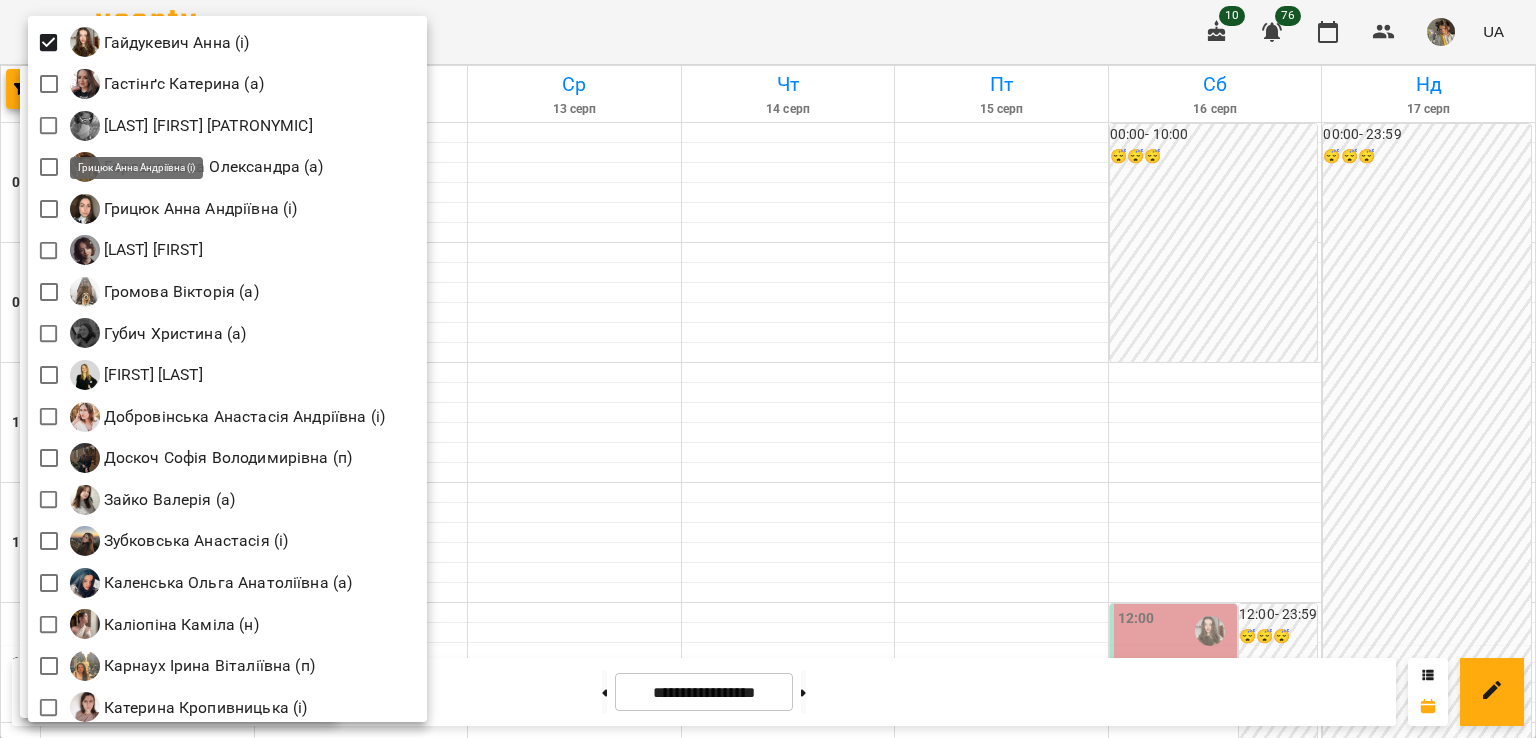 scroll, scrollTop: 748, scrollLeft: 0, axis: vertical 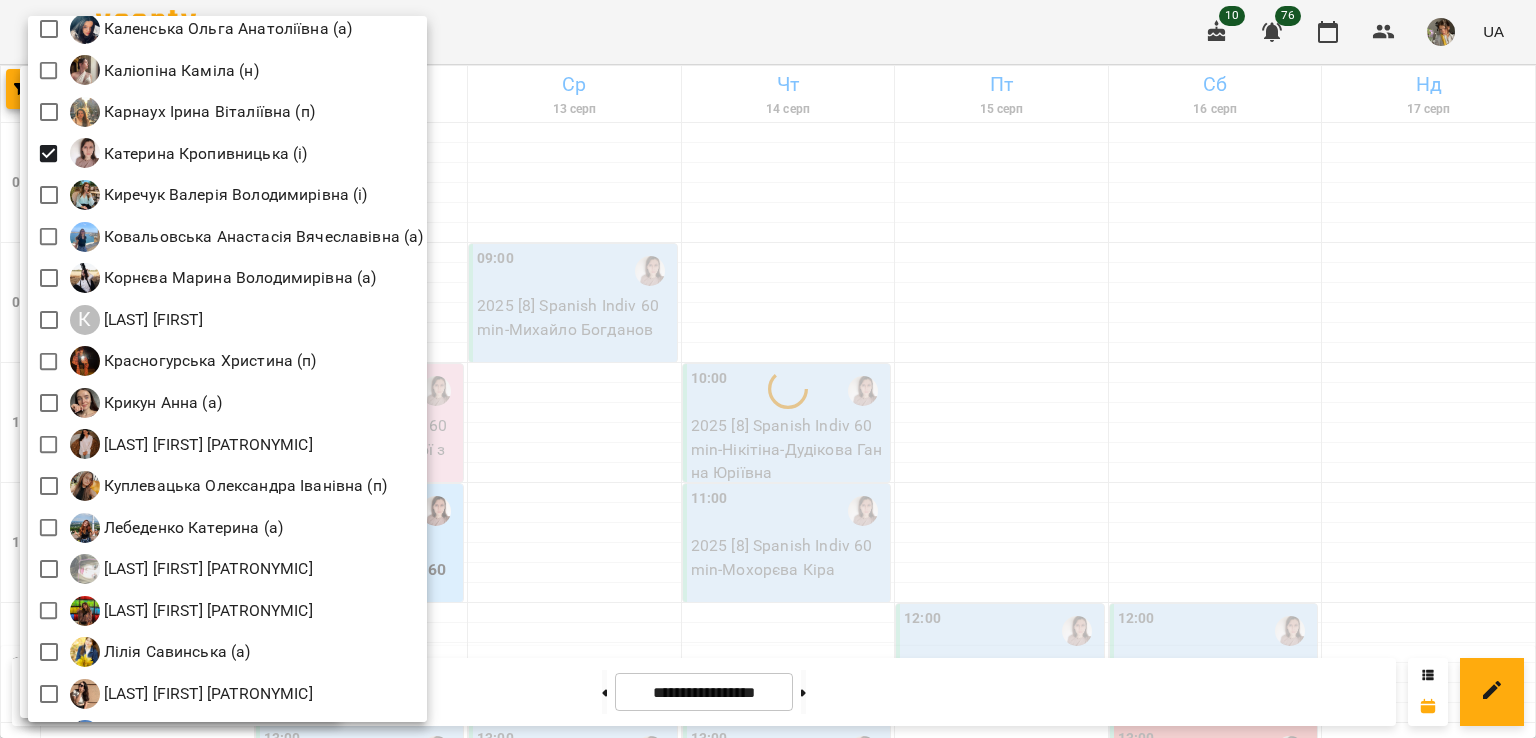 click at bounding box center [768, 369] 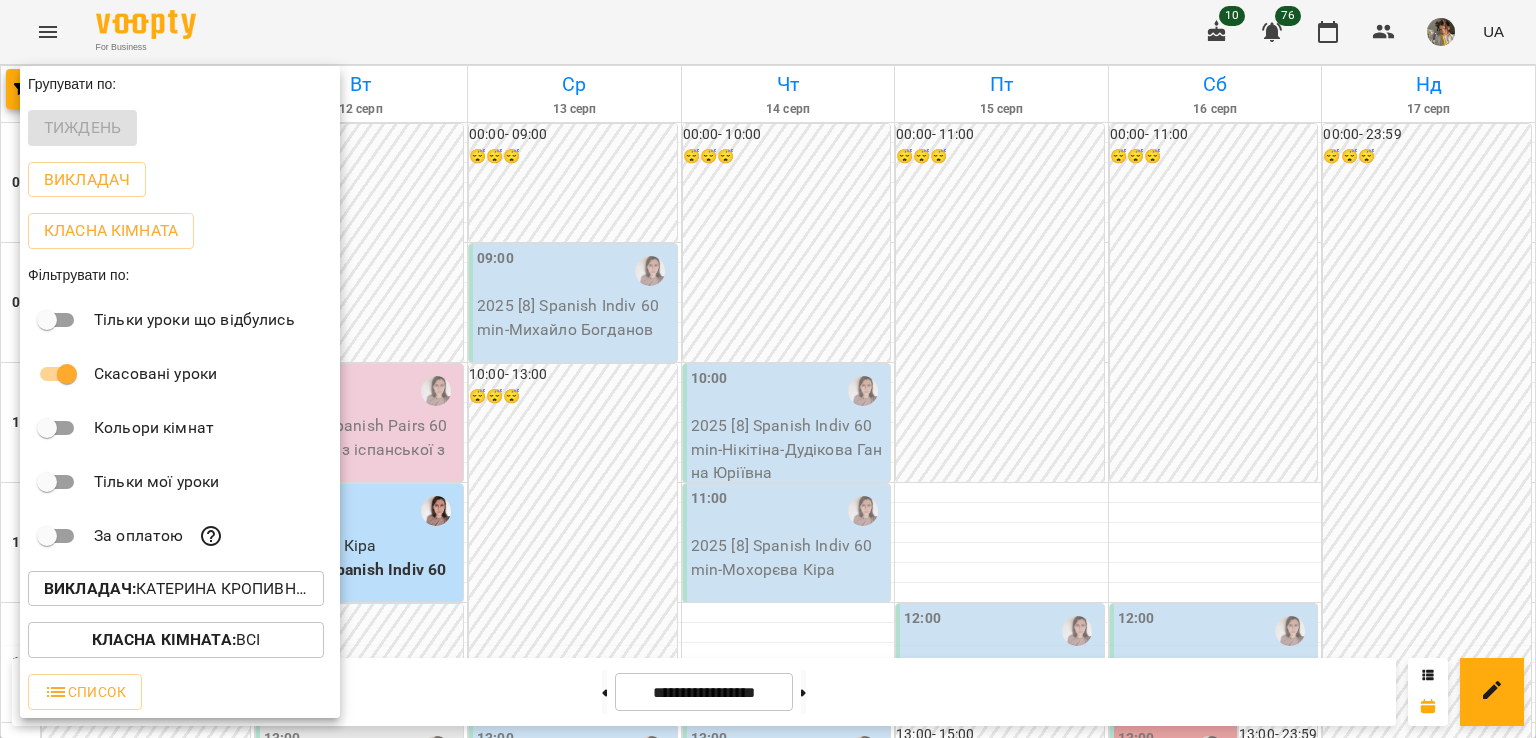 click at bounding box center [768, 369] 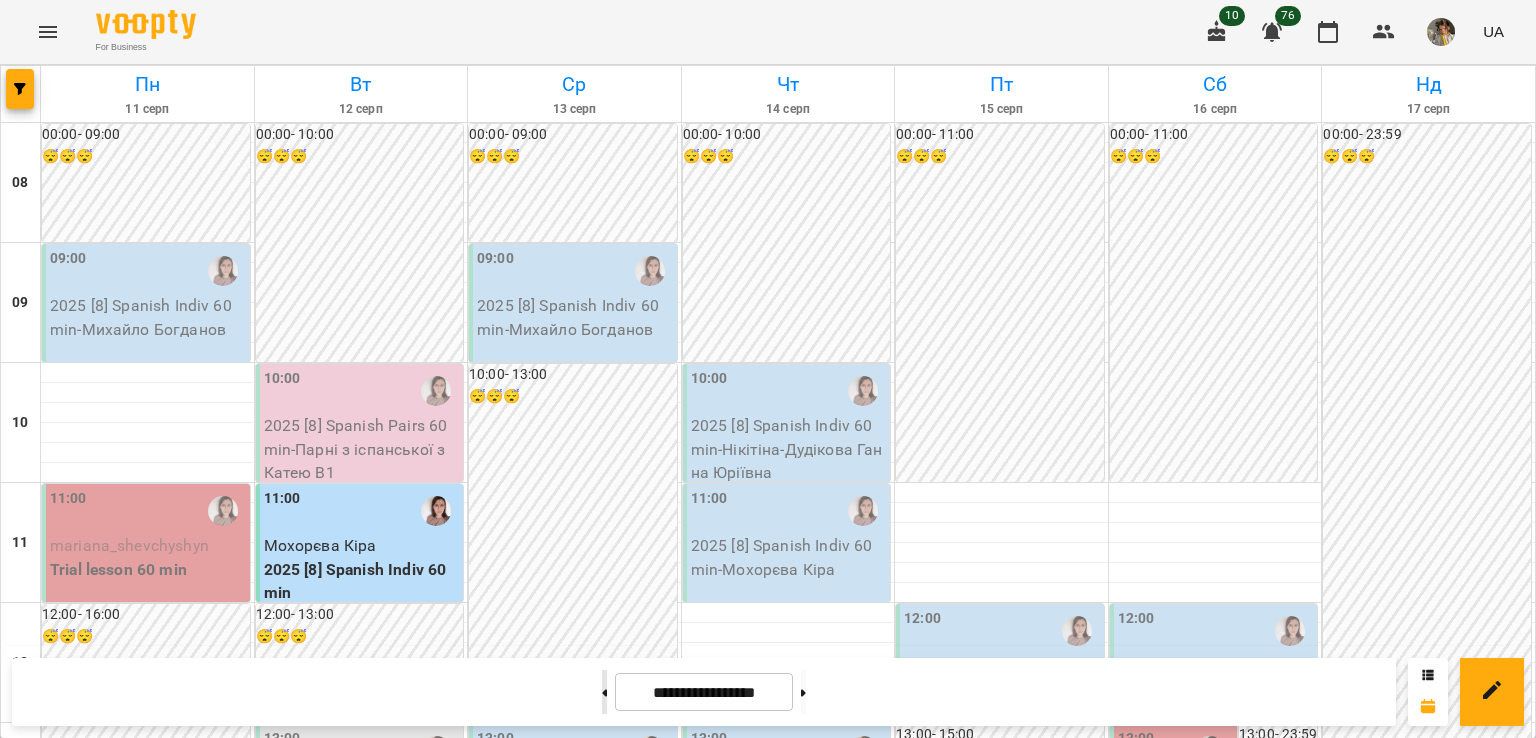 click at bounding box center (604, 692) 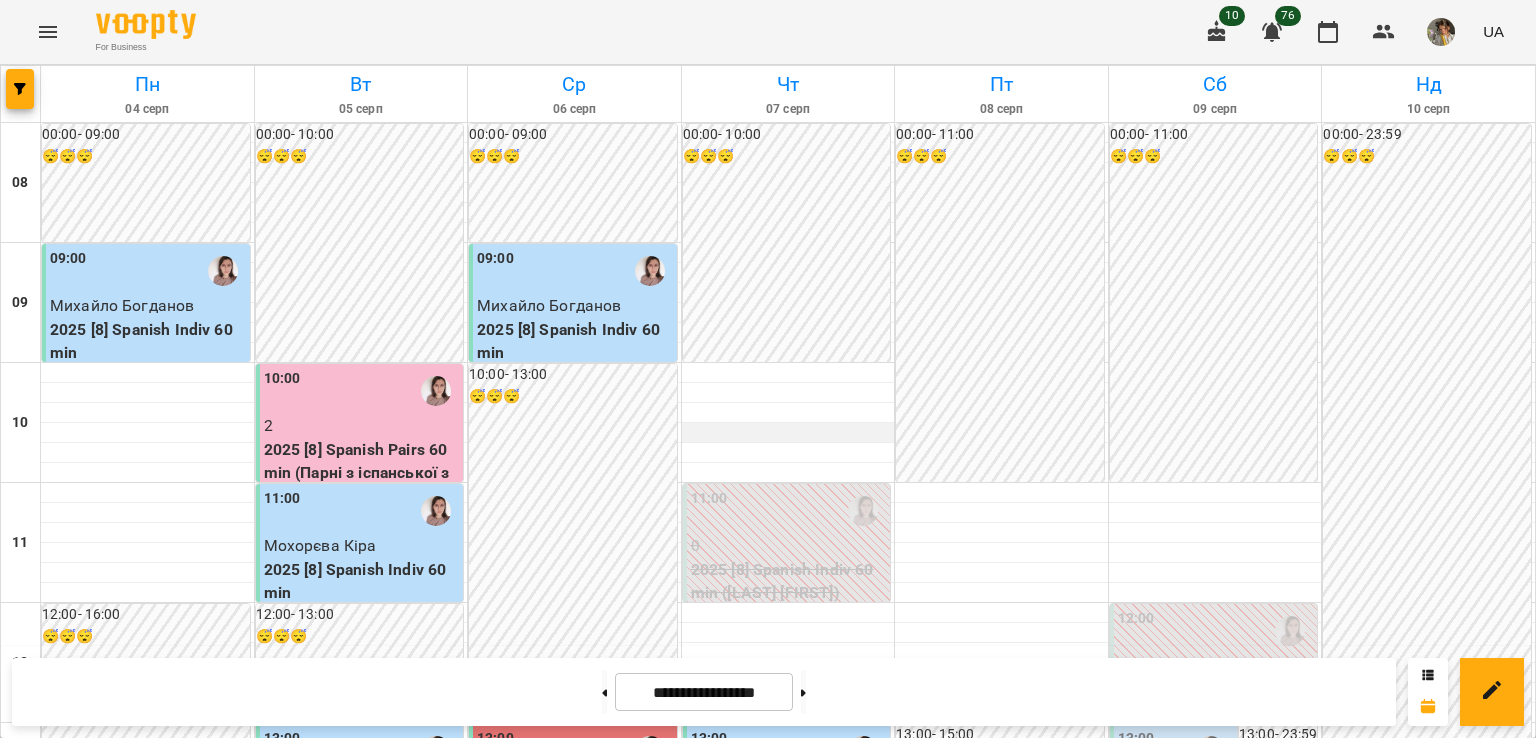 scroll, scrollTop: 1019, scrollLeft: 0, axis: vertical 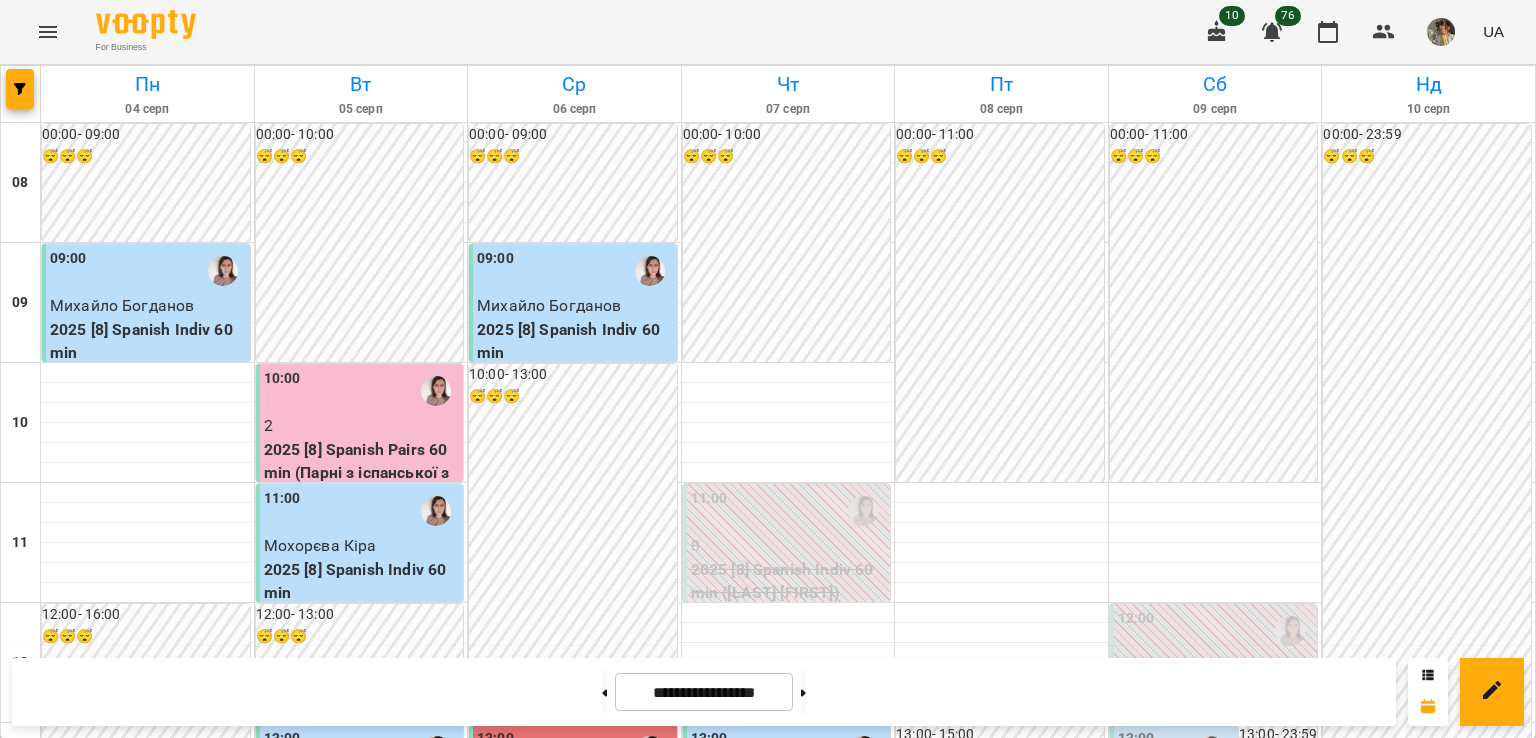 click on "3" at bounding box center (961, 1386) 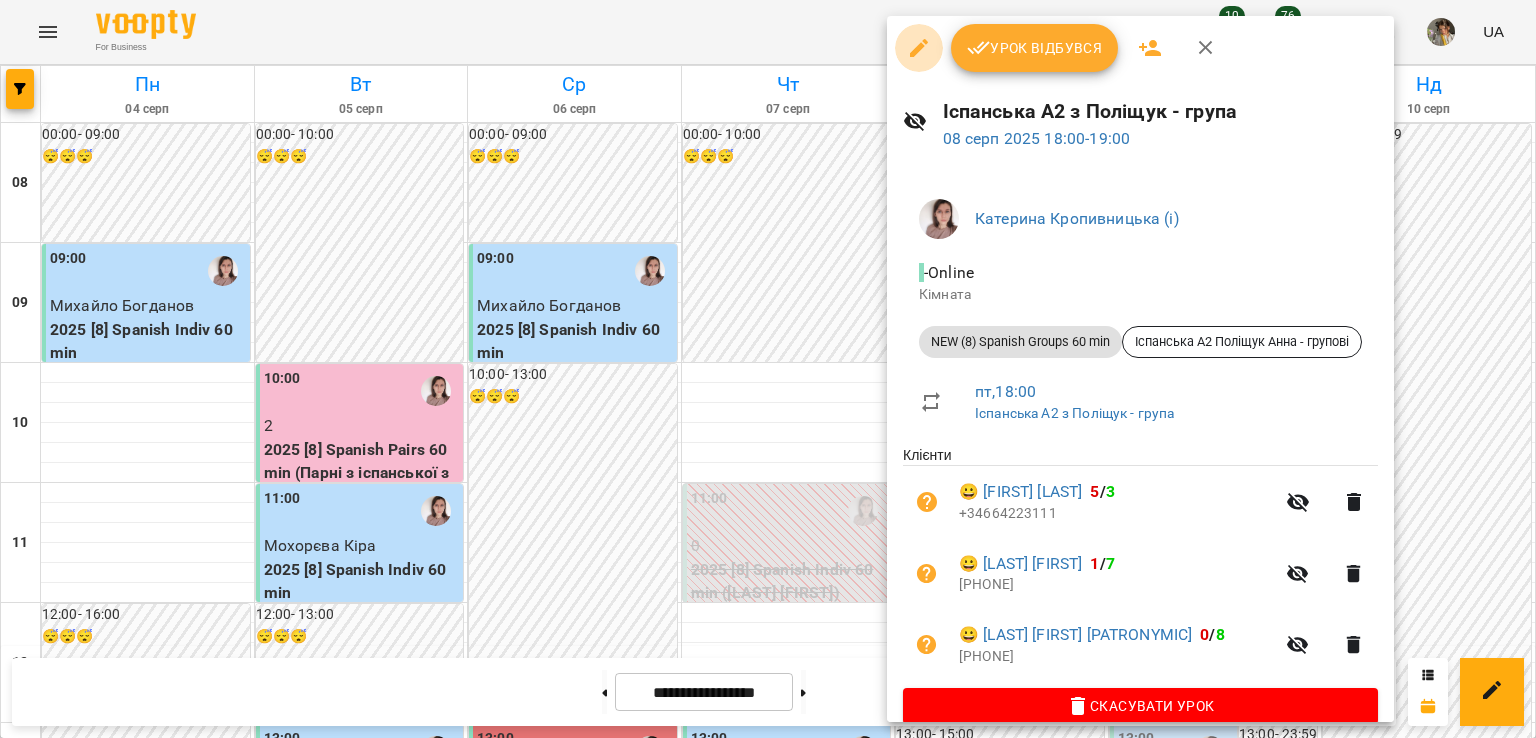 click 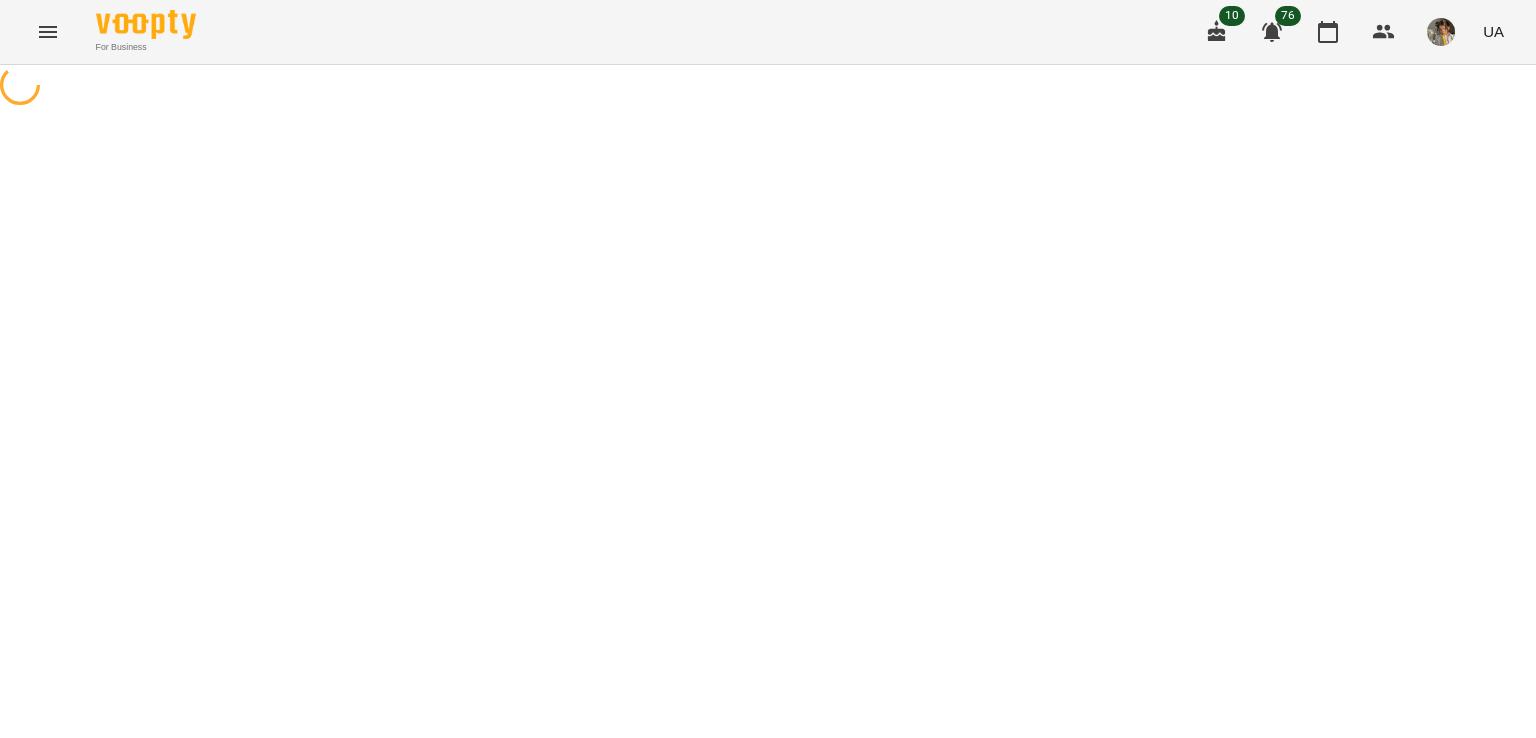 select on "**********" 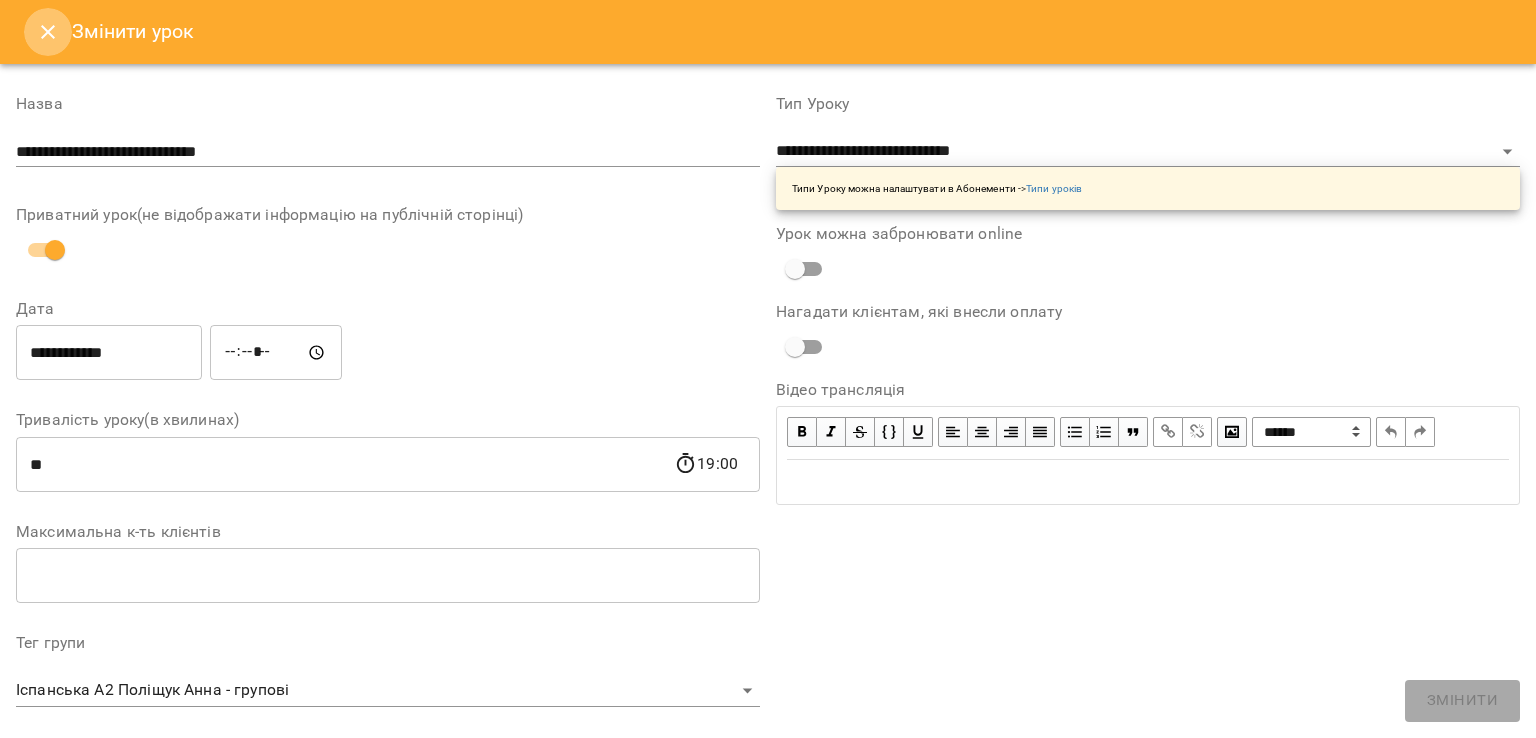 click 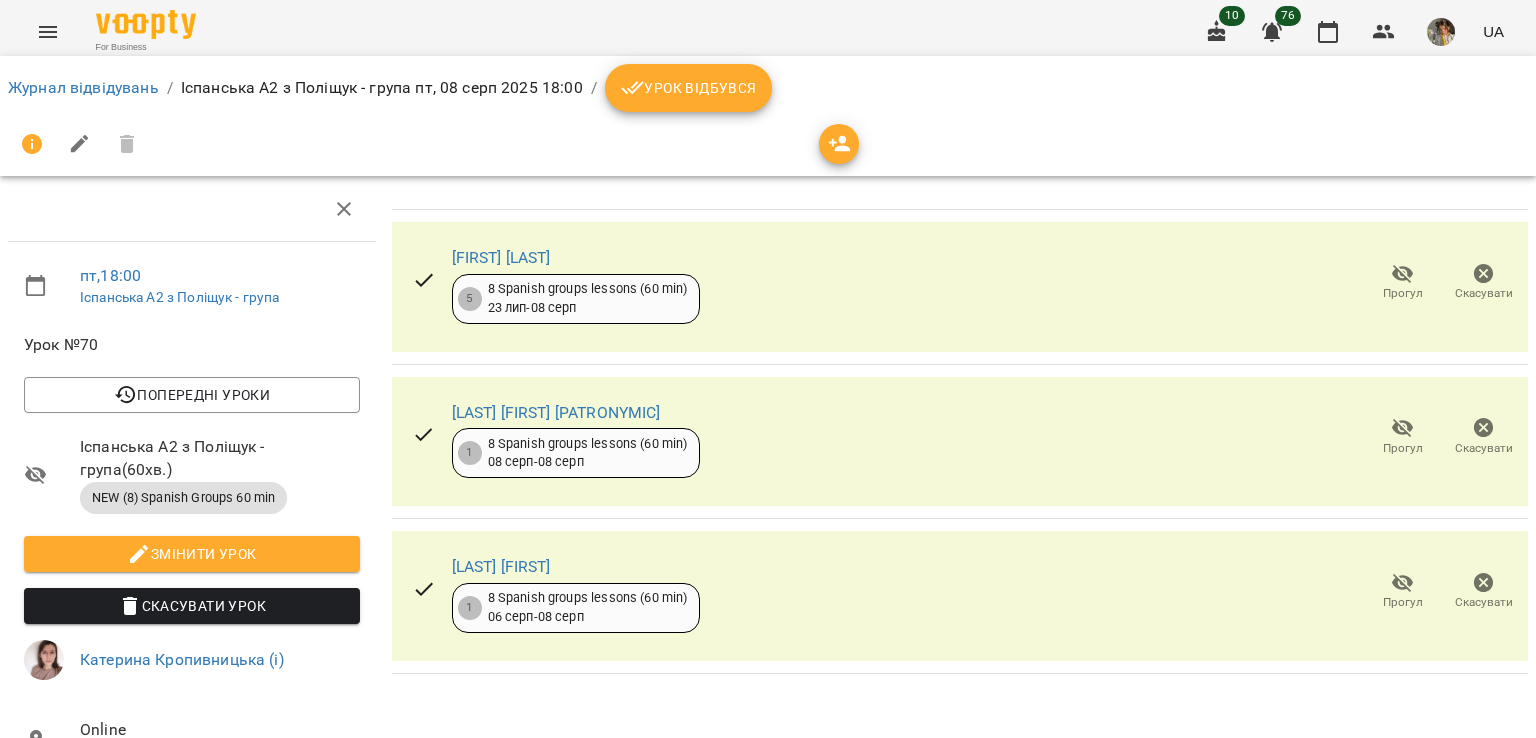 click 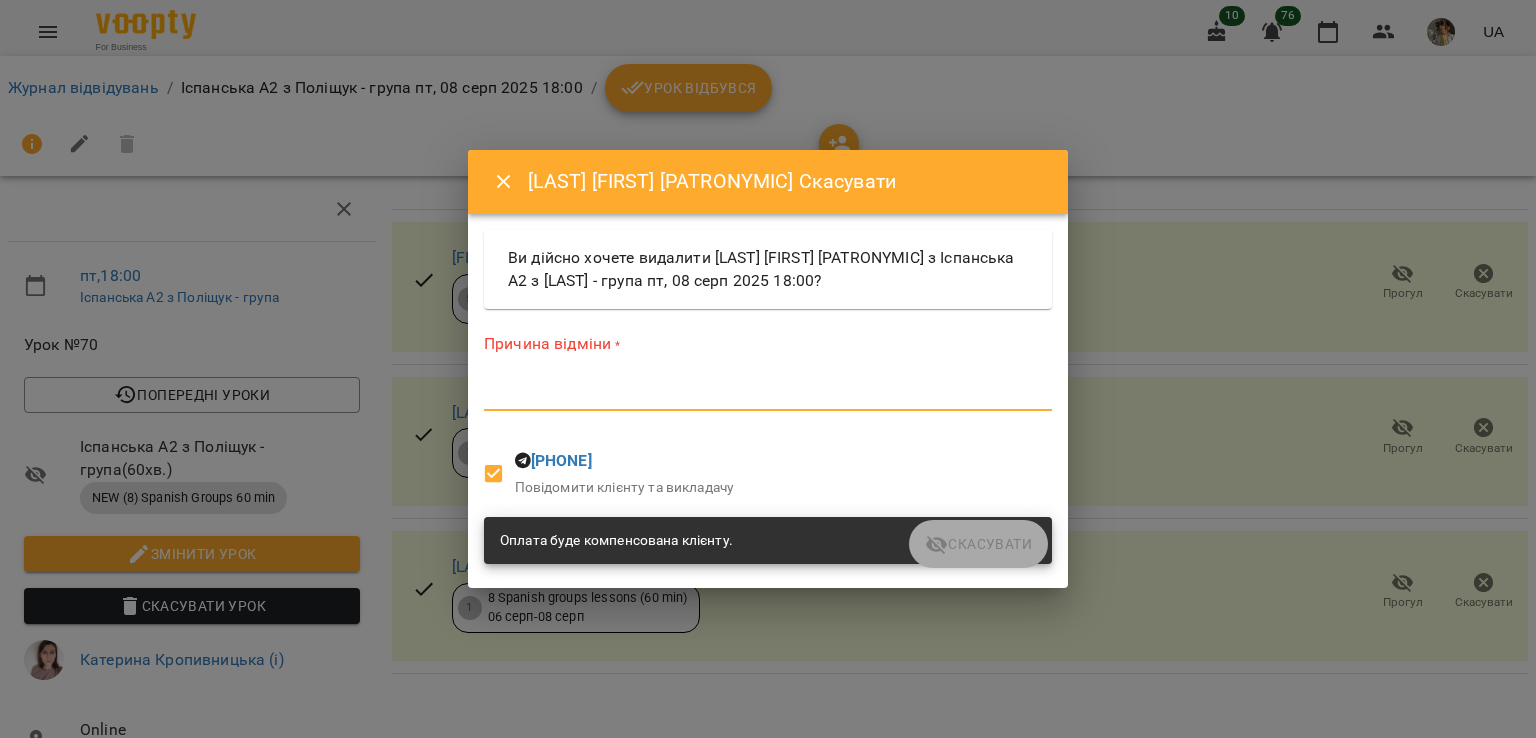 click at bounding box center (768, 394) 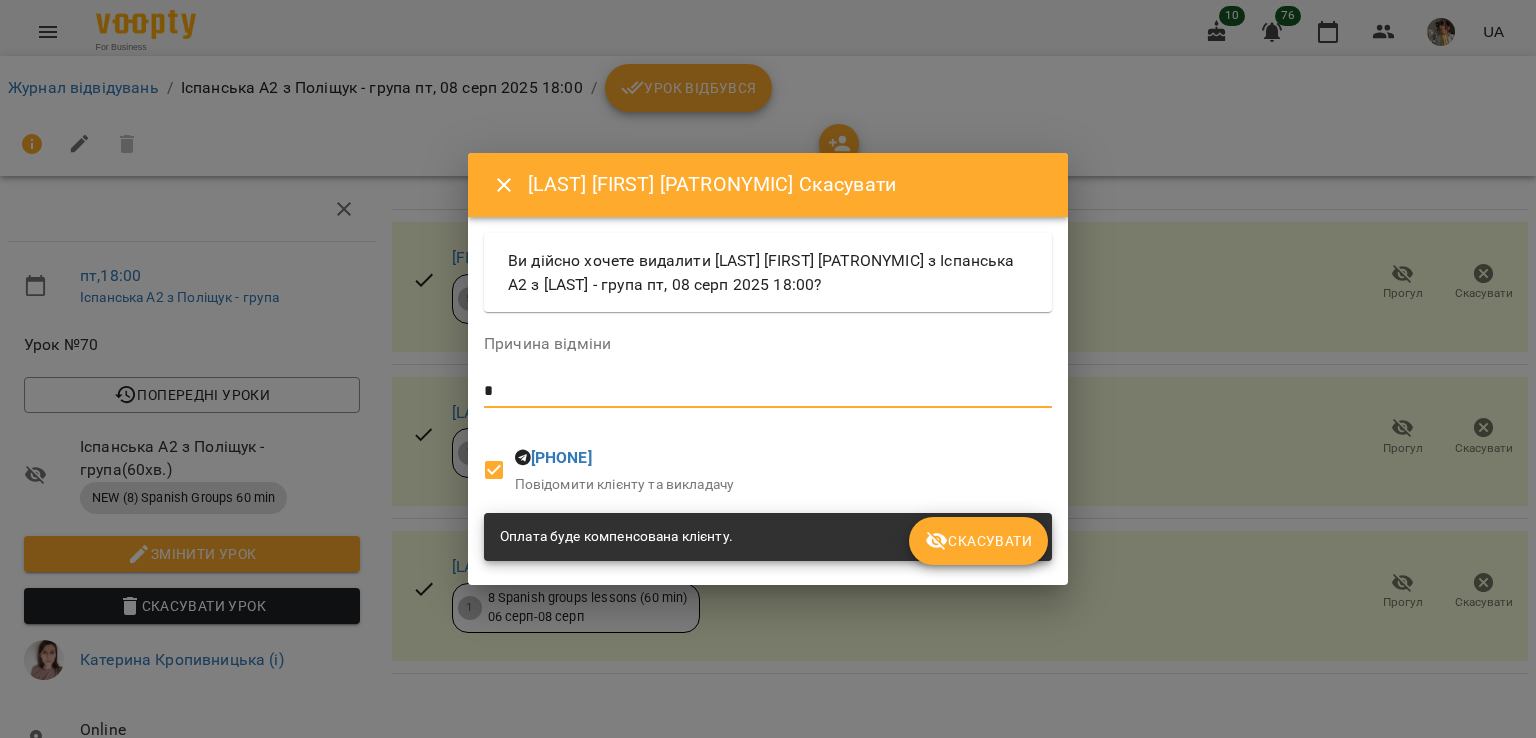 type on "*" 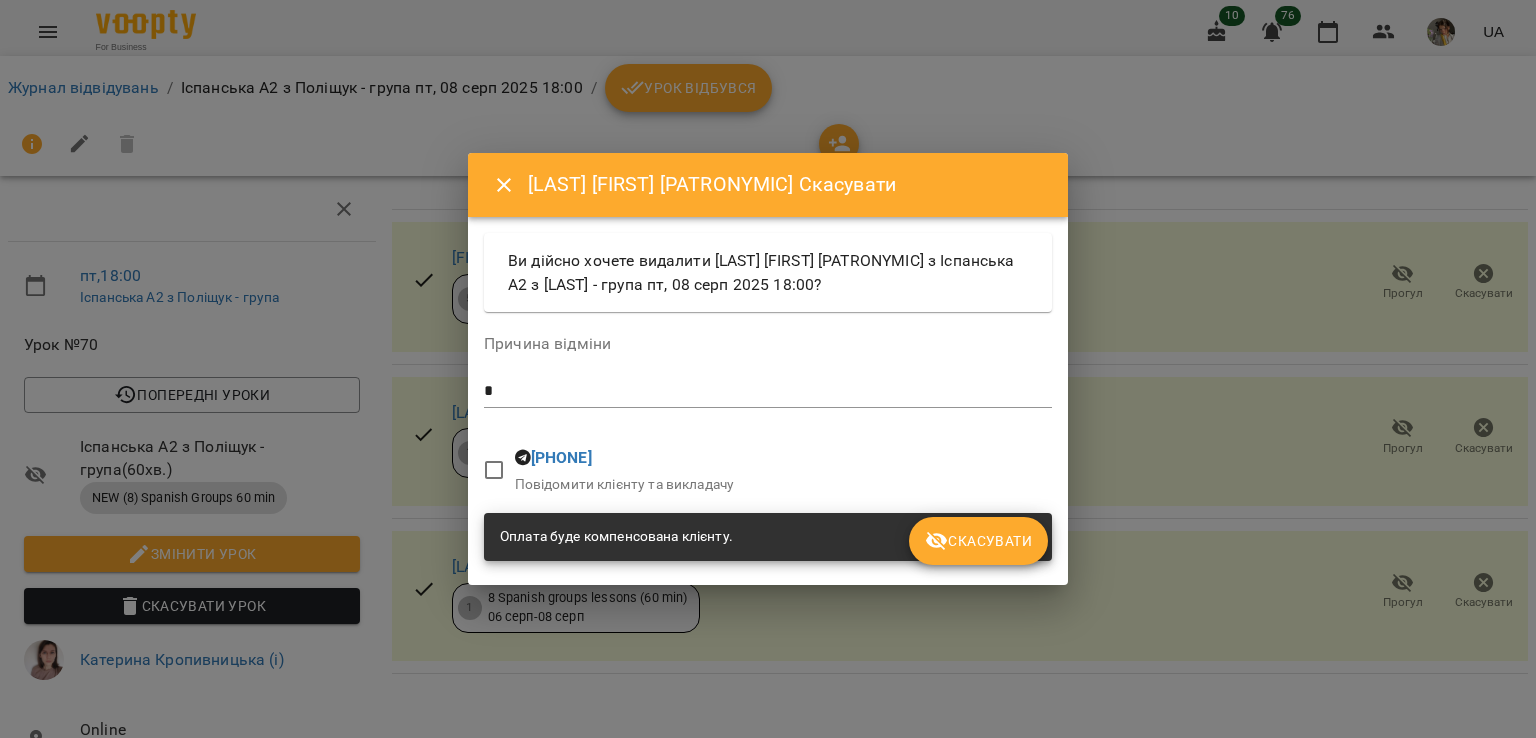 click on "Скасувати" at bounding box center (978, 541) 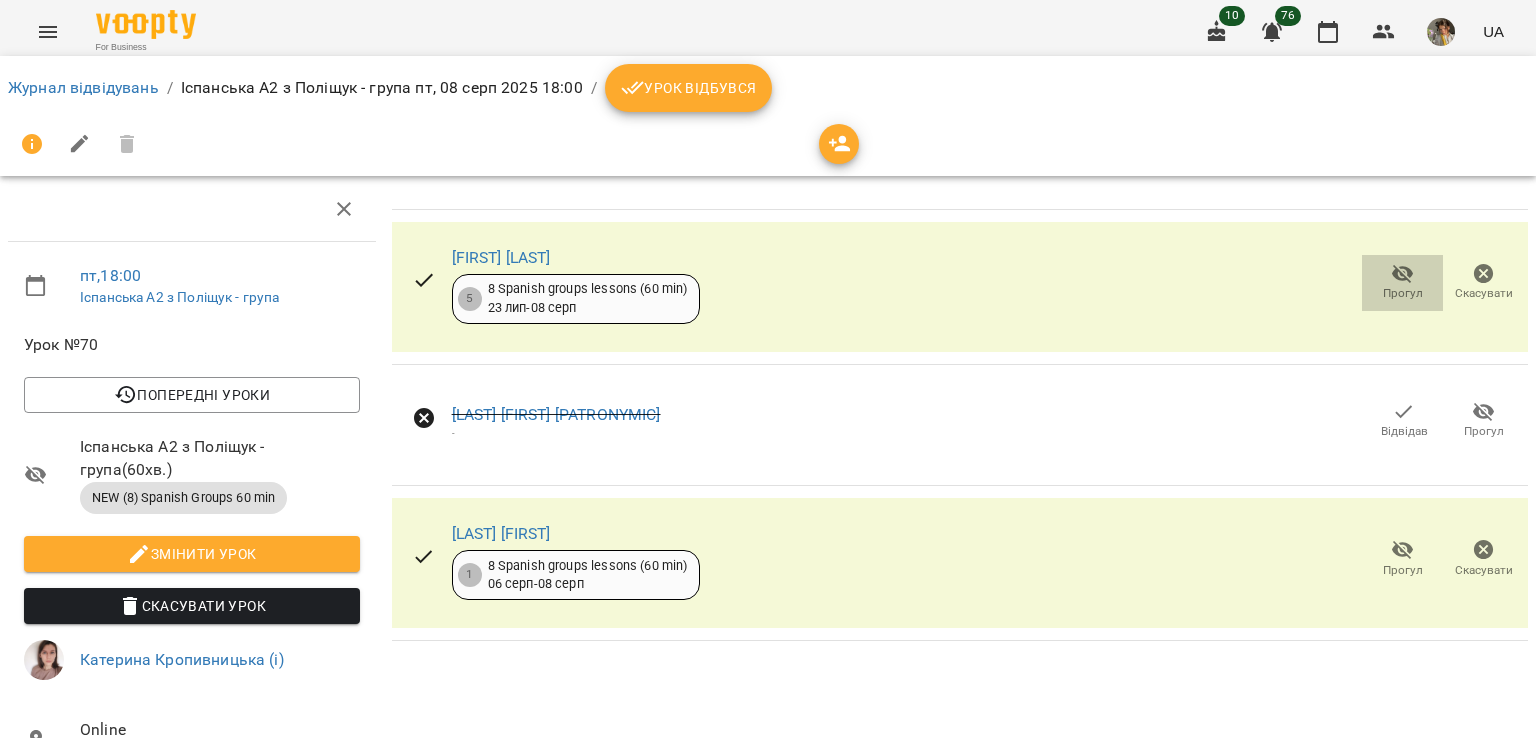 click 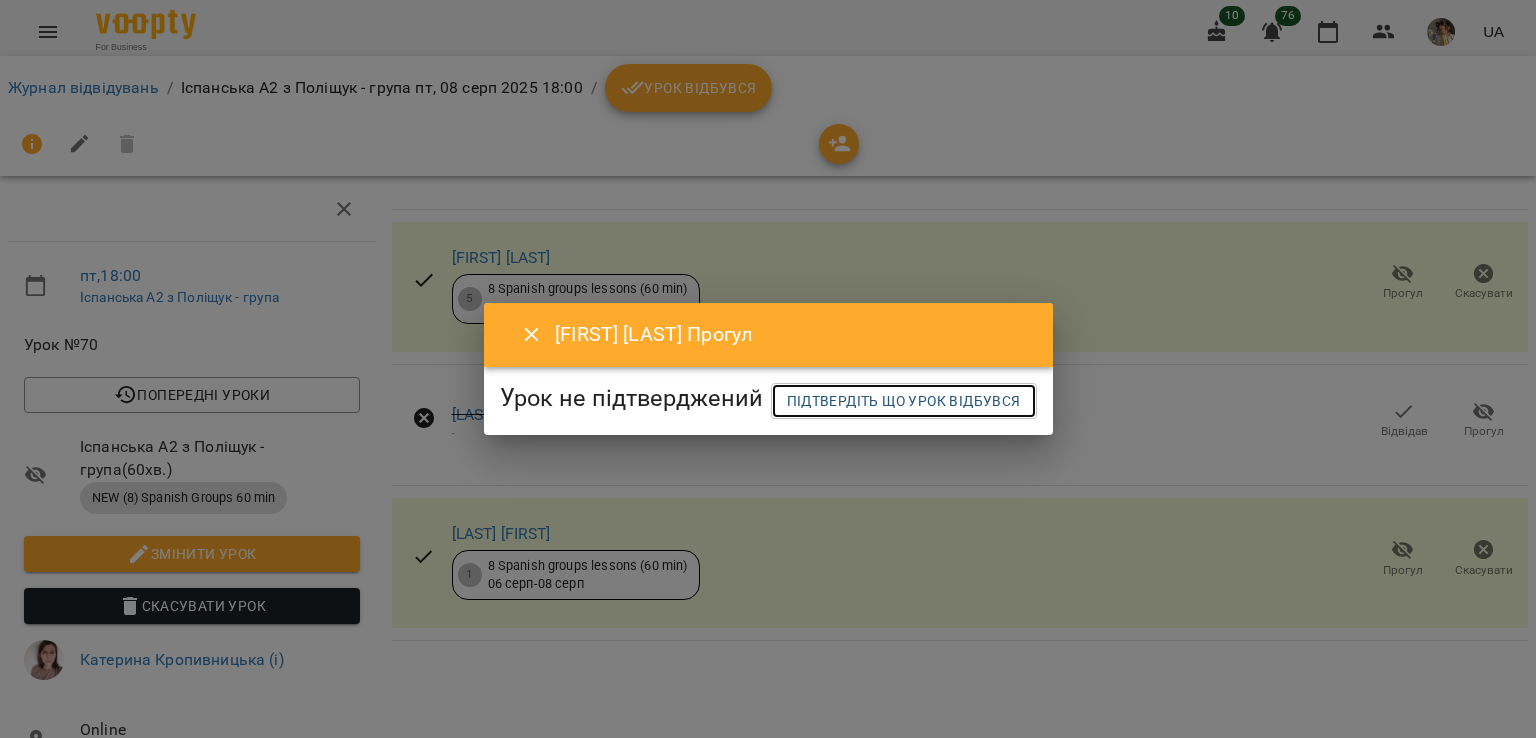click on "Підтвердіть що урок відбувся" at bounding box center (904, 401) 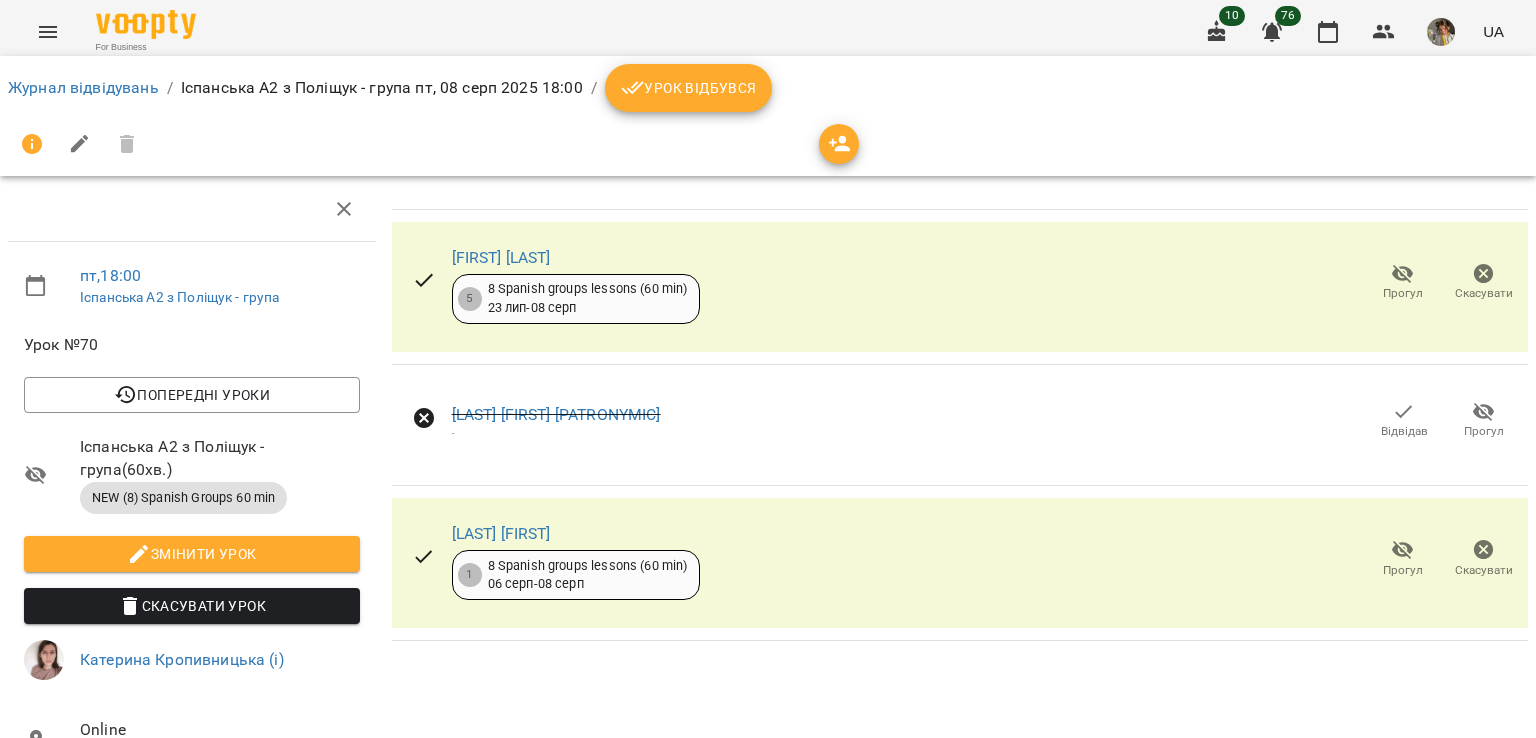 click on "Урок відбувся" at bounding box center (689, 88) 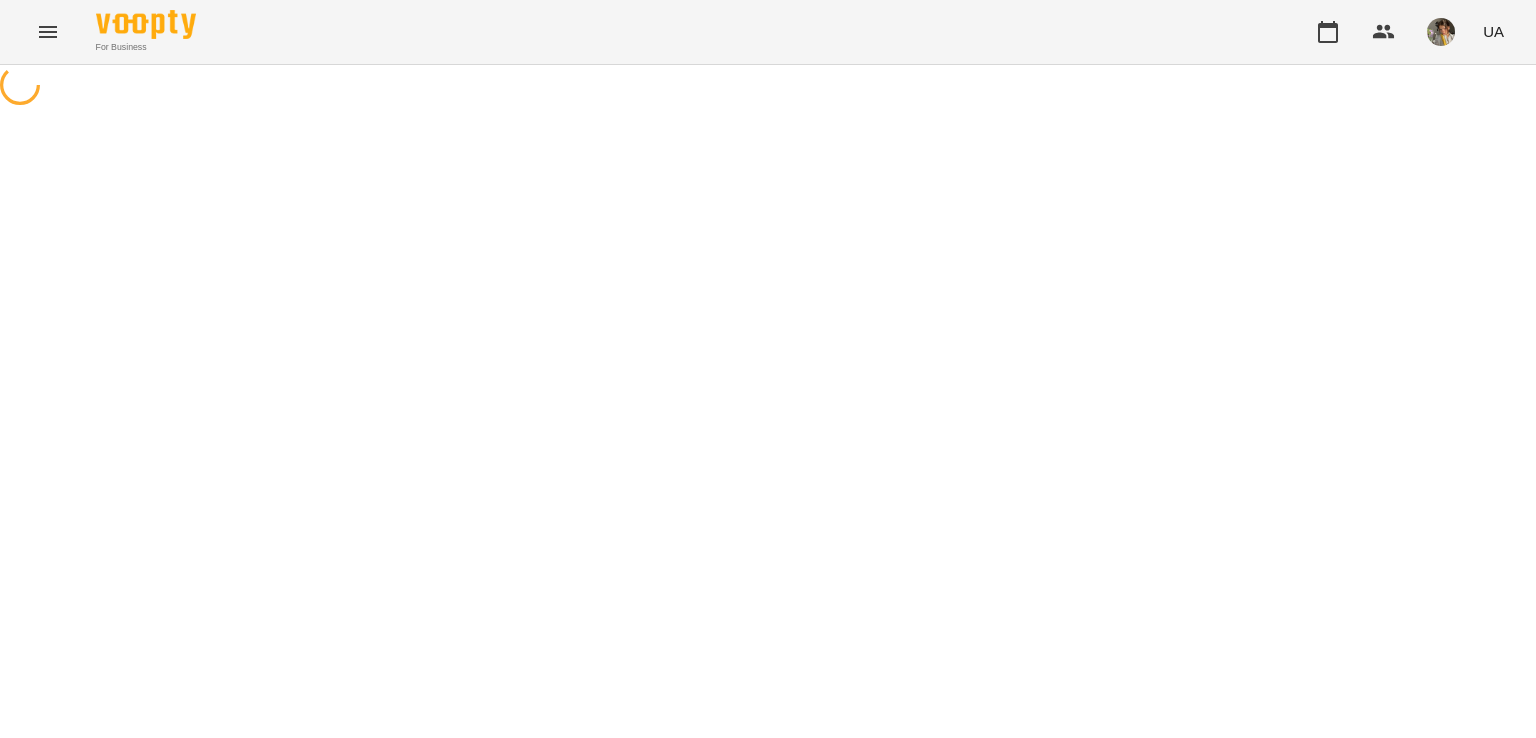 scroll, scrollTop: 0, scrollLeft: 0, axis: both 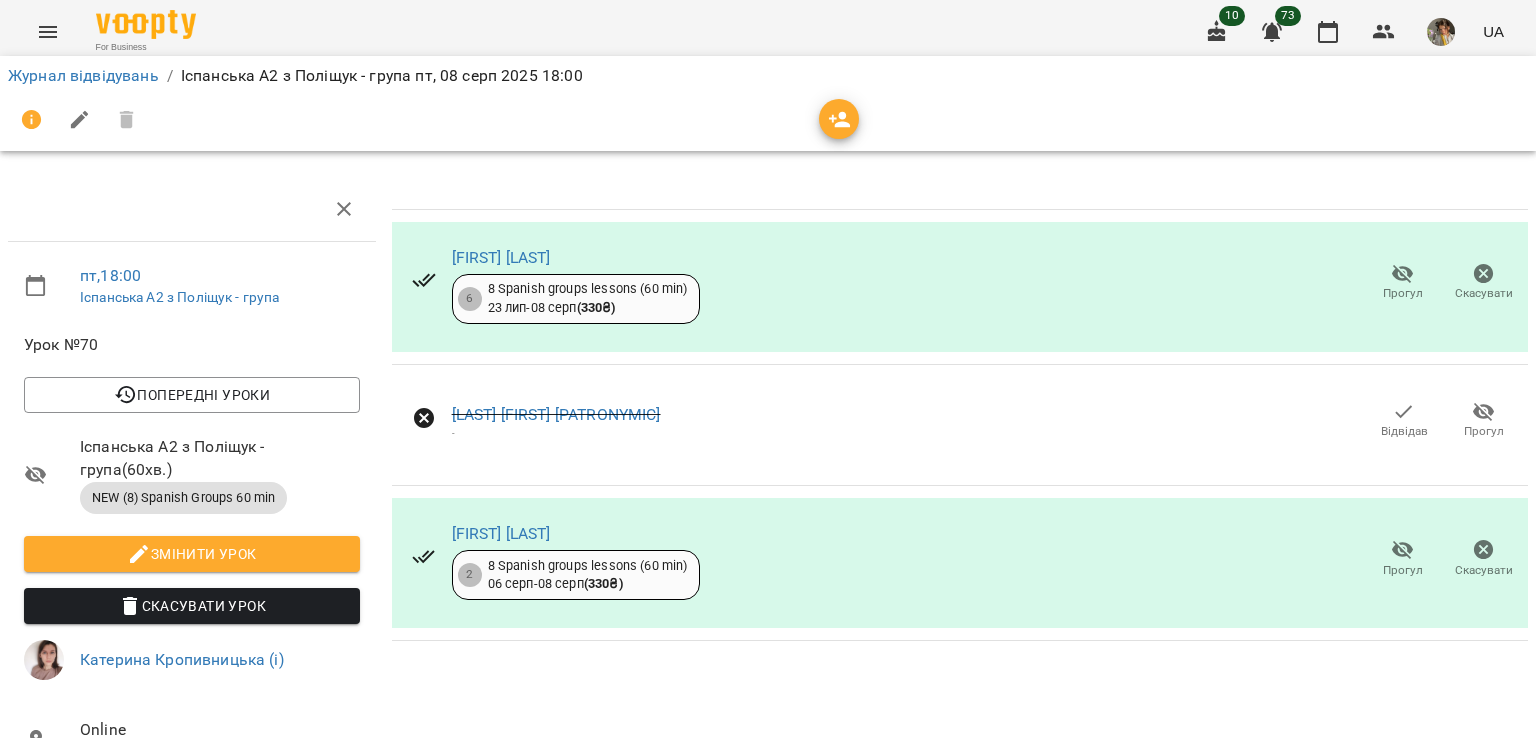 click on "Прогул" at bounding box center (1403, 293) 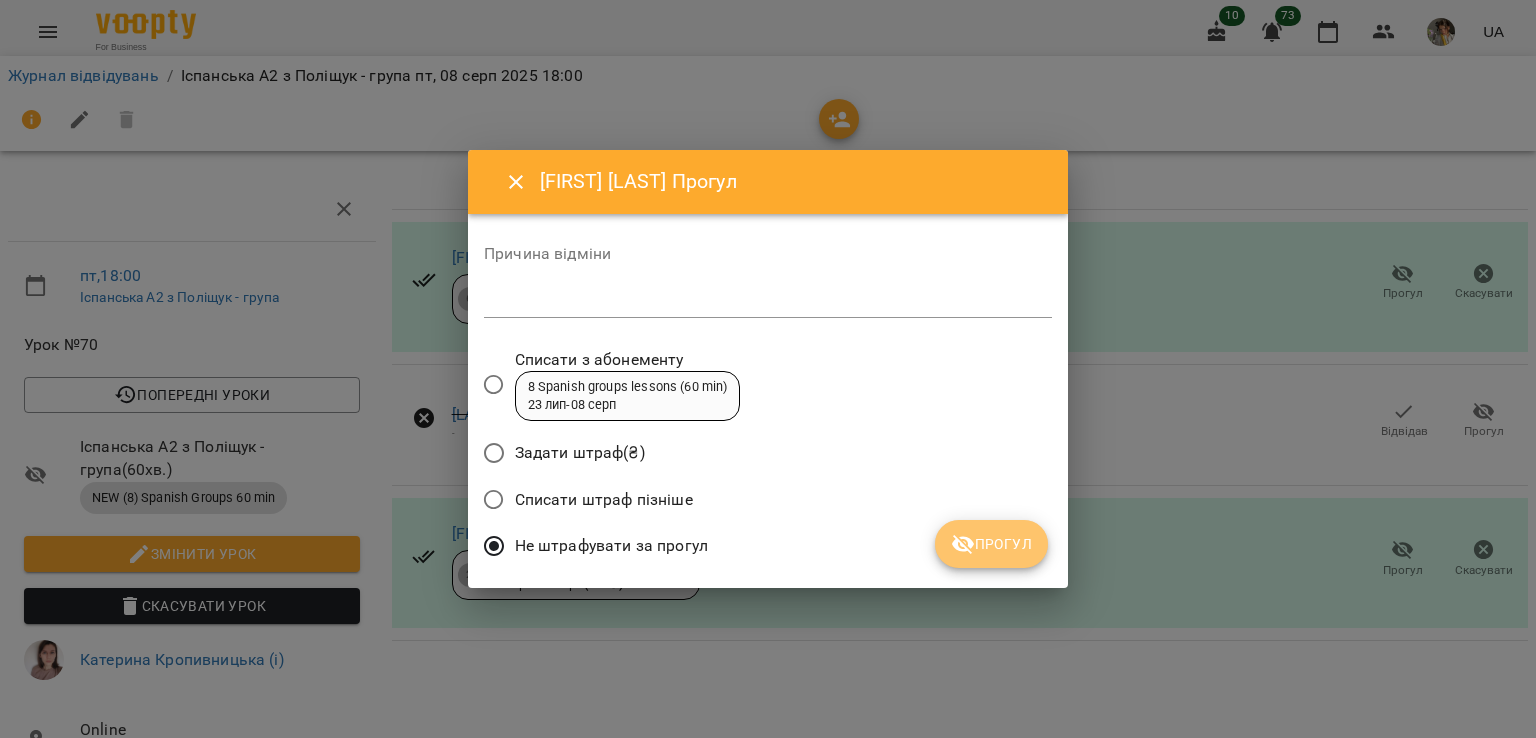 click on "Прогул" at bounding box center (991, 544) 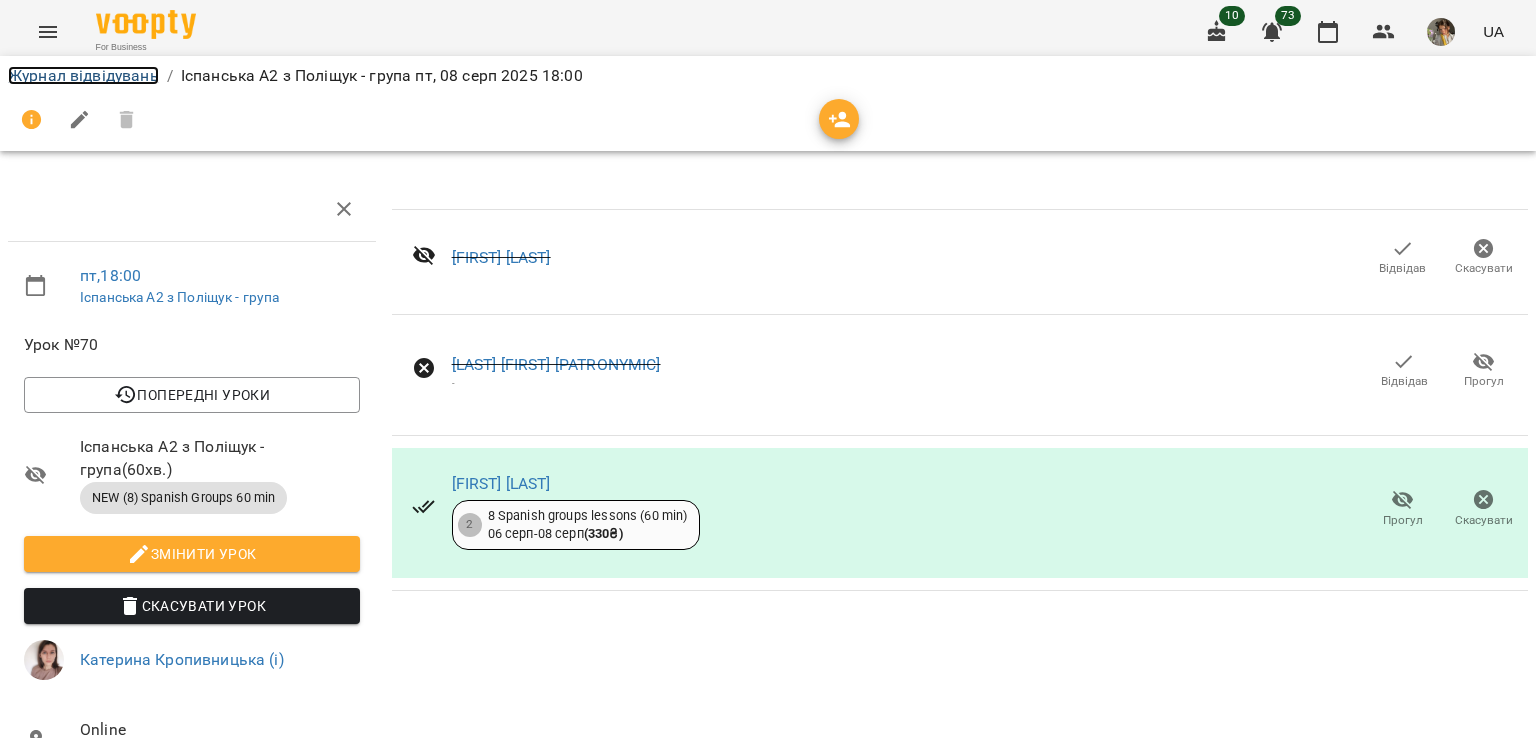 click on "Журнал відвідувань" at bounding box center (83, 75) 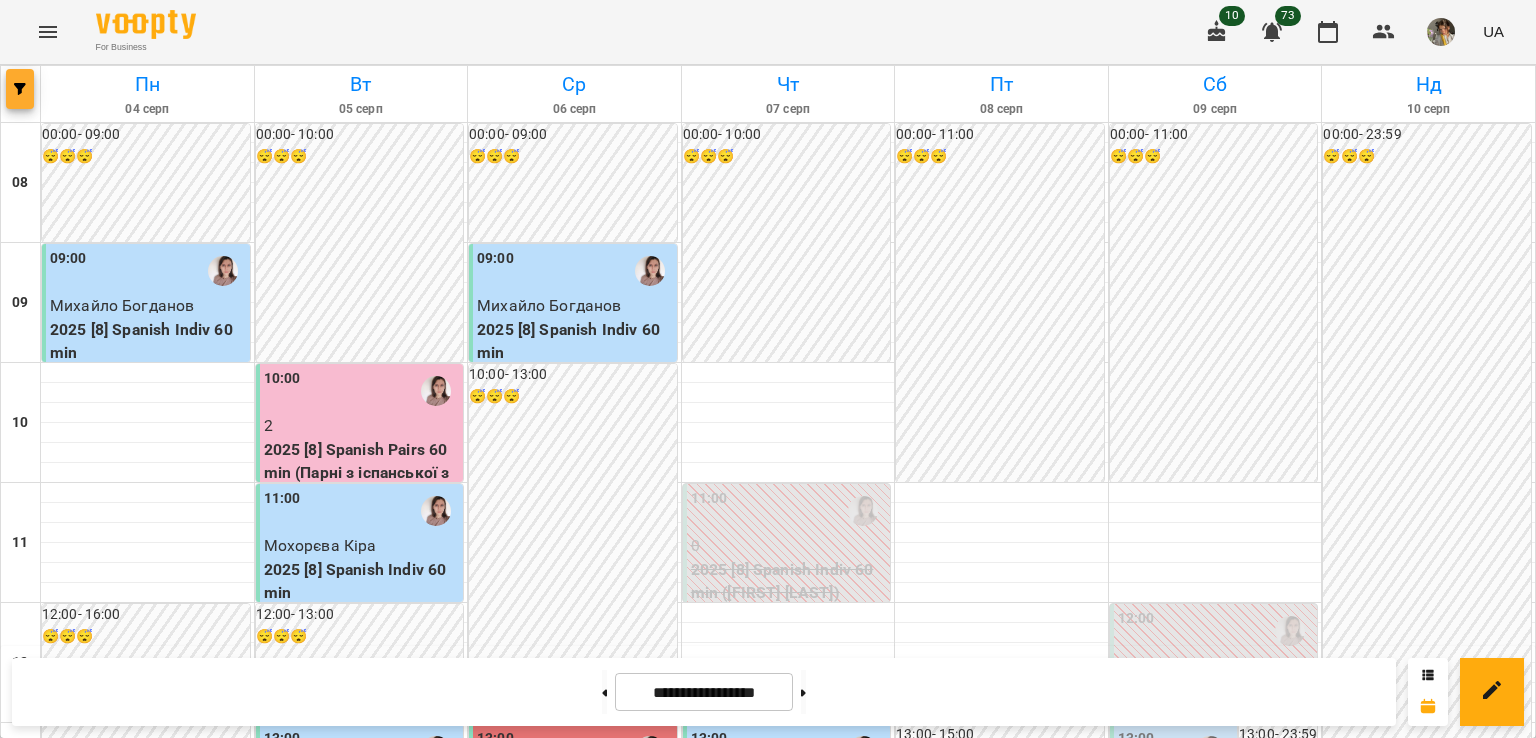 click 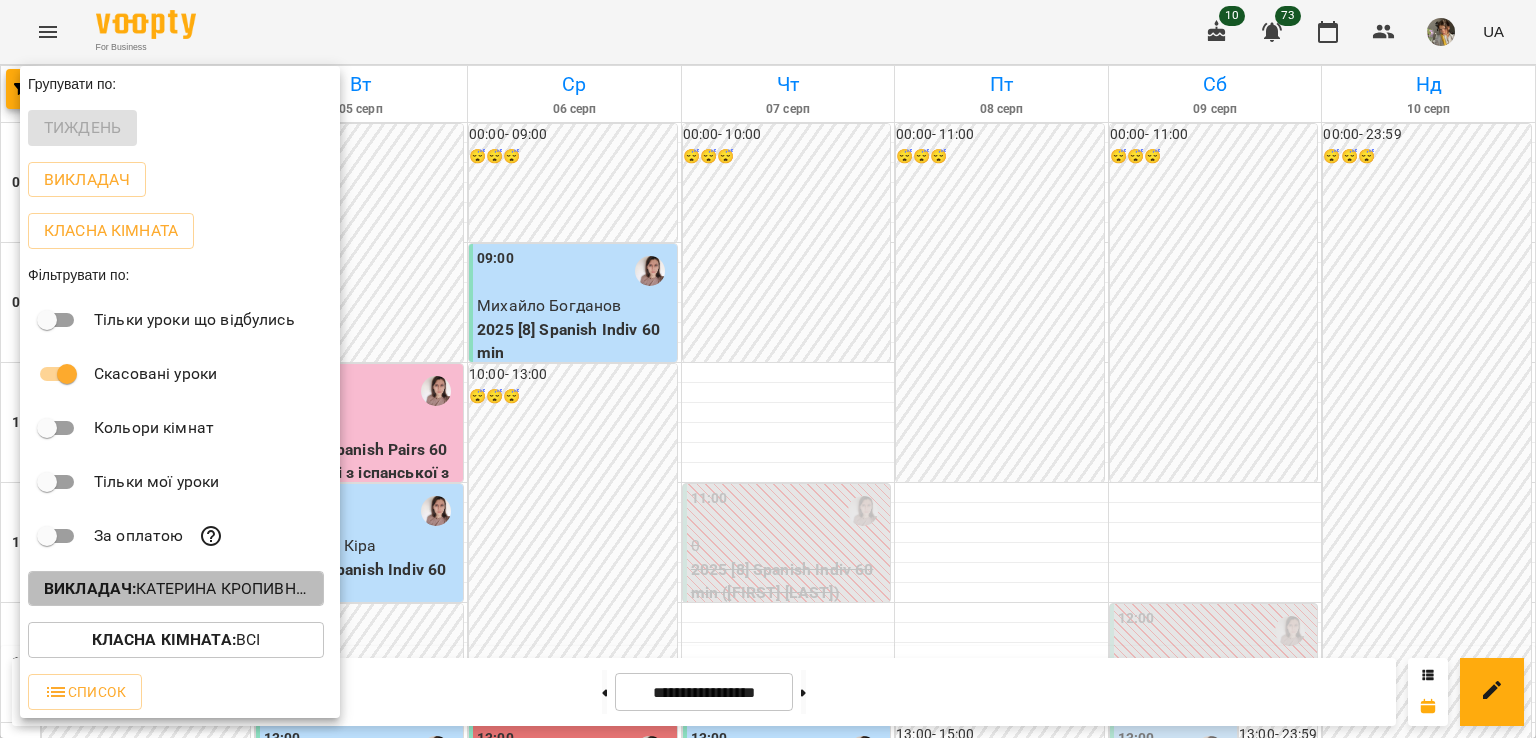 click on "Викладач :  Катерина Кропивницька (і)" at bounding box center (176, 589) 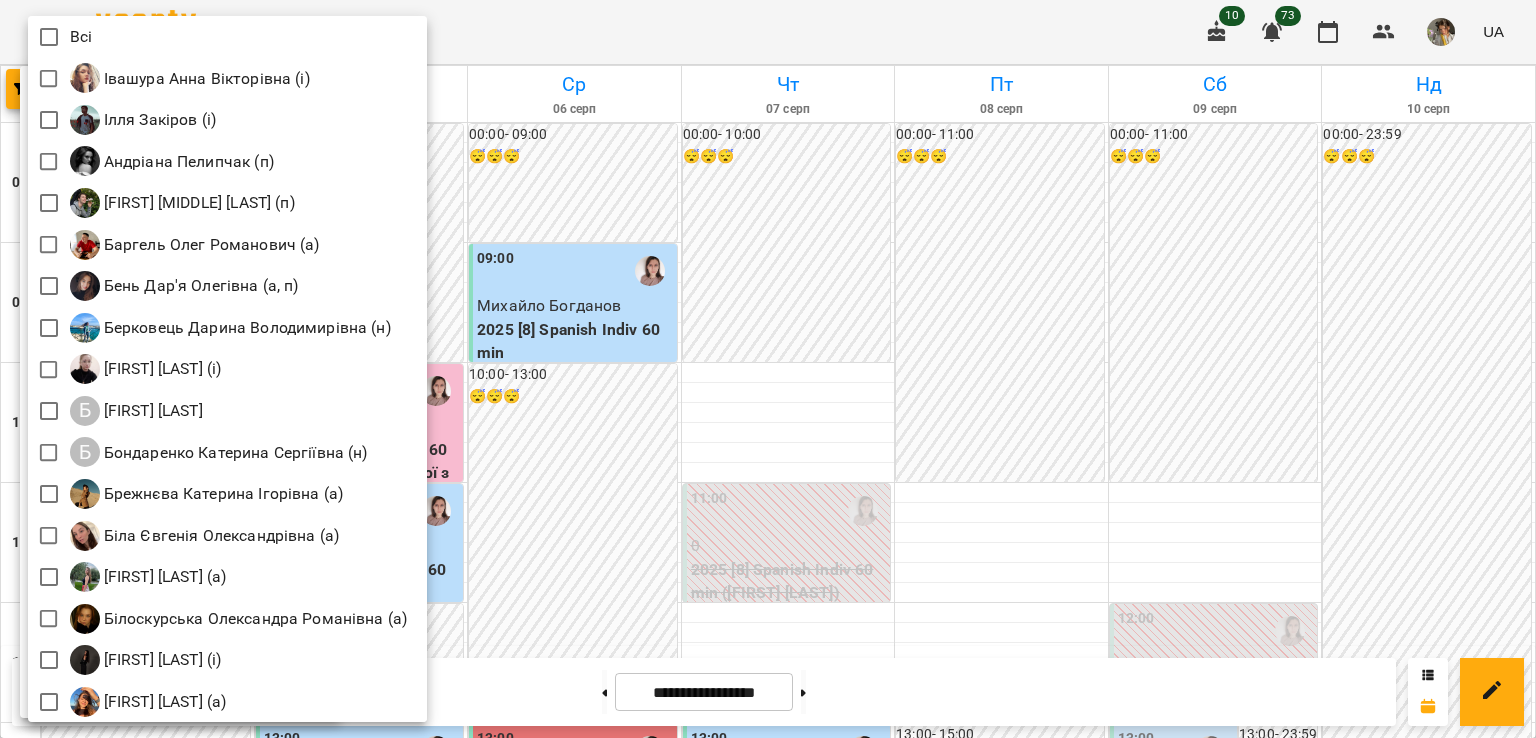 click at bounding box center [768, 369] 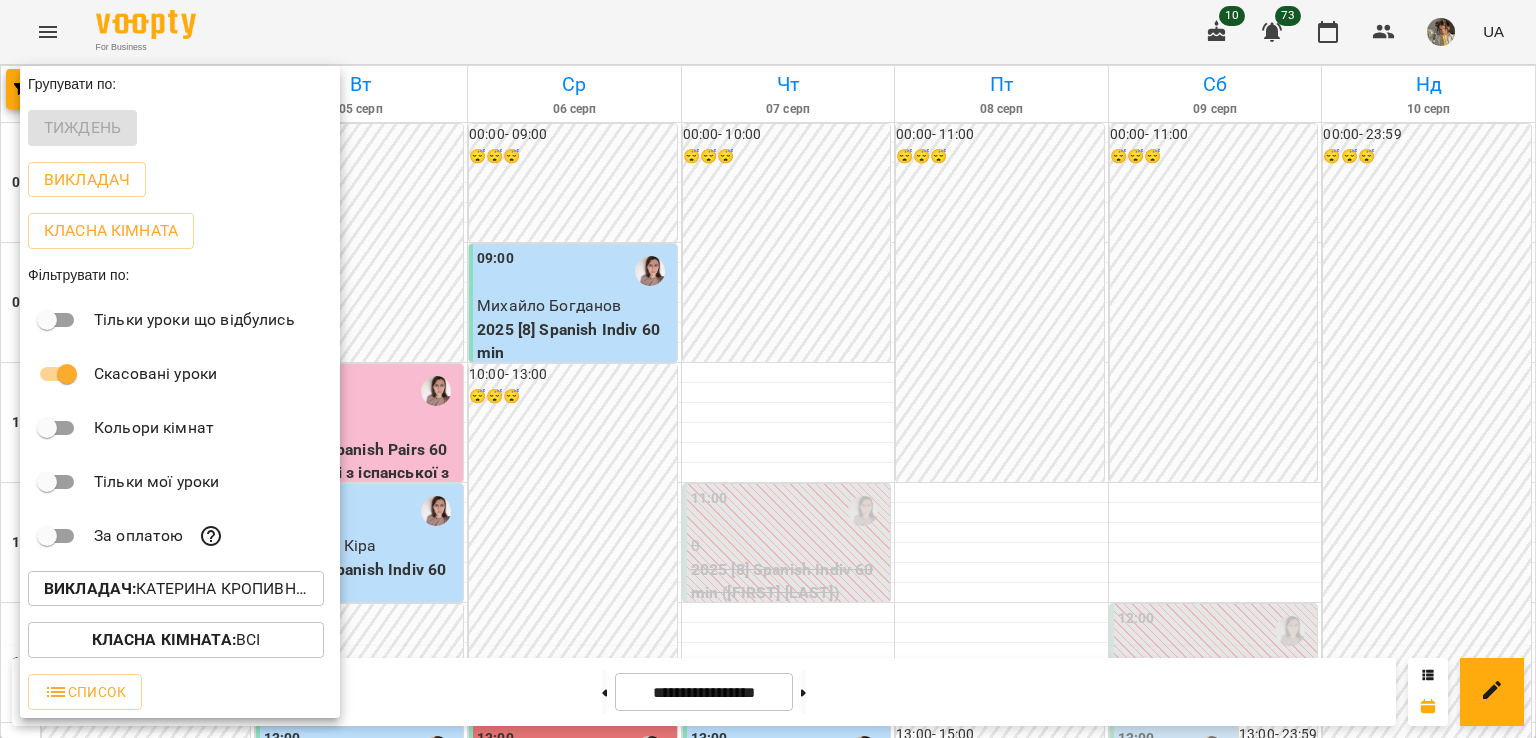 click on "Всі   Івашура Анна Вікторівна (і)     Ілля Закіров (і)     Андріана Пелипчак (п)     Бабійчук Володимир Дмитрович (п)     Баргель Олег Романович (а)     Бень Дар'я Олегівна (а, п)     Берковець Дарина Володимирівна (н)     Биба Марія Олексіївна (і)   Б   Богуш Альбіна   Б   Бондаренко Катерина Сергіївна (н)     Брежнєва Катерина Ігорівна (а)     Біла Євгенія Олександрівна (а)     Білокур Катерина (а)     Білоскурська Олександра Романівна (а)     Ваганова Юлія (і)     Вербова Єлизавета Сергіївна (а)   В   Войтенко Богдан (а)     Вікторія Корнейко (а)     Гайдукевич Анна (і)" at bounding box center (768, 369) 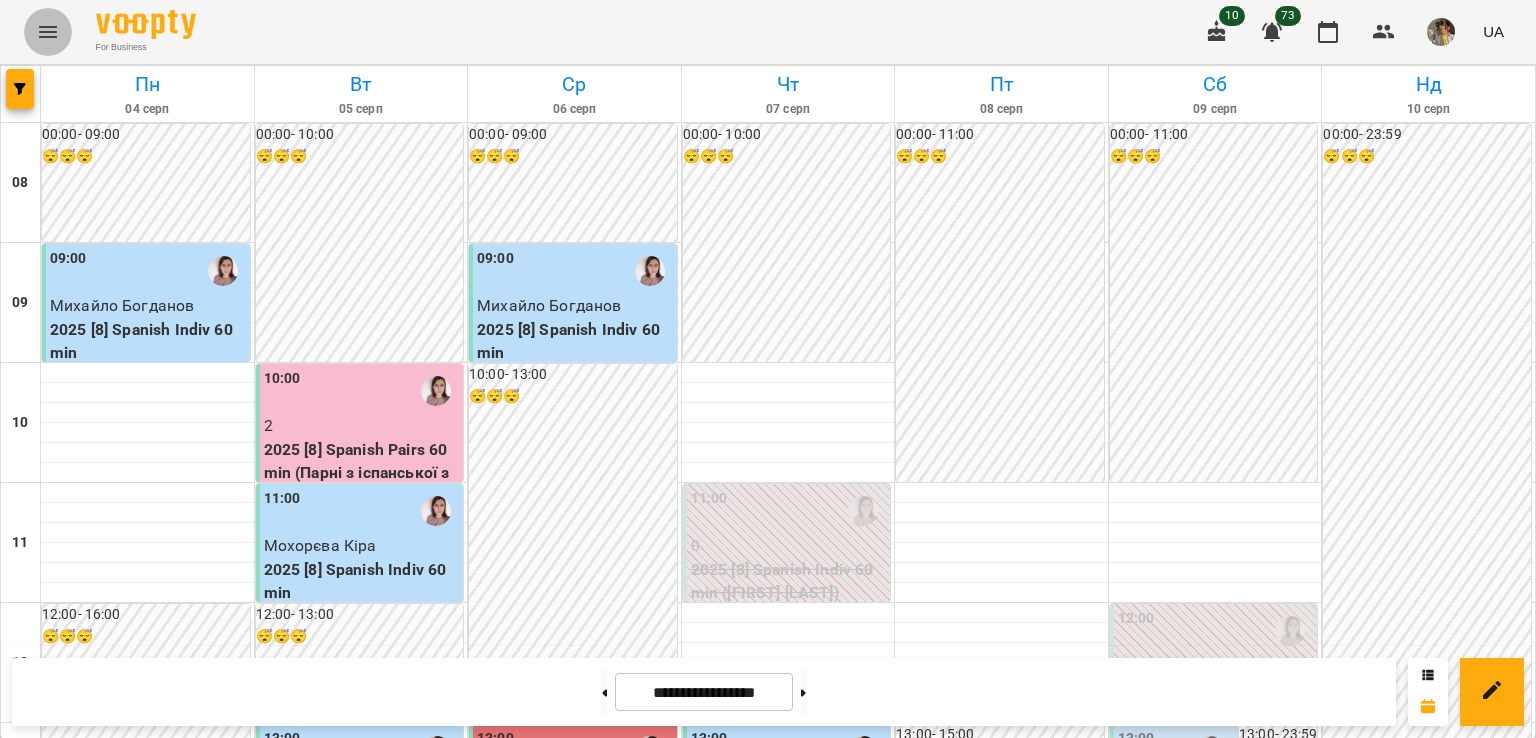 click 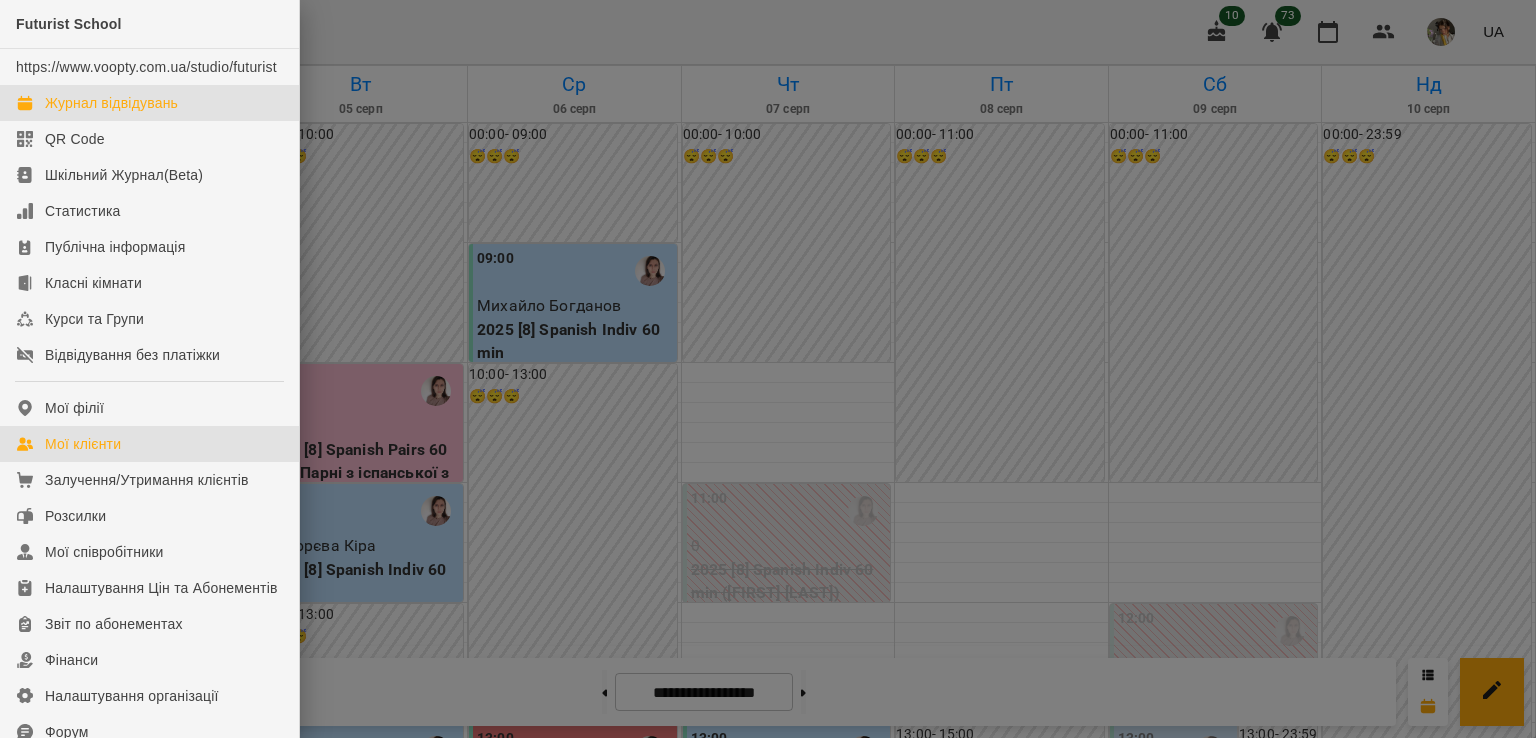 click on "Мої клієнти" at bounding box center (149, 444) 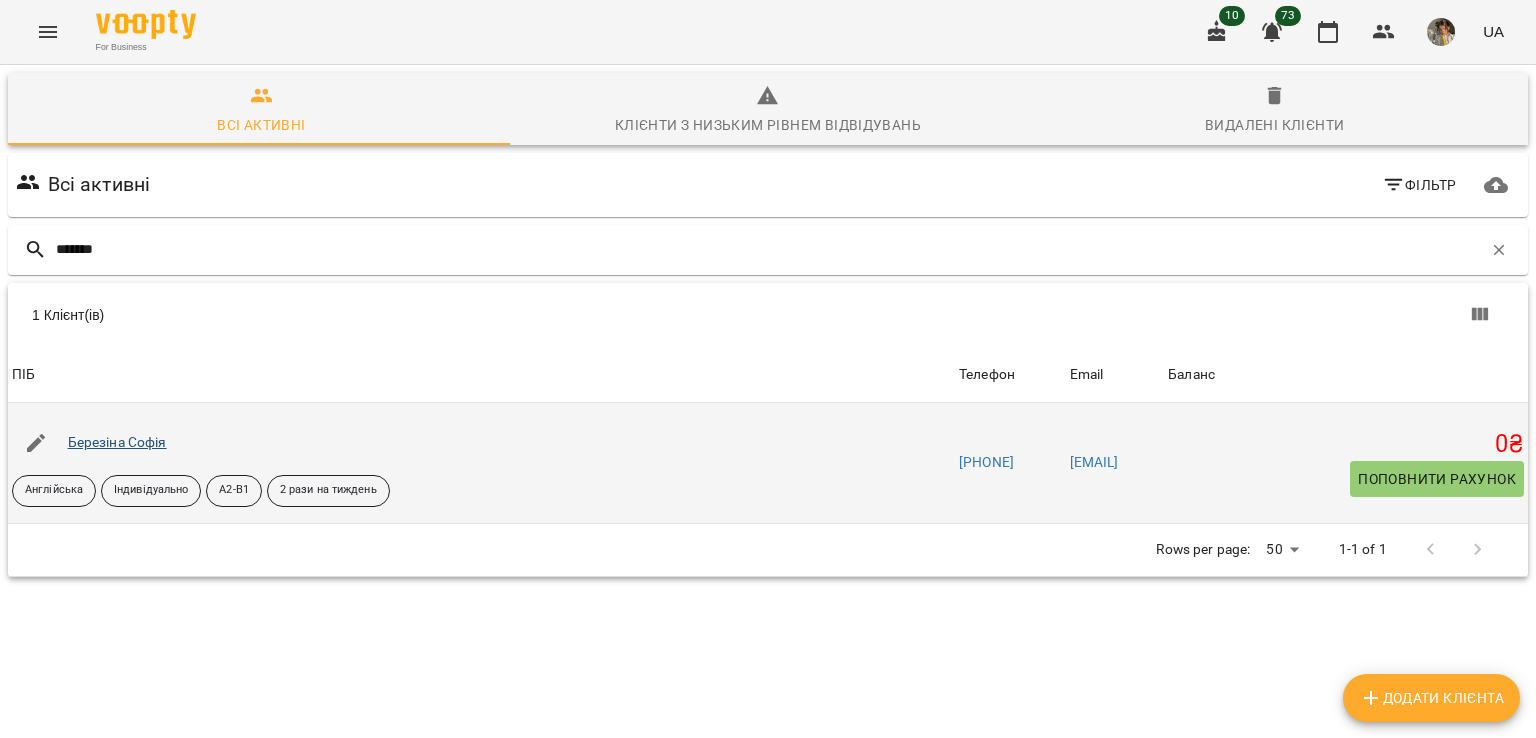 type on "*******" 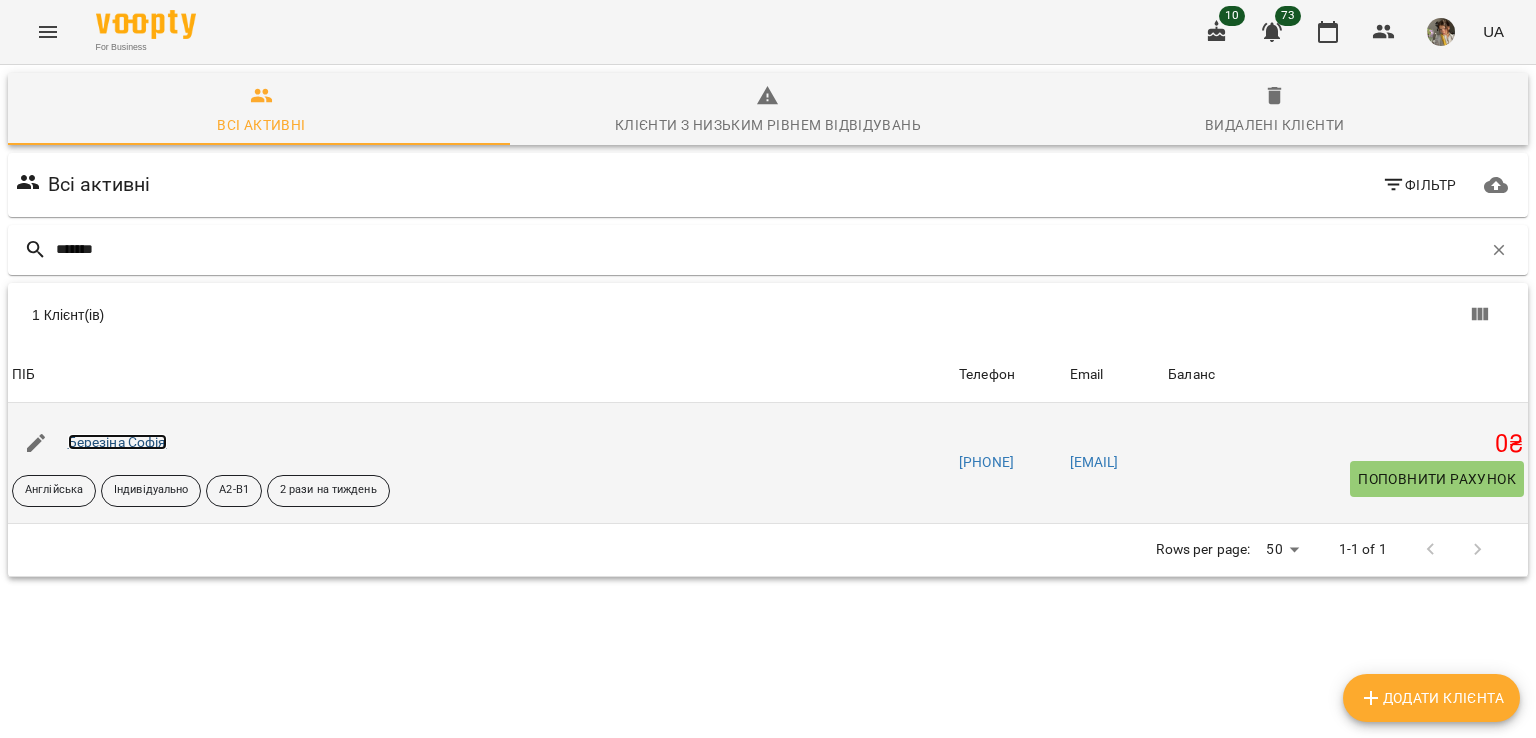 click on "Березіна Софія" at bounding box center [117, 442] 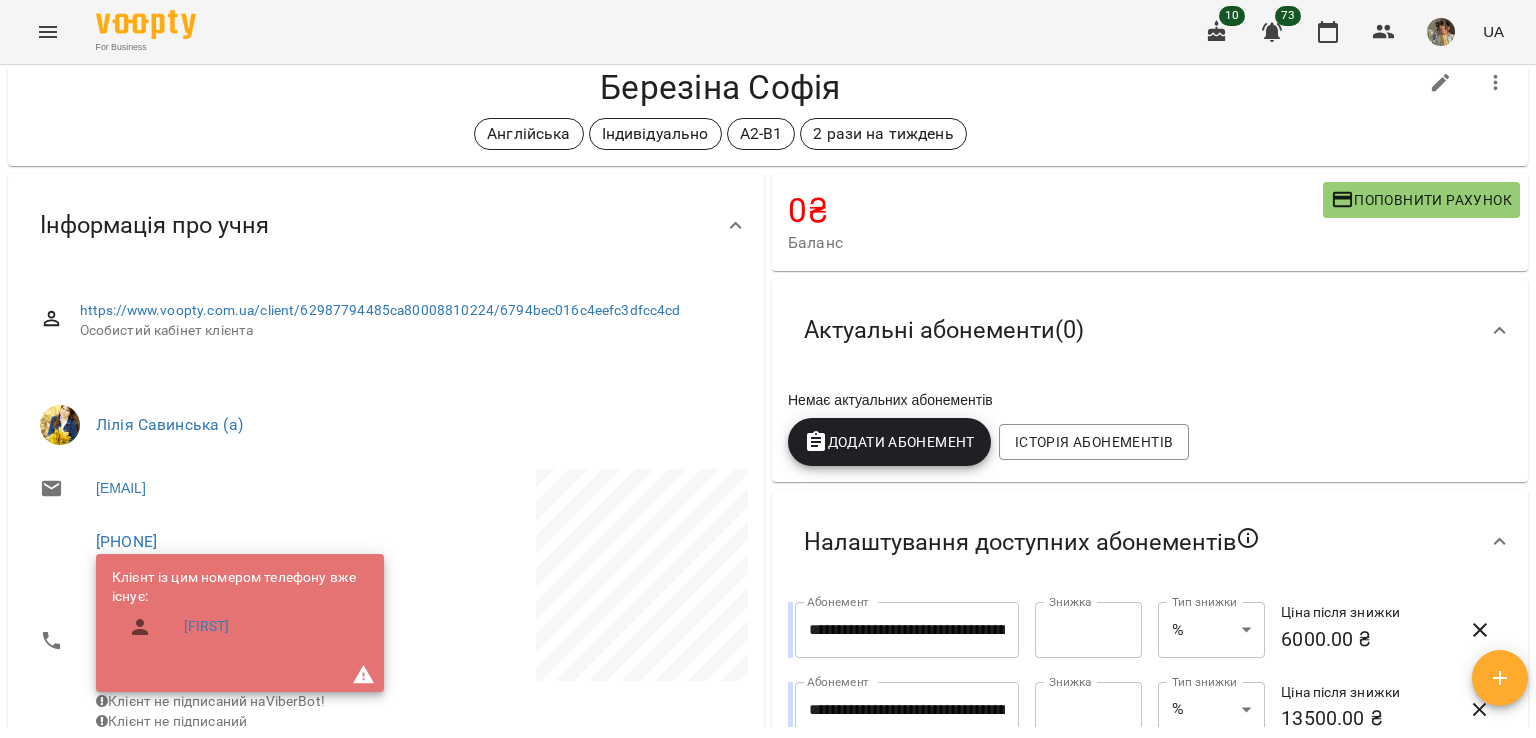 scroll, scrollTop: 0, scrollLeft: 0, axis: both 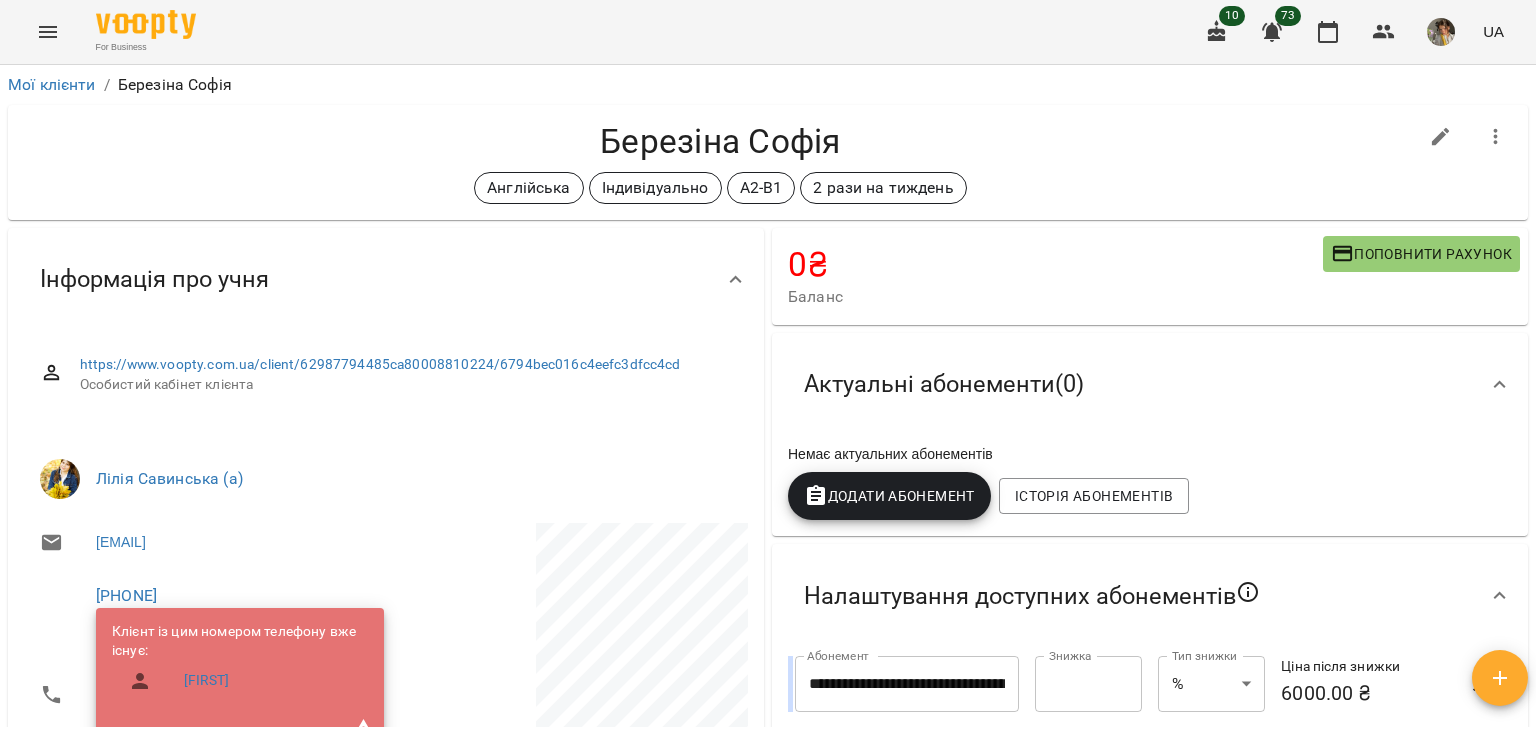 click 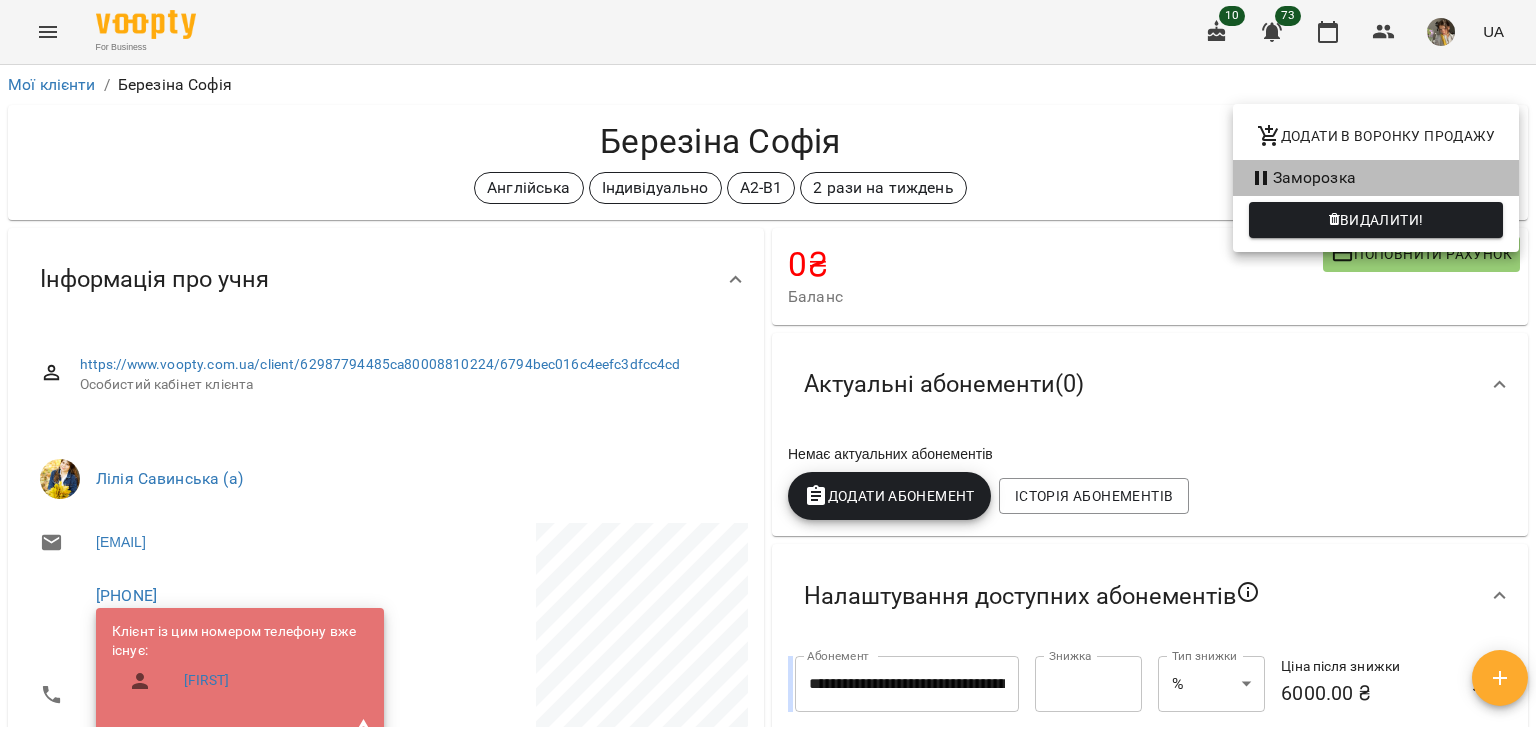 click on "Заморозка" at bounding box center [1376, 178] 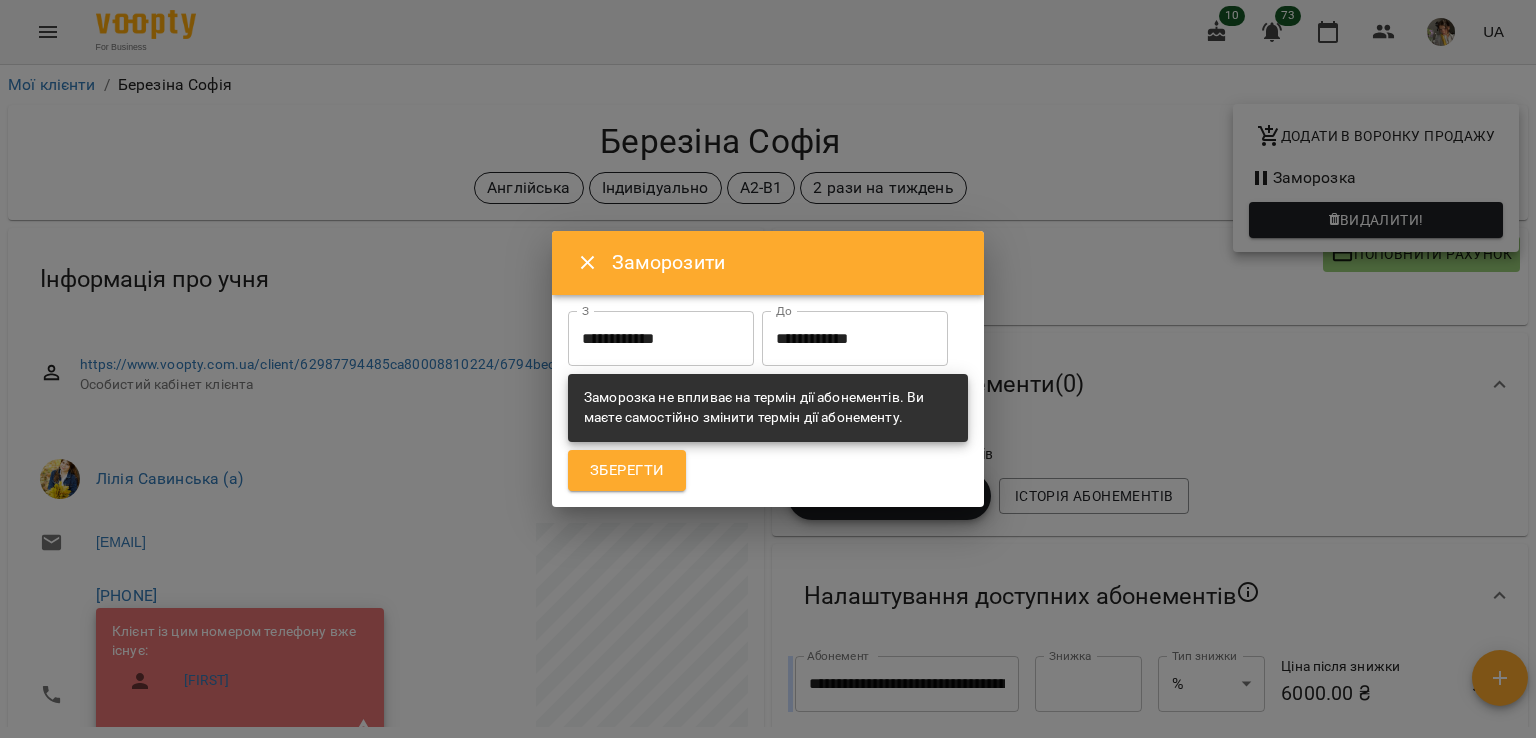 click on "**********" at bounding box center (855, 339) 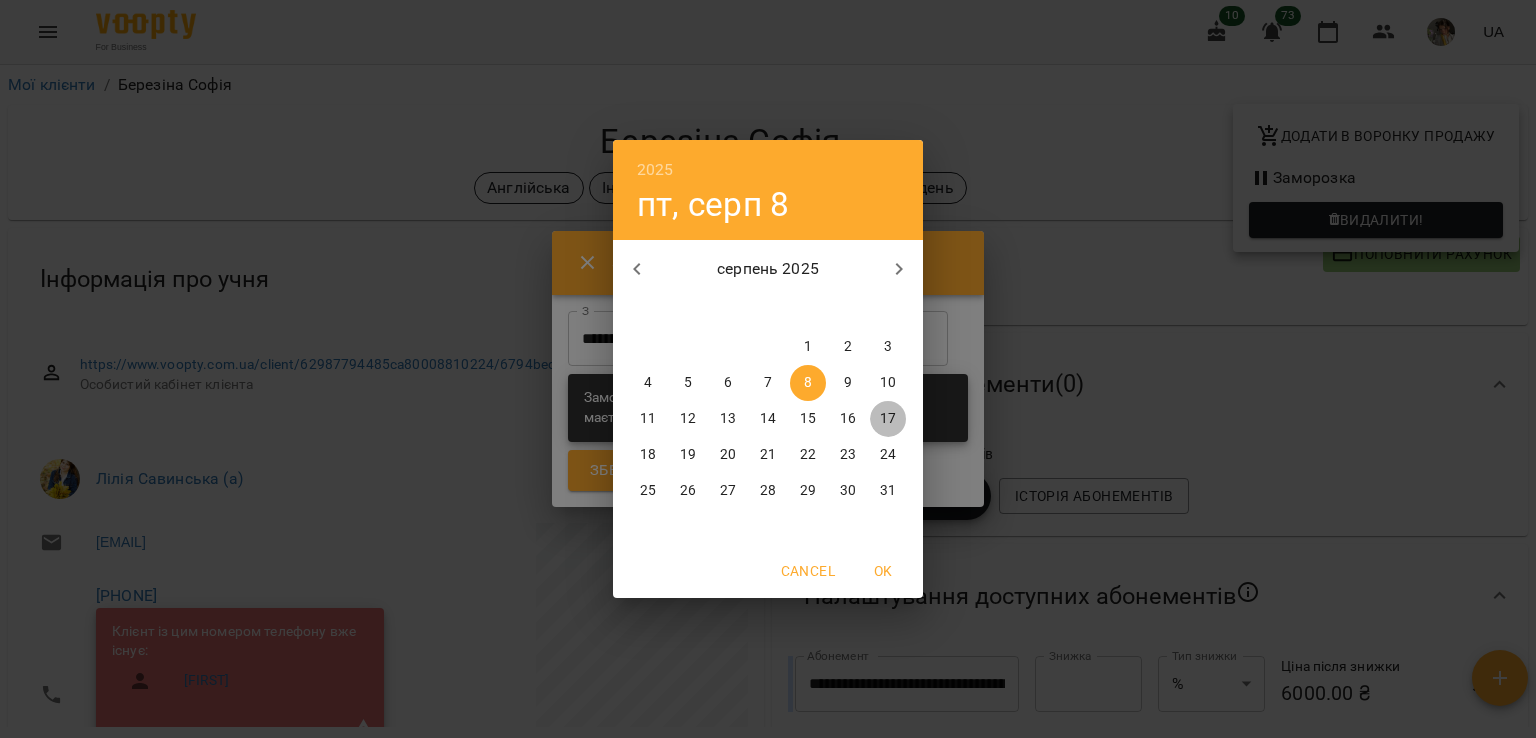click on "17" at bounding box center [888, 419] 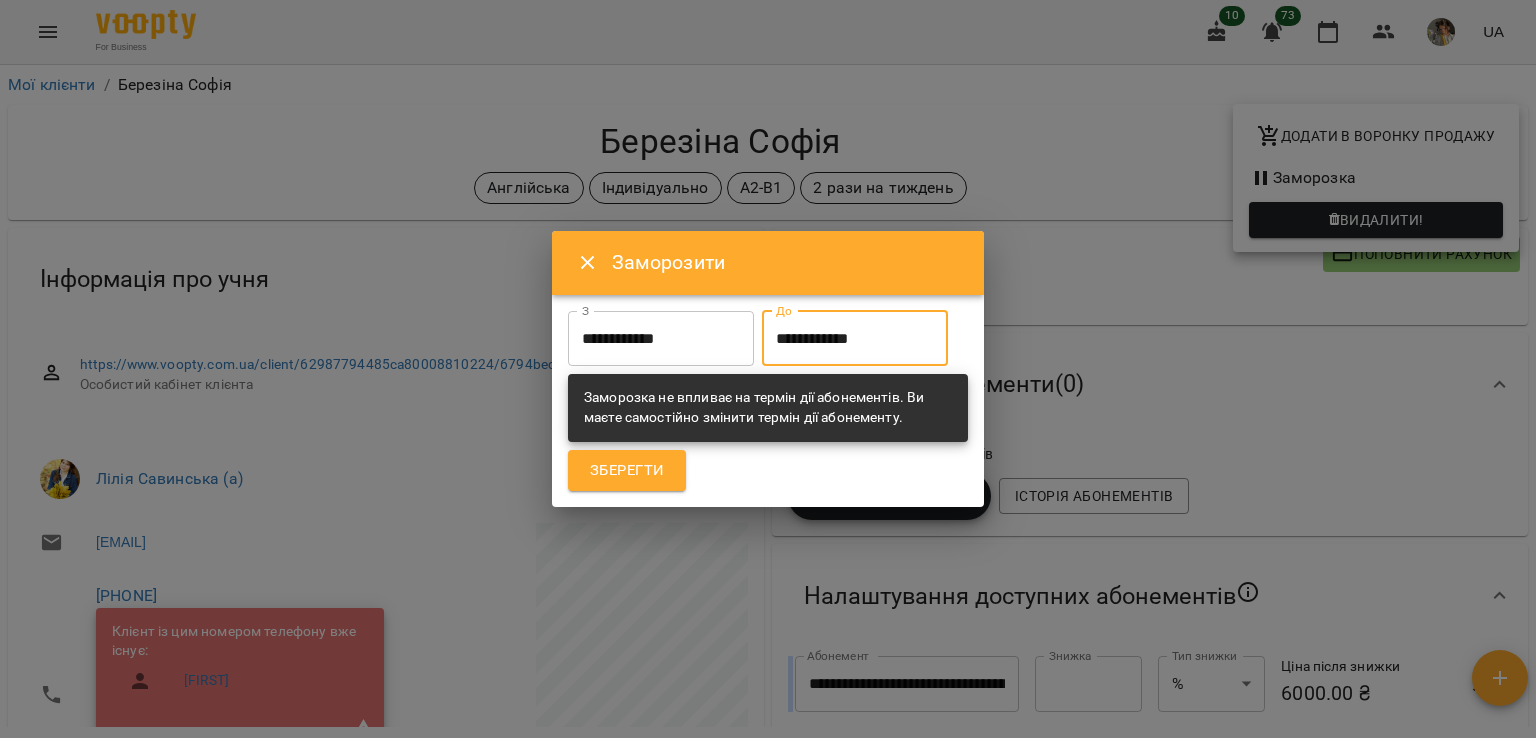 click on "Зберегти" at bounding box center [627, 471] 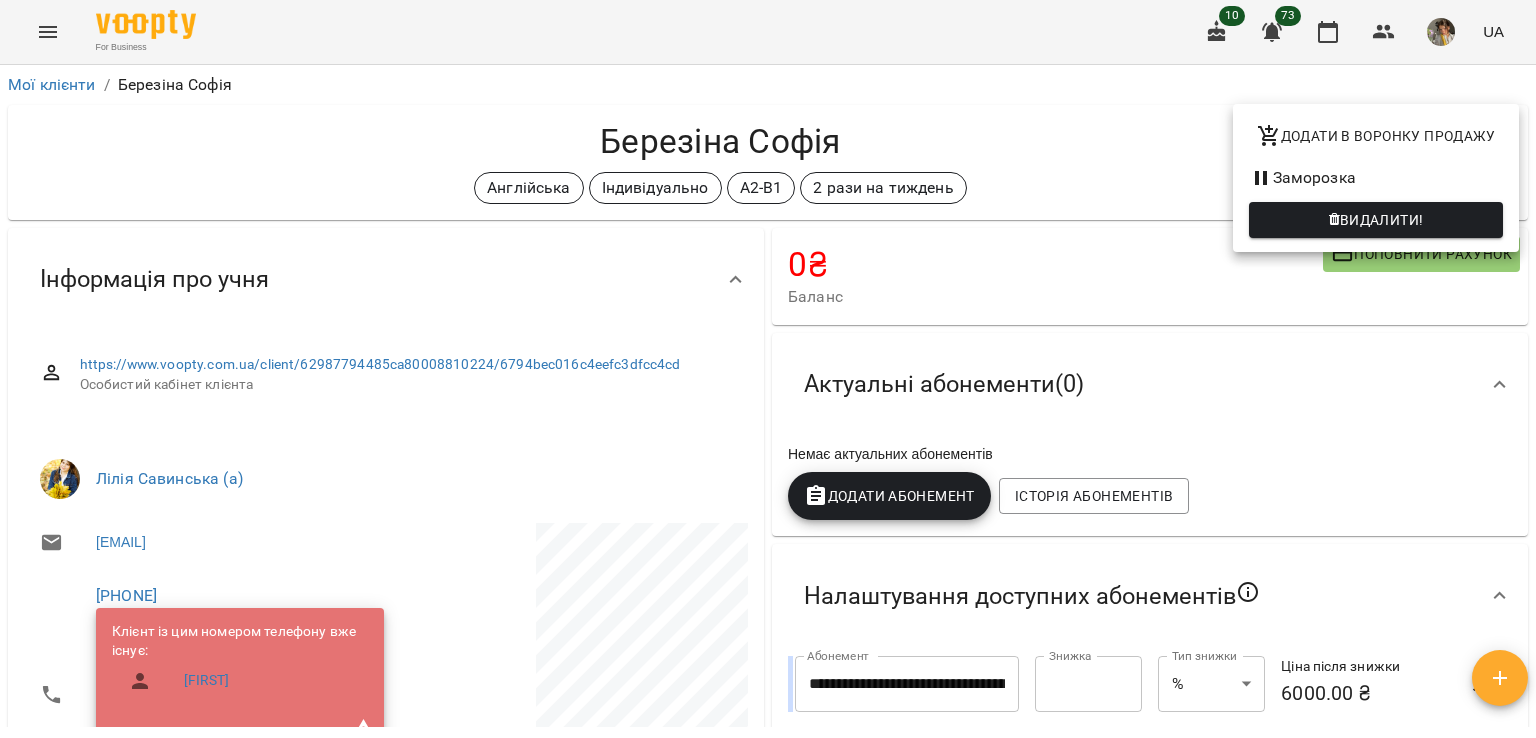 drag, startPoint x: 843, startPoint y: 137, endPoint x: 586, endPoint y: 131, distance: 257.07004 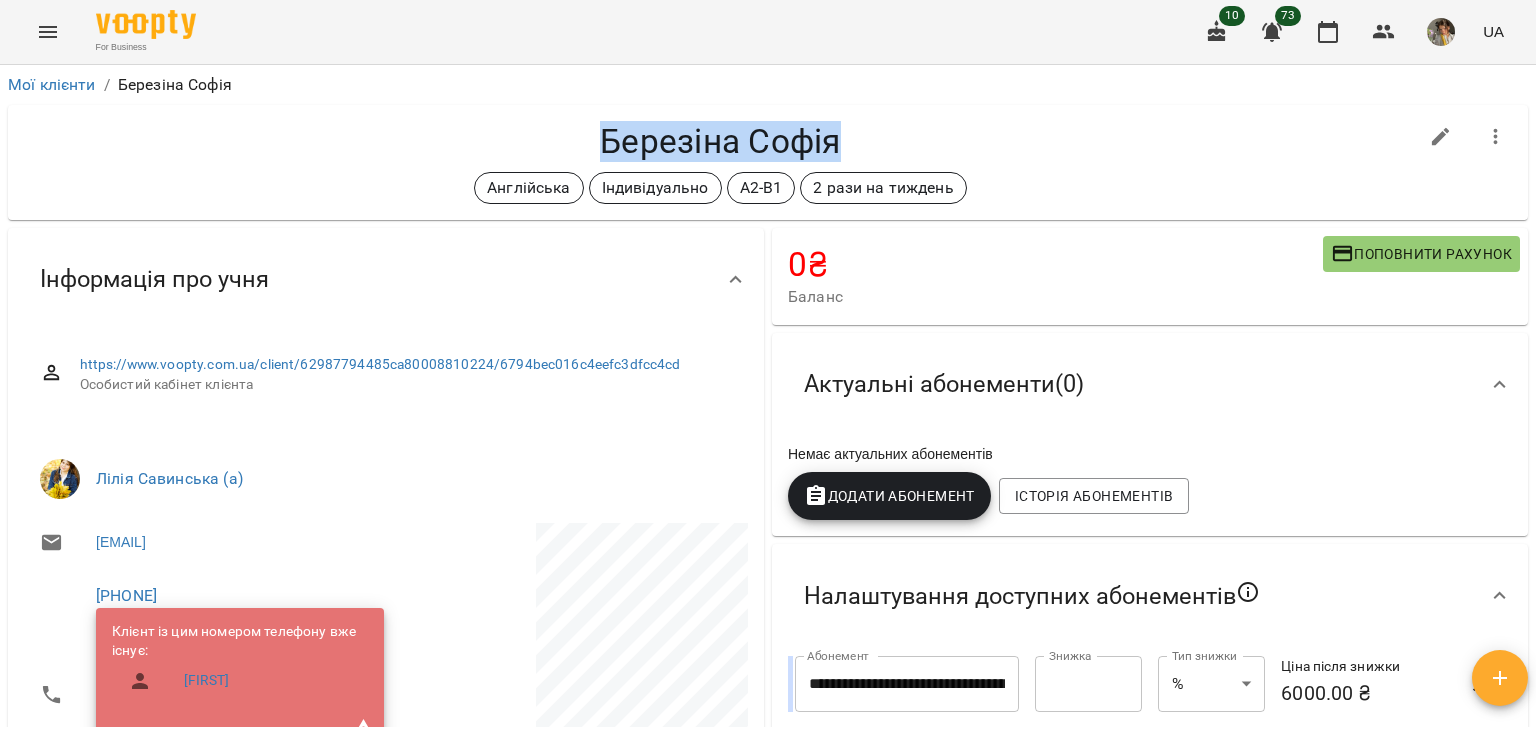 drag, startPoint x: 586, startPoint y: 131, endPoint x: 856, endPoint y: 143, distance: 270.26654 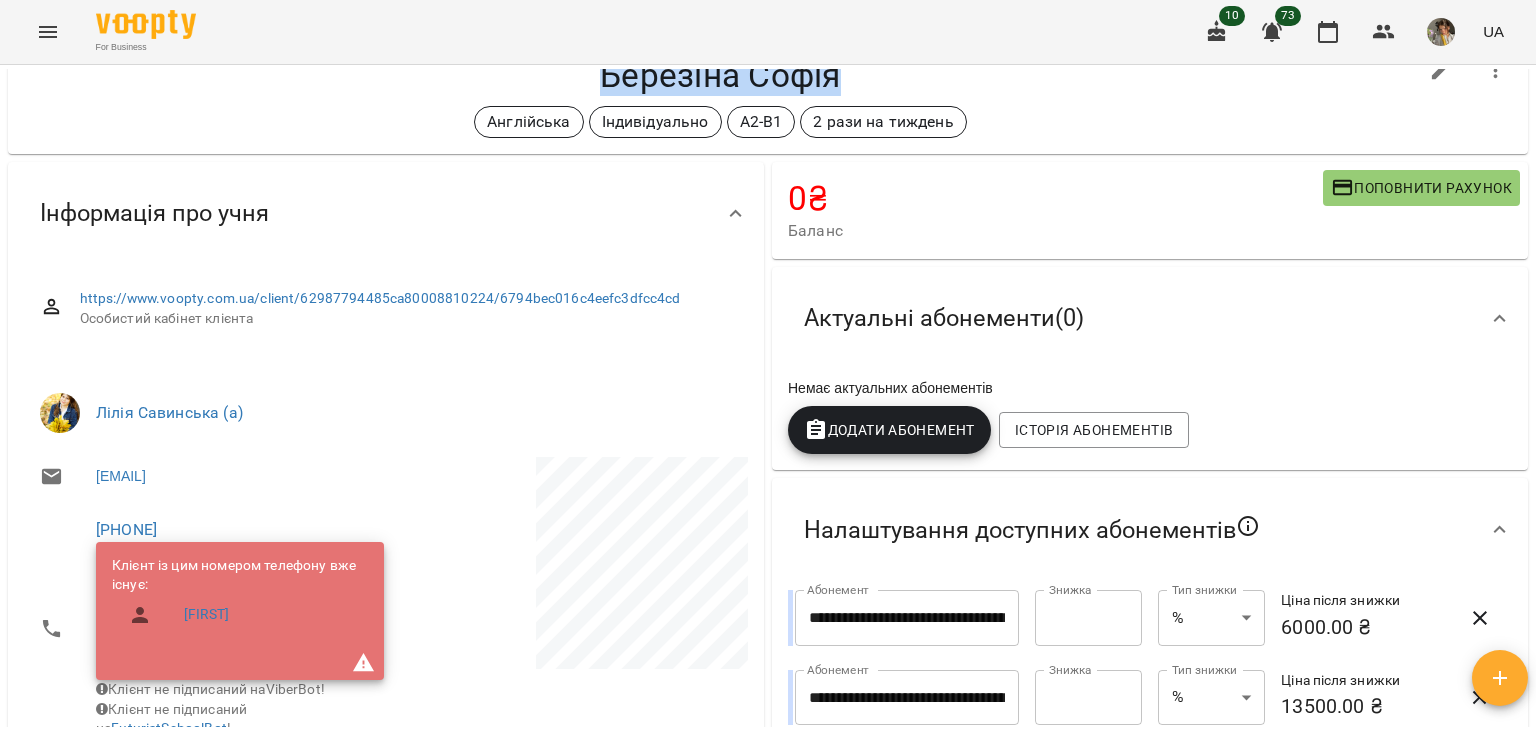 scroll, scrollTop: 0, scrollLeft: 0, axis: both 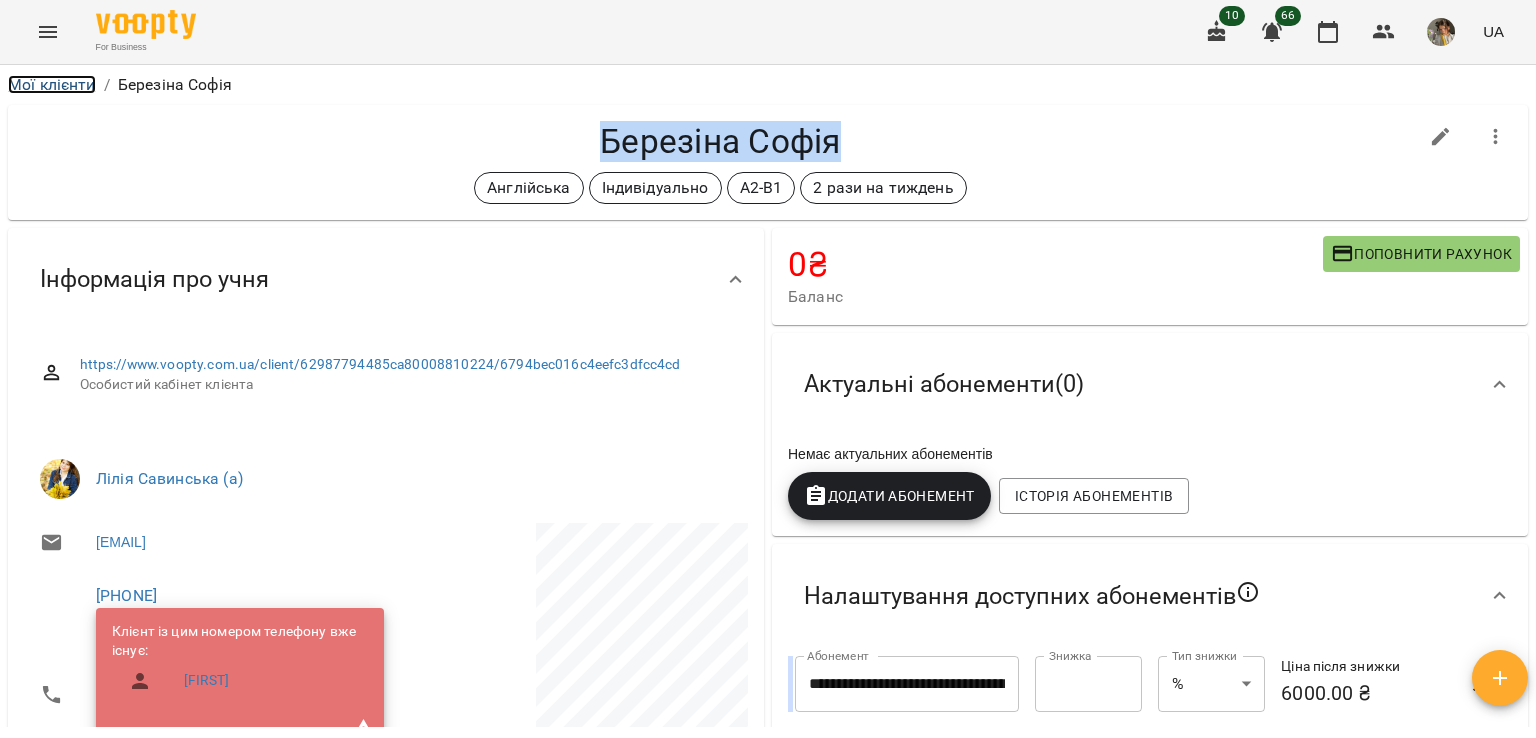 click on "Мої клієнти" at bounding box center [52, 84] 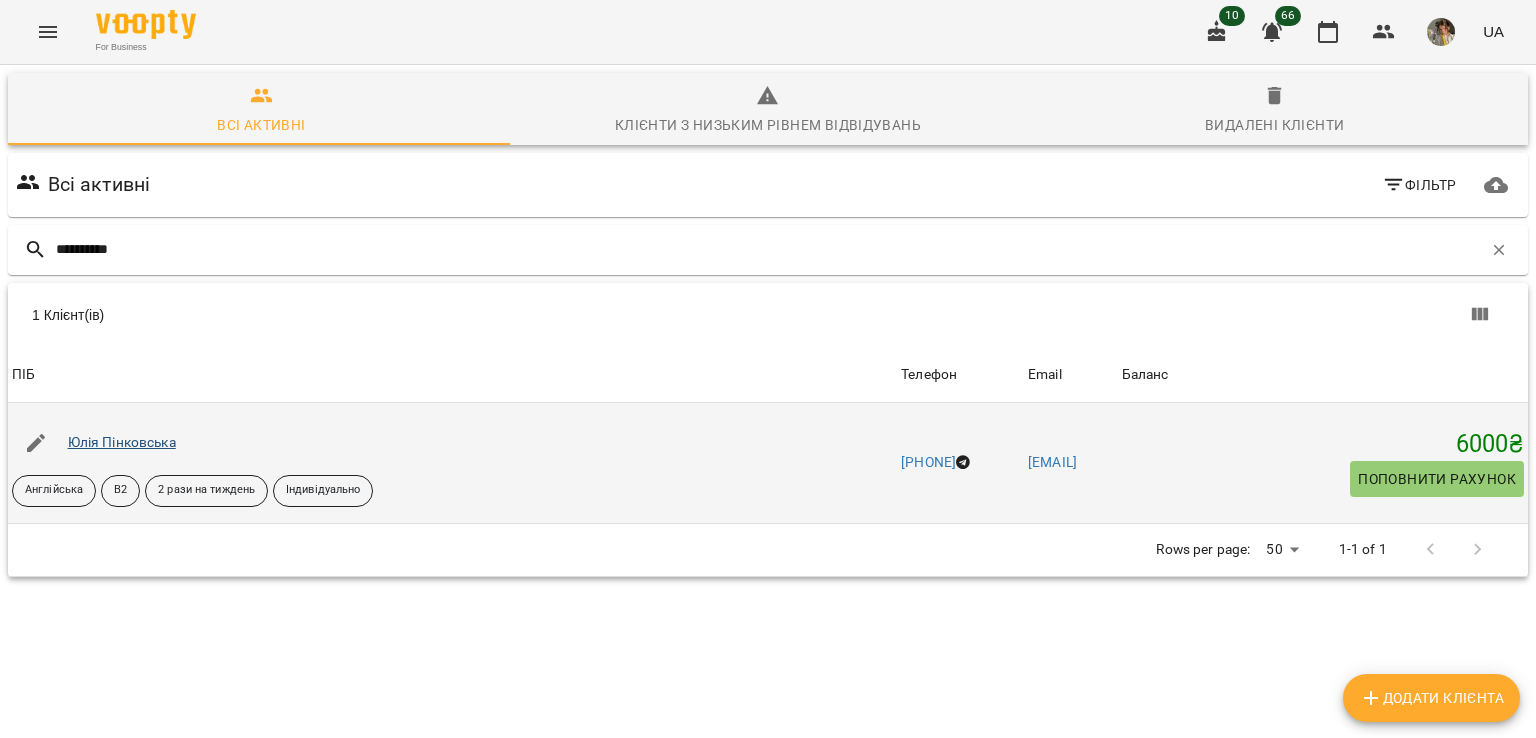 type on "**********" 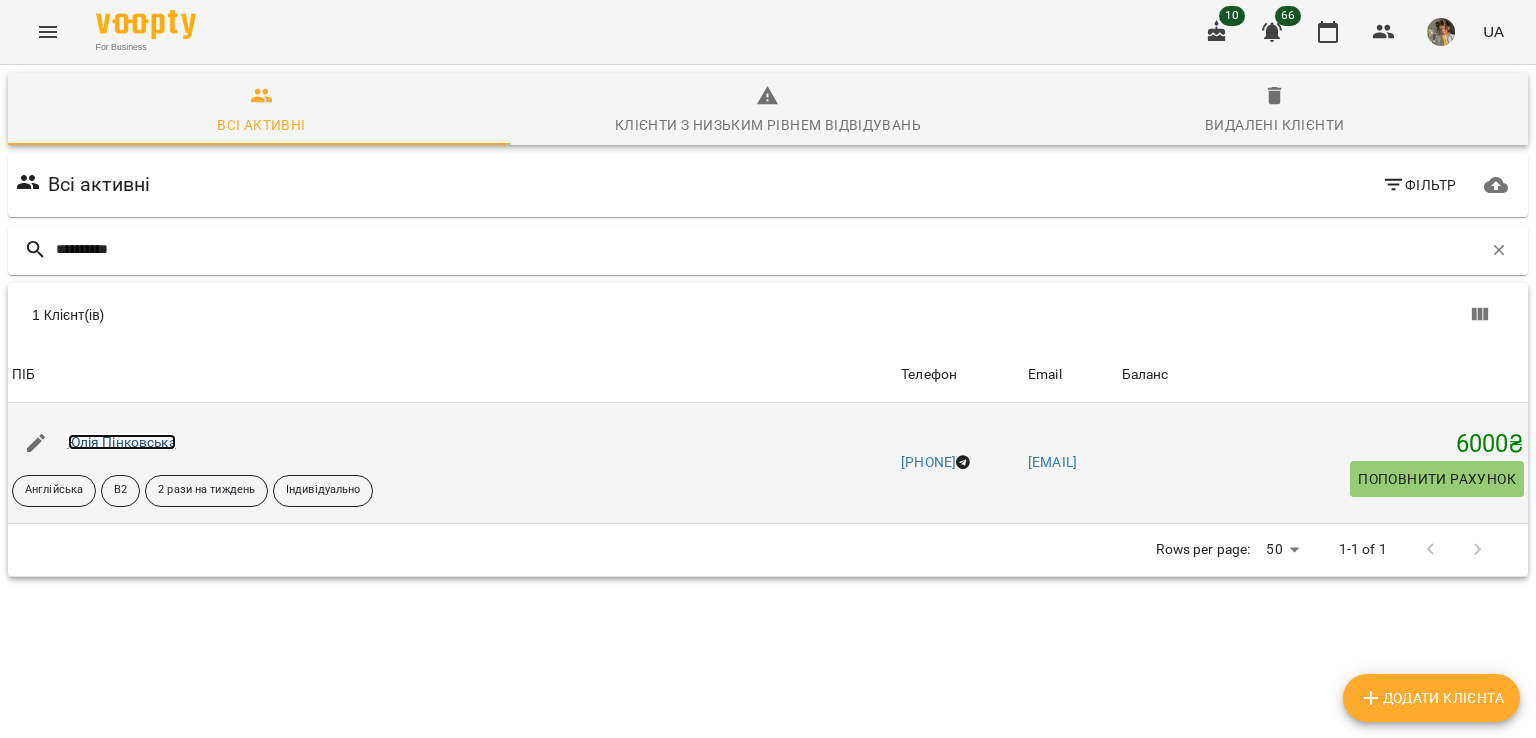 click on "Юлія Пінковська" at bounding box center [122, 442] 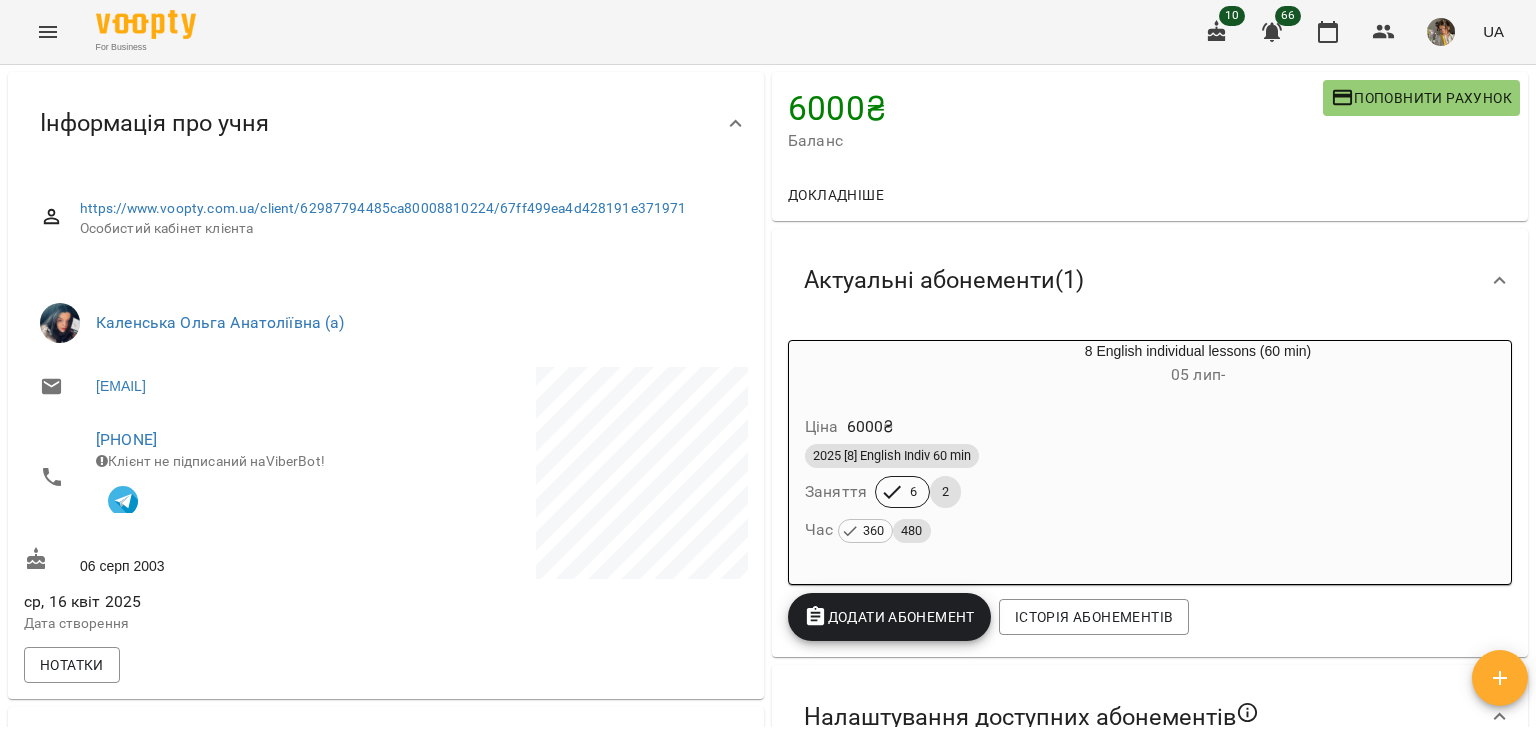 scroll, scrollTop: 168, scrollLeft: 0, axis: vertical 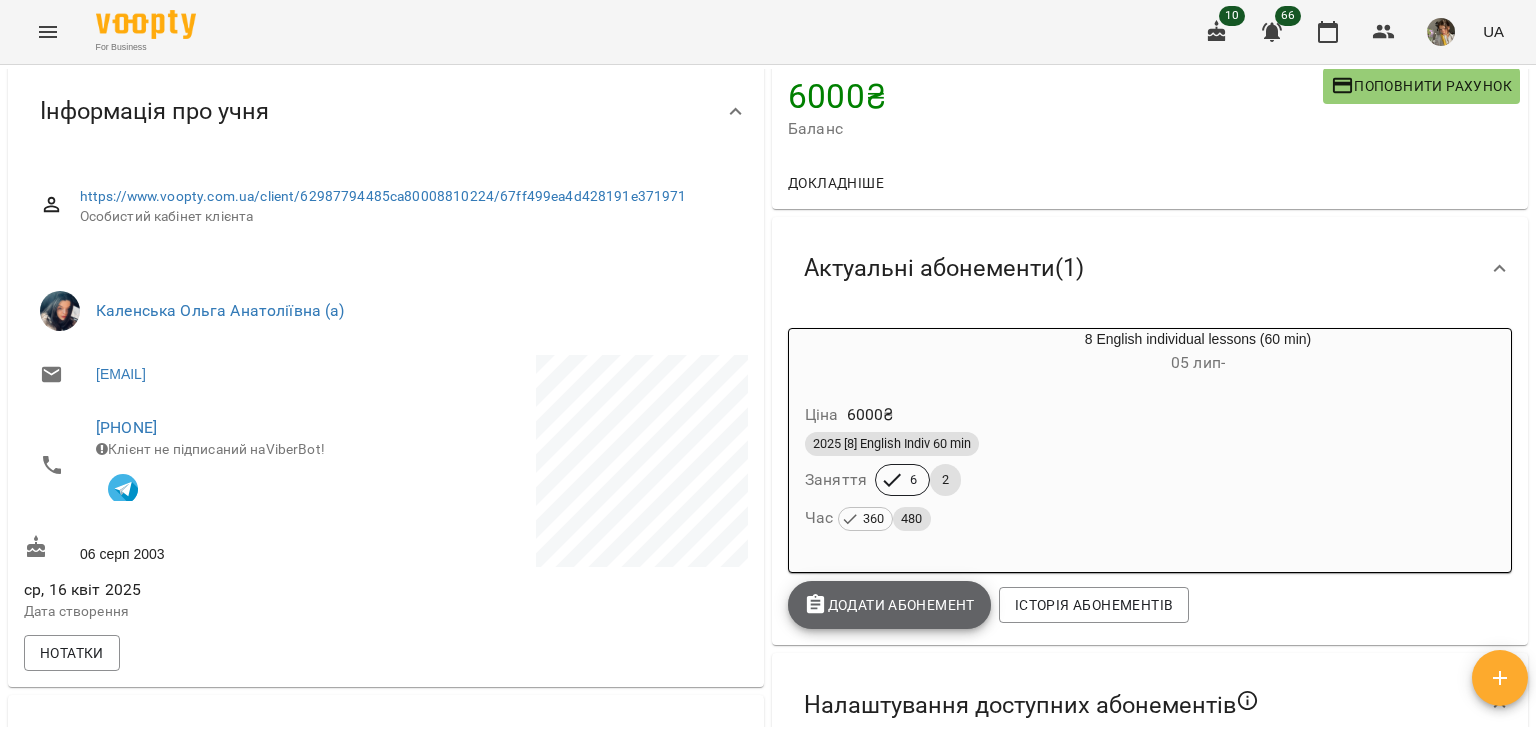 click on "Додати Абонемент" at bounding box center (889, 605) 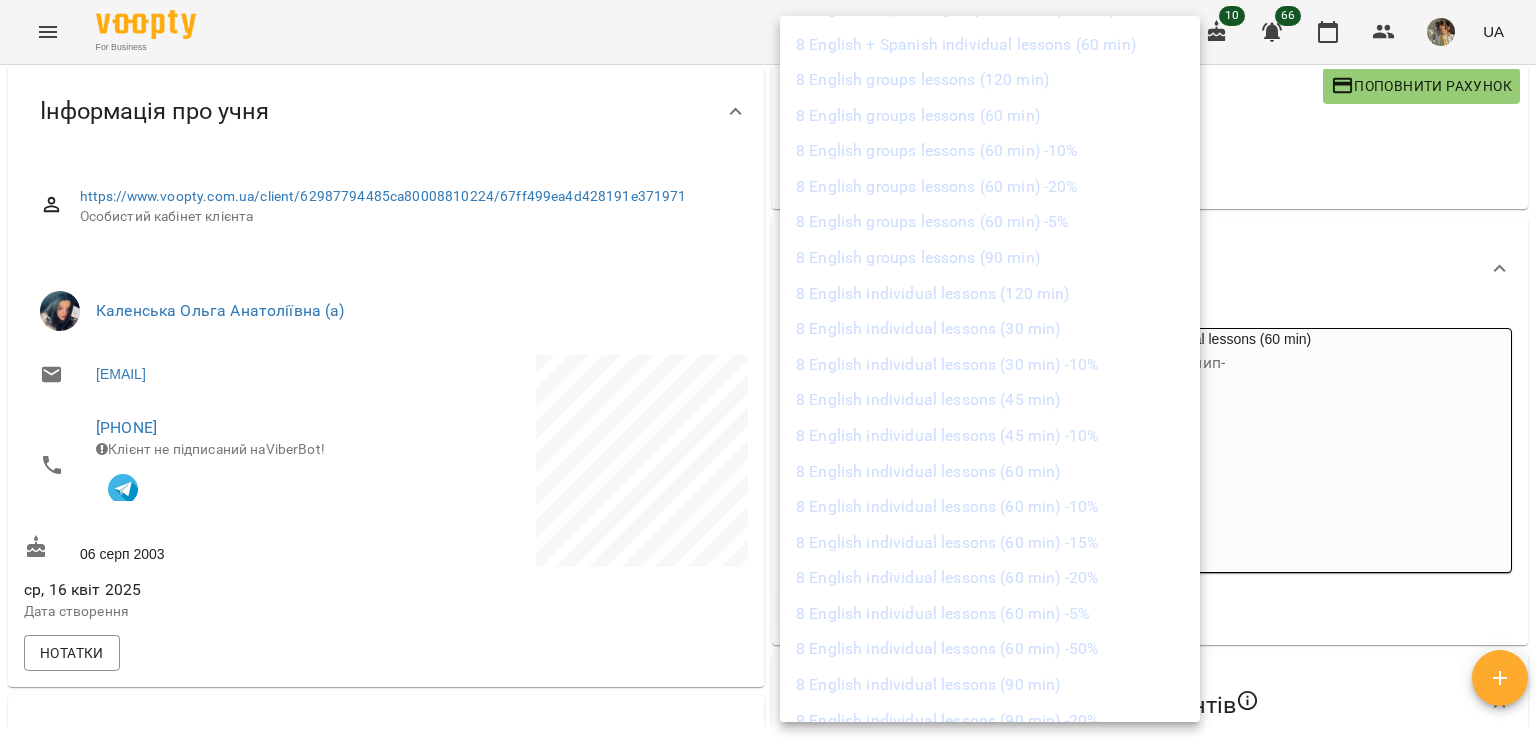 scroll, scrollTop: 1002, scrollLeft: 0, axis: vertical 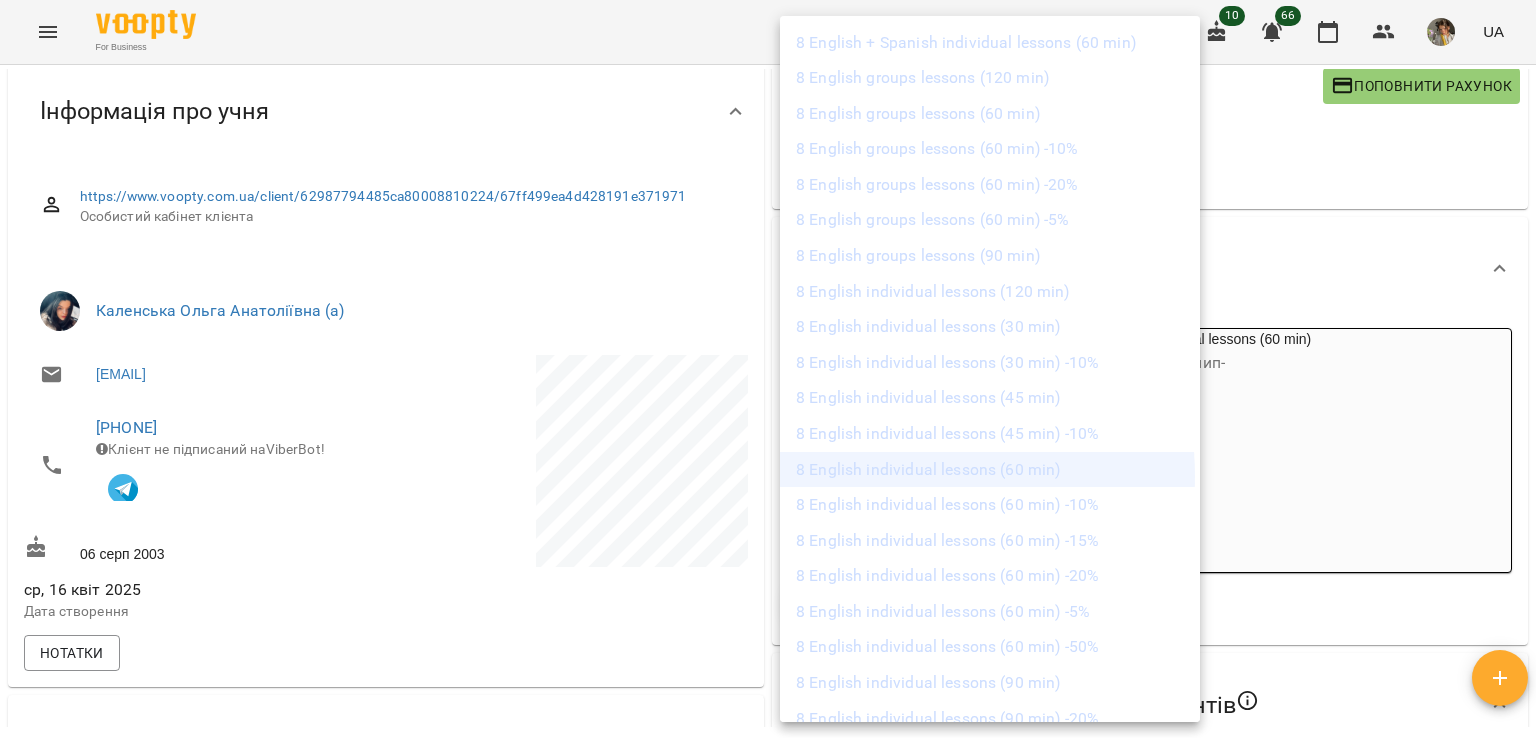 click on "8 English individual lessons (60 min)" at bounding box center [990, 470] 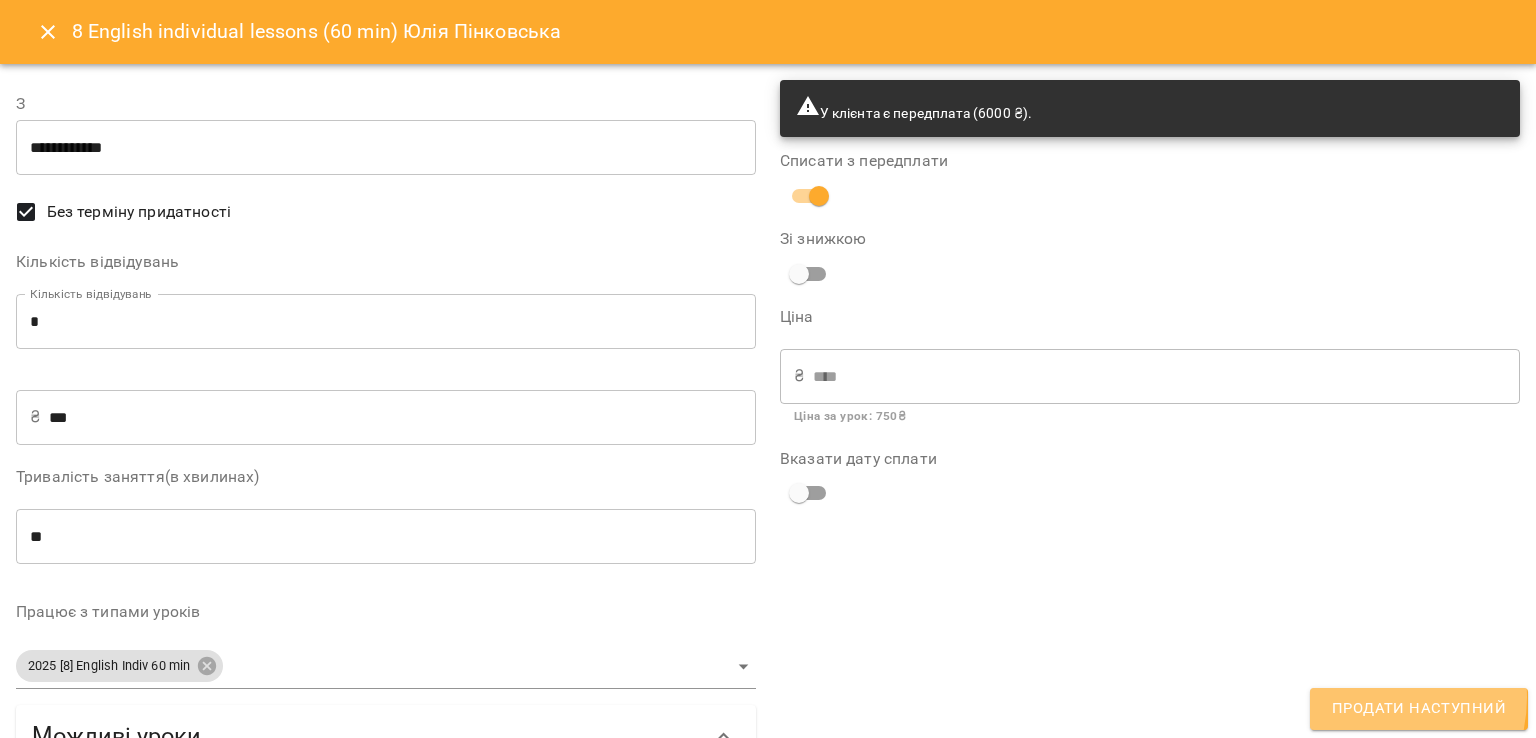 click on "Продати наступний" at bounding box center (1419, 709) 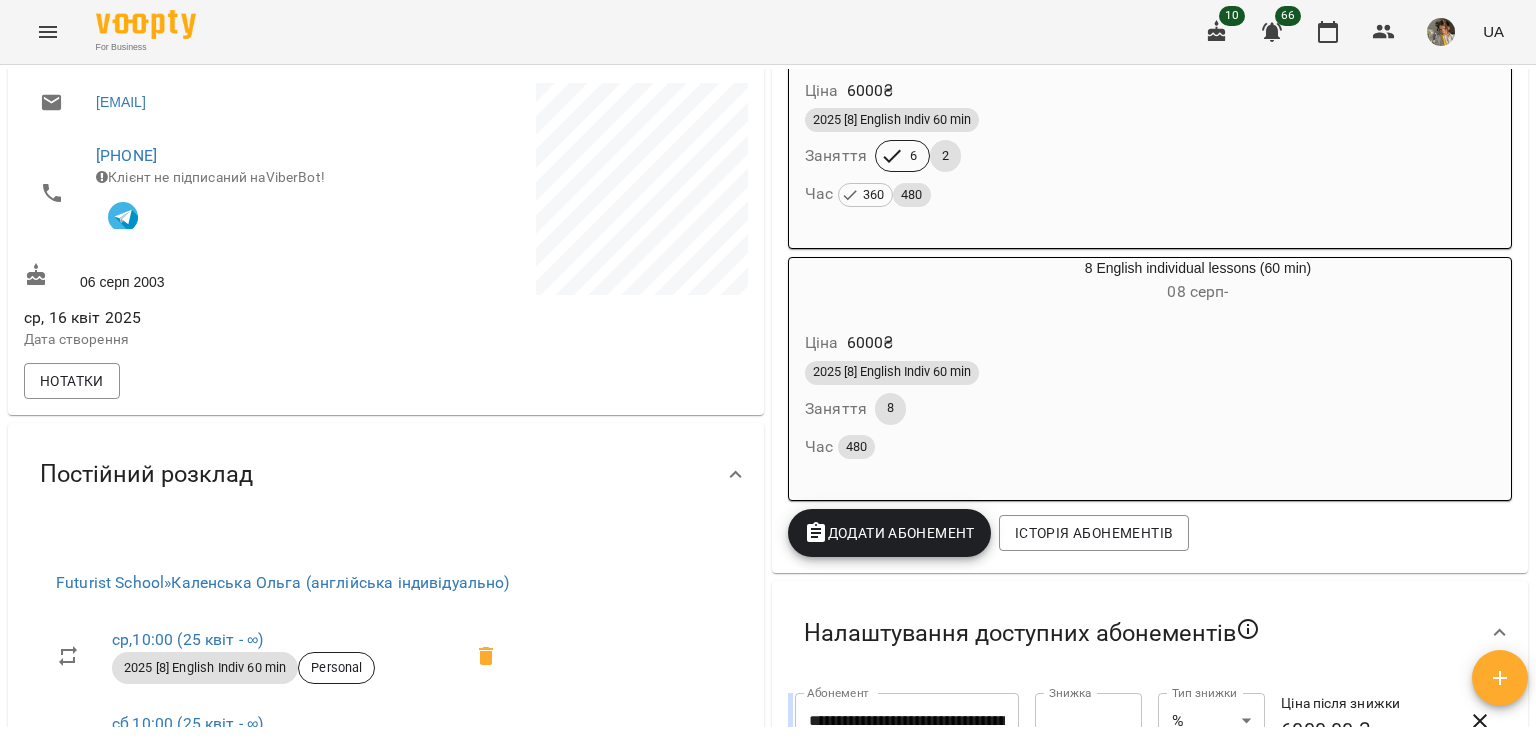 scroll, scrollTop: 0, scrollLeft: 0, axis: both 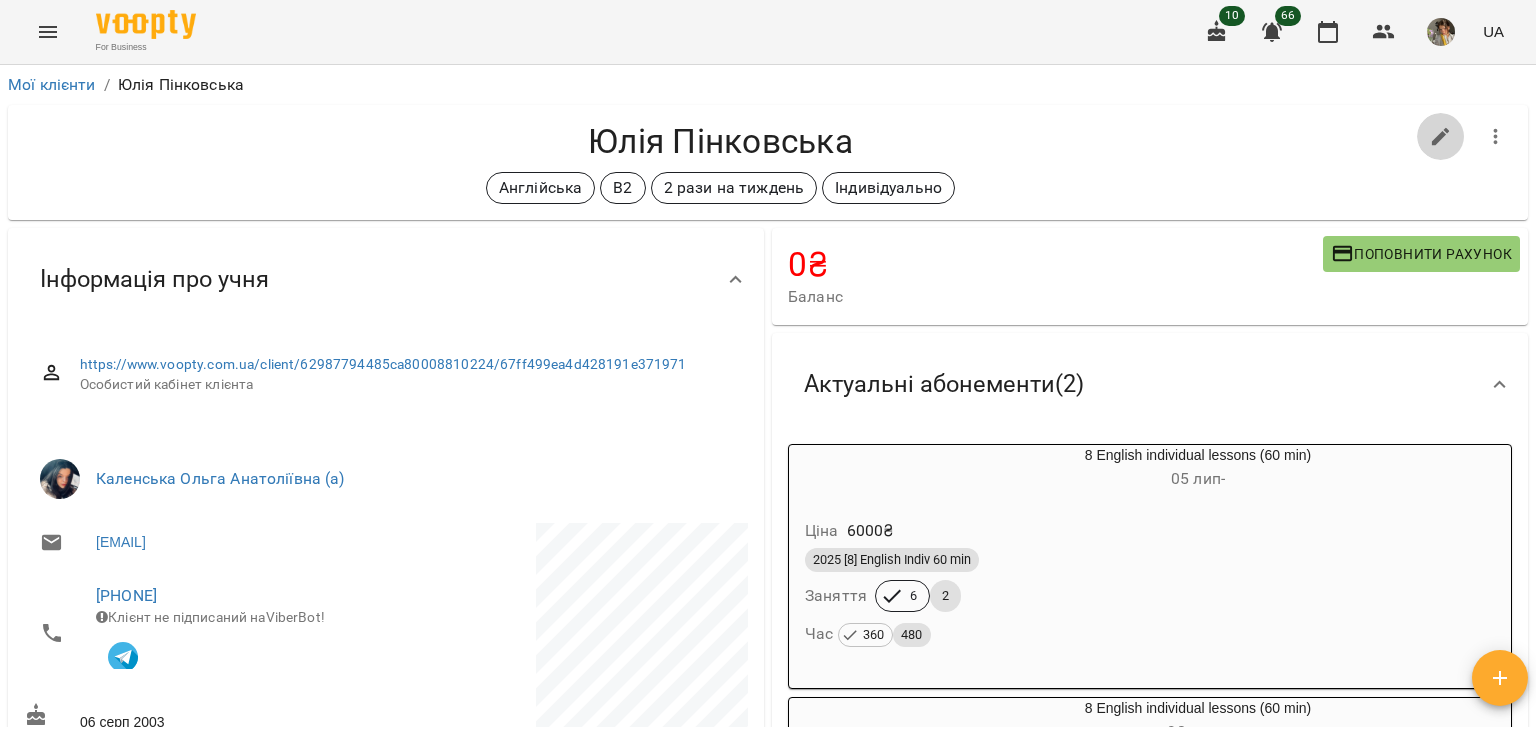 click 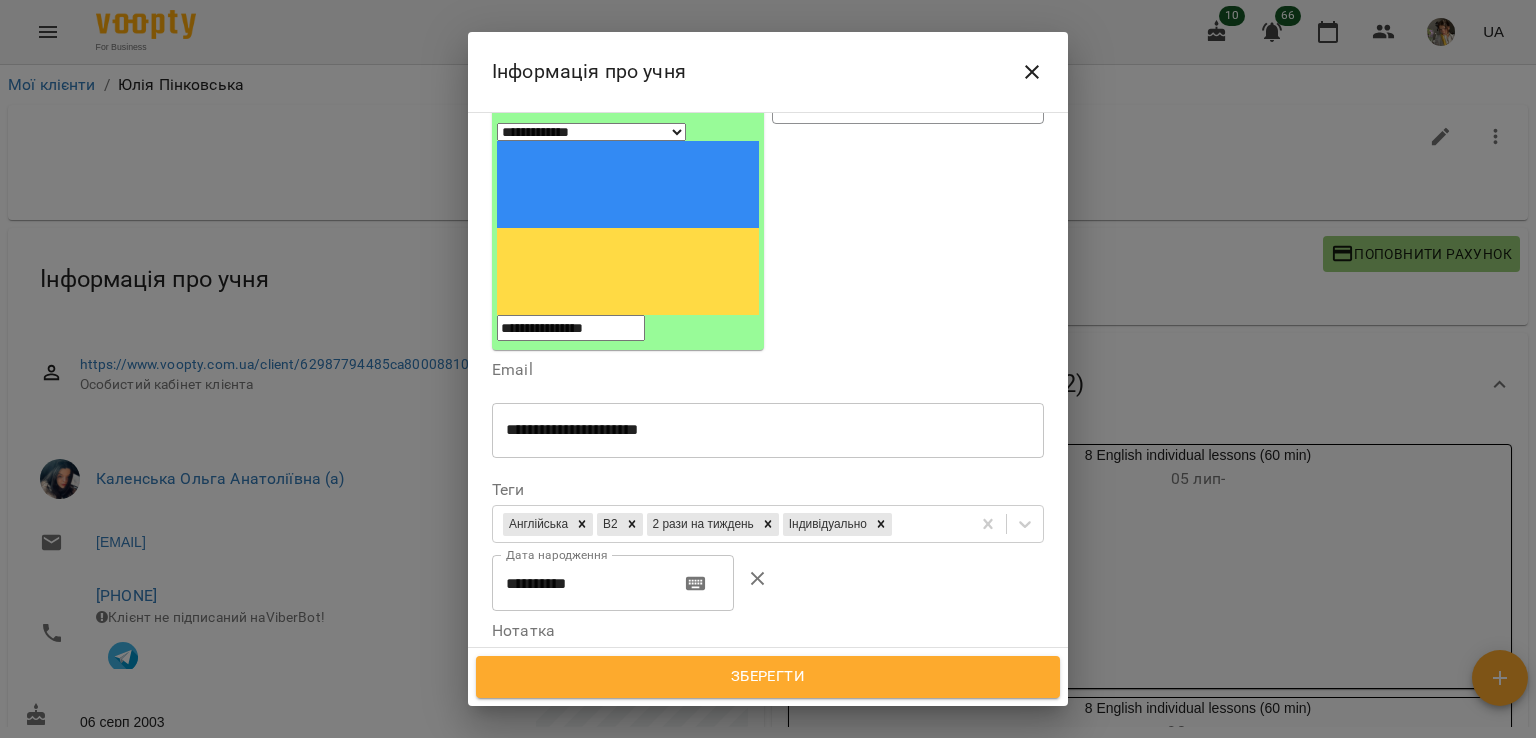 scroll, scrollTop: 260, scrollLeft: 0, axis: vertical 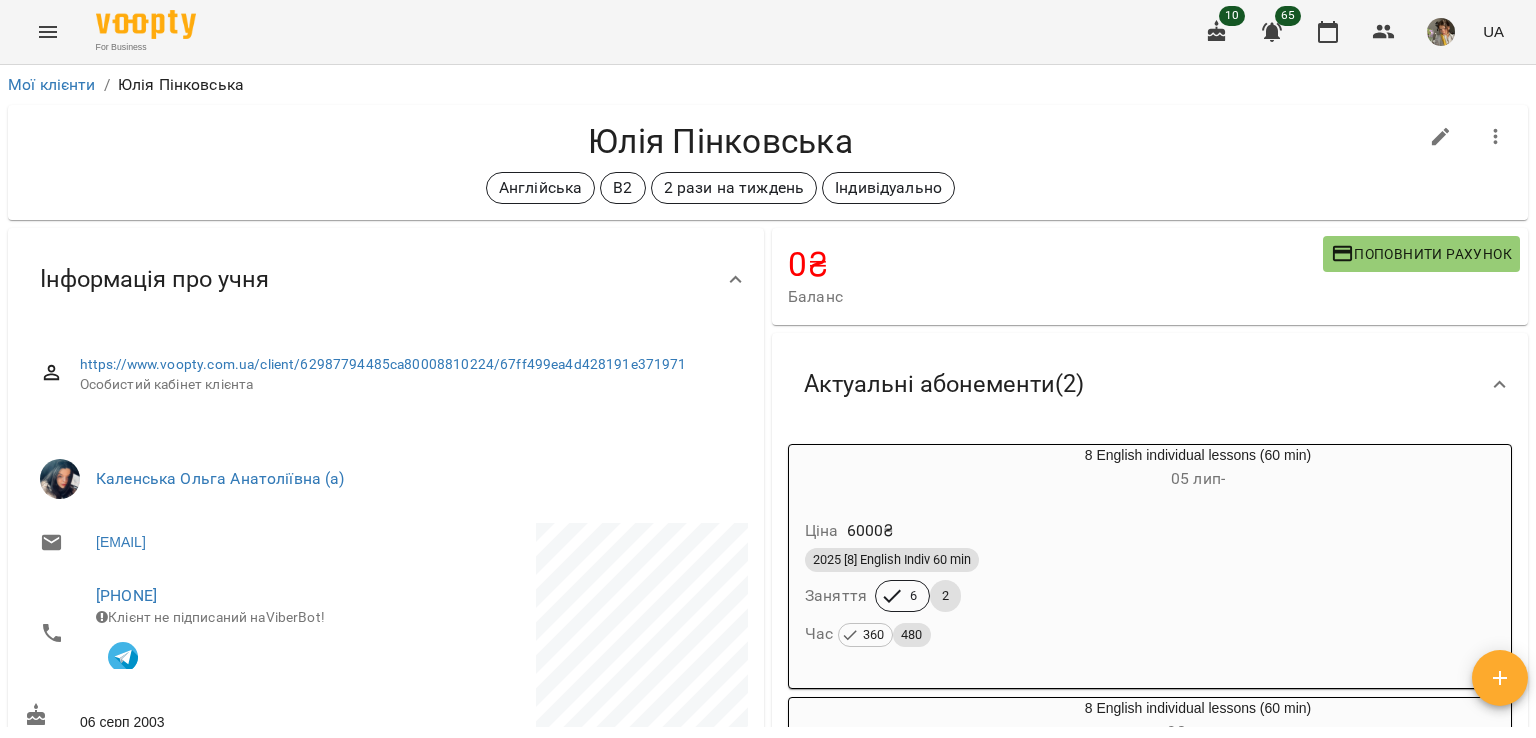 type 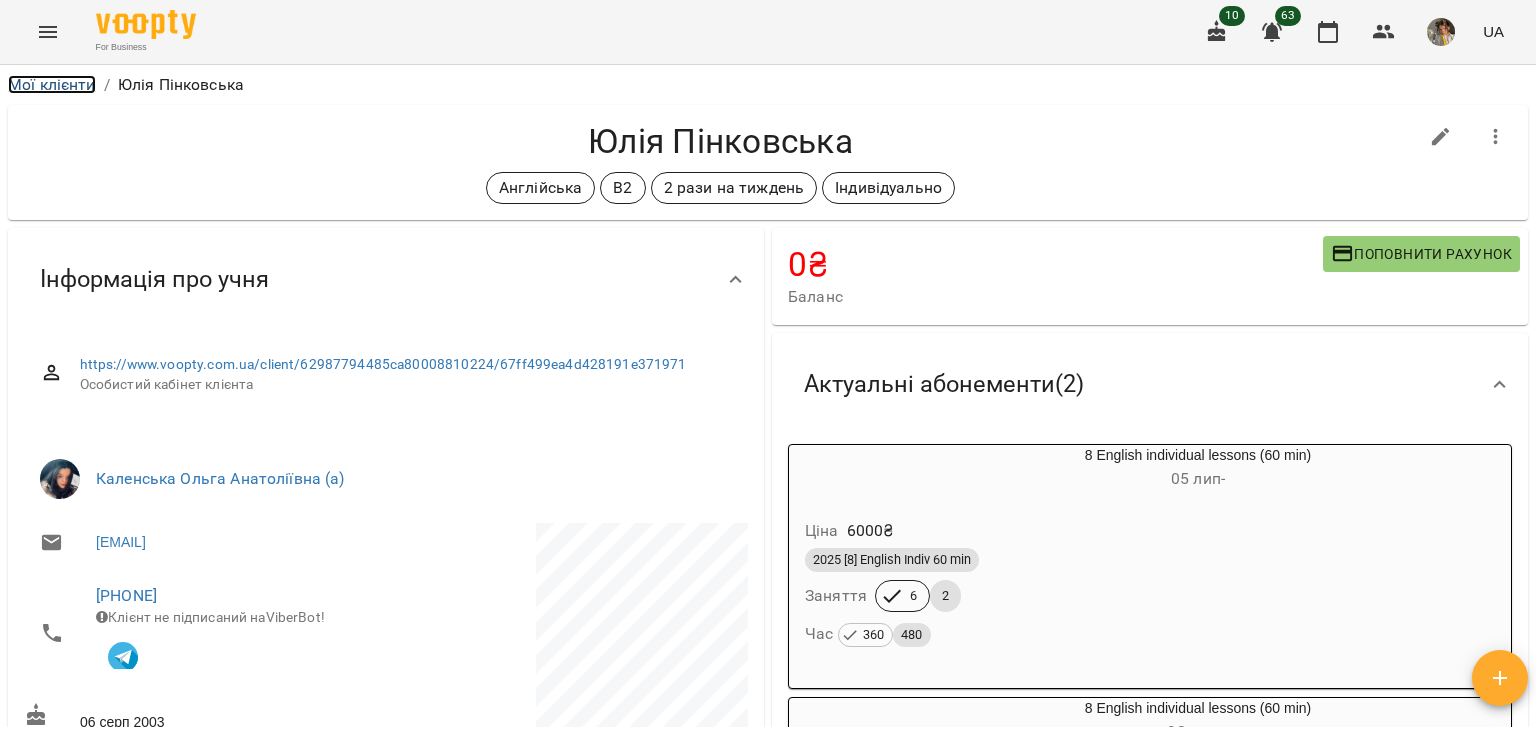 click on "Мої клієнти" at bounding box center (52, 84) 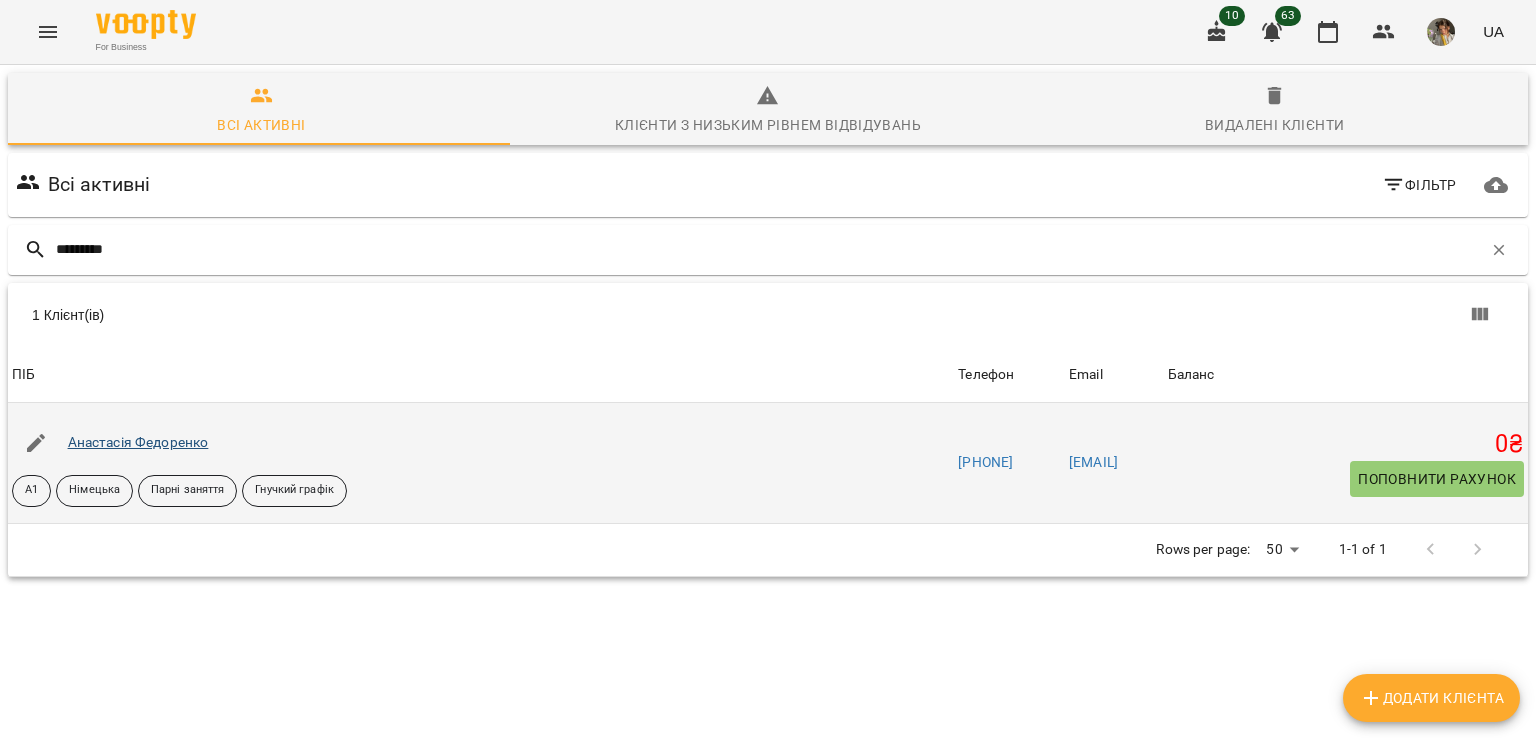 type on "*********" 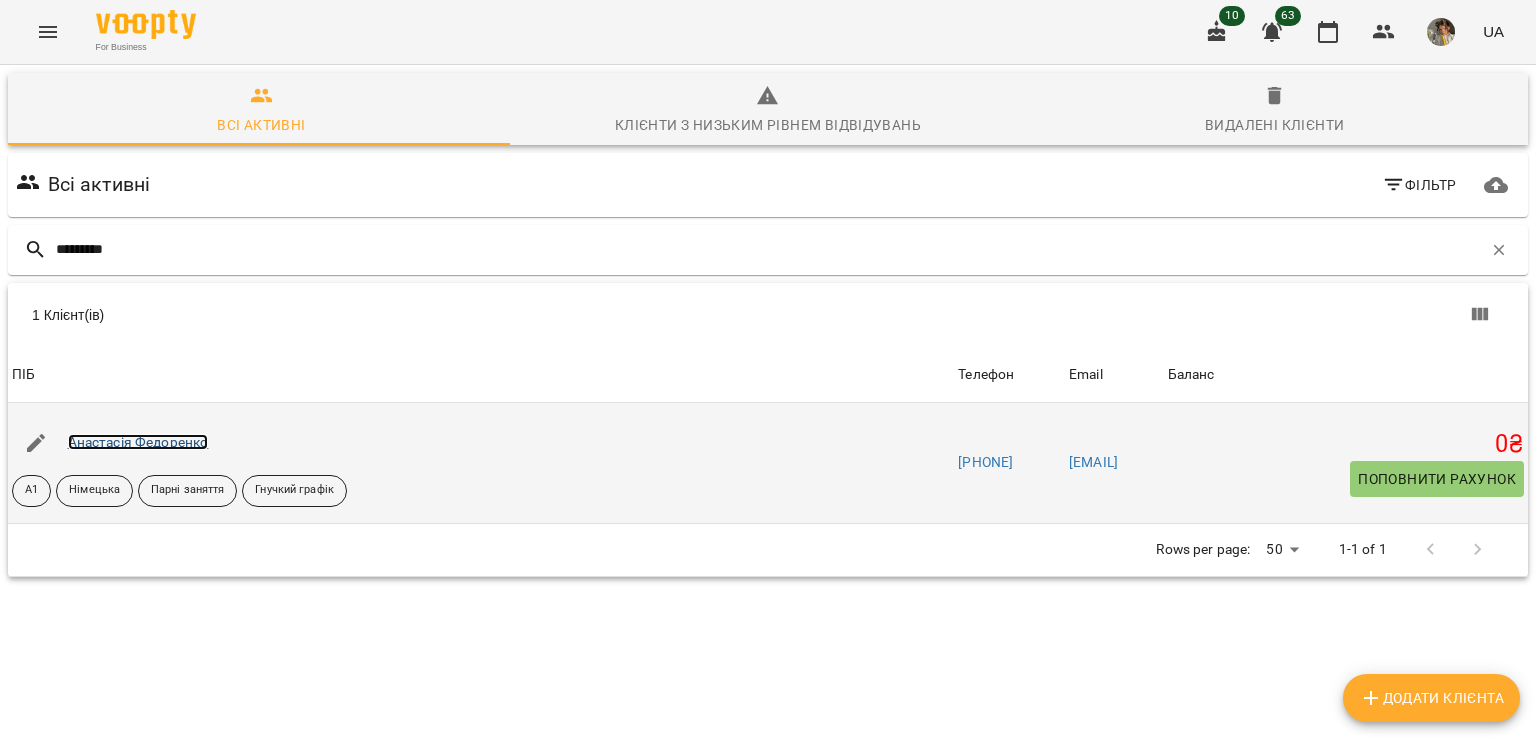 click on "Анастасія Федоренко" at bounding box center [138, 442] 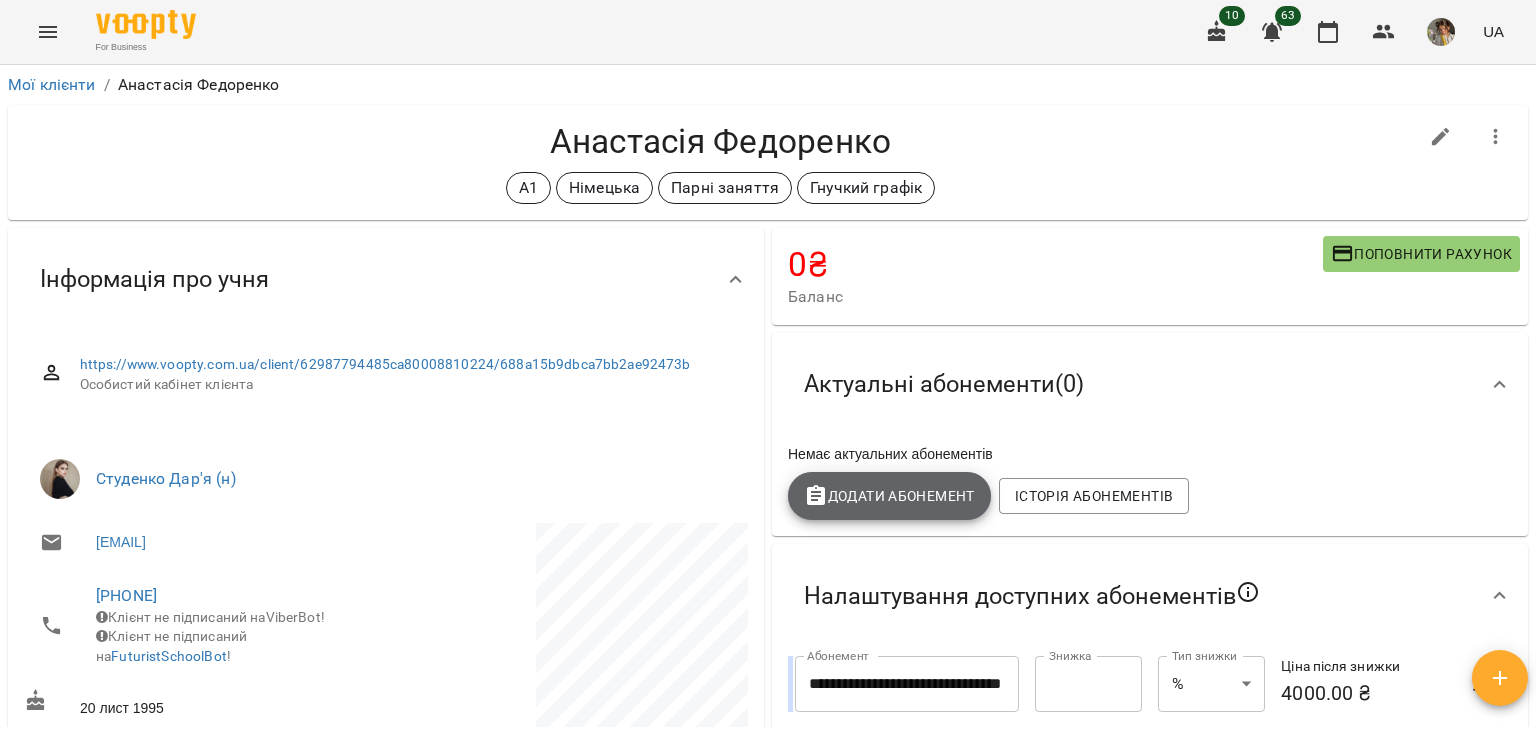 click on "Додати Абонемент" at bounding box center (889, 496) 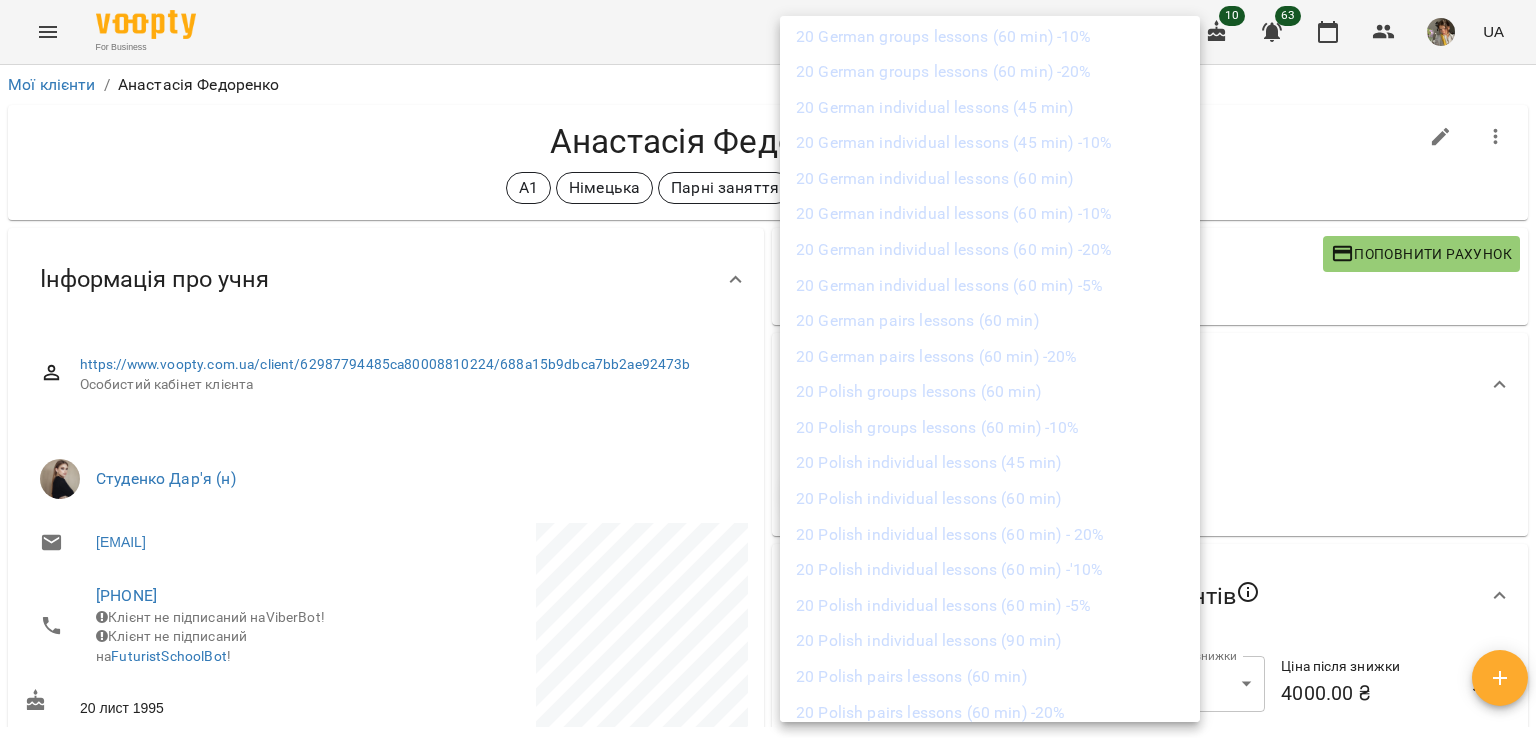 scroll, scrollTop: 5280, scrollLeft: 0, axis: vertical 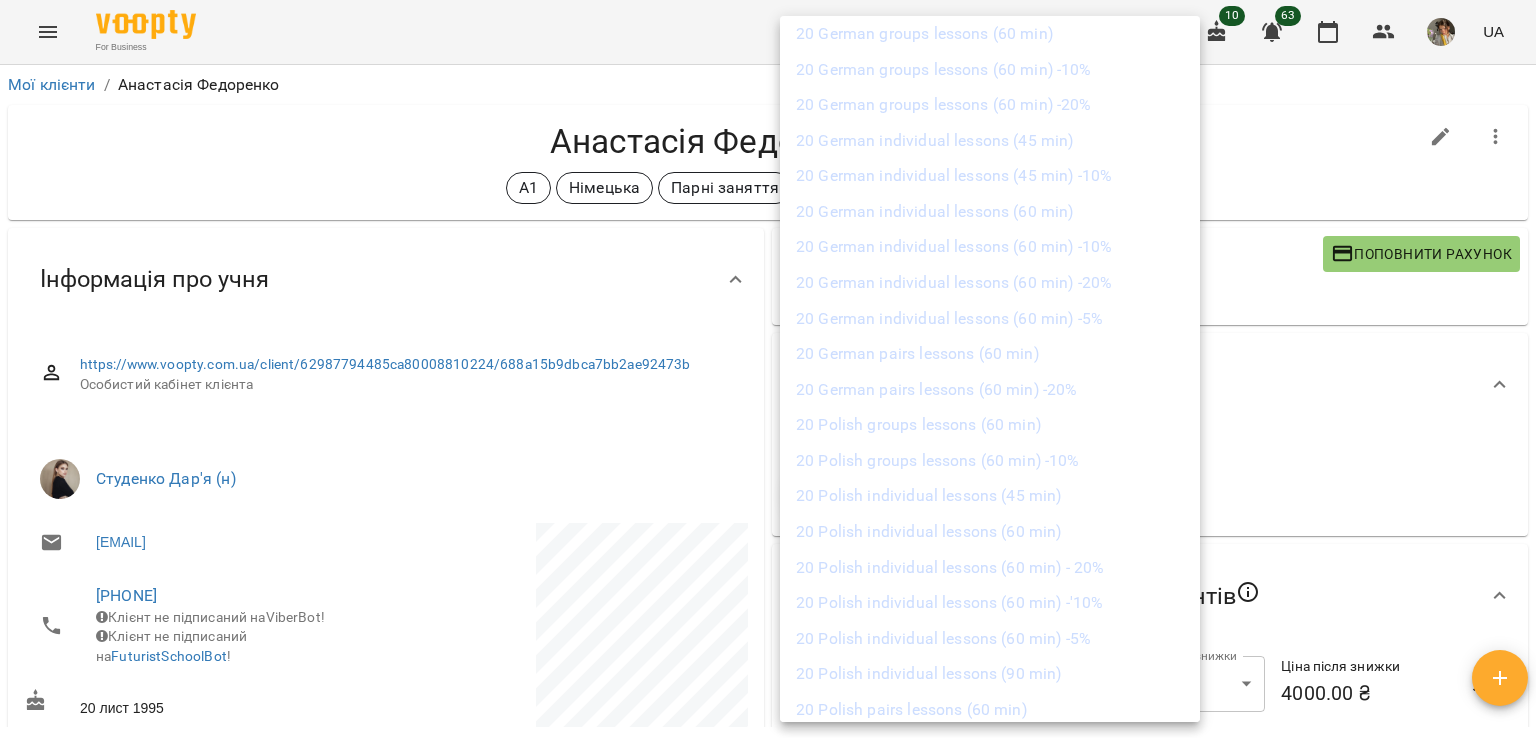 click on "20 German pairs lessons (60 min)" at bounding box center [990, 354] 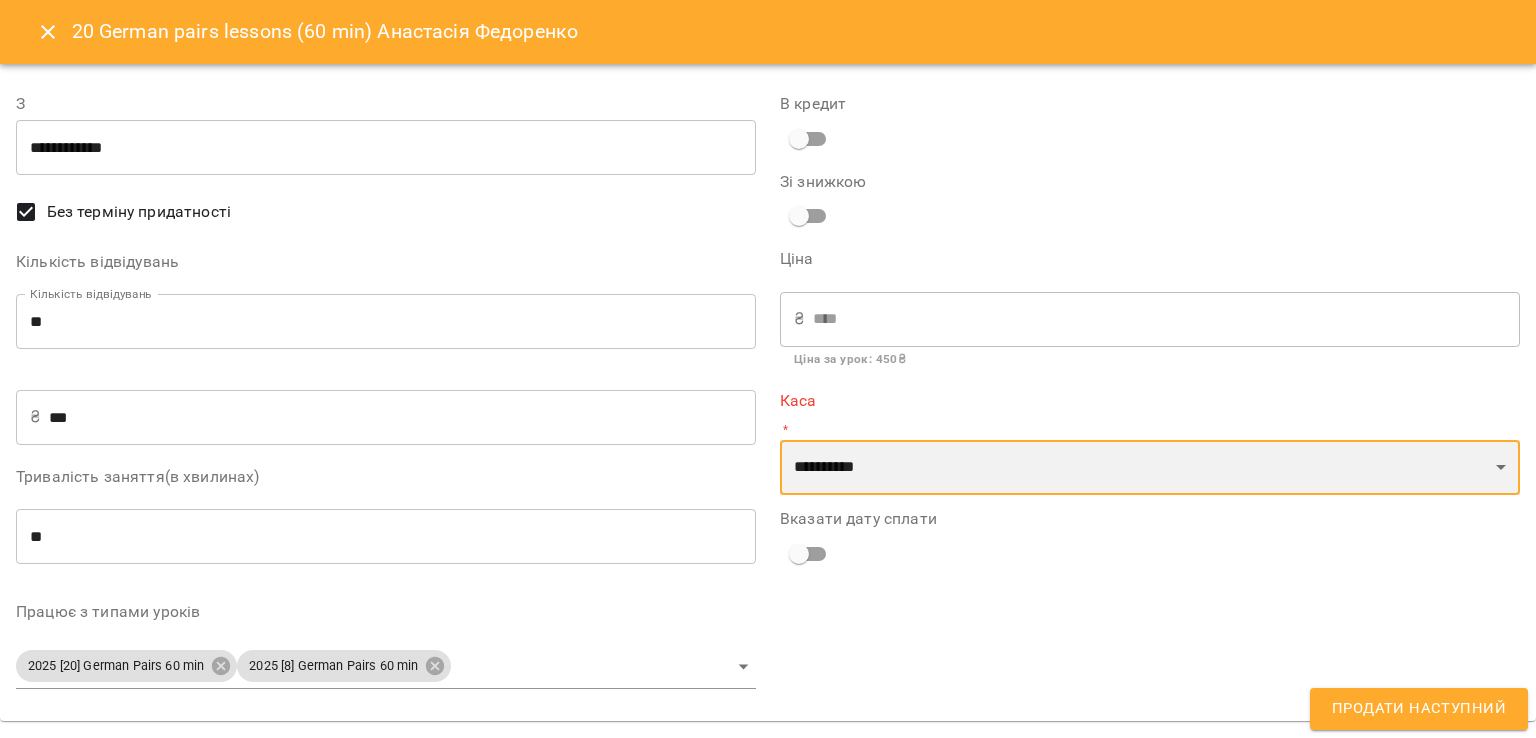 click on "**********" at bounding box center (1150, 468) 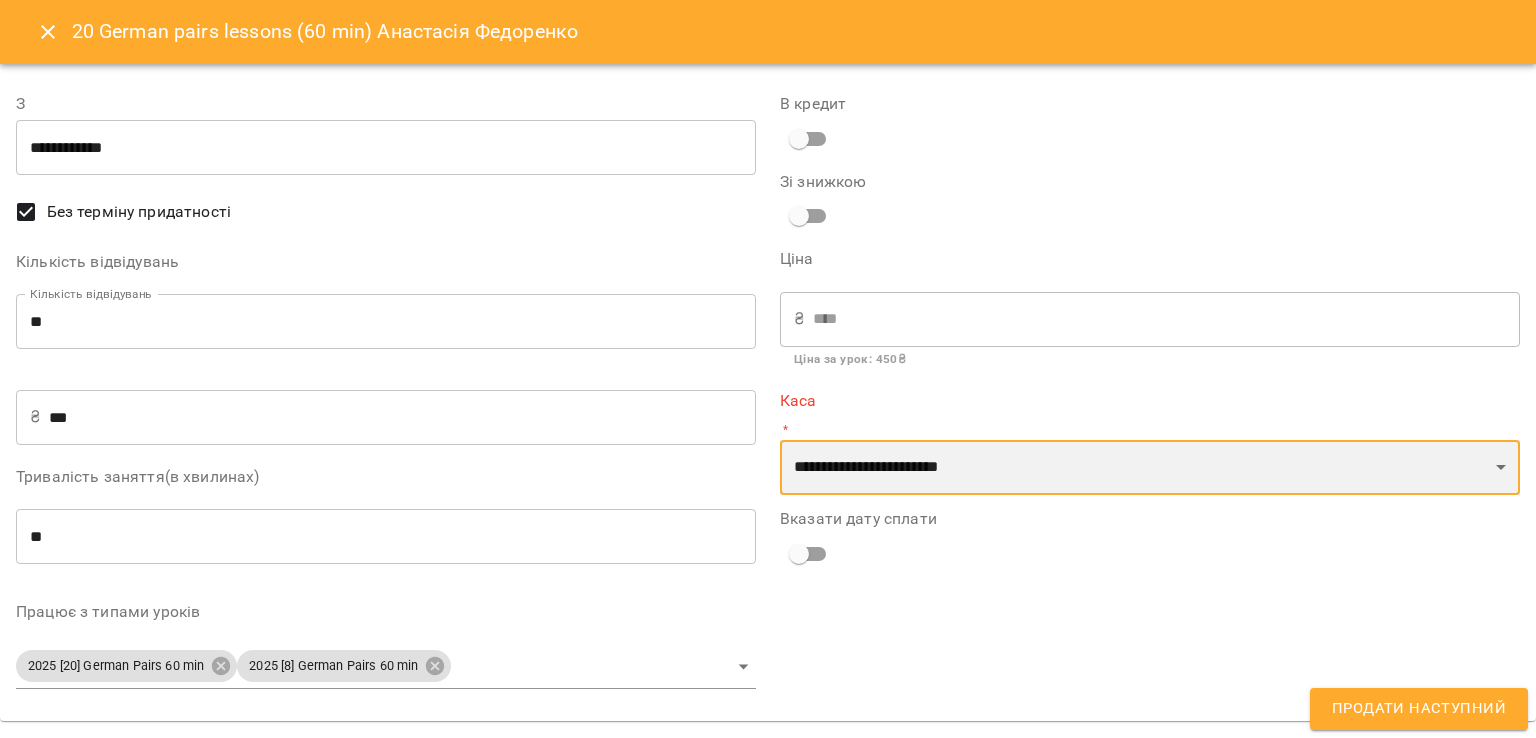 click on "**********" at bounding box center (1150, 468) 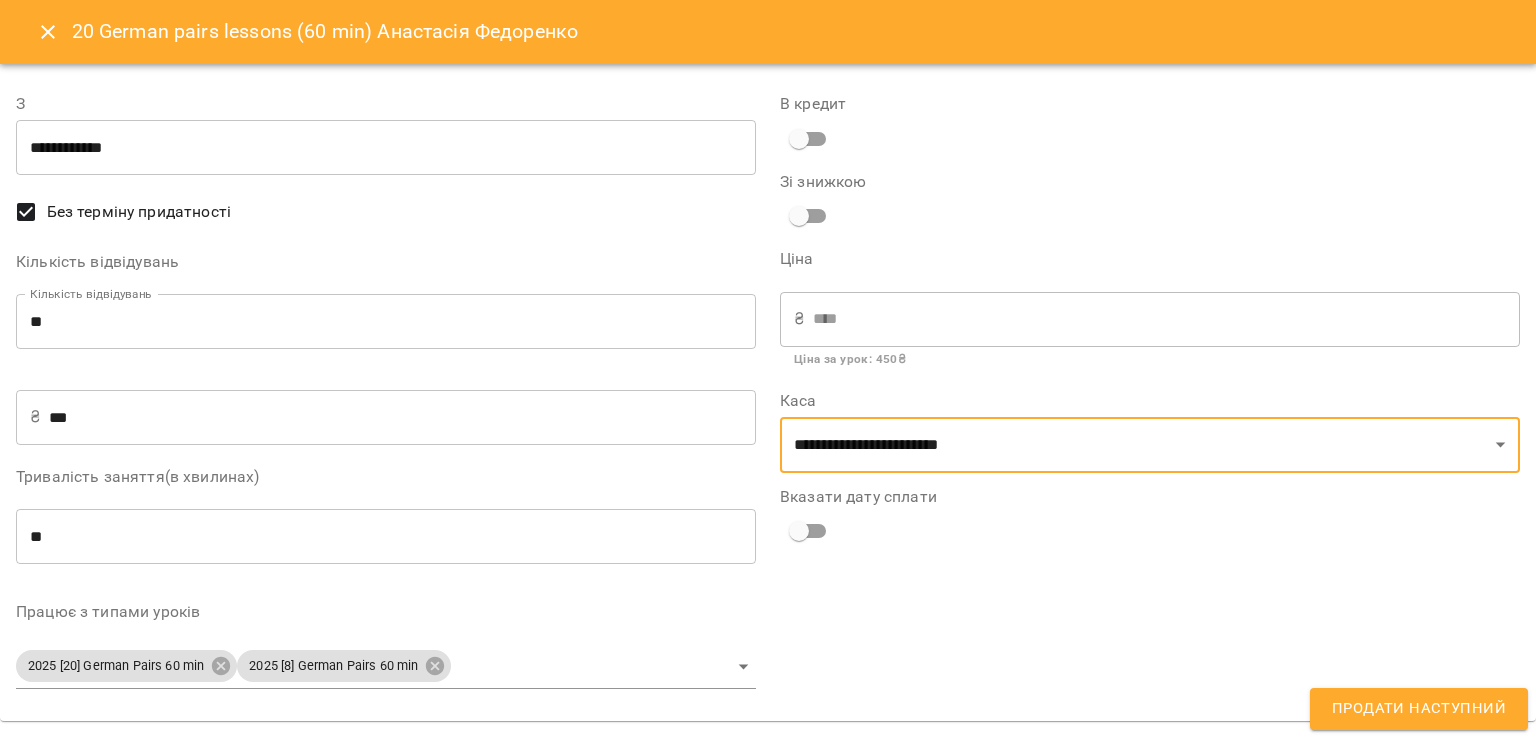 click on "Продати наступний" at bounding box center (1419, 709) 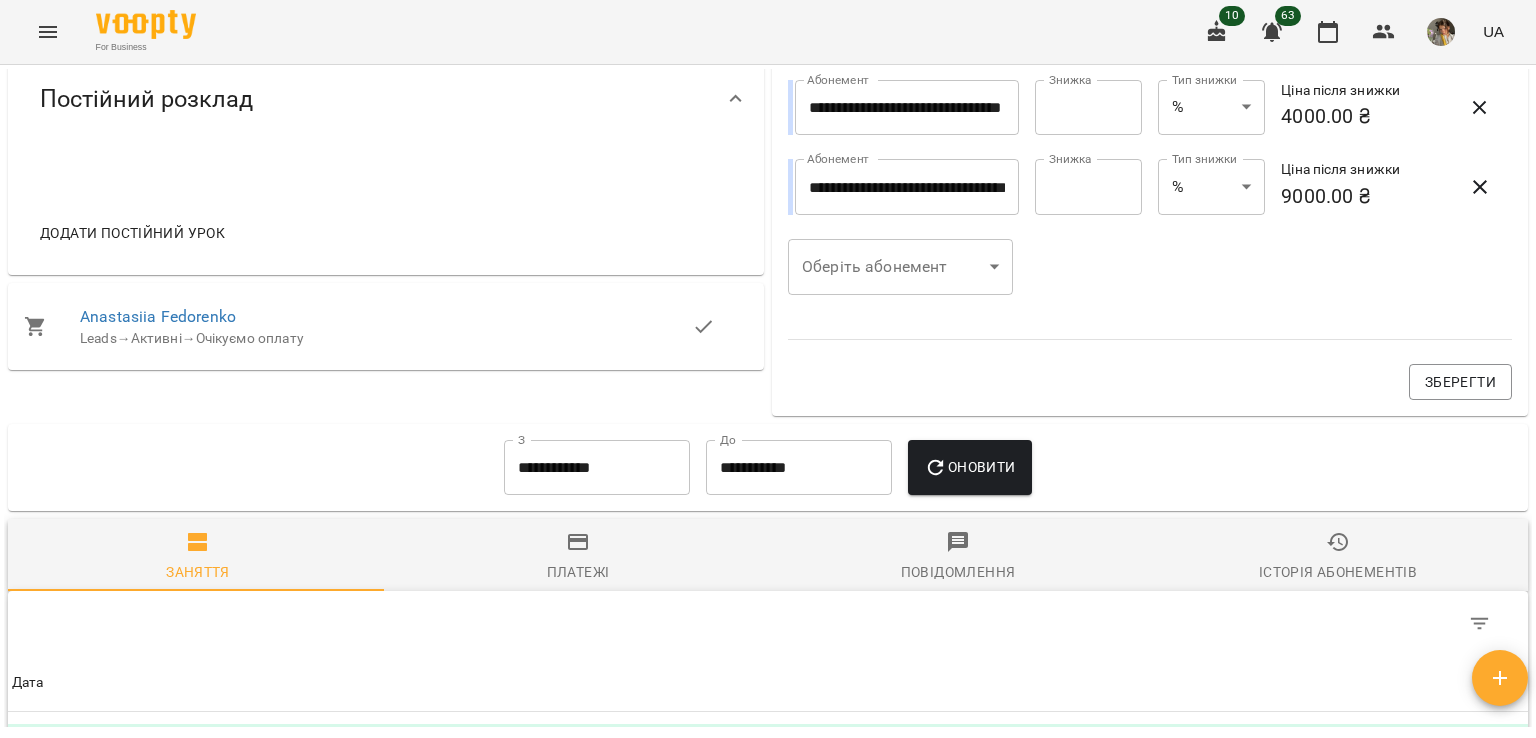 scroll, scrollTop: 803, scrollLeft: 0, axis: vertical 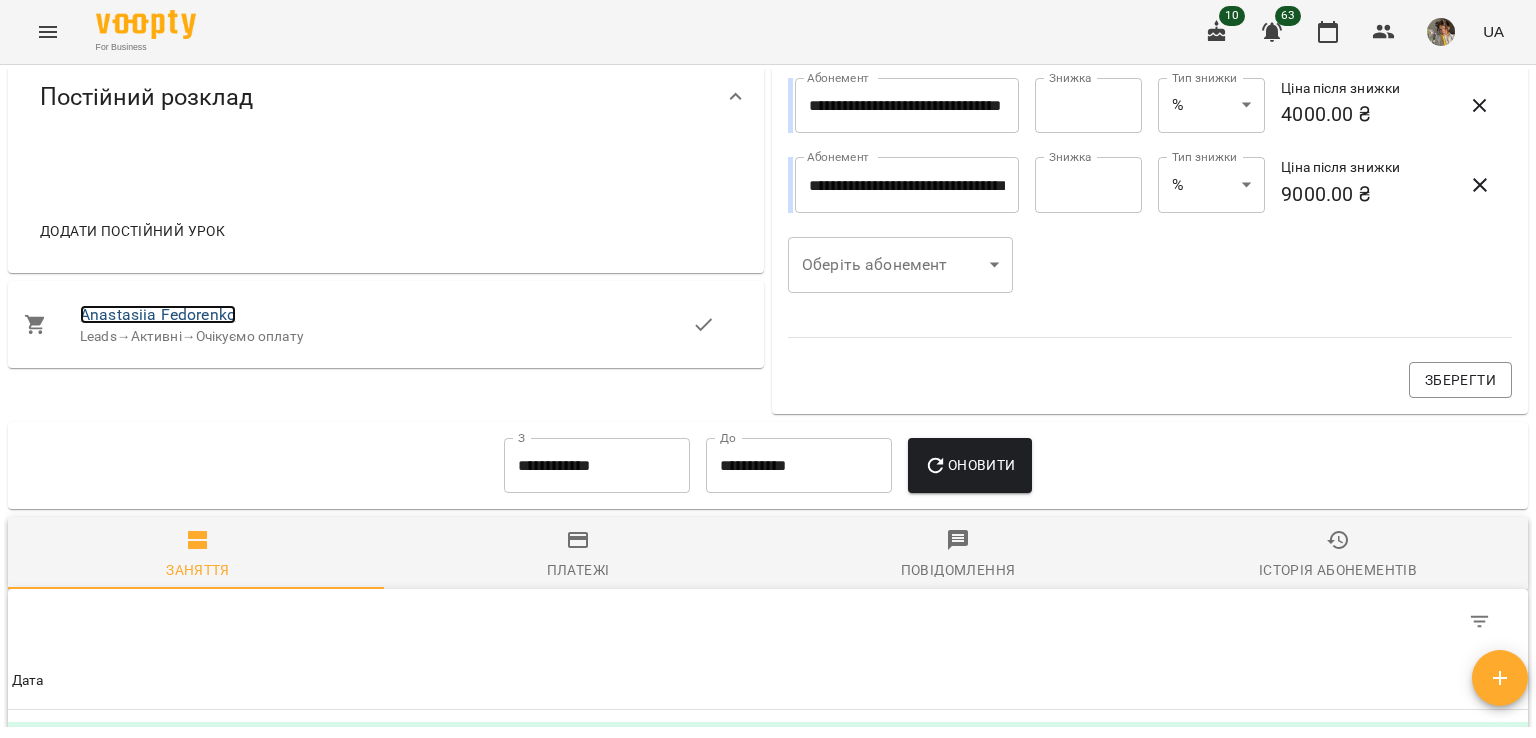 click on "Anastasiia Fedorenko" at bounding box center (158, 314) 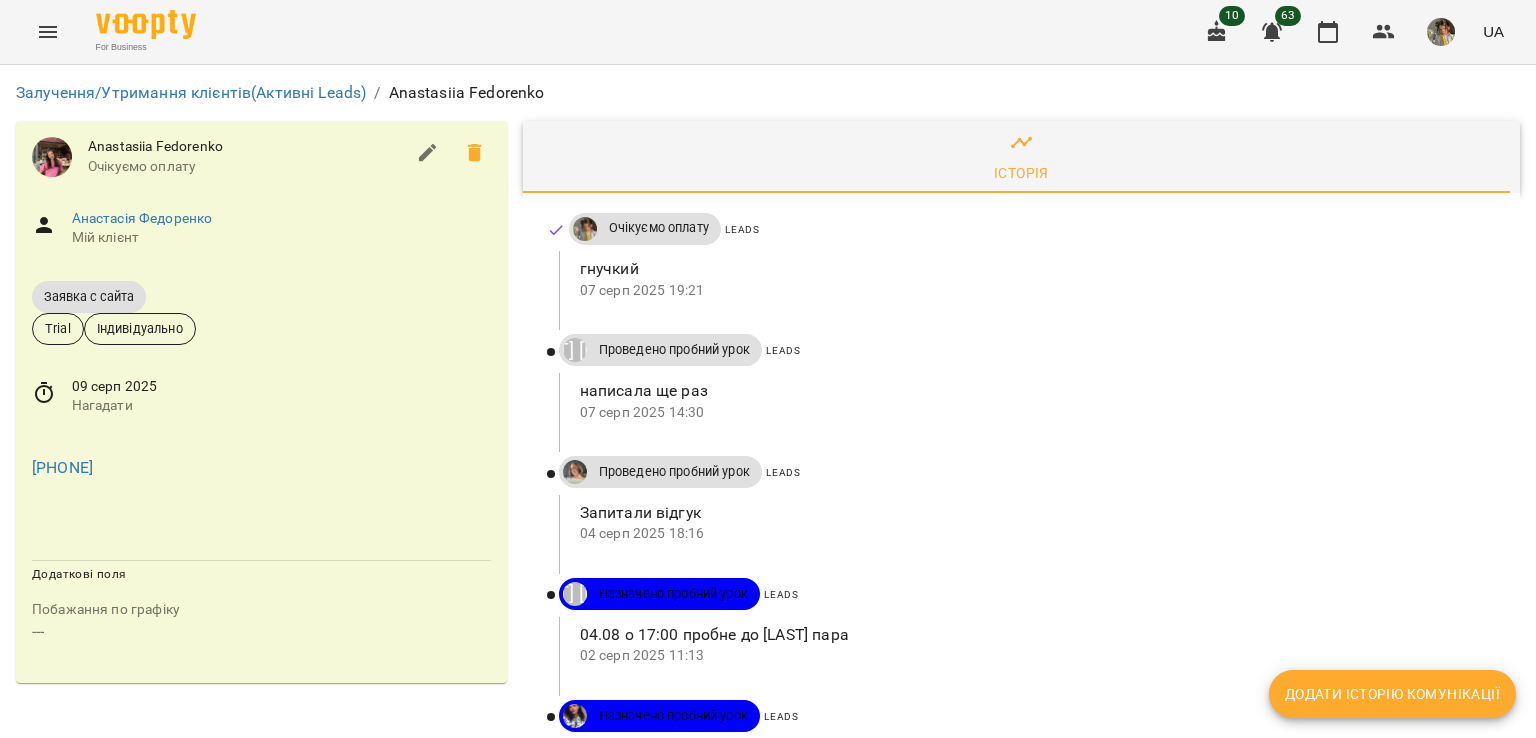 click on "Додати історію комунікації" at bounding box center (1392, 694) 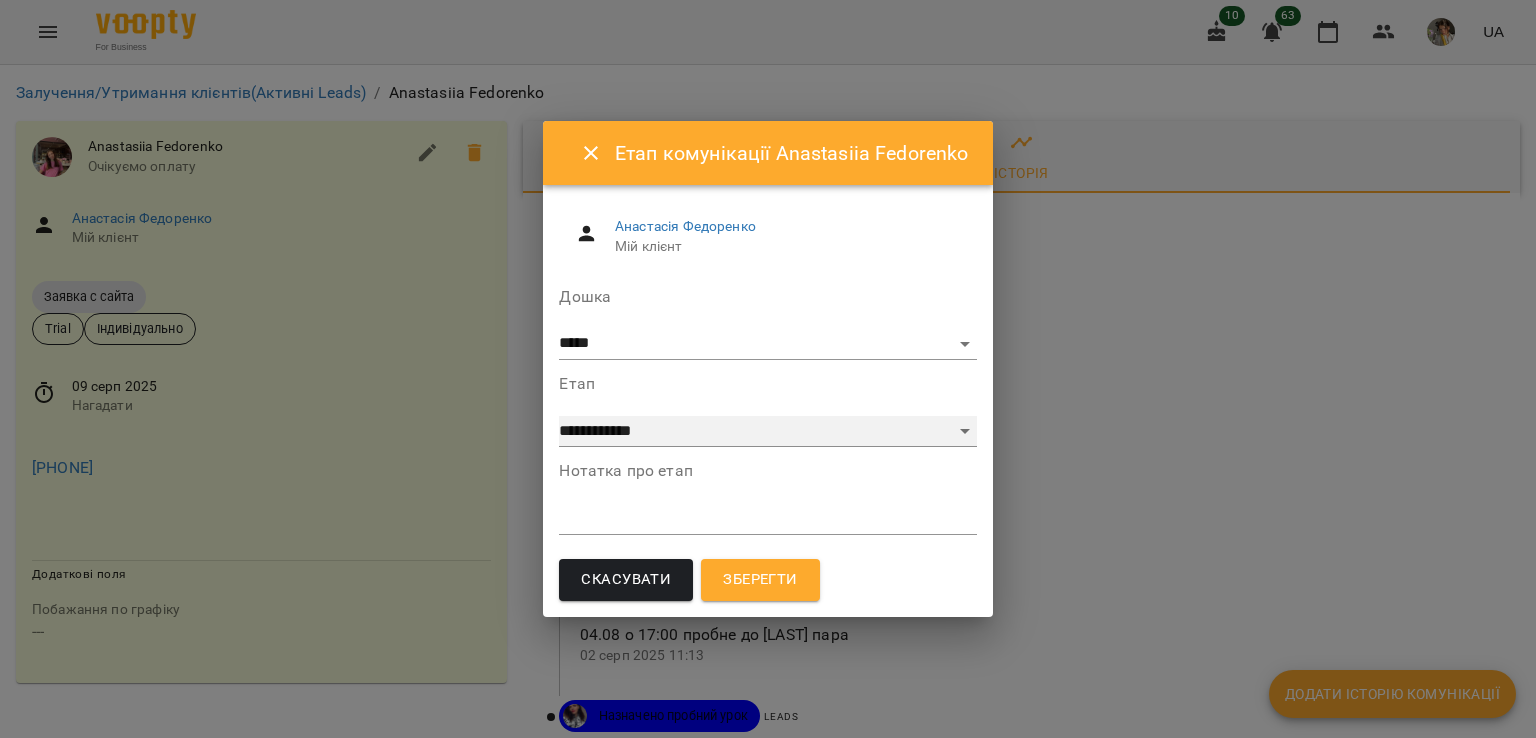 click on "**********" at bounding box center [767, 432] 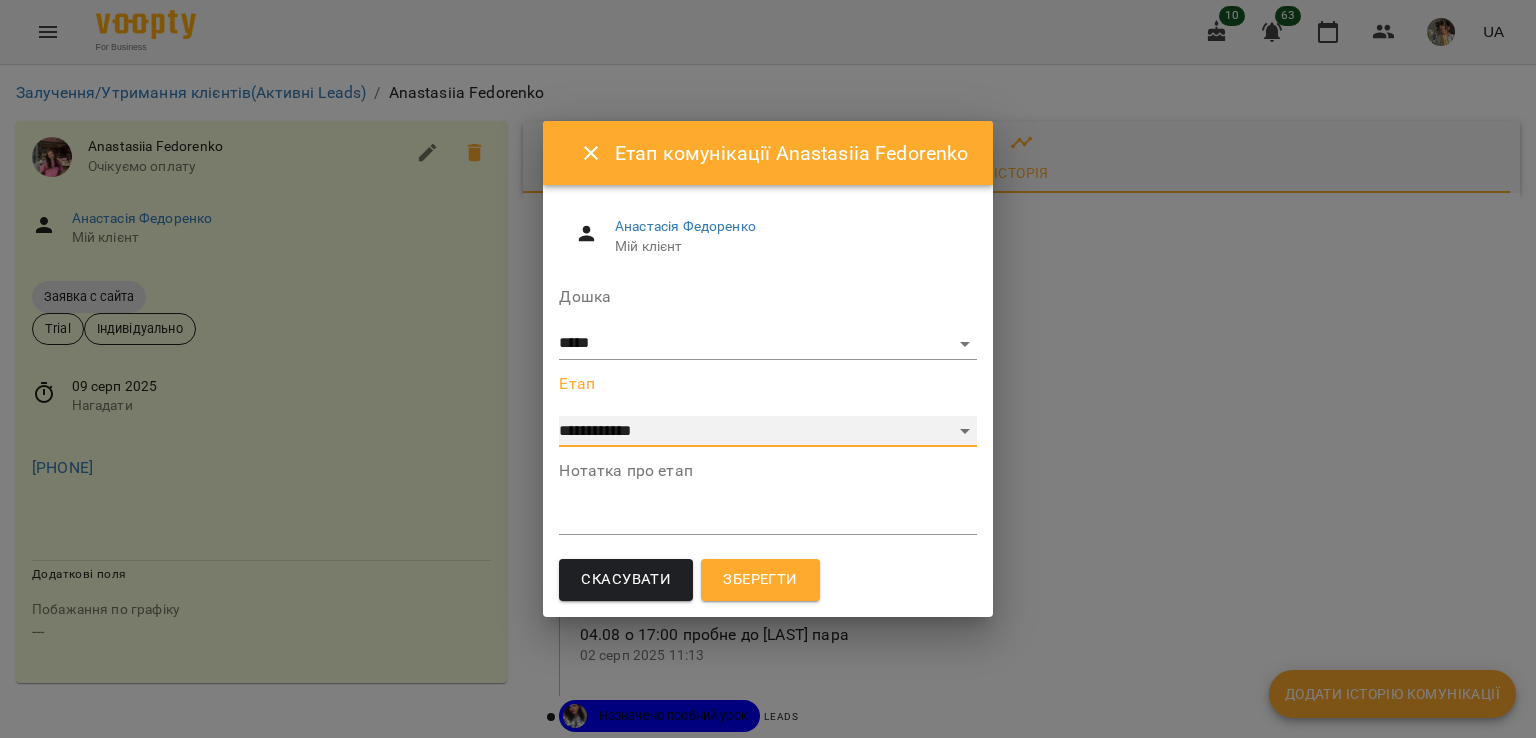 select on "**********" 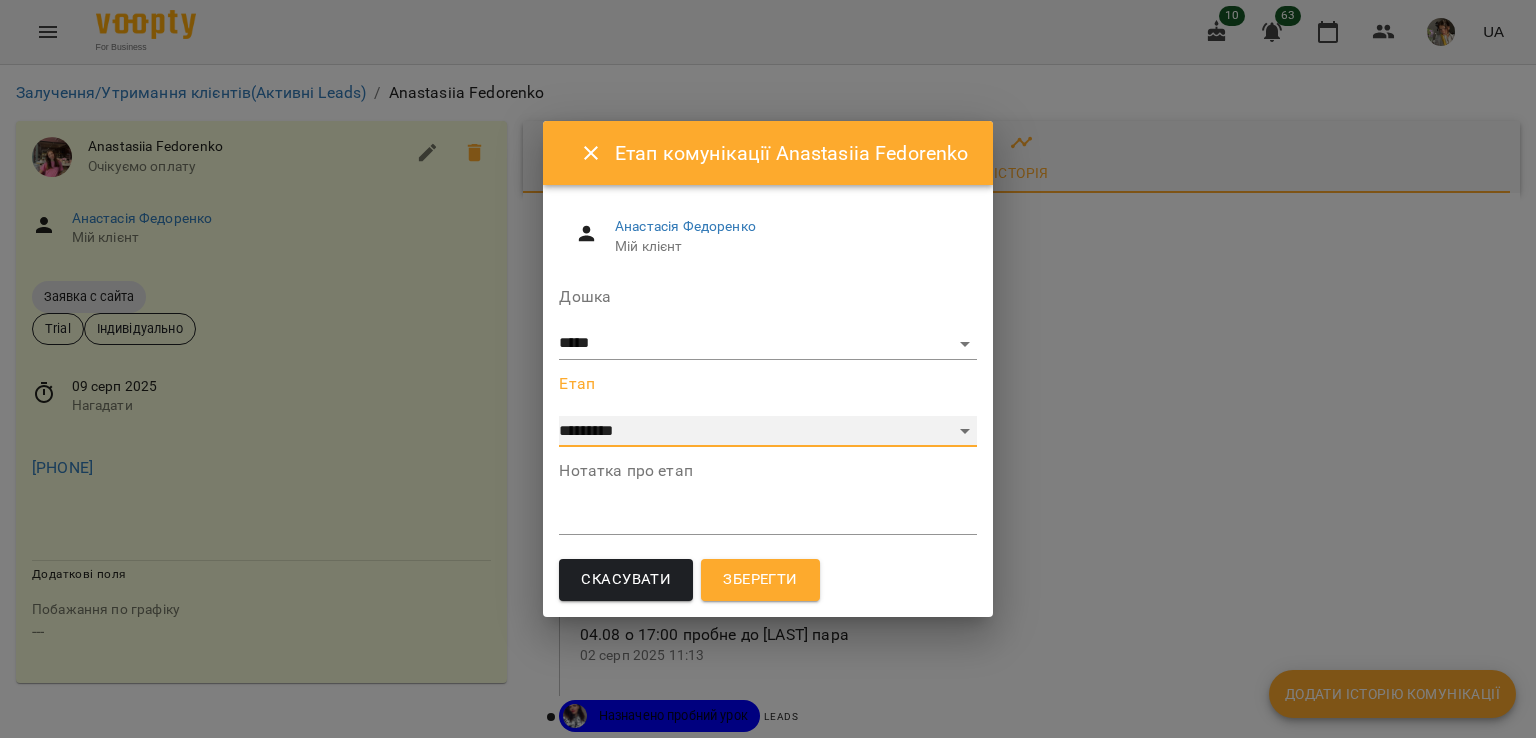 click on "**********" at bounding box center [767, 432] 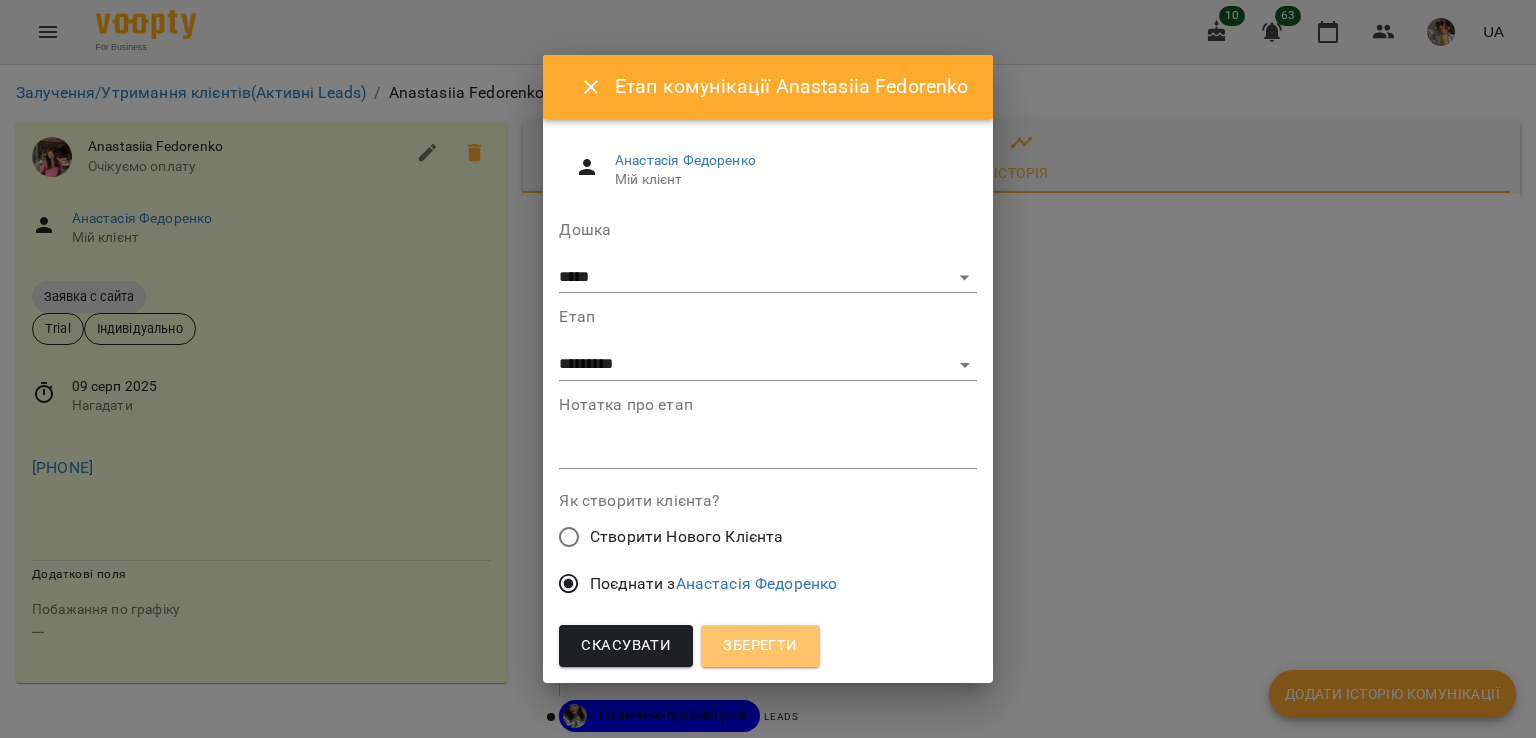click on "Зберегти" at bounding box center [760, 646] 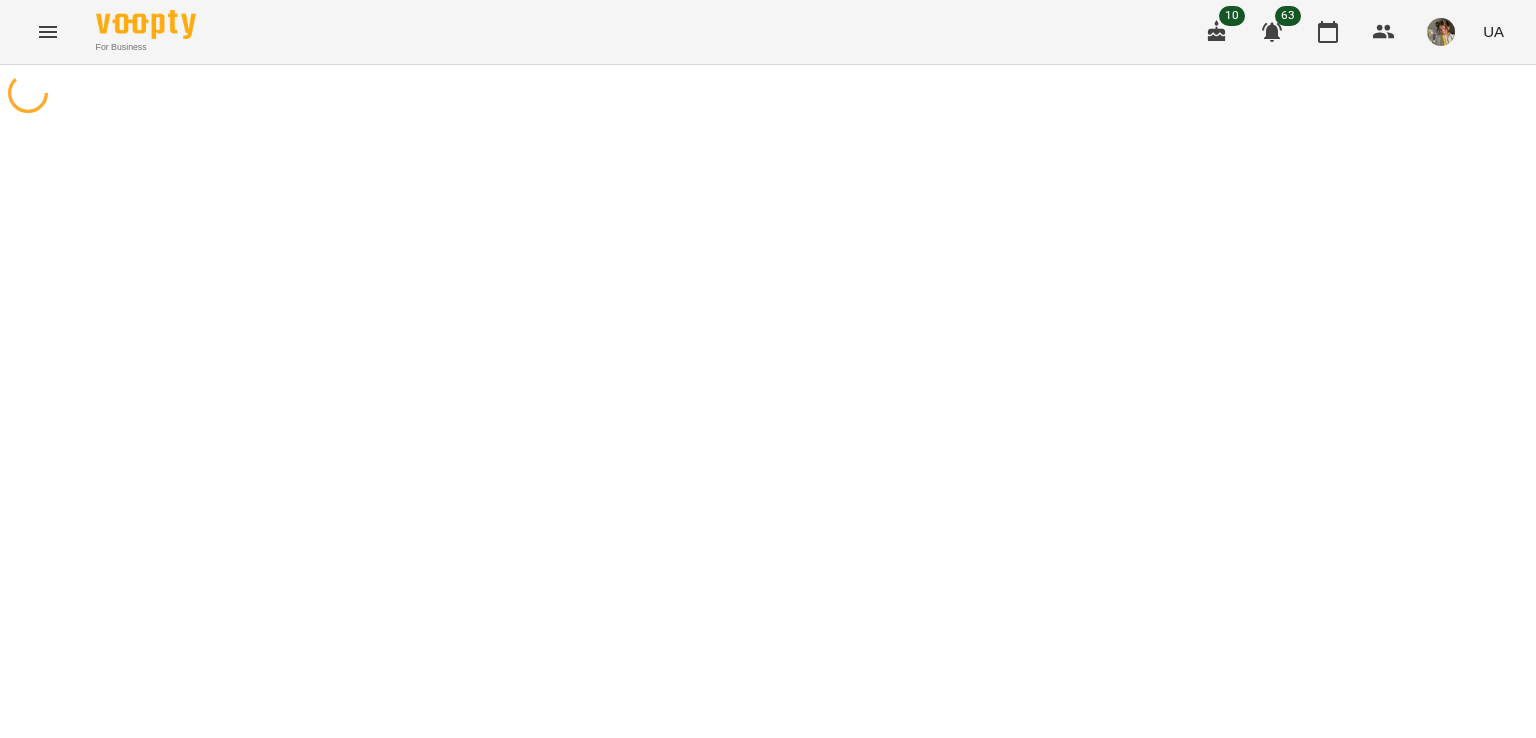 scroll, scrollTop: 0, scrollLeft: 0, axis: both 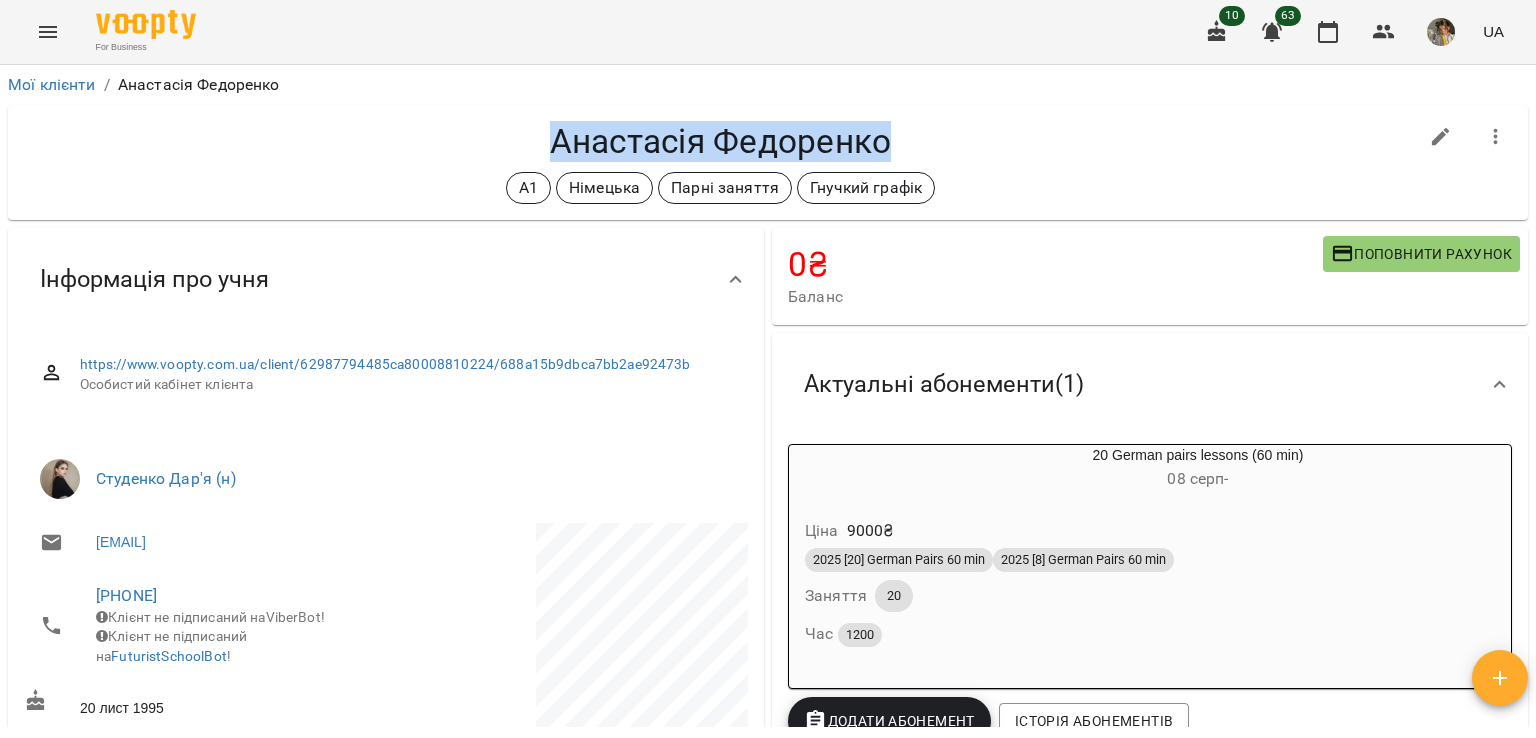 drag, startPoint x: 884, startPoint y: 135, endPoint x: 543, endPoint y: 119, distance: 341.37515 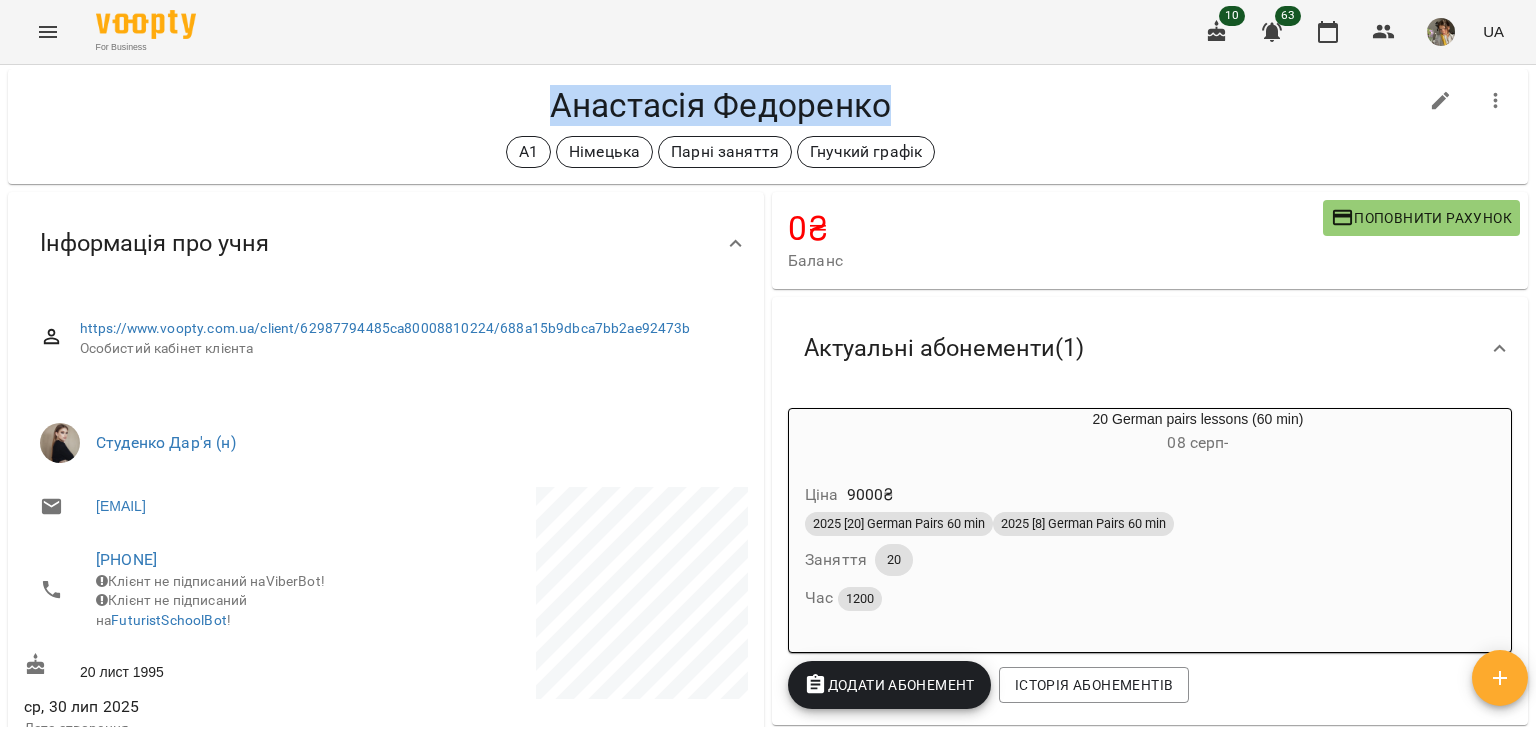 scroll, scrollTop: 0, scrollLeft: 0, axis: both 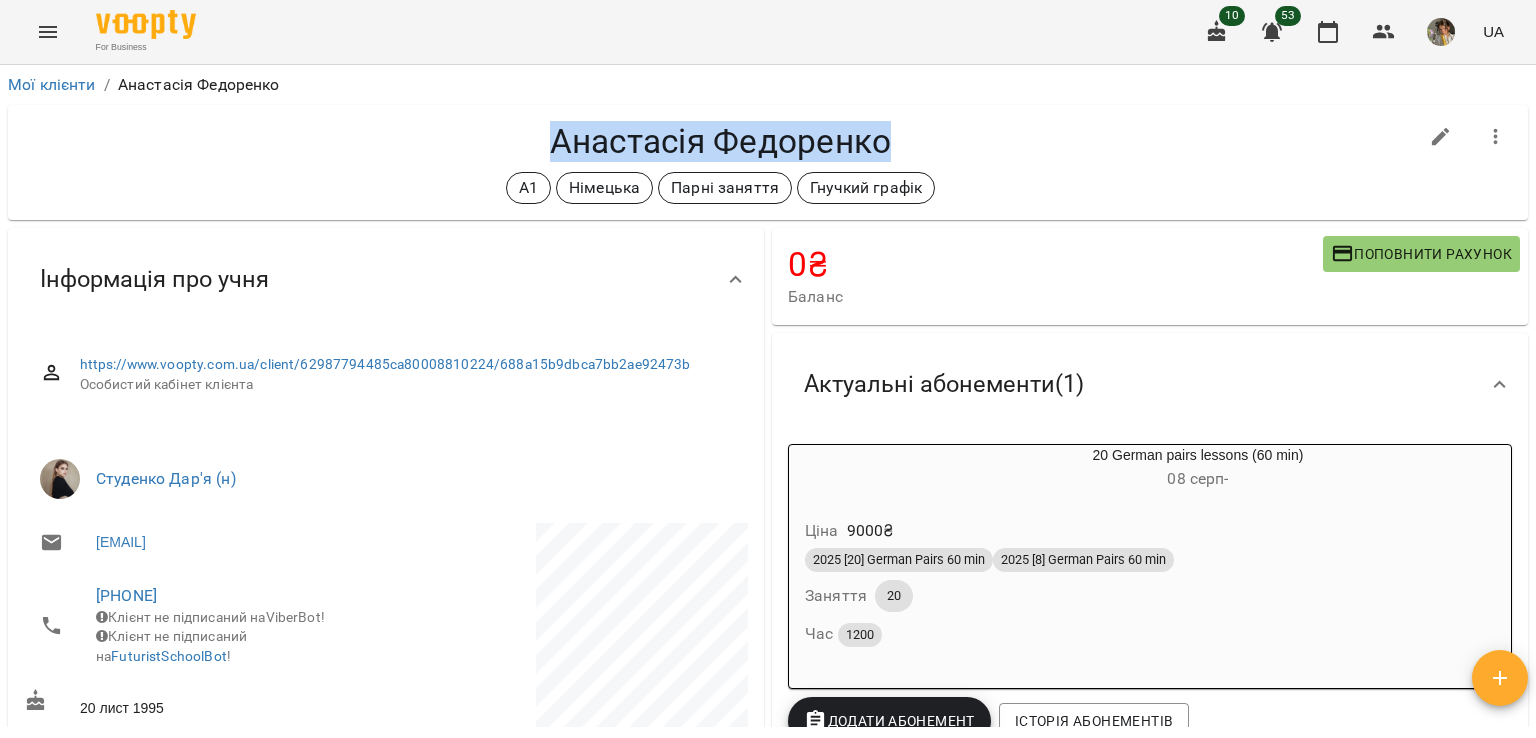 click at bounding box center [48, 32] 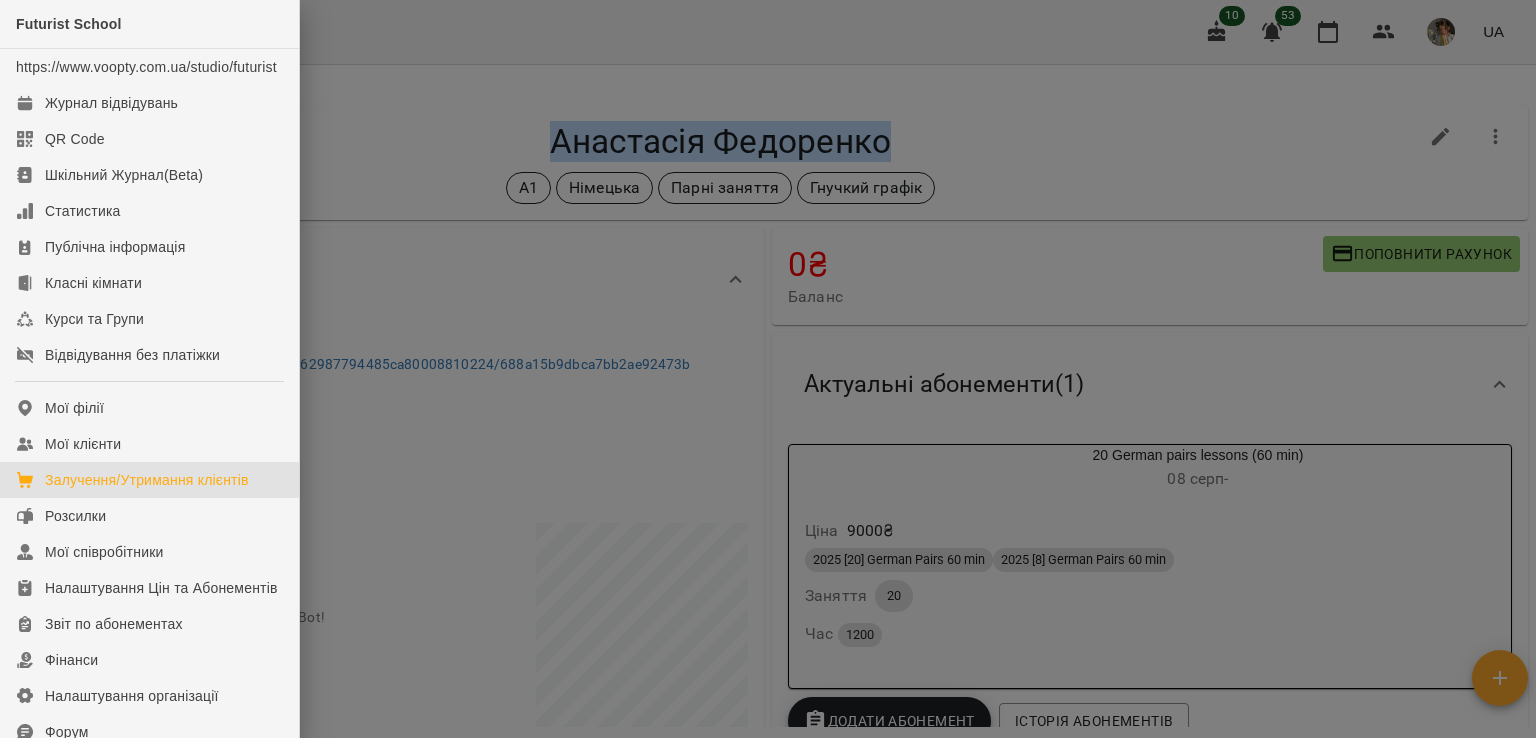 click on "Залучення/Утримання клієнтів" at bounding box center [147, 480] 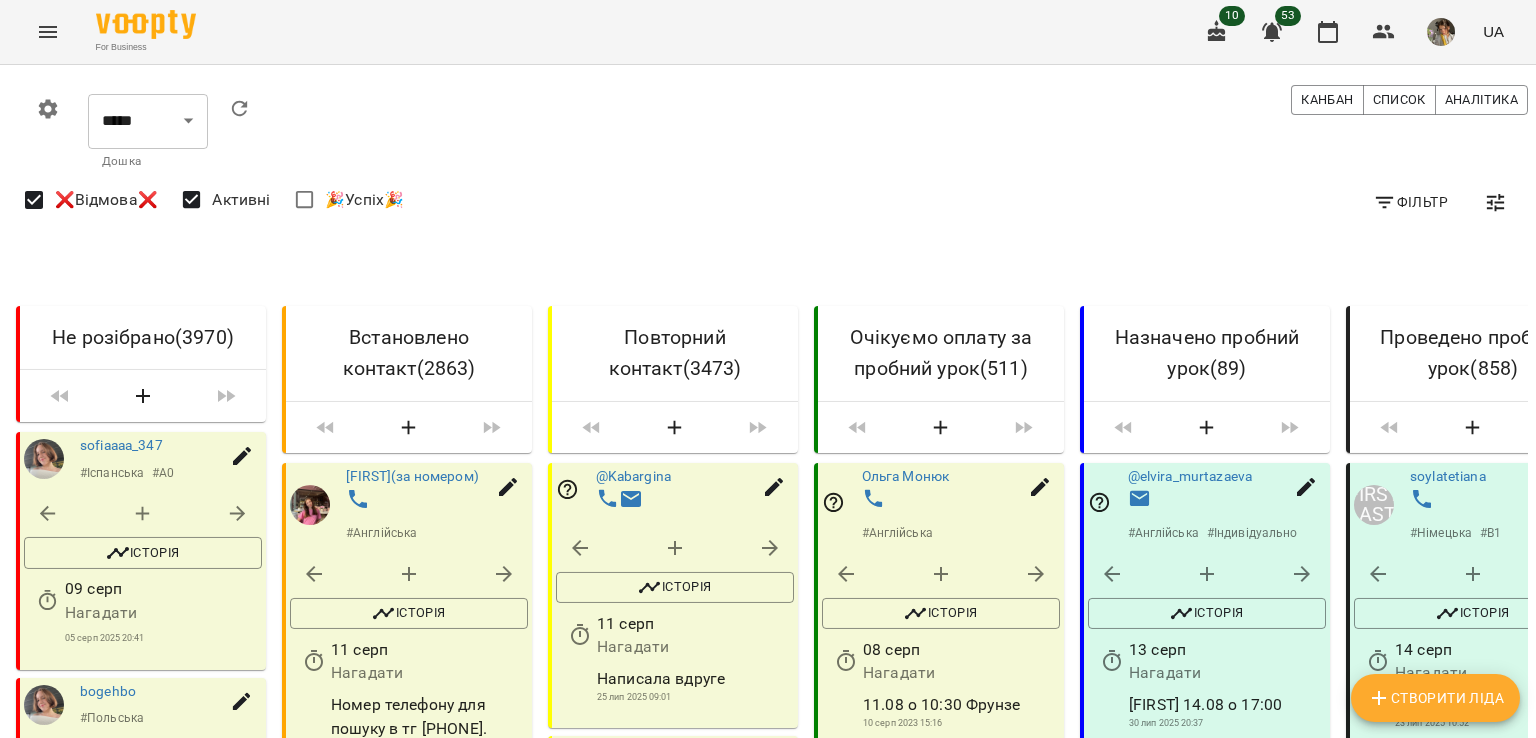 scroll, scrollTop: 2576, scrollLeft: 0, axis: vertical 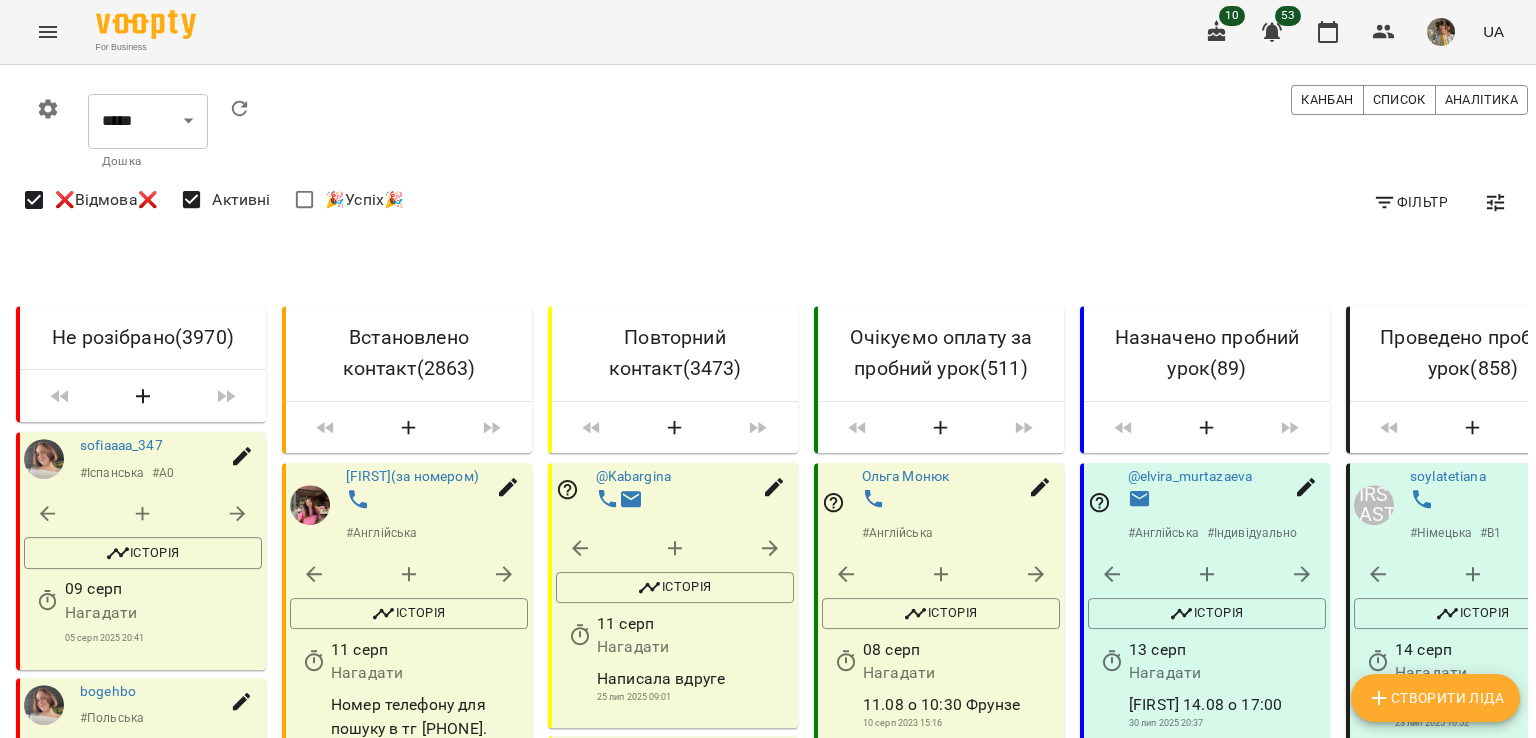 click on "Завантажити ще" at bounding box center (141, 5408) 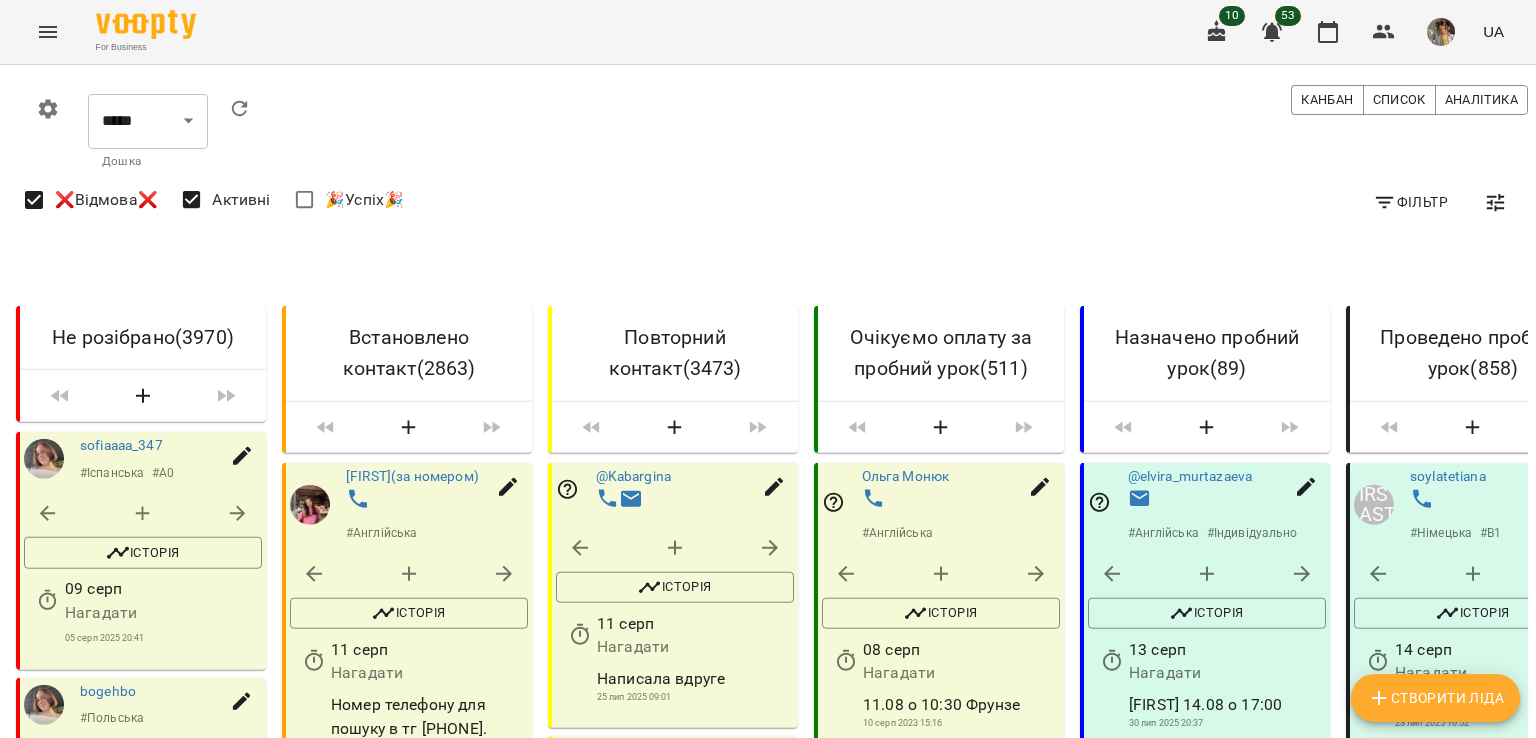scroll, scrollTop: 7424, scrollLeft: 0, axis: vertical 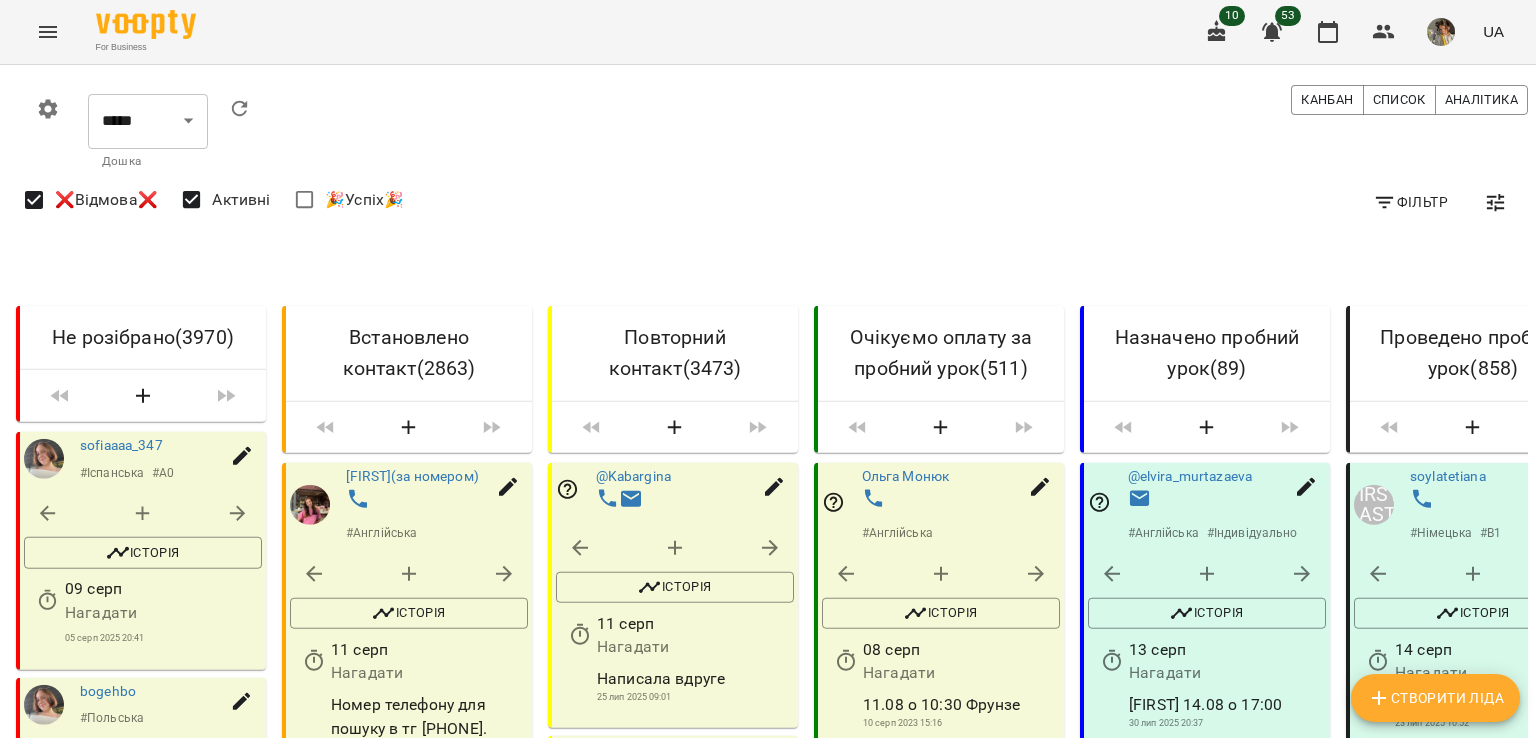 drag, startPoint x: 157, startPoint y: 561, endPoint x: 102, endPoint y: 432, distance: 140.23552 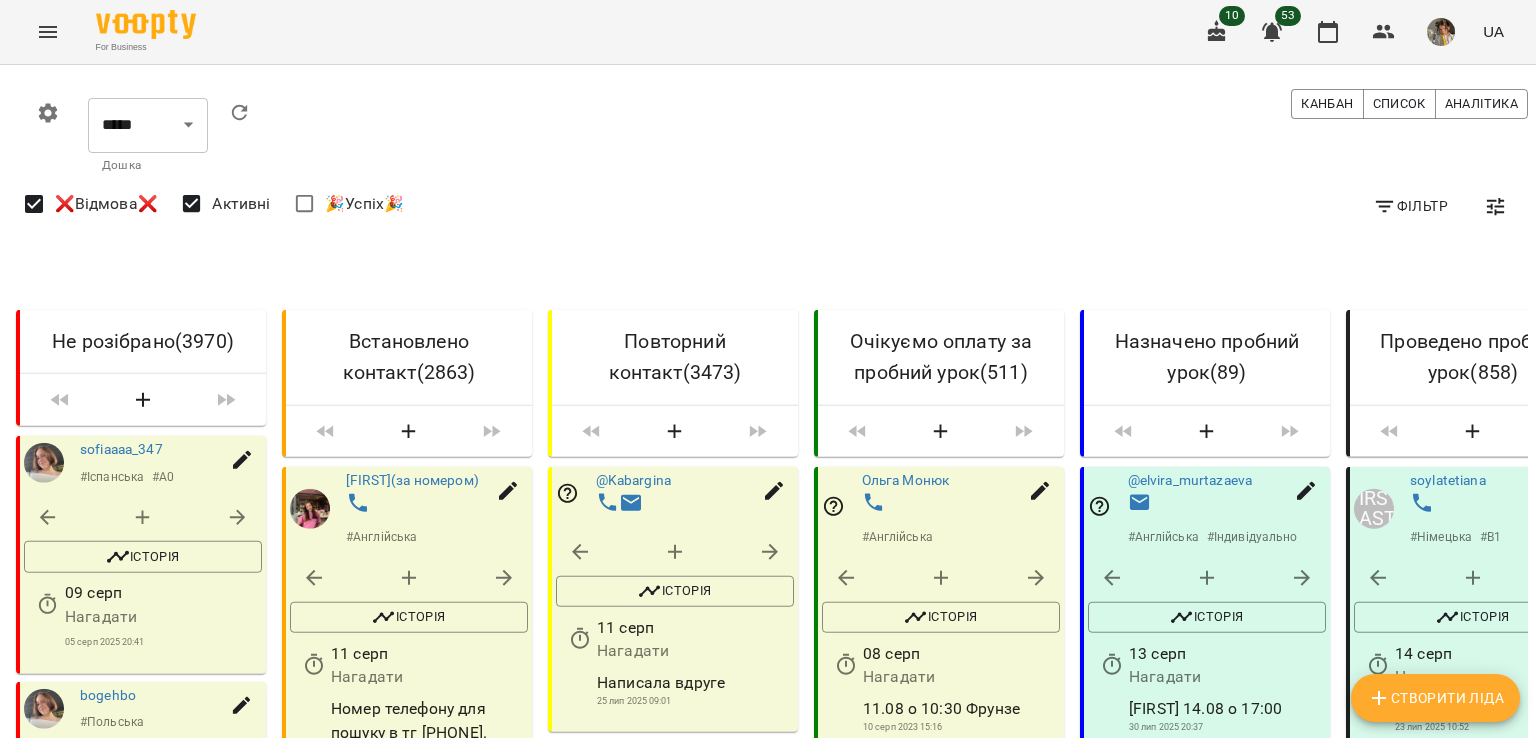 click on "Фільтр" at bounding box center [1410, 206] 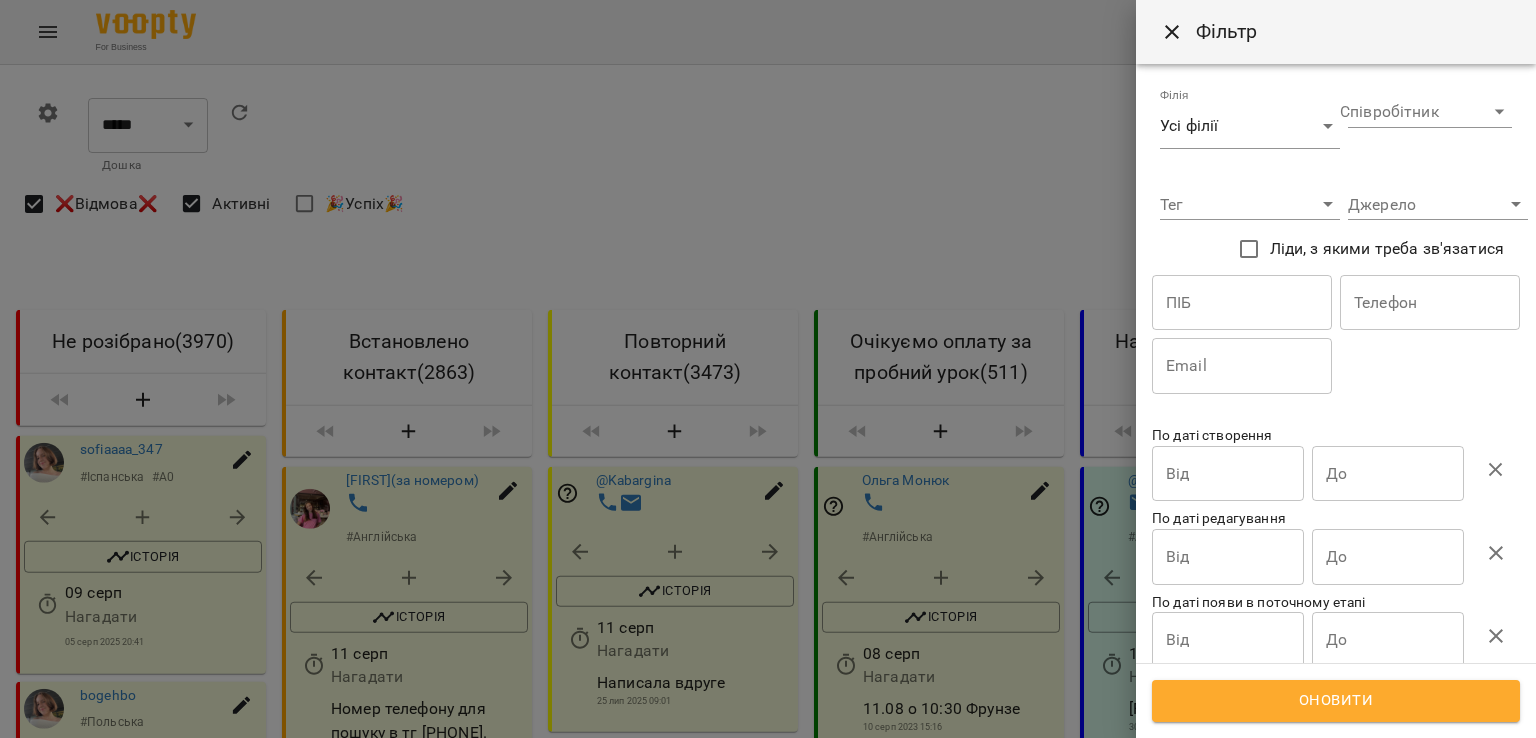 click at bounding box center [1242, 303] 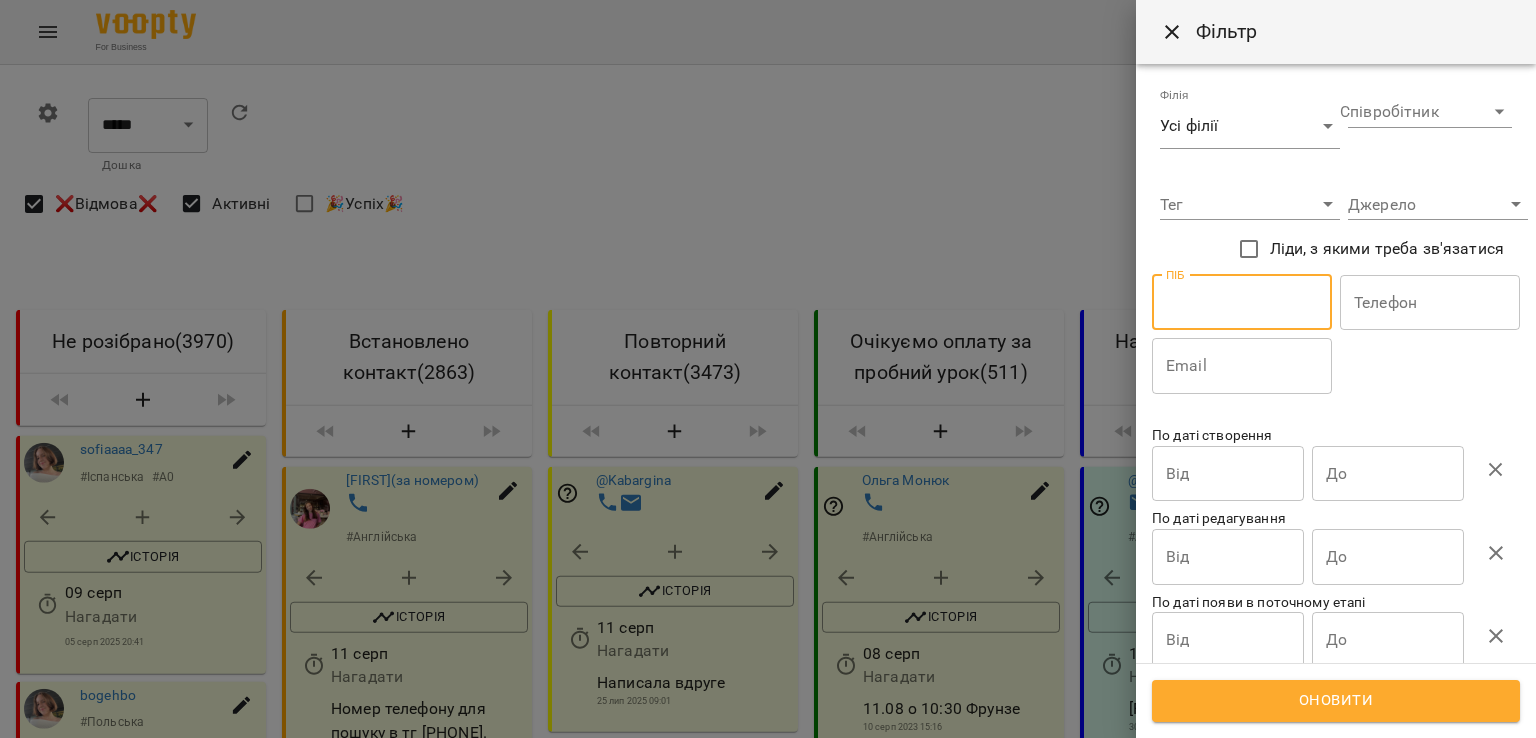 paste on "**********" 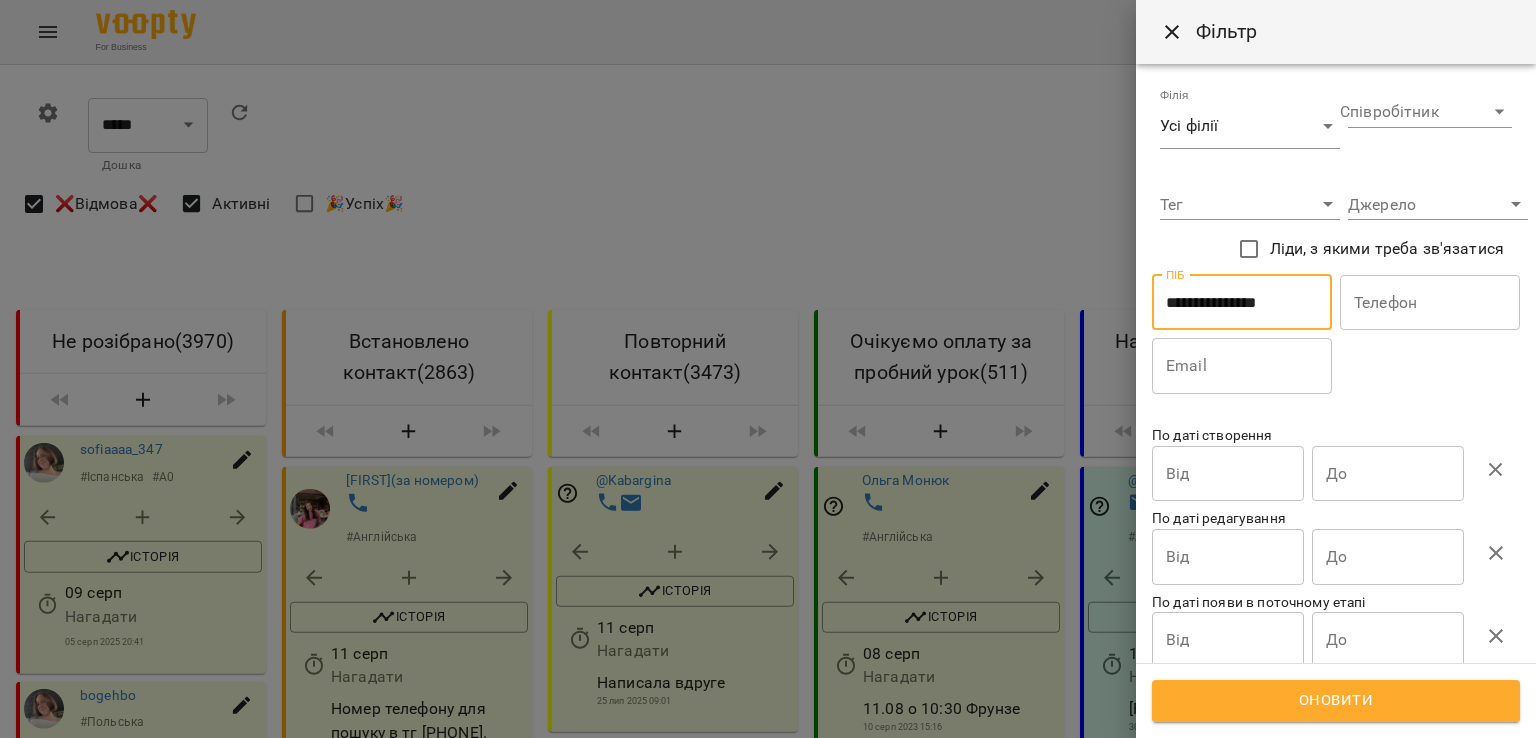 type on "**********" 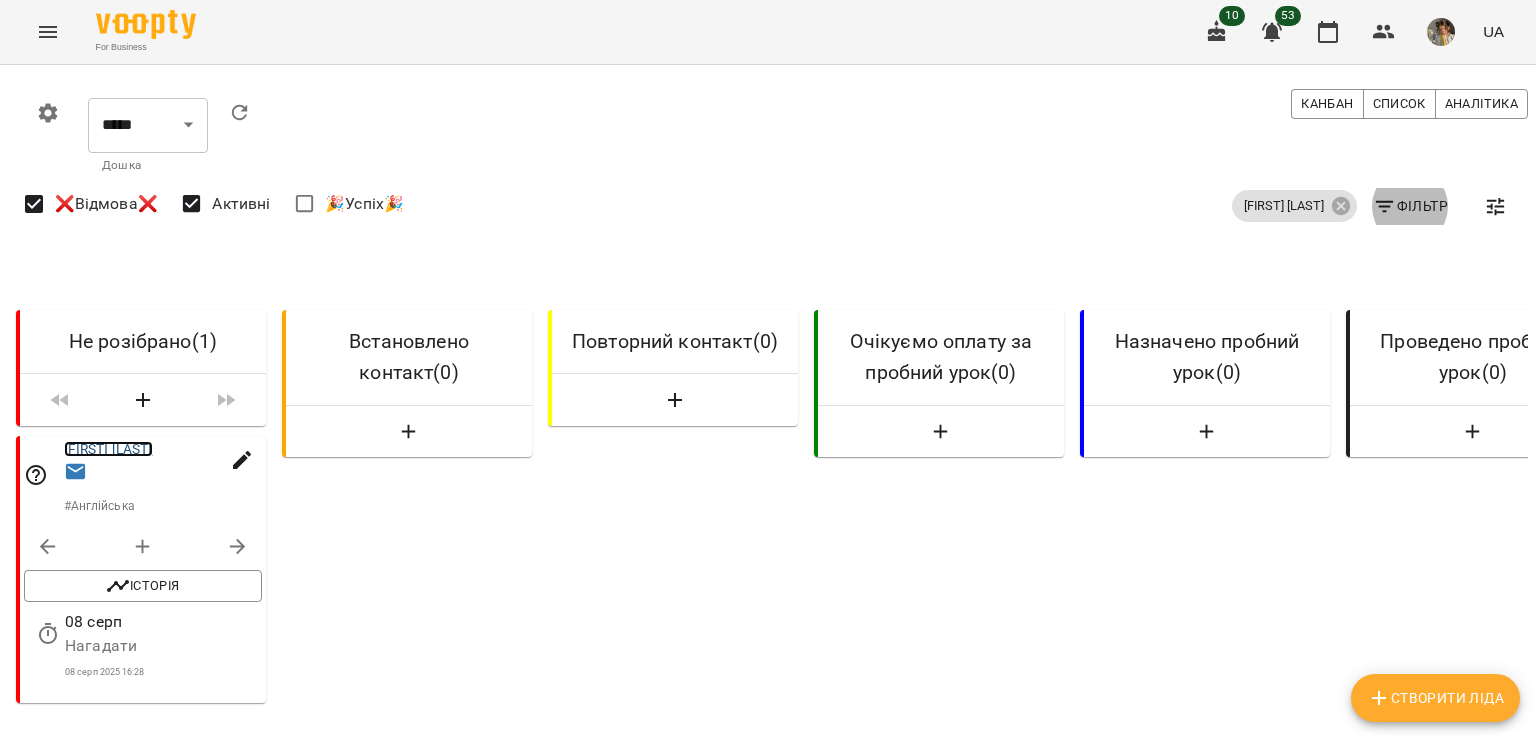 click on "[FIRST] [LAST]" at bounding box center (108, 449) 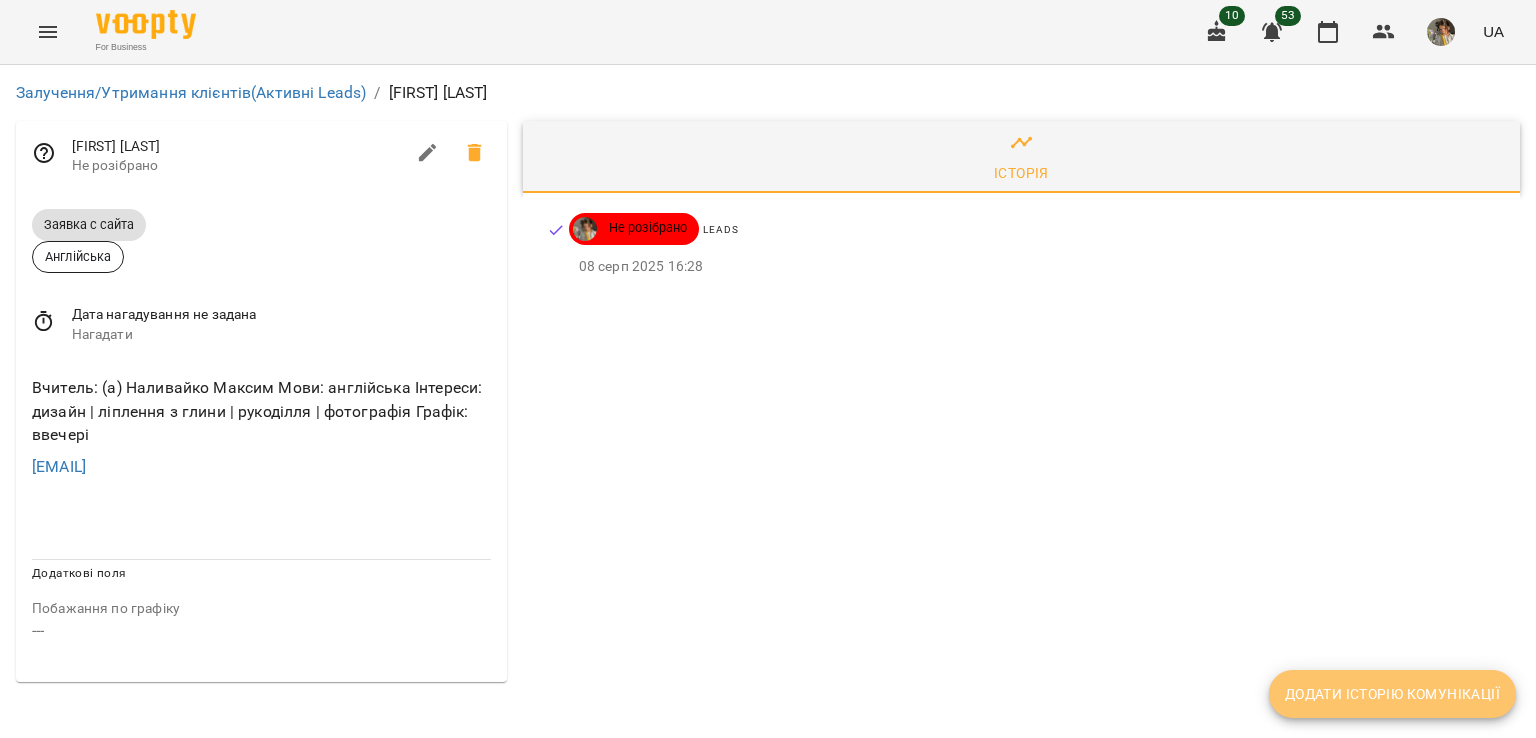 click on "Додати історію комунікації" at bounding box center [1392, 694] 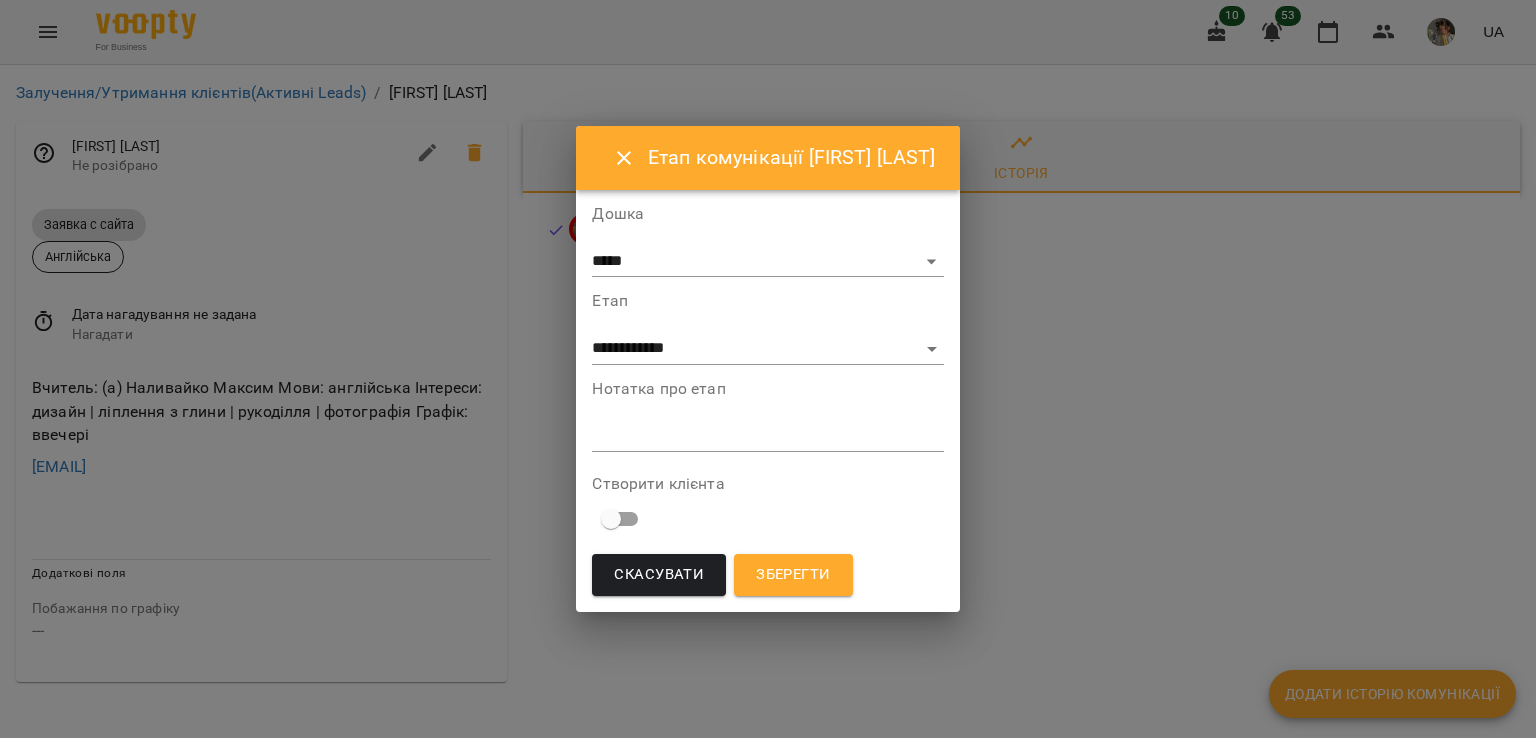 click at bounding box center (767, 435) 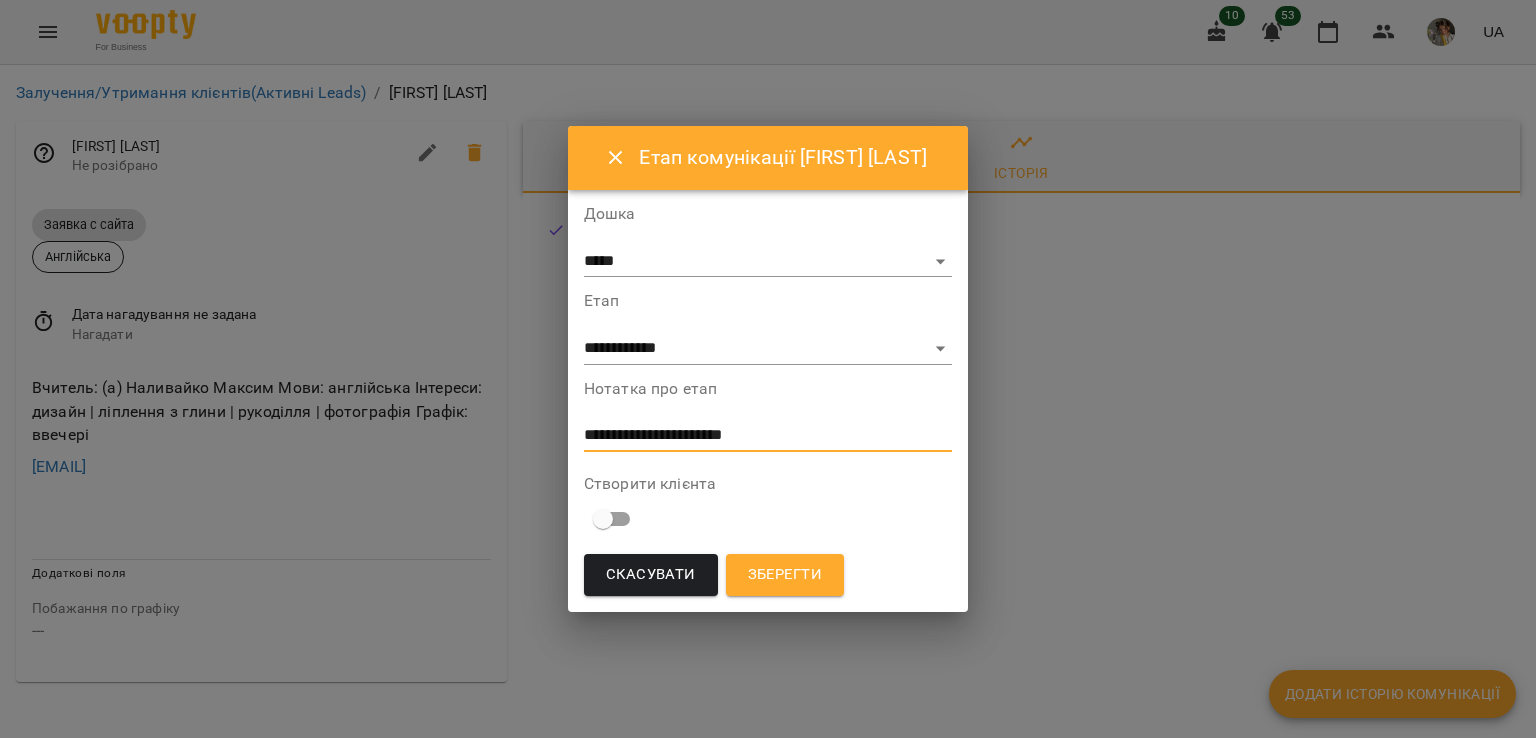 type on "**********" 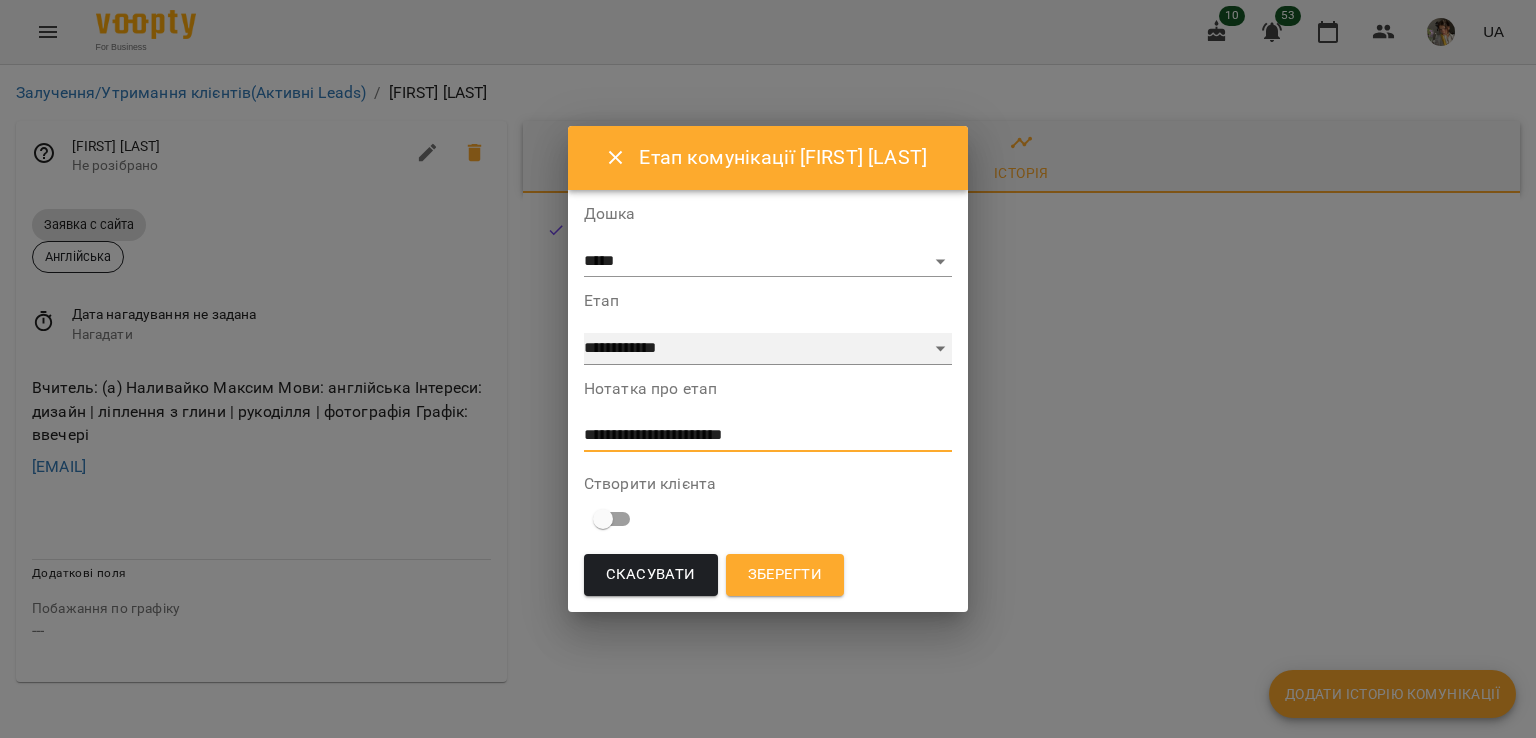 click on "**********" at bounding box center (768, 349) 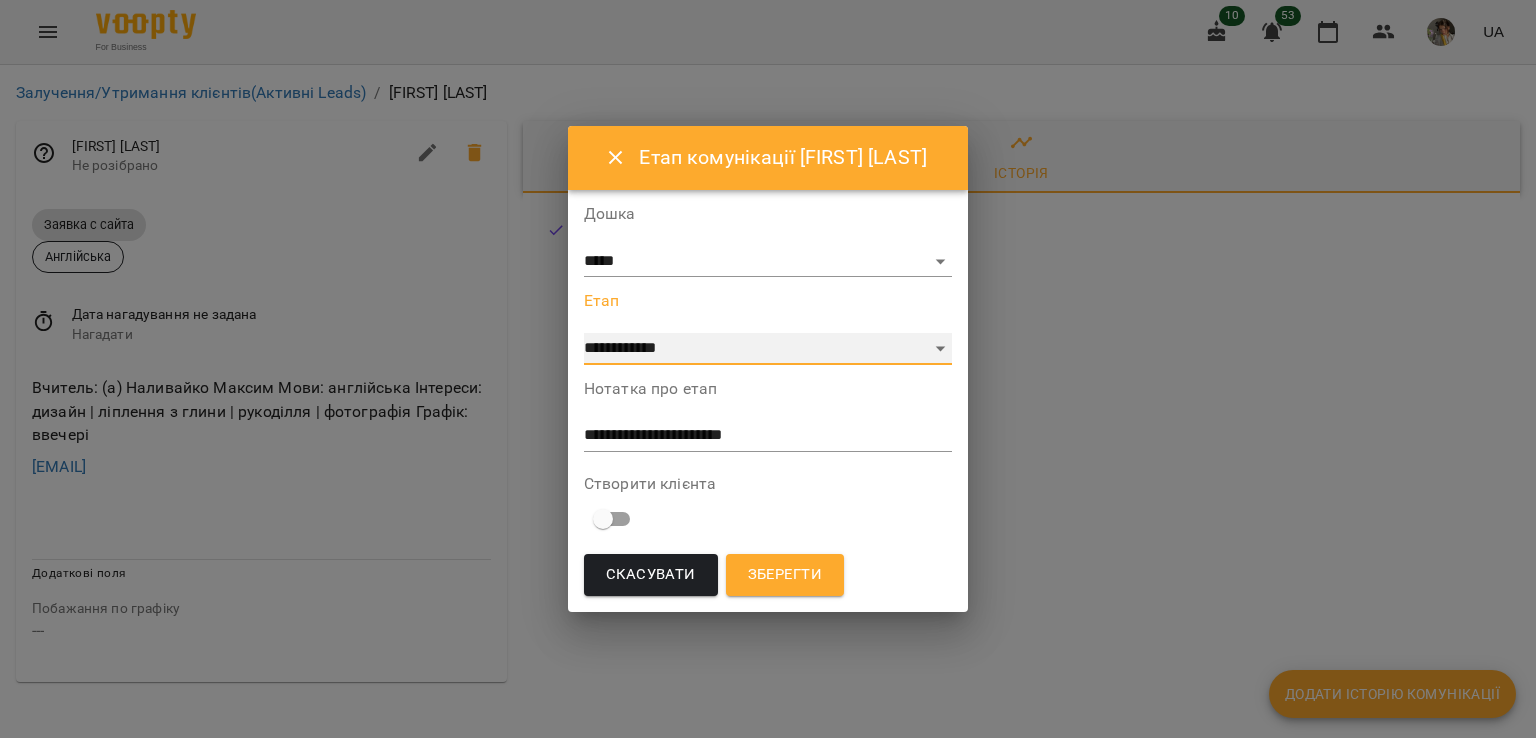 select on "*" 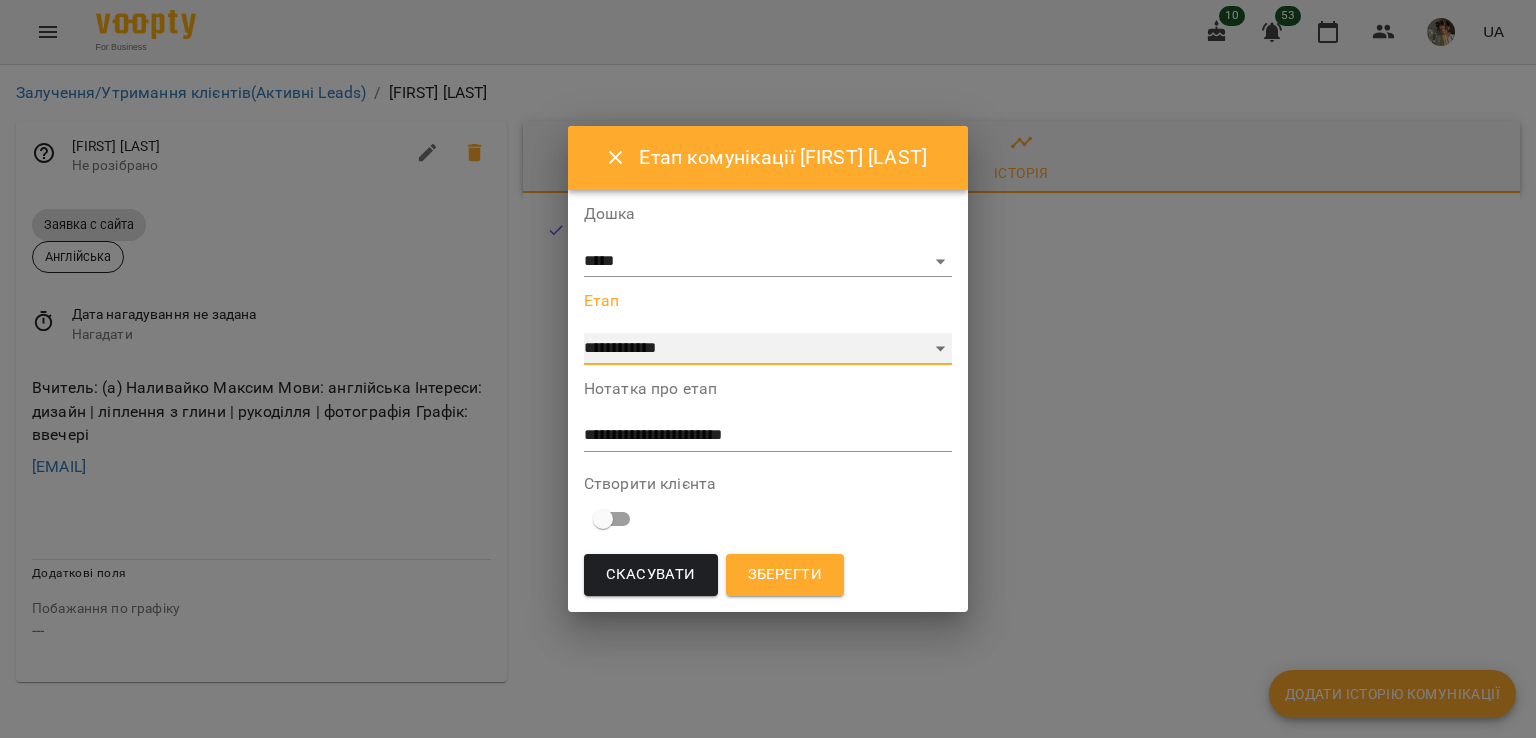 click on "**********" at bounding box center [768, 349] 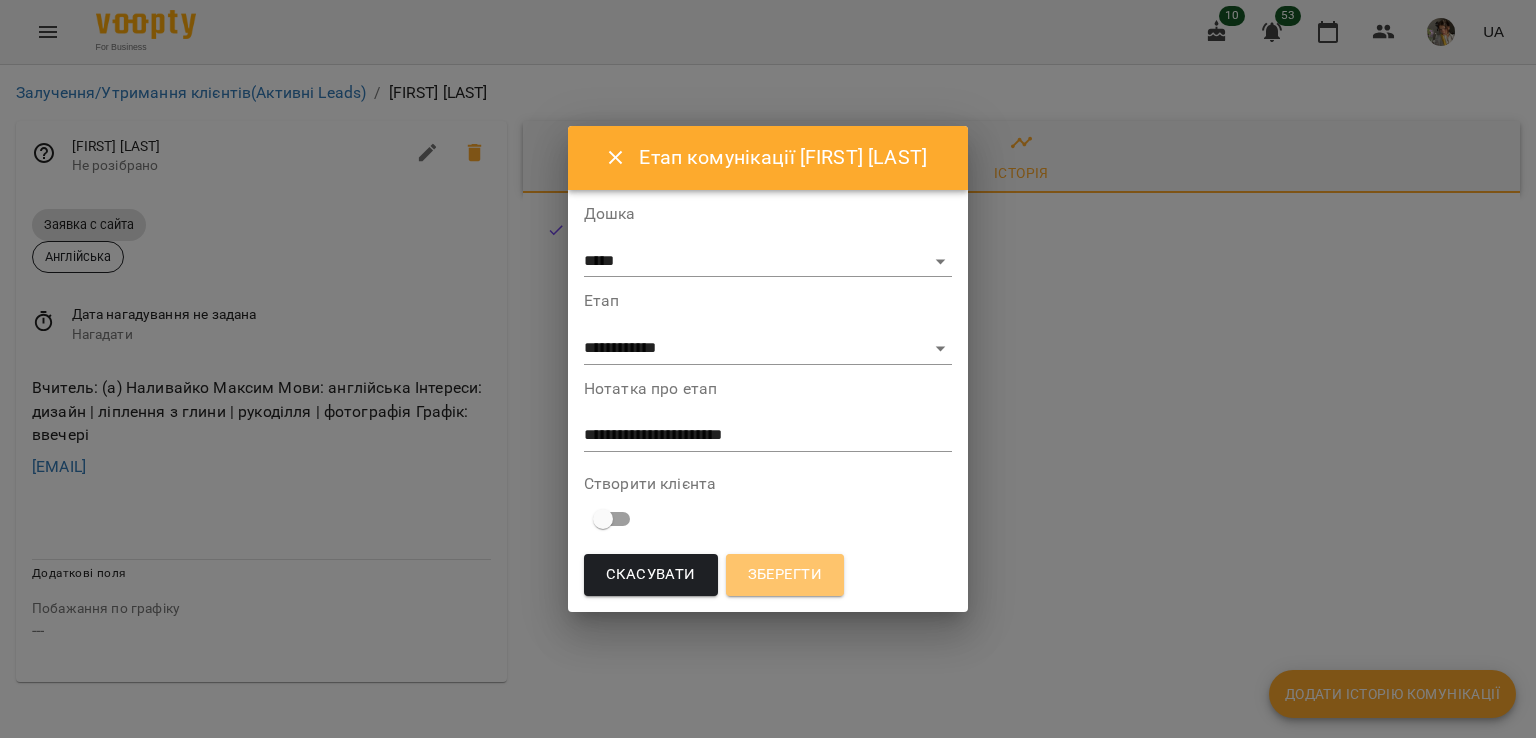 click on "Зберегти" at bounding box center (785, 575) 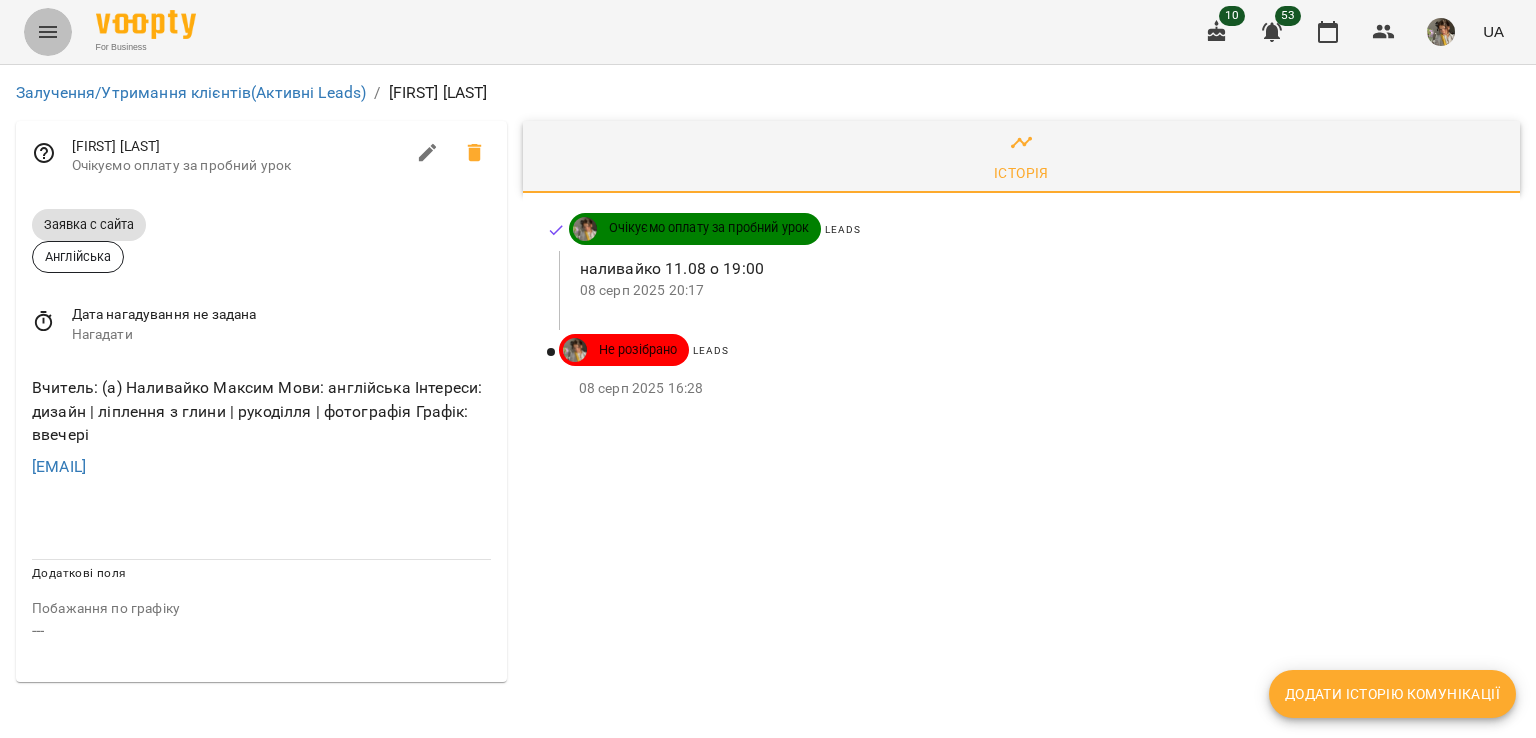 click 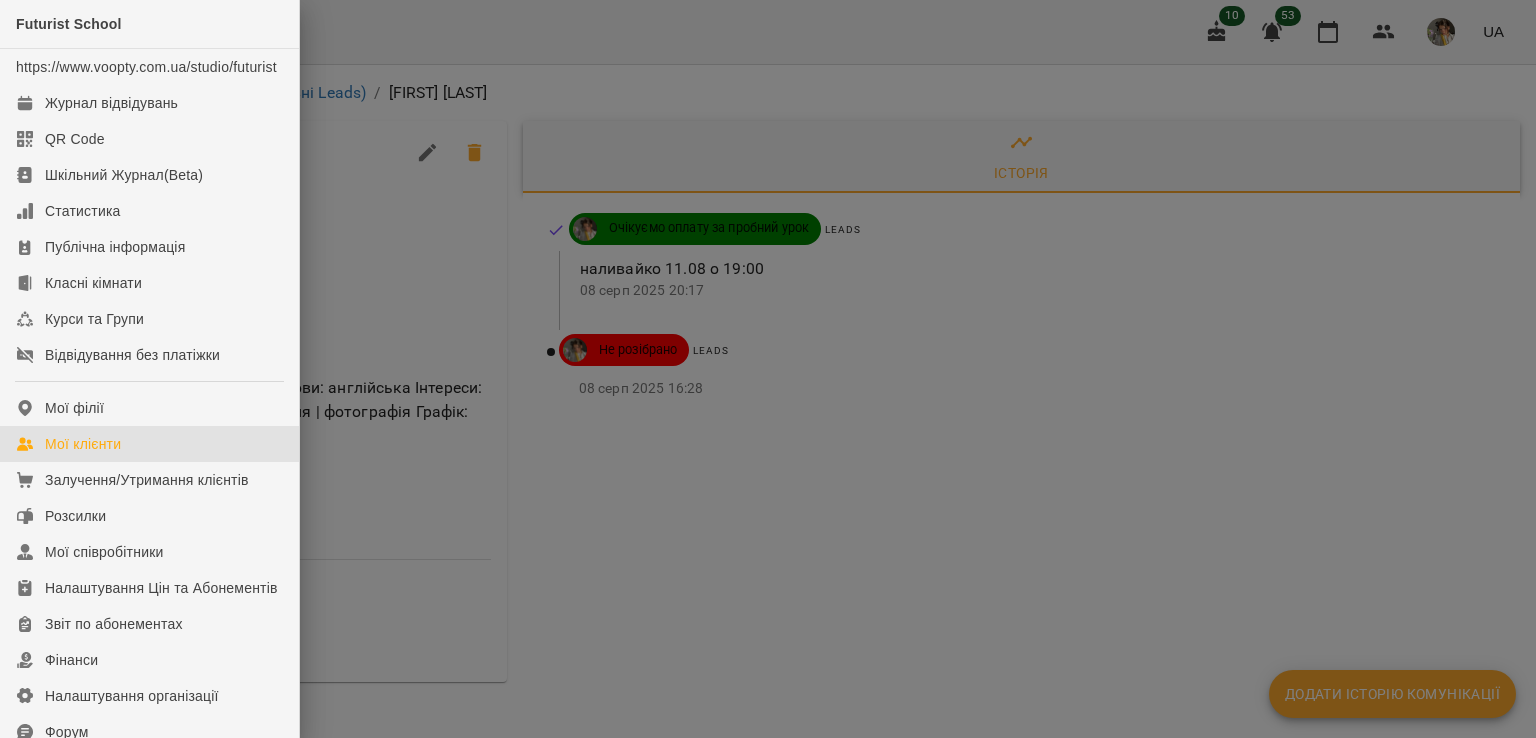 click on "Мої клієнти" at bounding box center [149, 444] 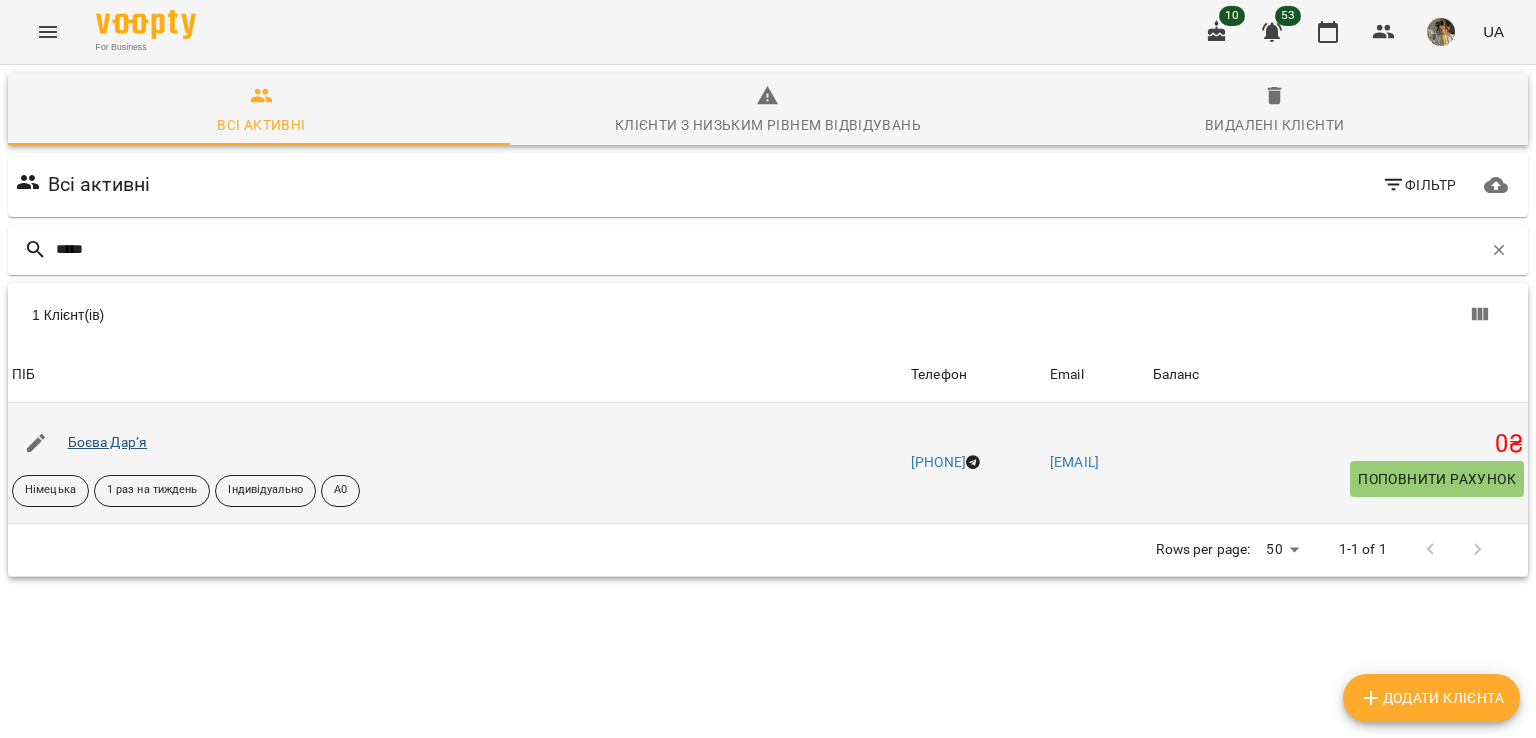 type on "*****" 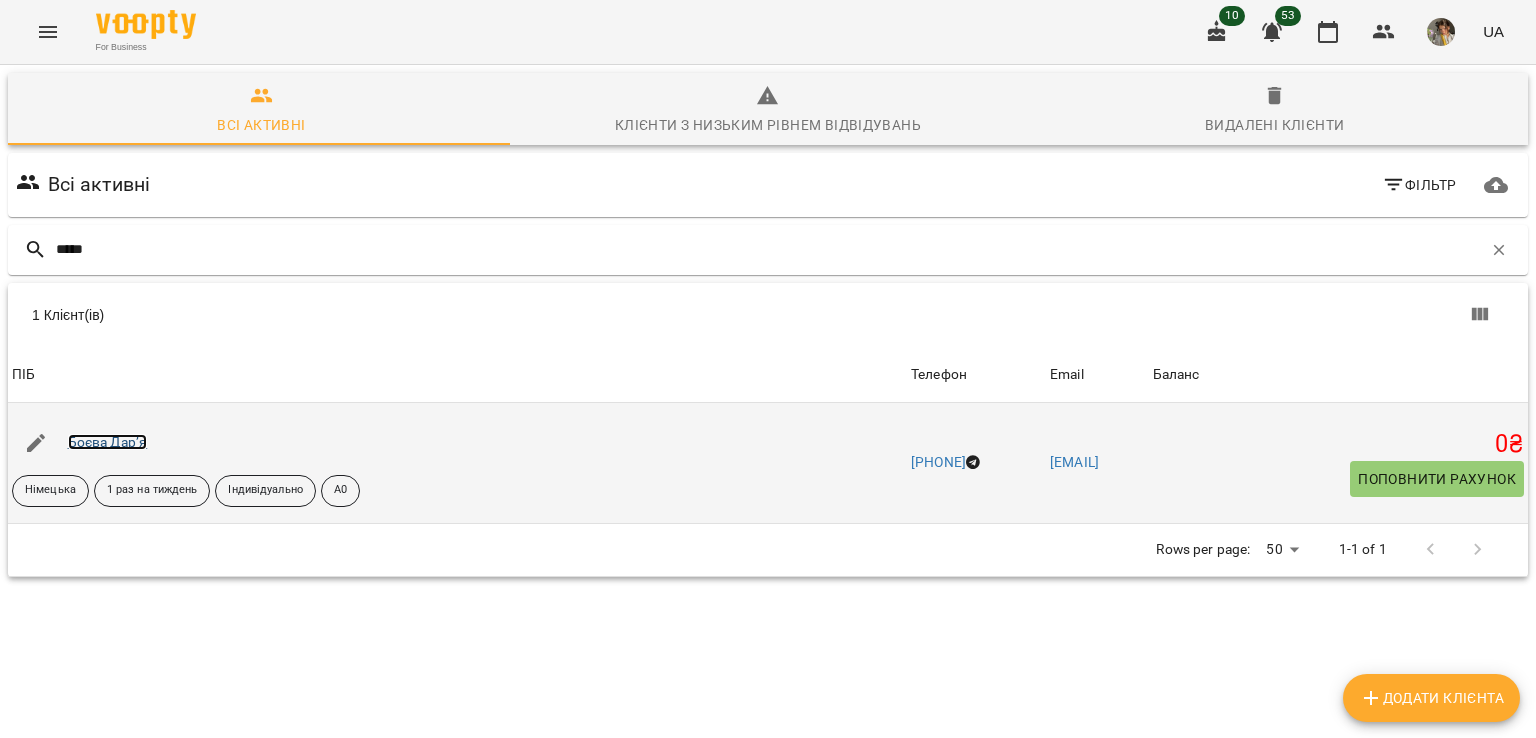 click on "Боєва Дарʼя" at bounding box center [108, 442] 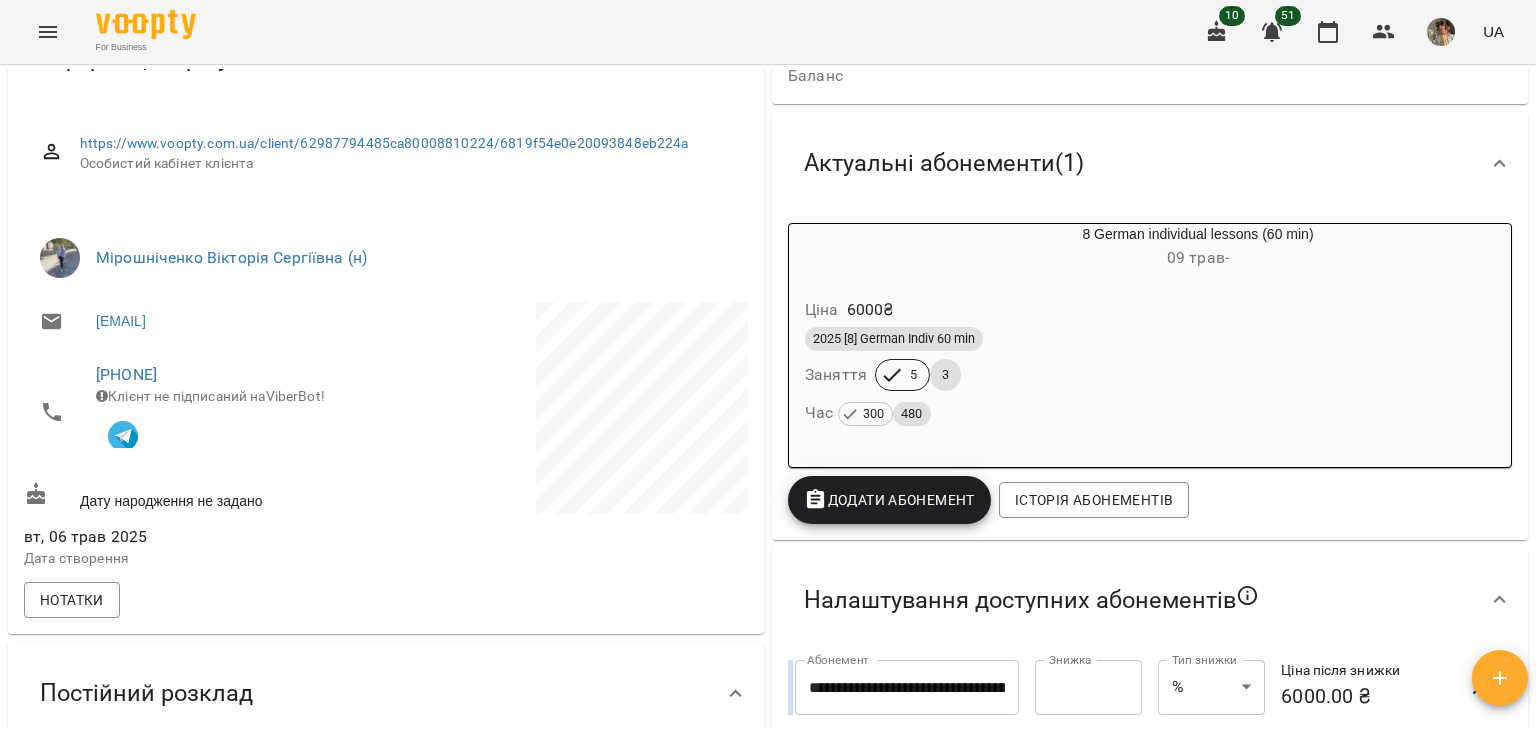 scroll, scrollTop: 0, scrollLeft: 0, axis: both 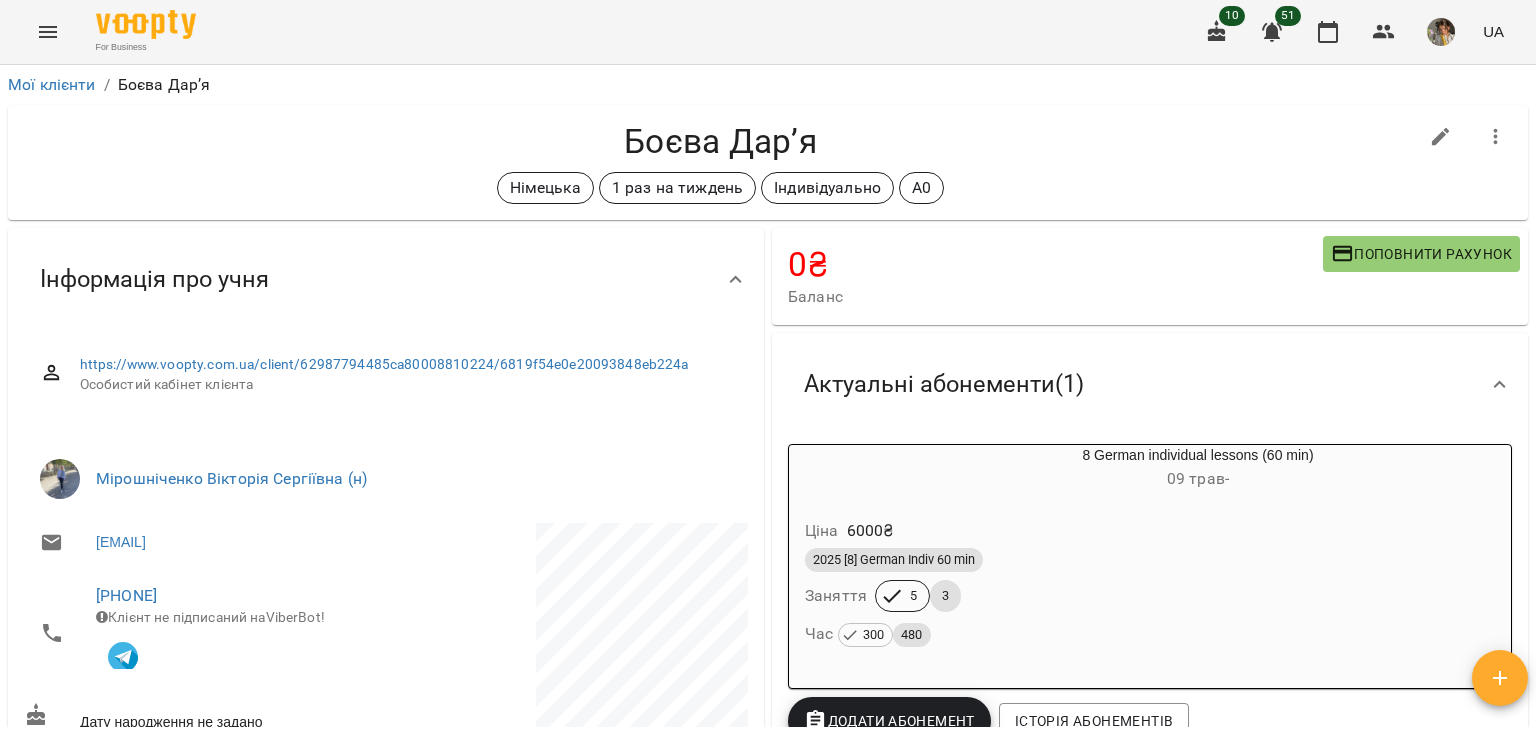 click at bounding box center [1441, 137] 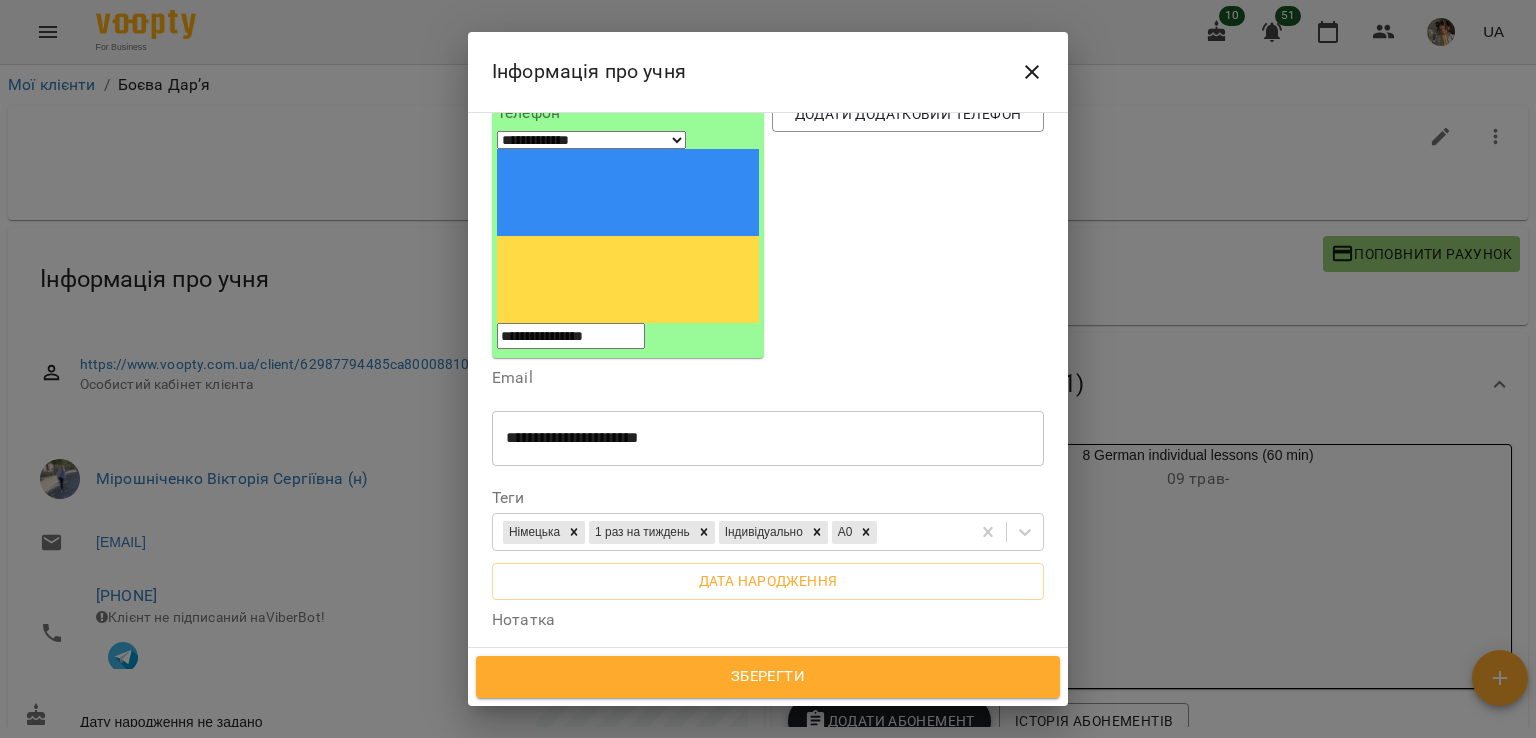 scroll, scrollTop: 273, scrollLeft: 0, axis: vertical 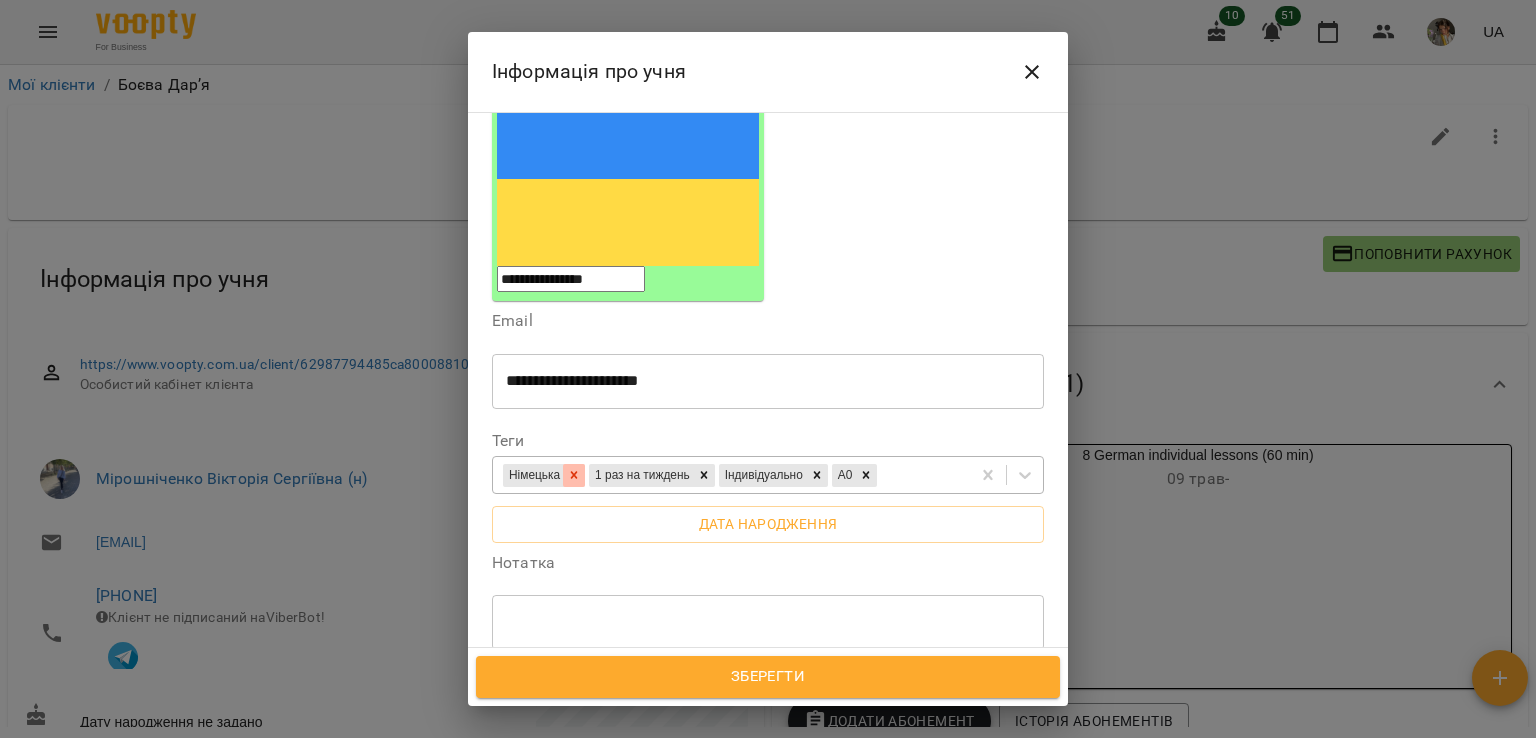 click 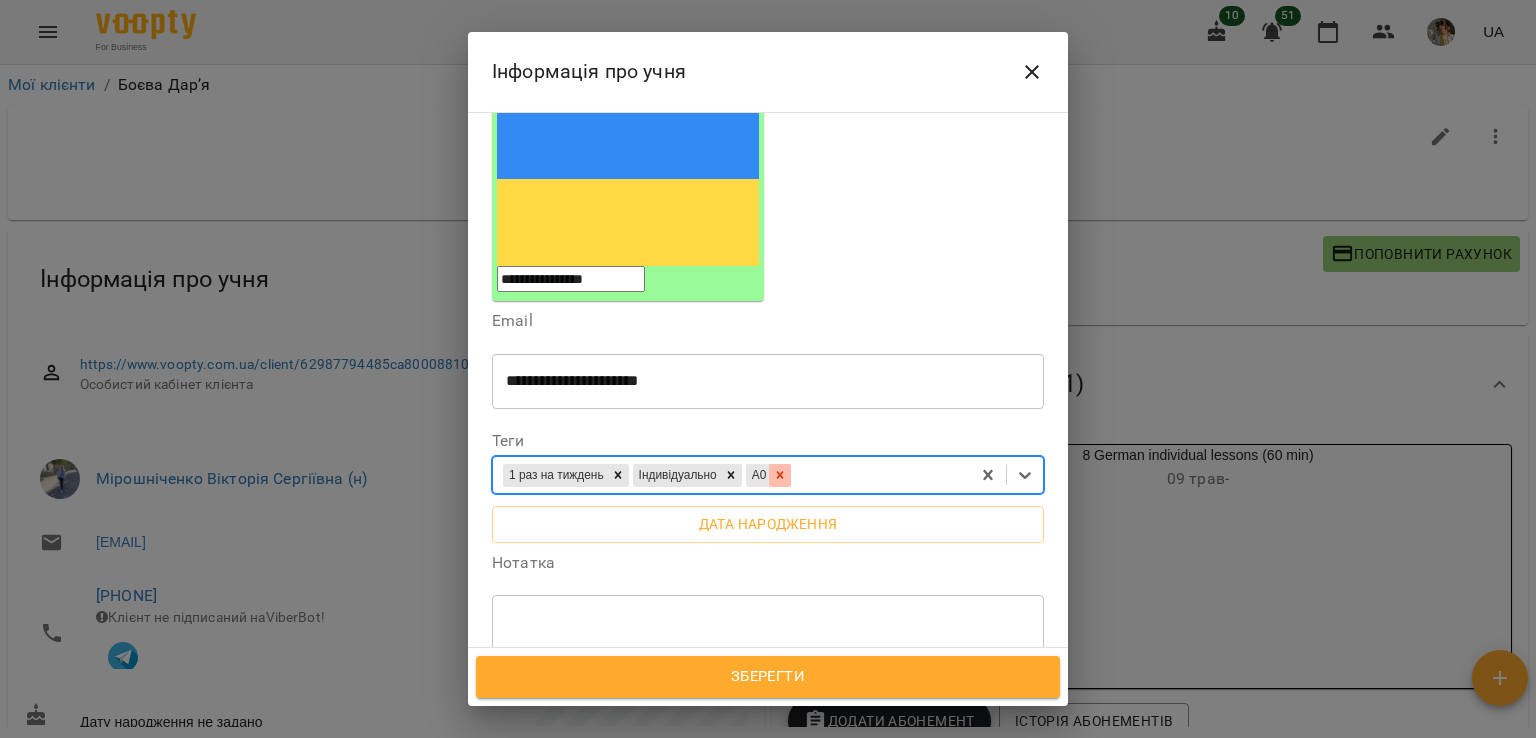 click 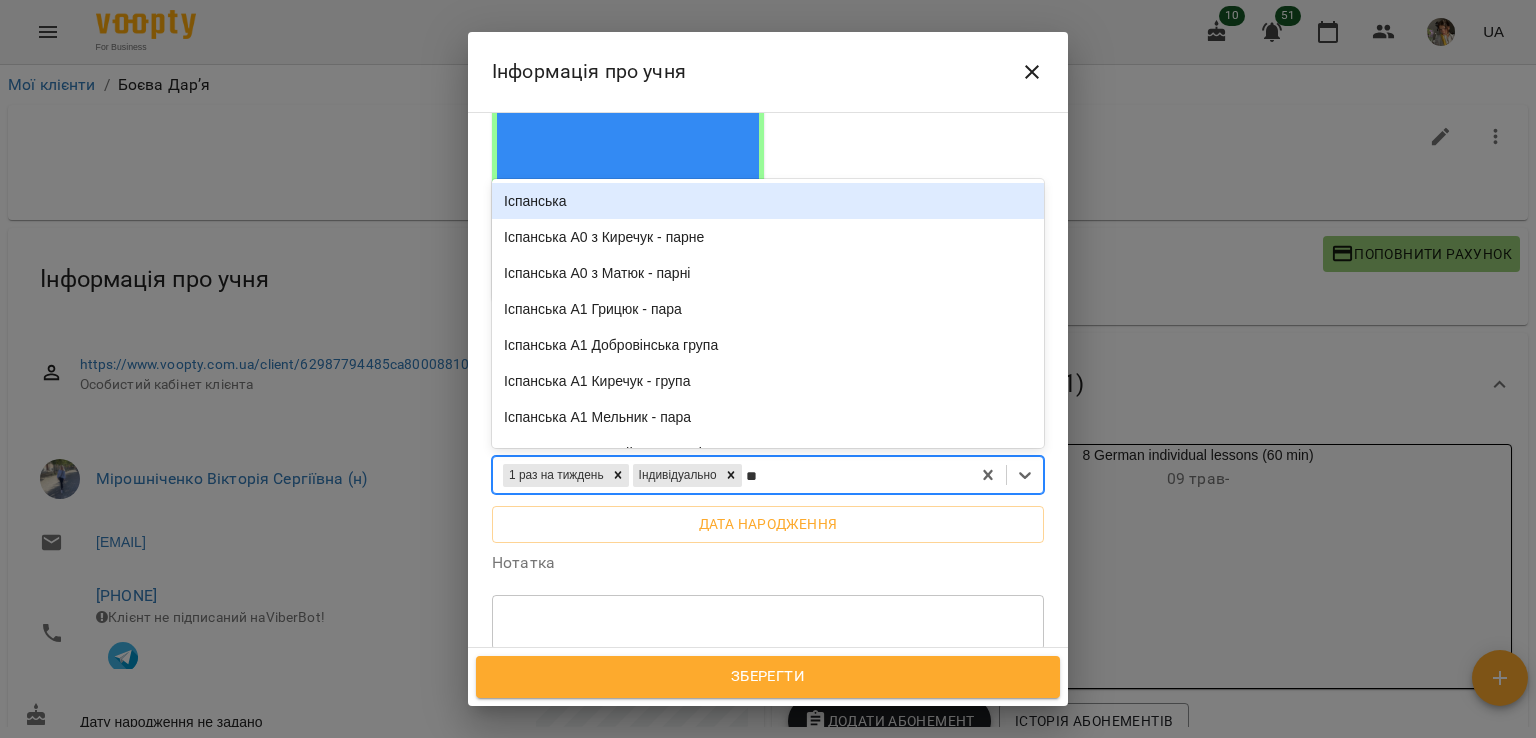 type on "***" 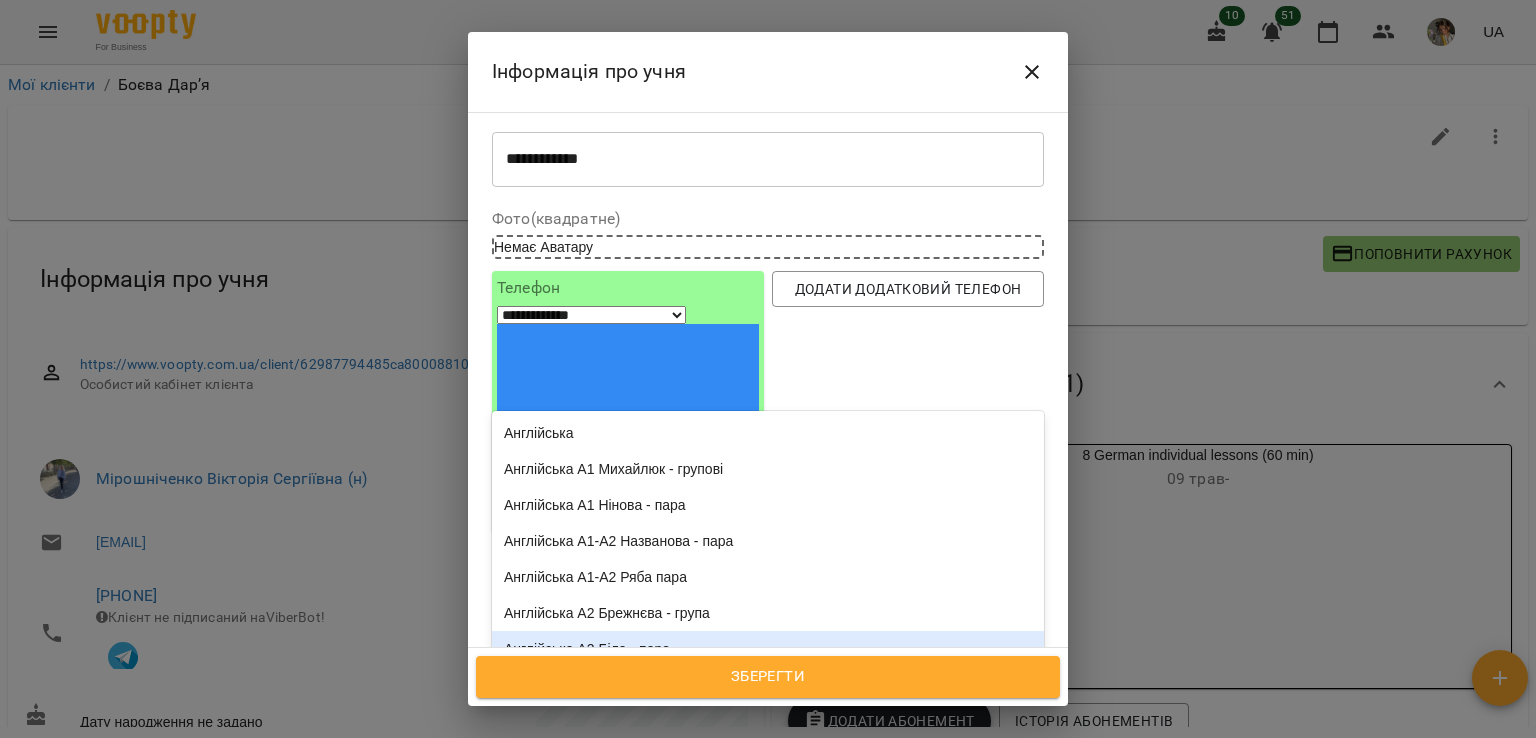 scroll, scrollTop: 40, scrollLeft: 0, axis: vertical 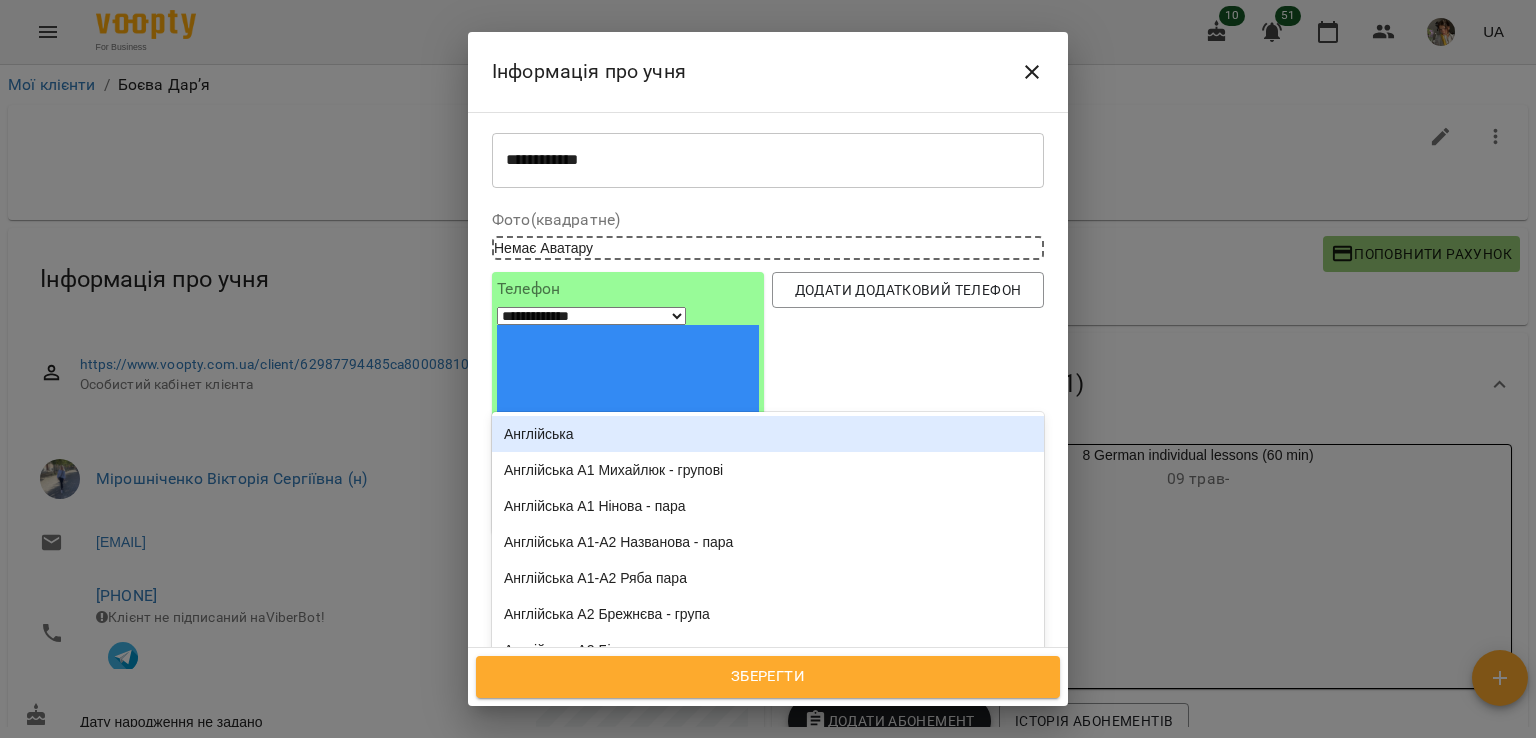 click on "Англійська" at bounding box center [768, 434] 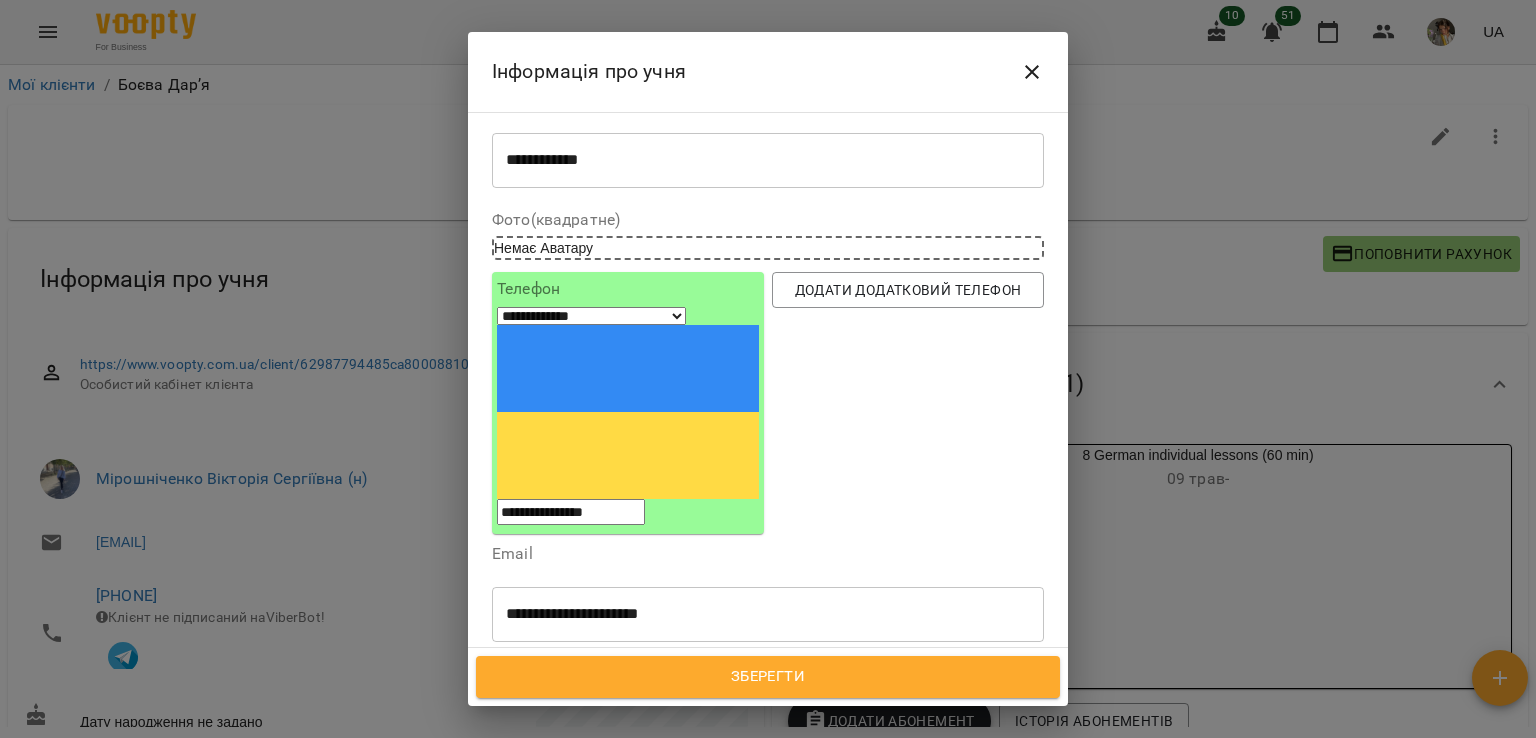 click on "1 раз на тиждень Індивідуально Англійська" at bounding box center (731, 708) 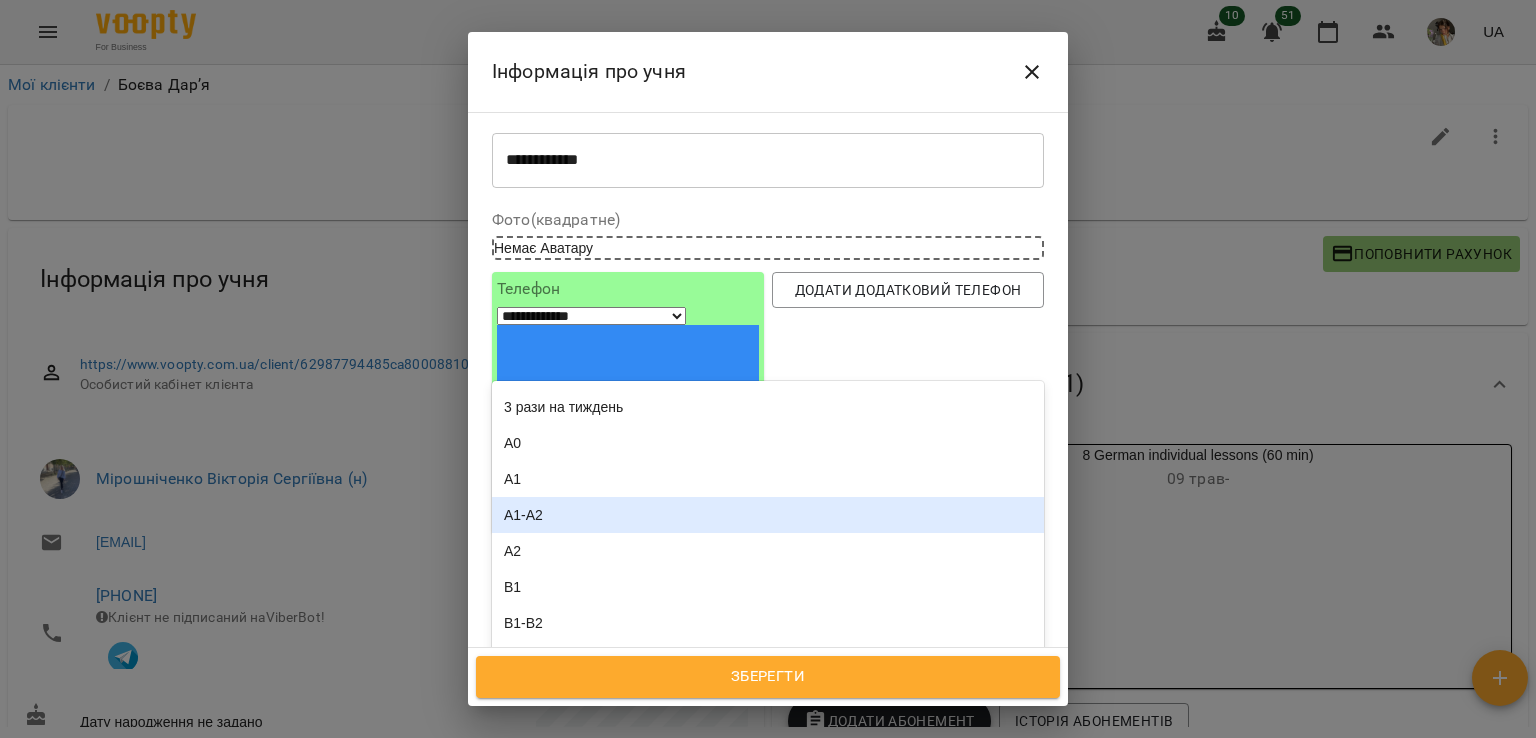 scroll, scrollTop: 72, scrollLeft: 0, axis: vertical 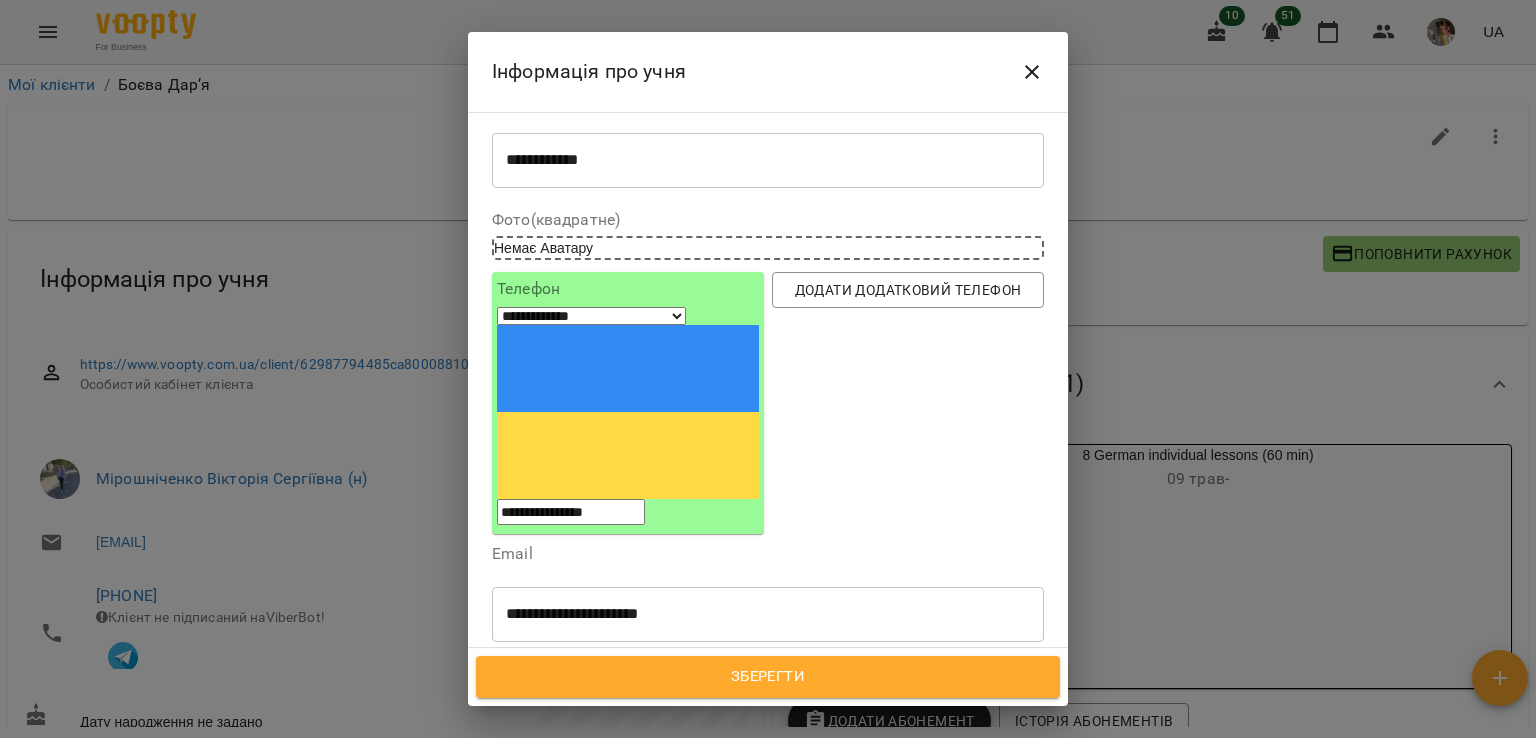 click on "1 раз на тиждень Індивідуально Англійська" at bounding box center (731, 708) 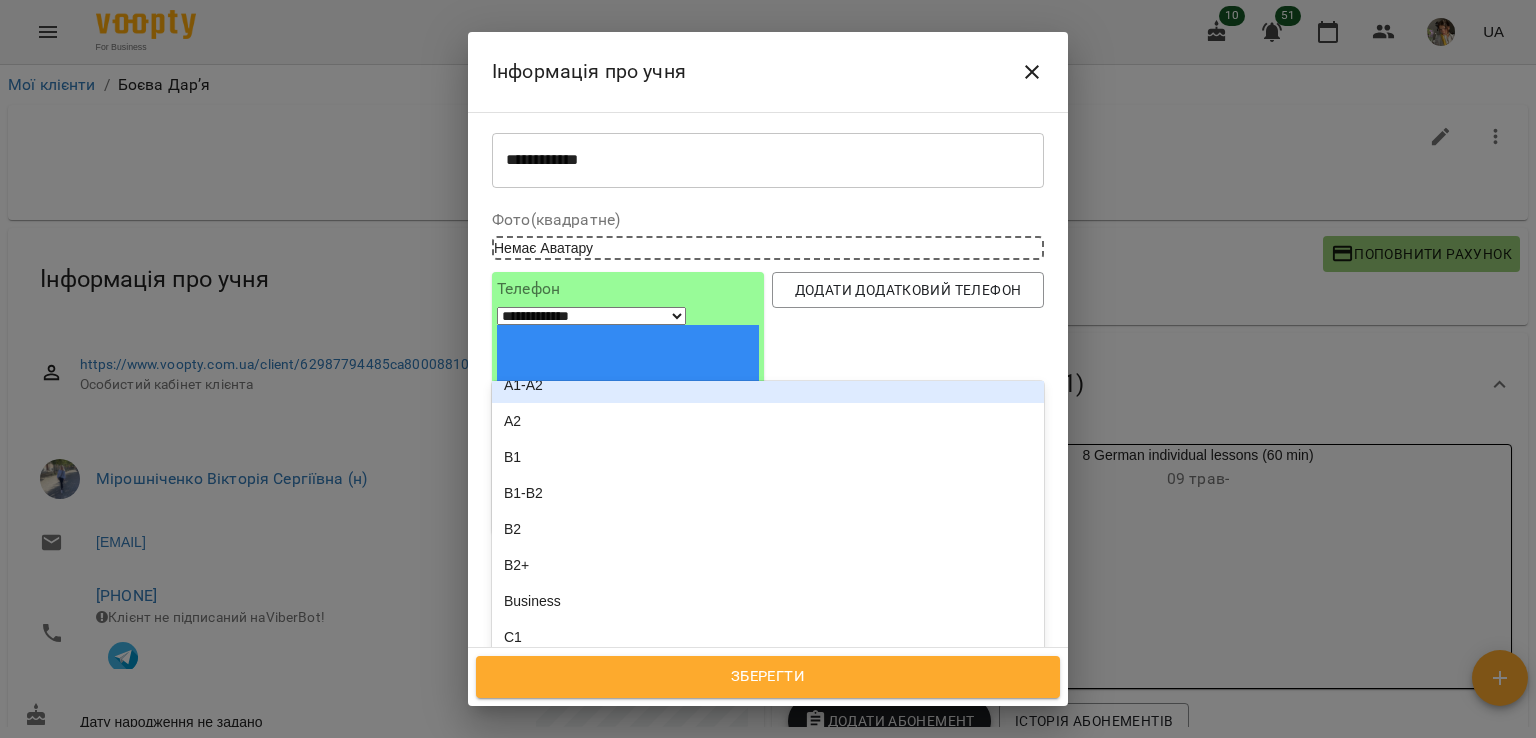 scroll, scrollTop: 228, scrollLeft: 0, axis: vertical 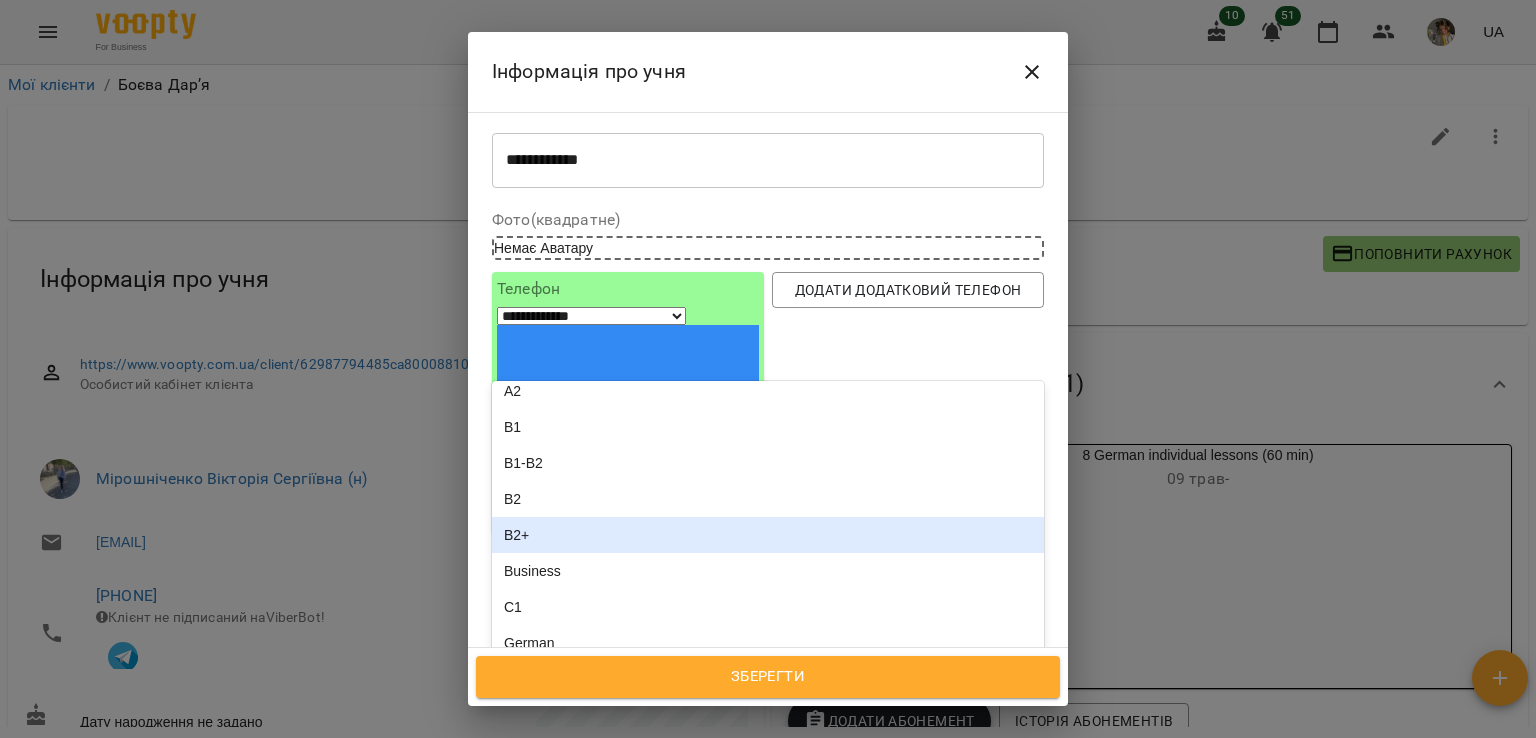 click on "B2+" at bounding box center [768, 535] 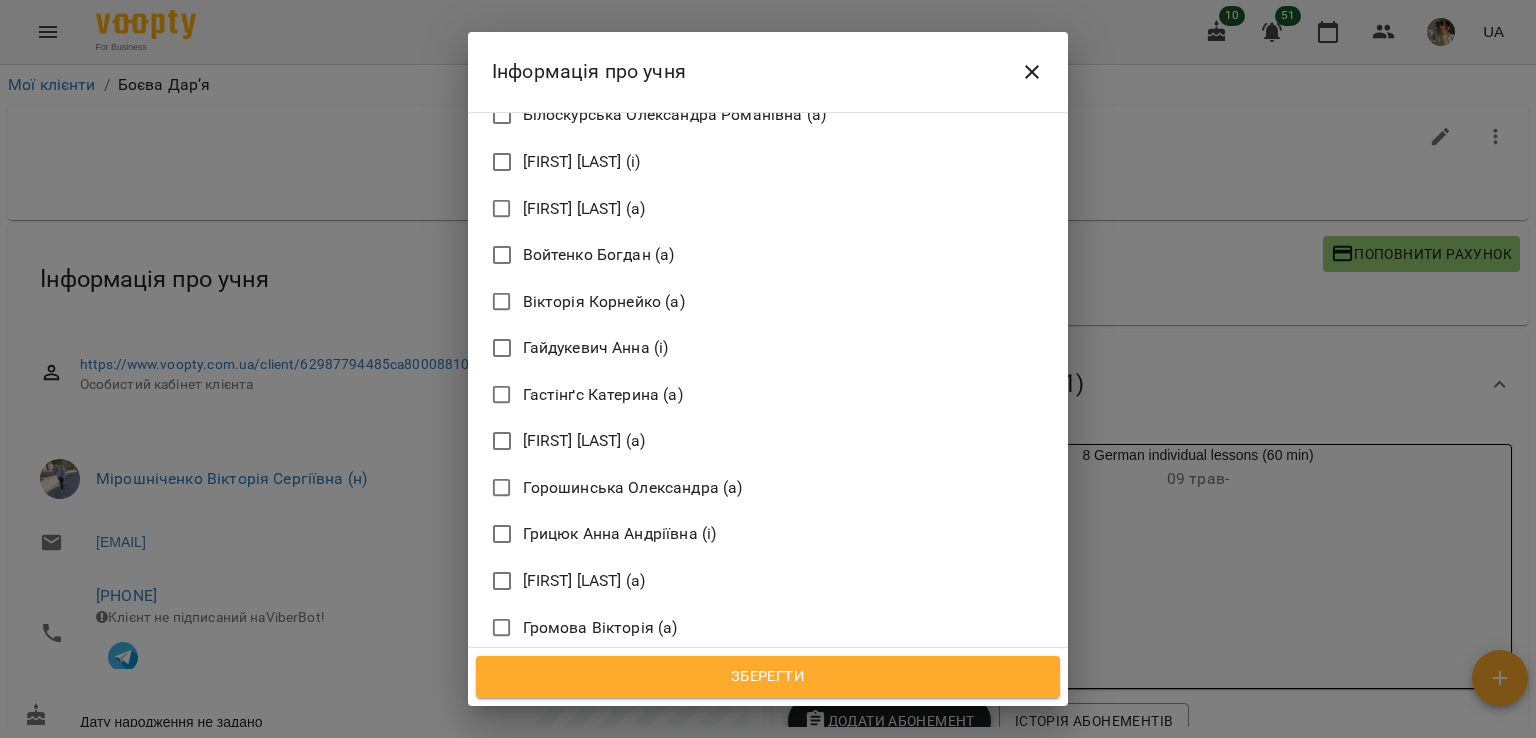 scroll, scrollTop: 1674, scrollLeft: 0, axis: vertical 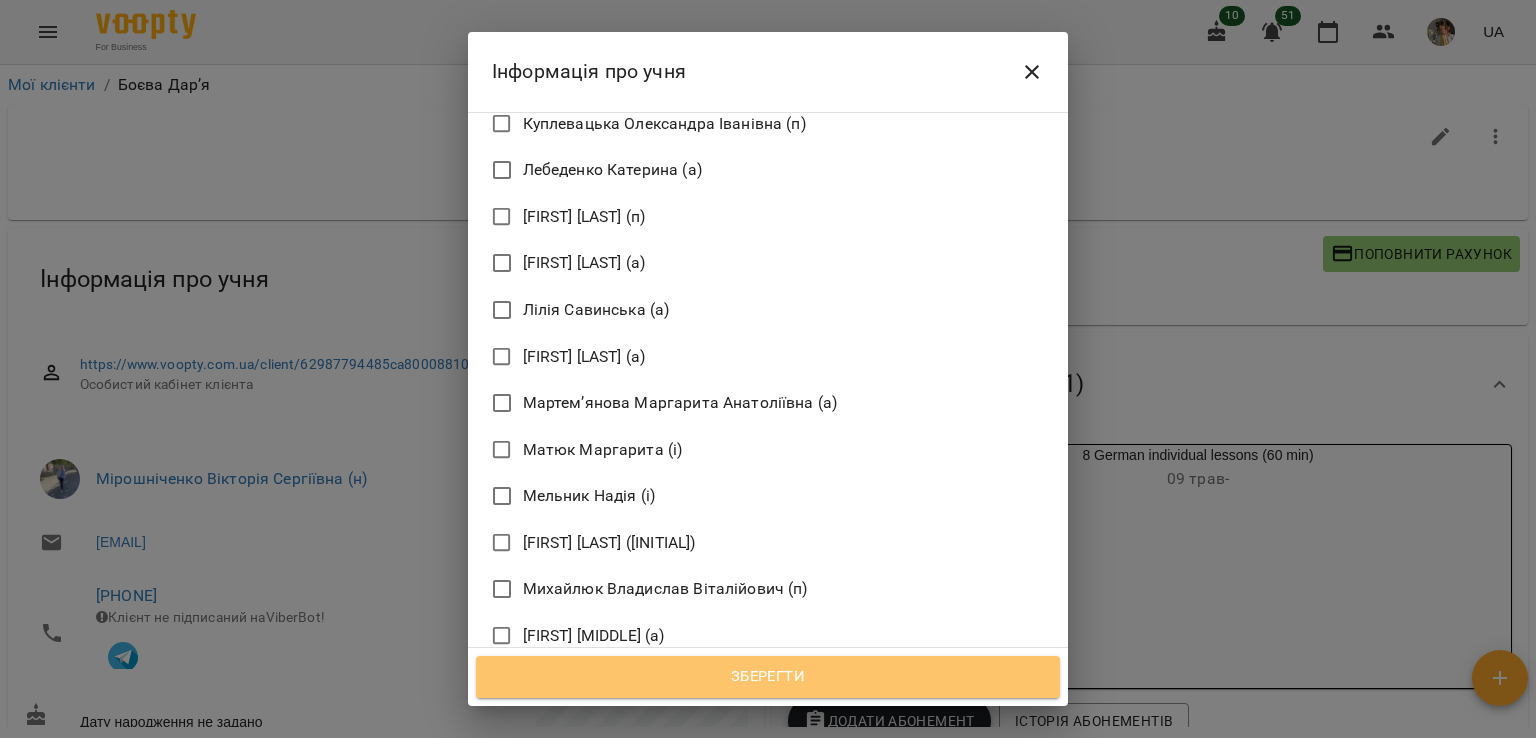 click on "Зберегти" at bounding box center [768, 677] 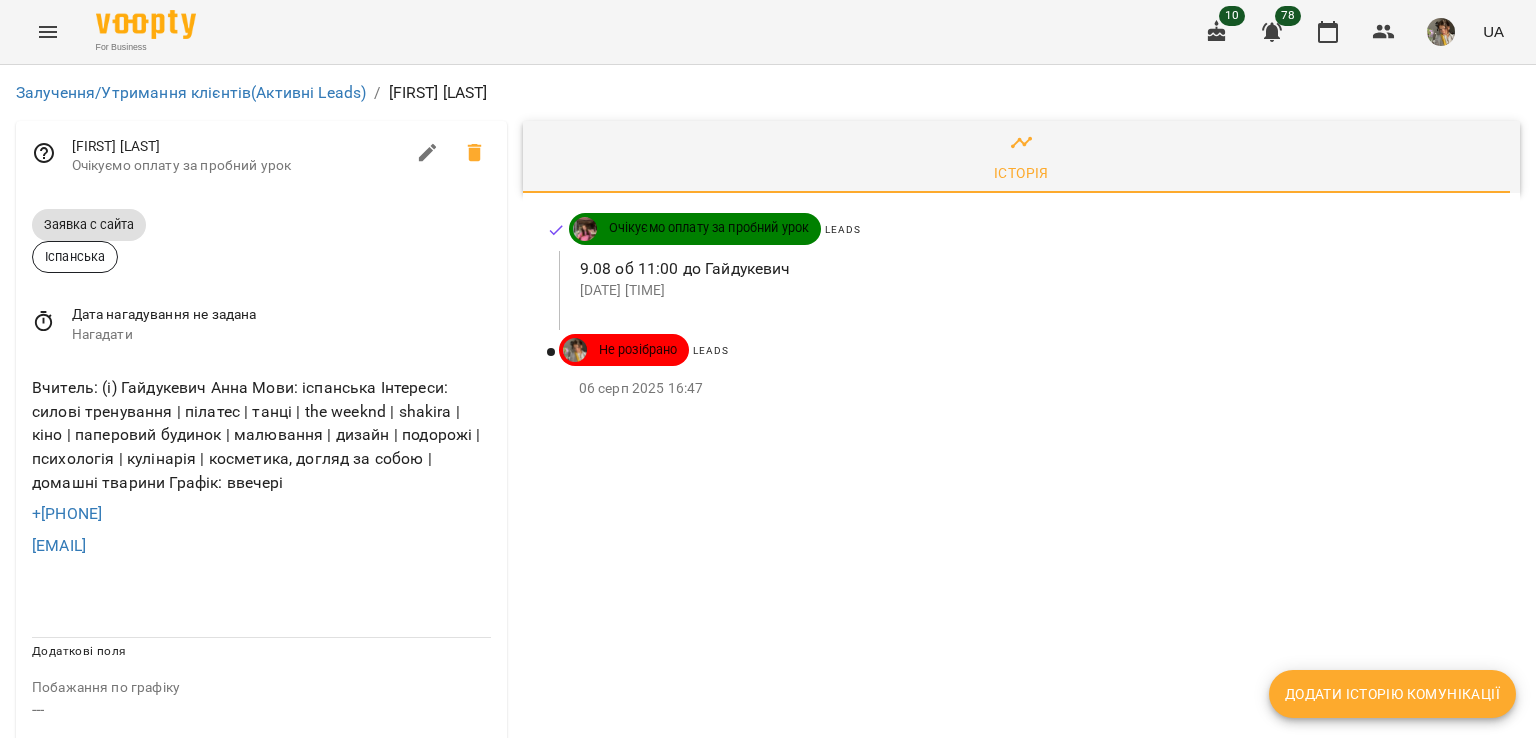 scroll, scrollTop: 0, scrollLeft: 0, axis: both 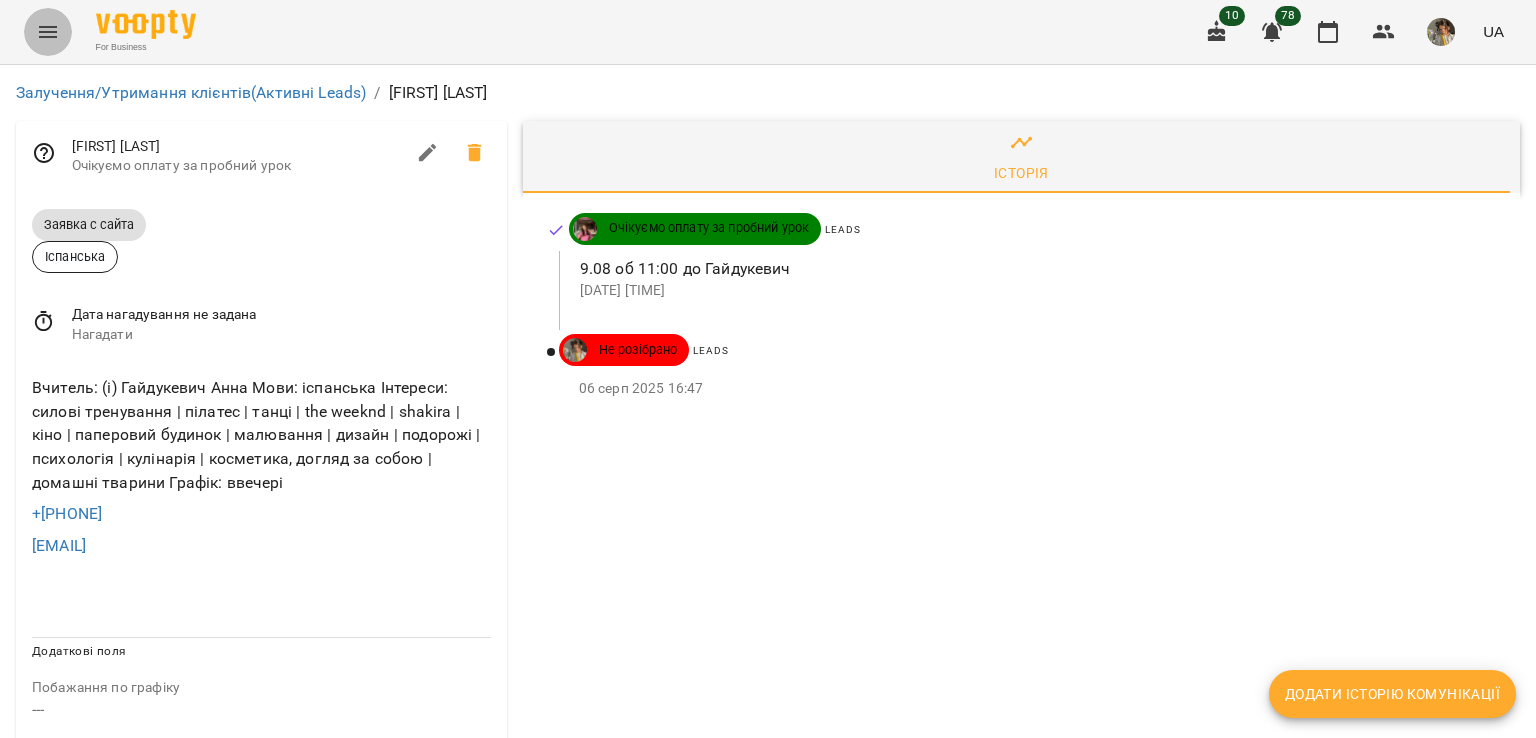click 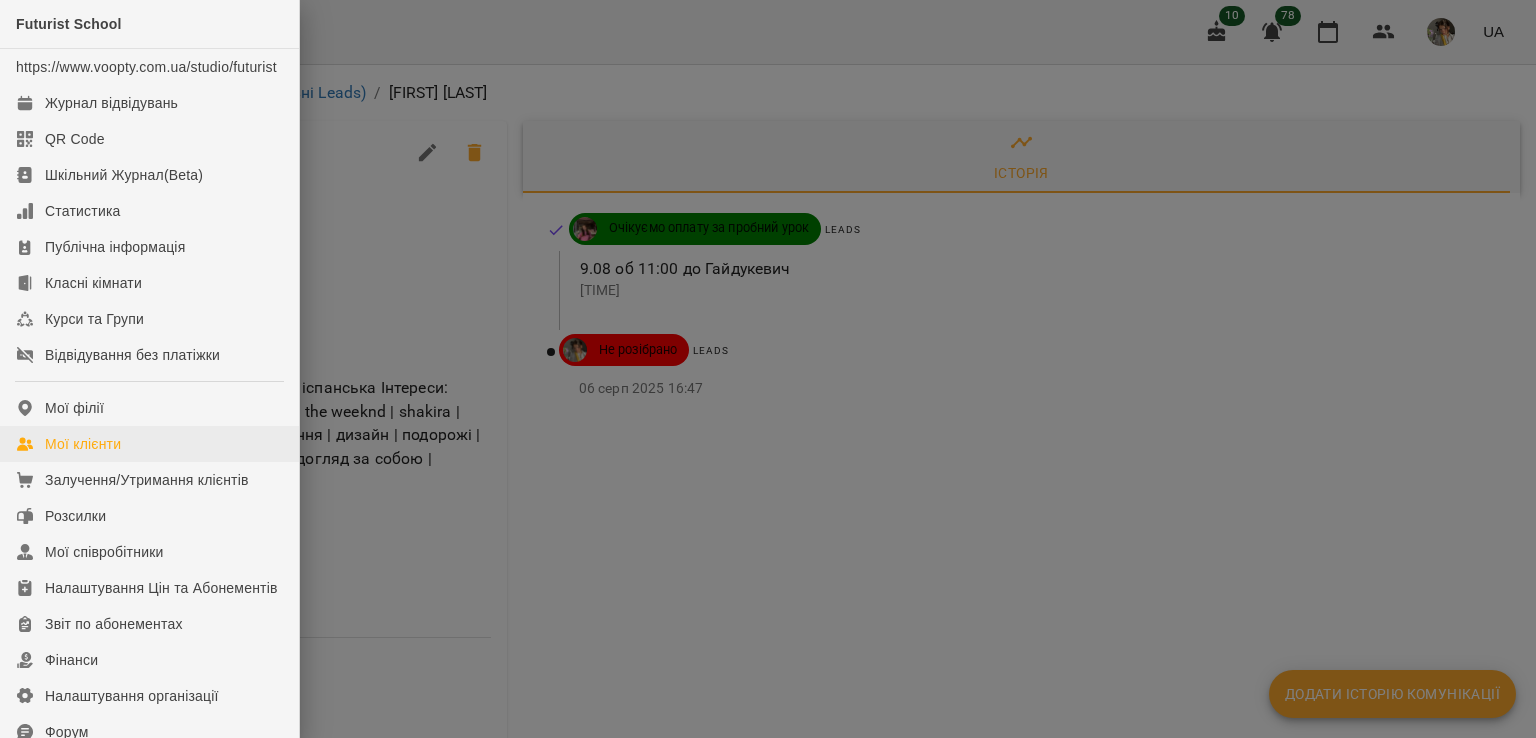 scroll, scrollTop: 0, scrollLeft: 0, axis: both 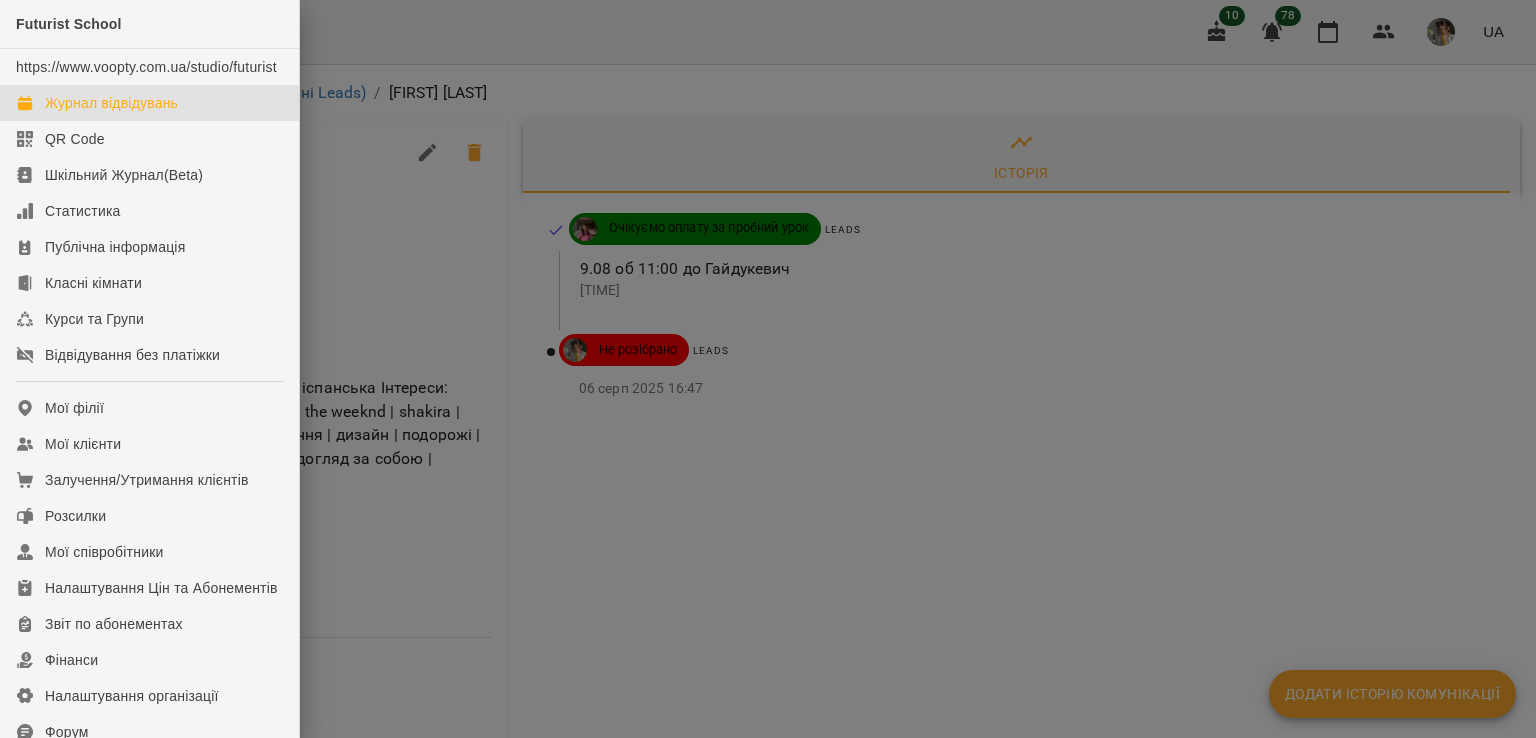 click on "Журнал відвідувань" at bounding box center [149, 103] 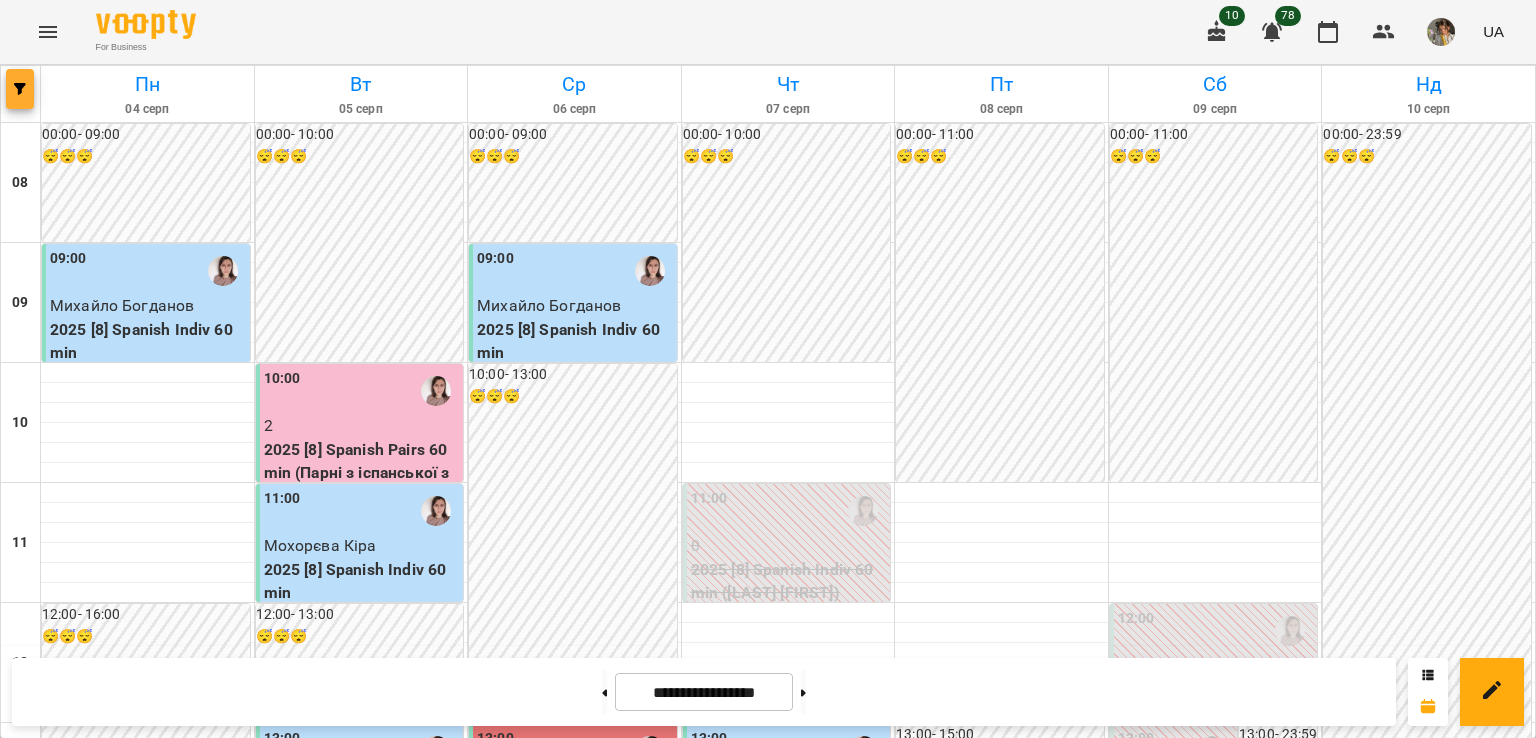 click 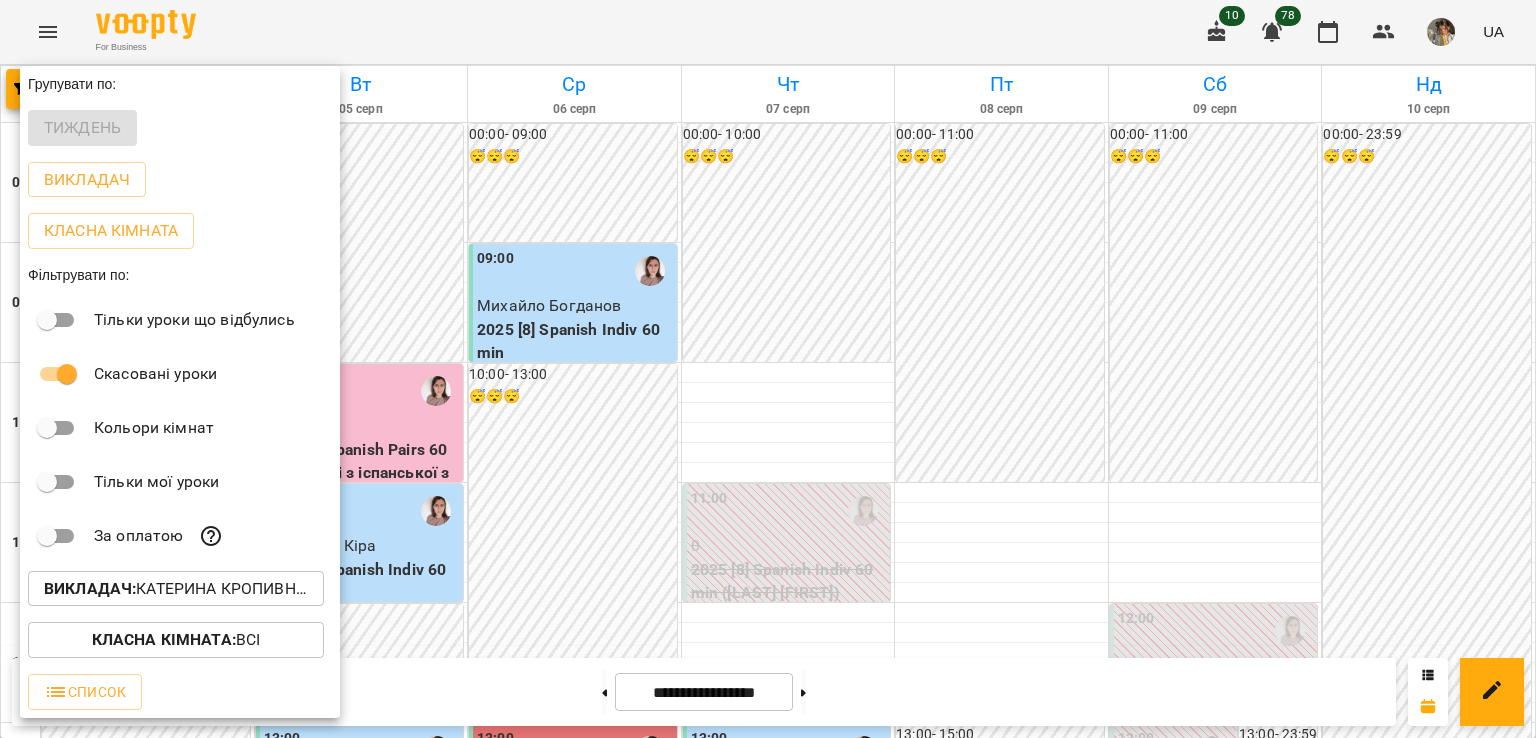 click on "Викладач :" at bounding box center (90, 588) 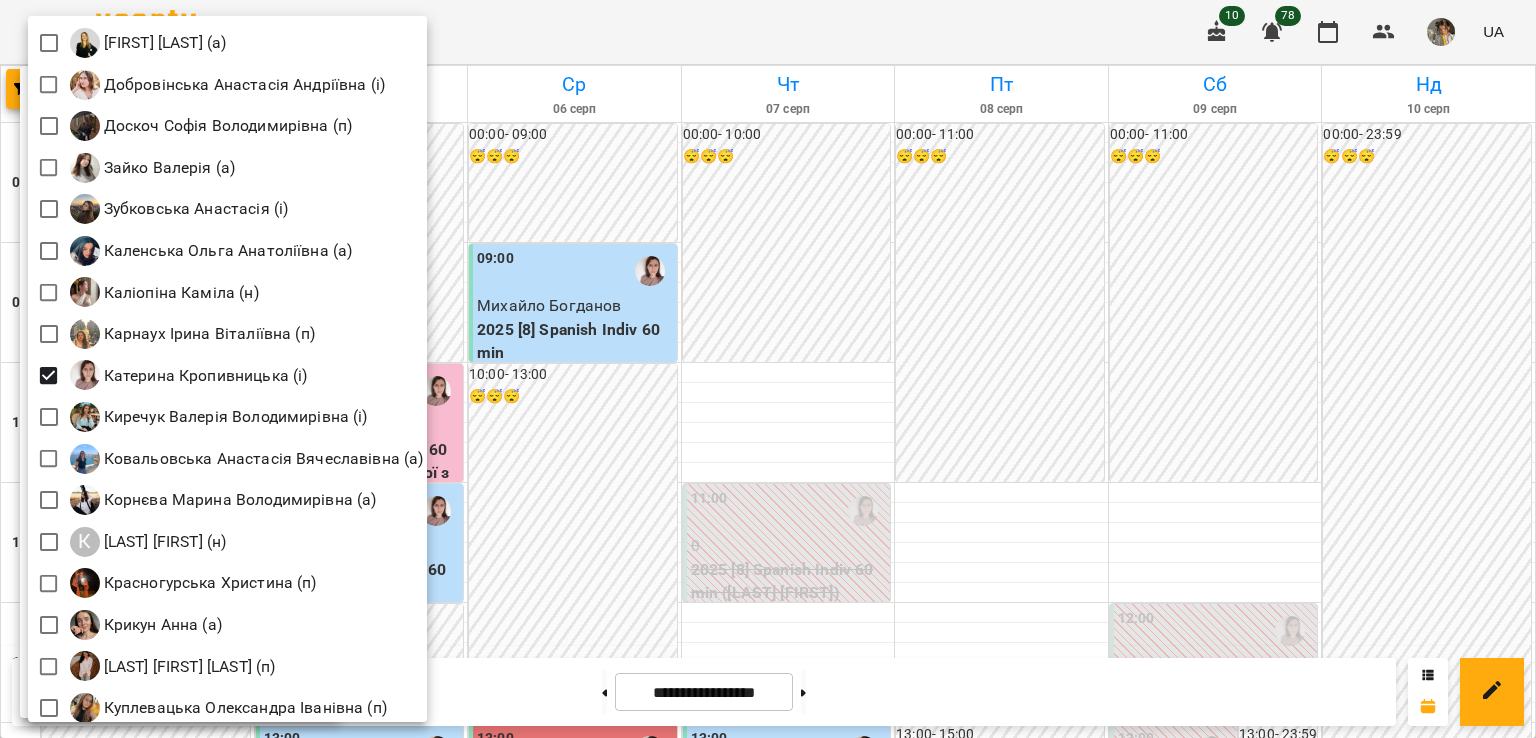 scroll, scrollTop: 1130, scrollLeft: 0, axis: vertical 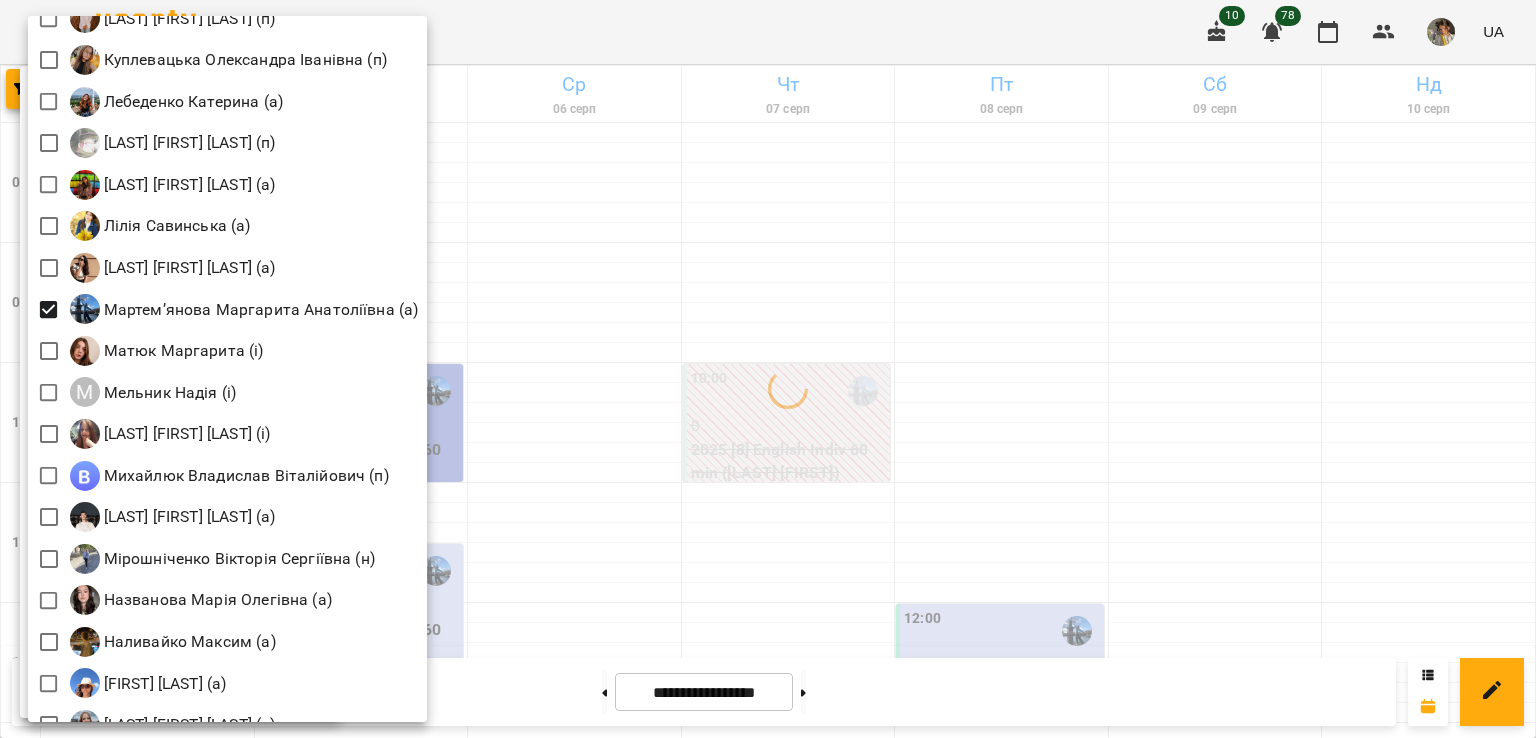 click at bounding box center (768, 369) 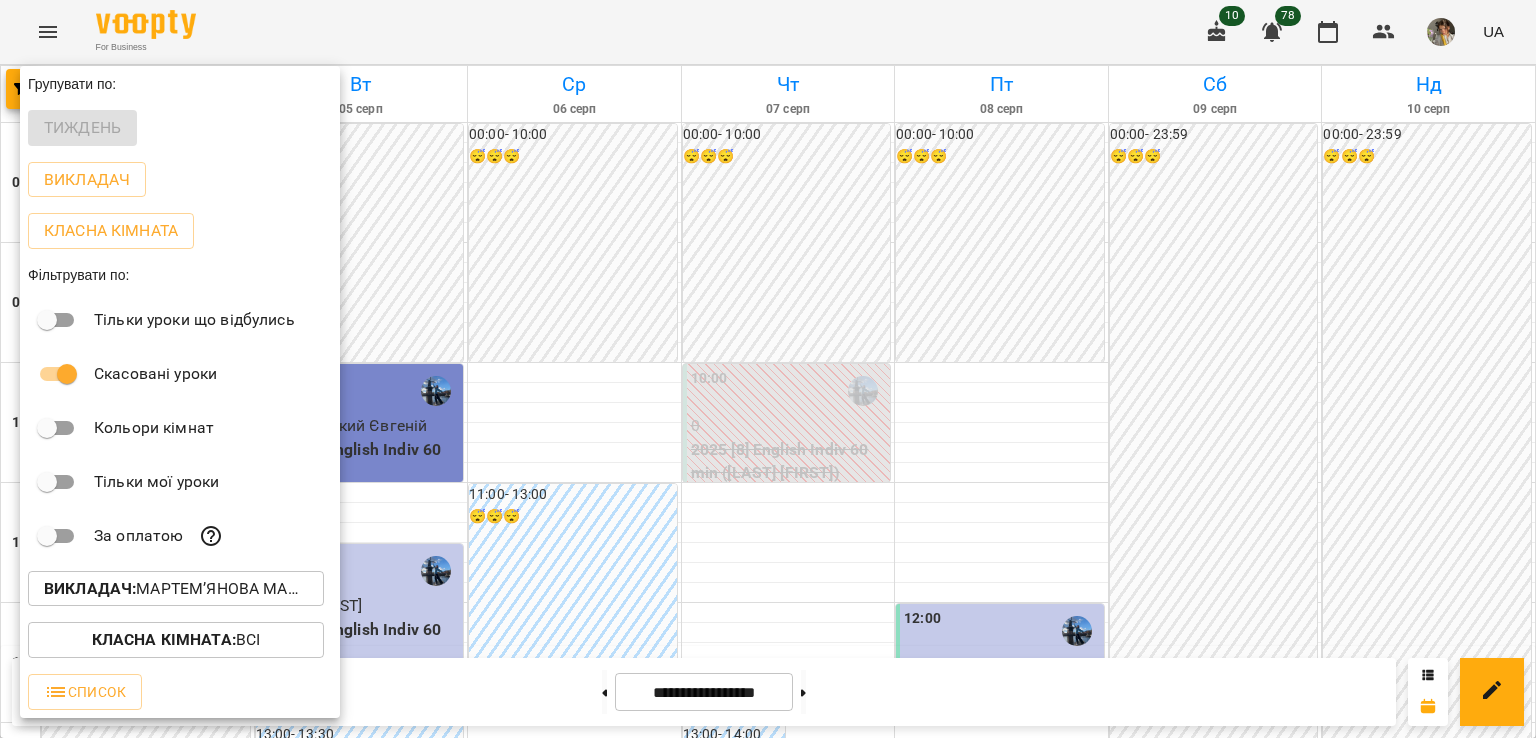 click at bounding box center (768, 369) 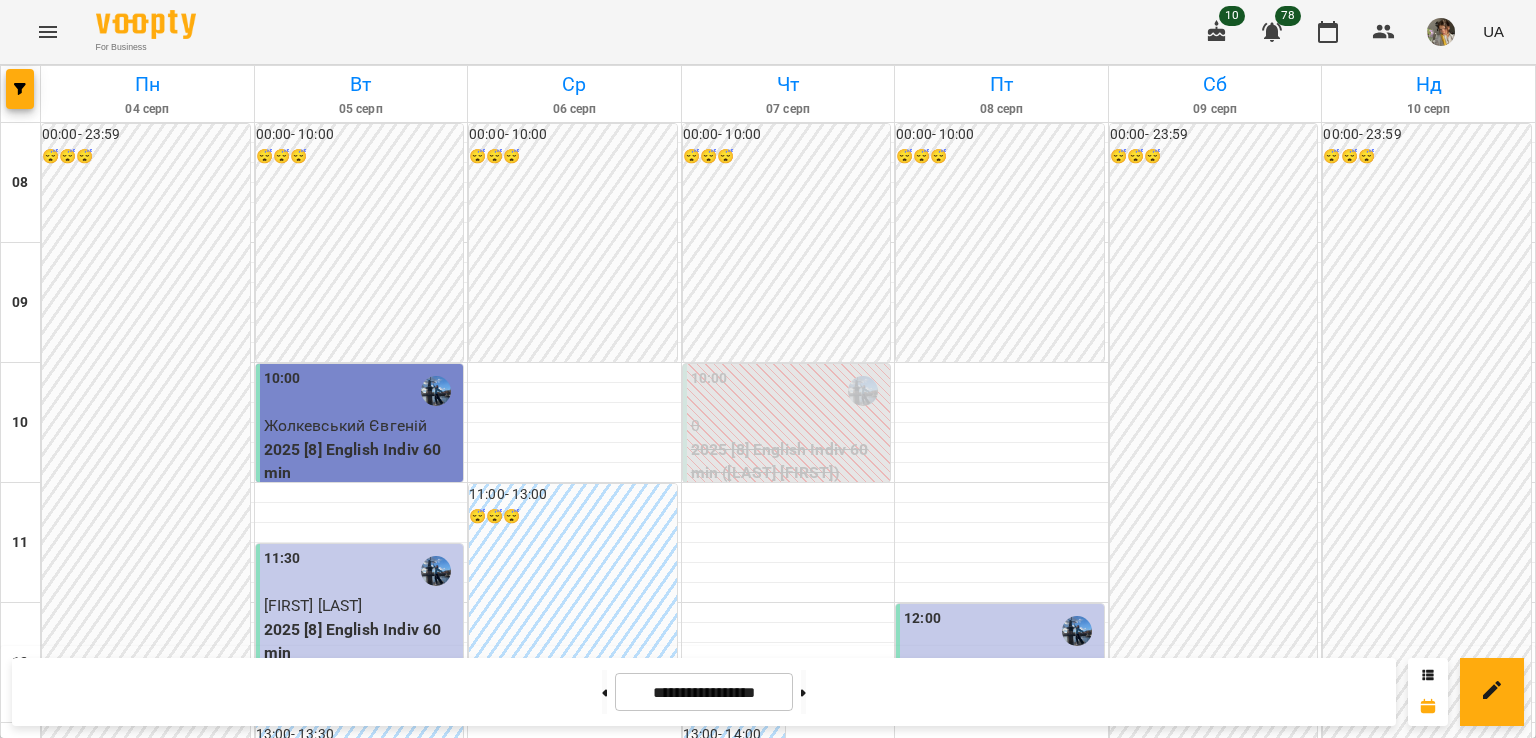 scroll, scrollTop: 1168, scrollLeft: 0, axis: vertical 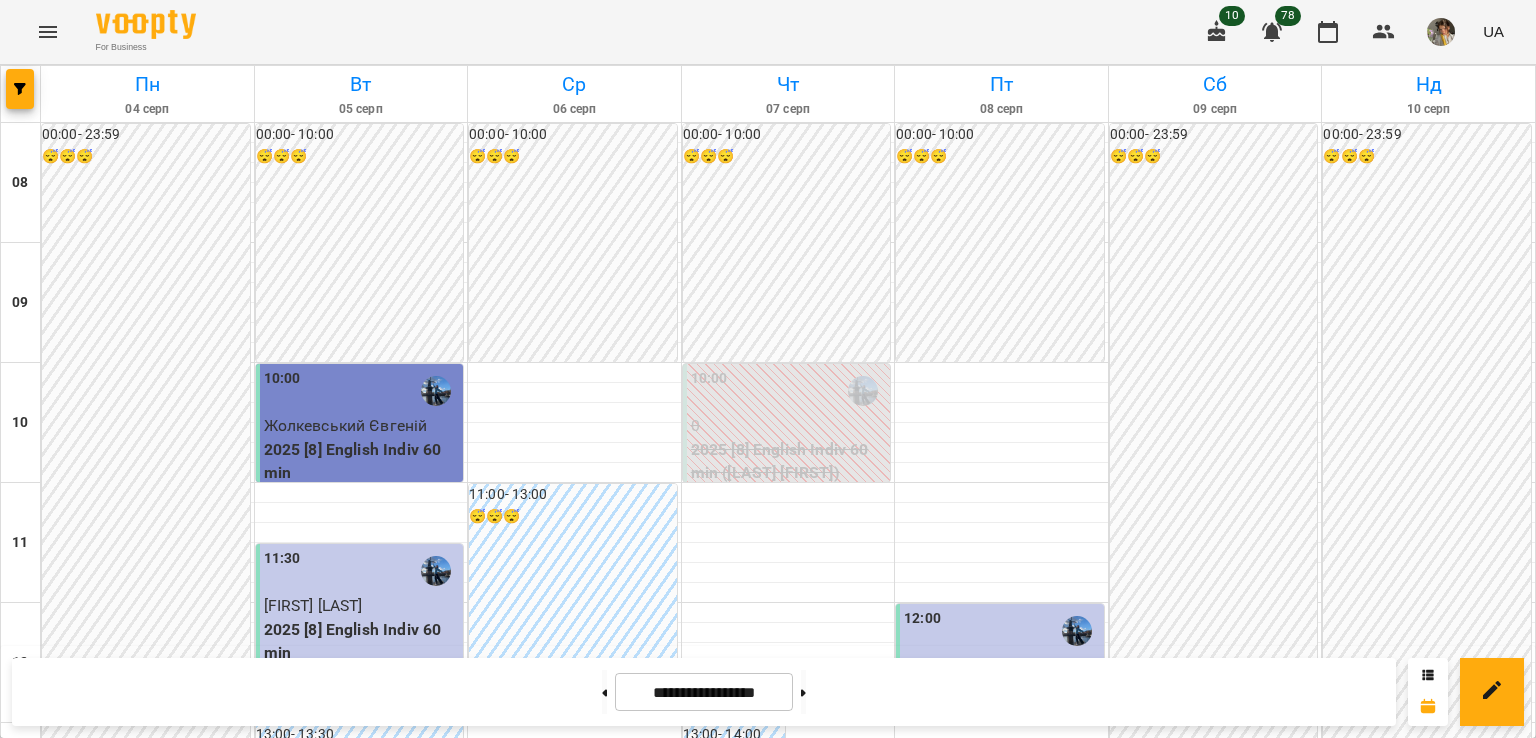 click on "2025 [8] English Pairs 60 min (Англійська В2 Мартем'ямова - група)" at bounding box center (1002, 1433) 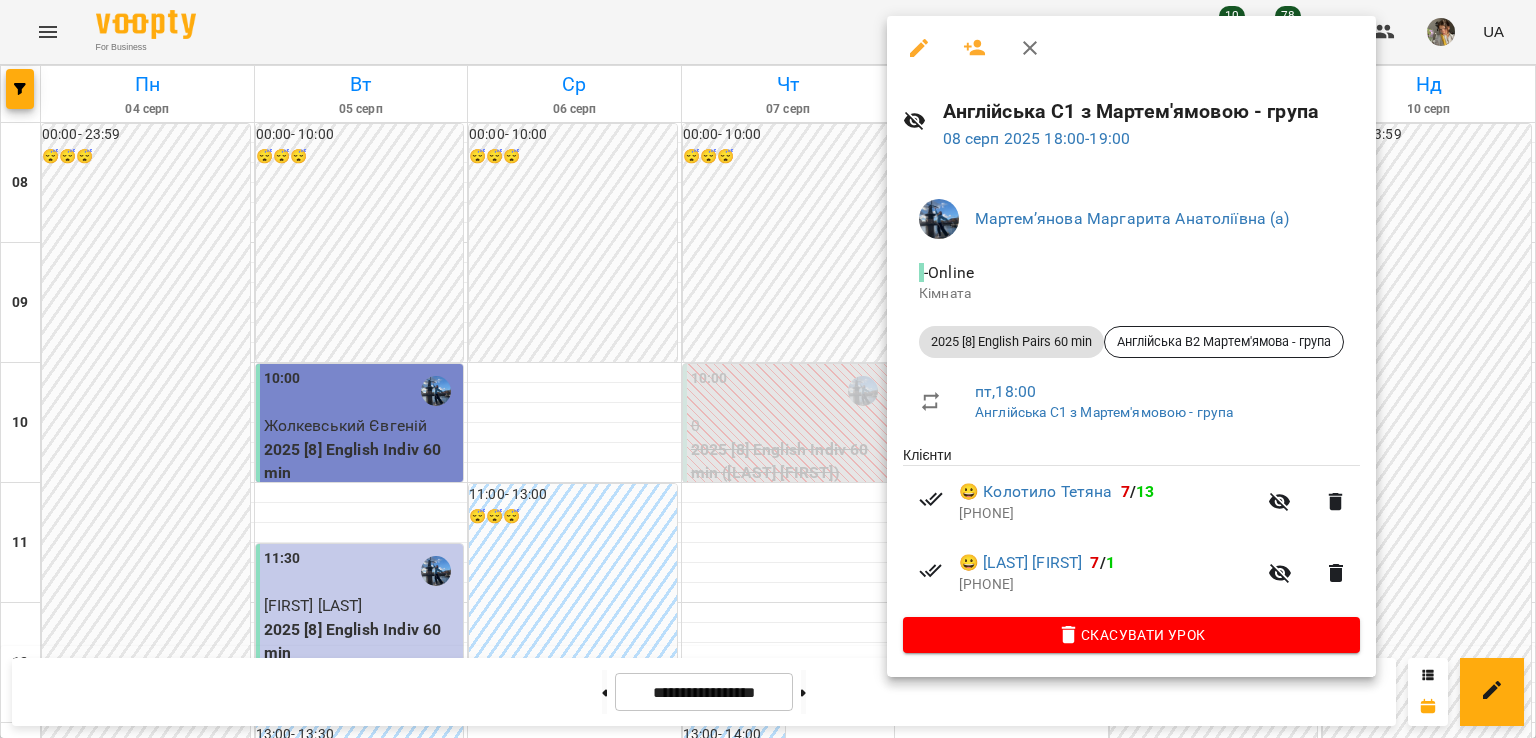 click at bounding box center (768, 369) 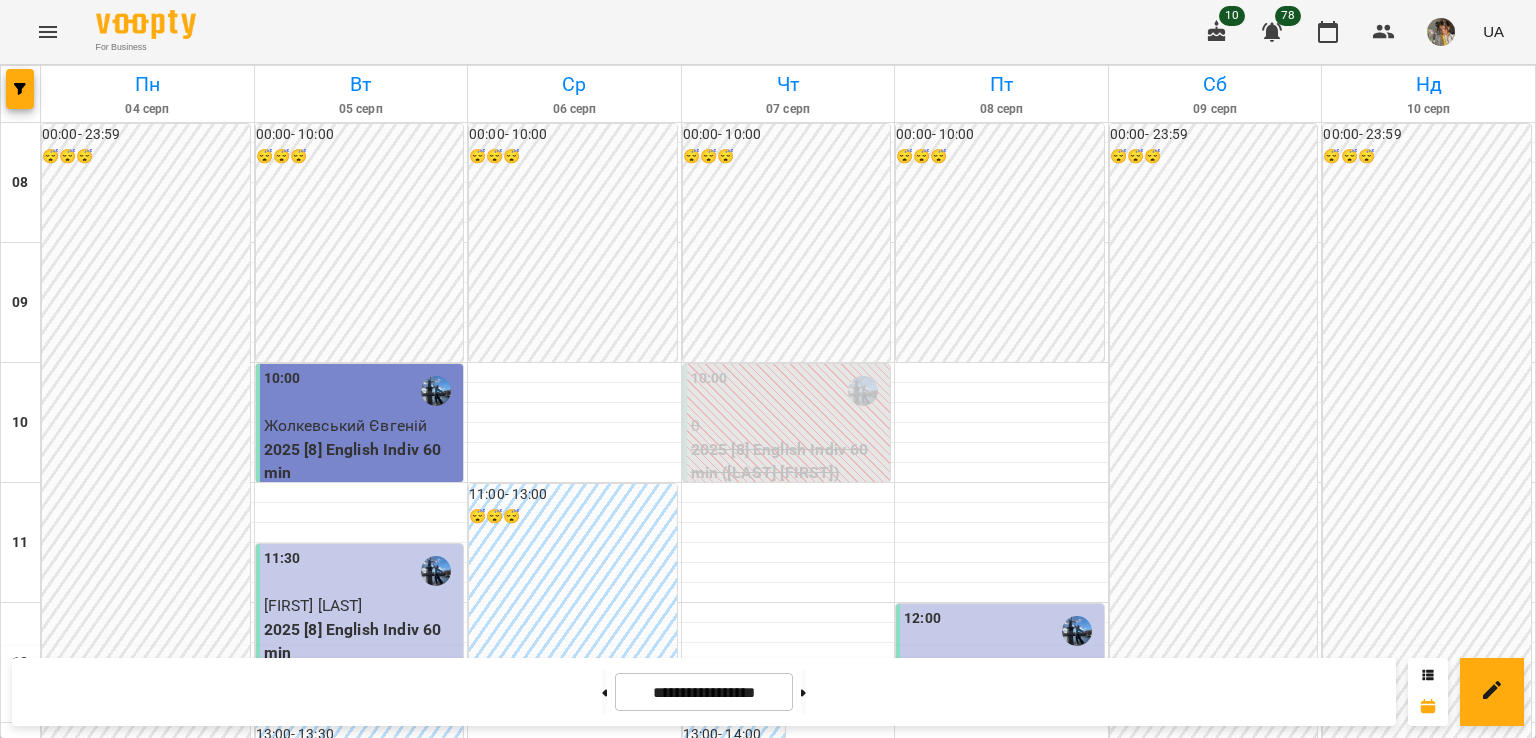scroll, scrollTop: 212, scrollLeft: 0, axis: vertical 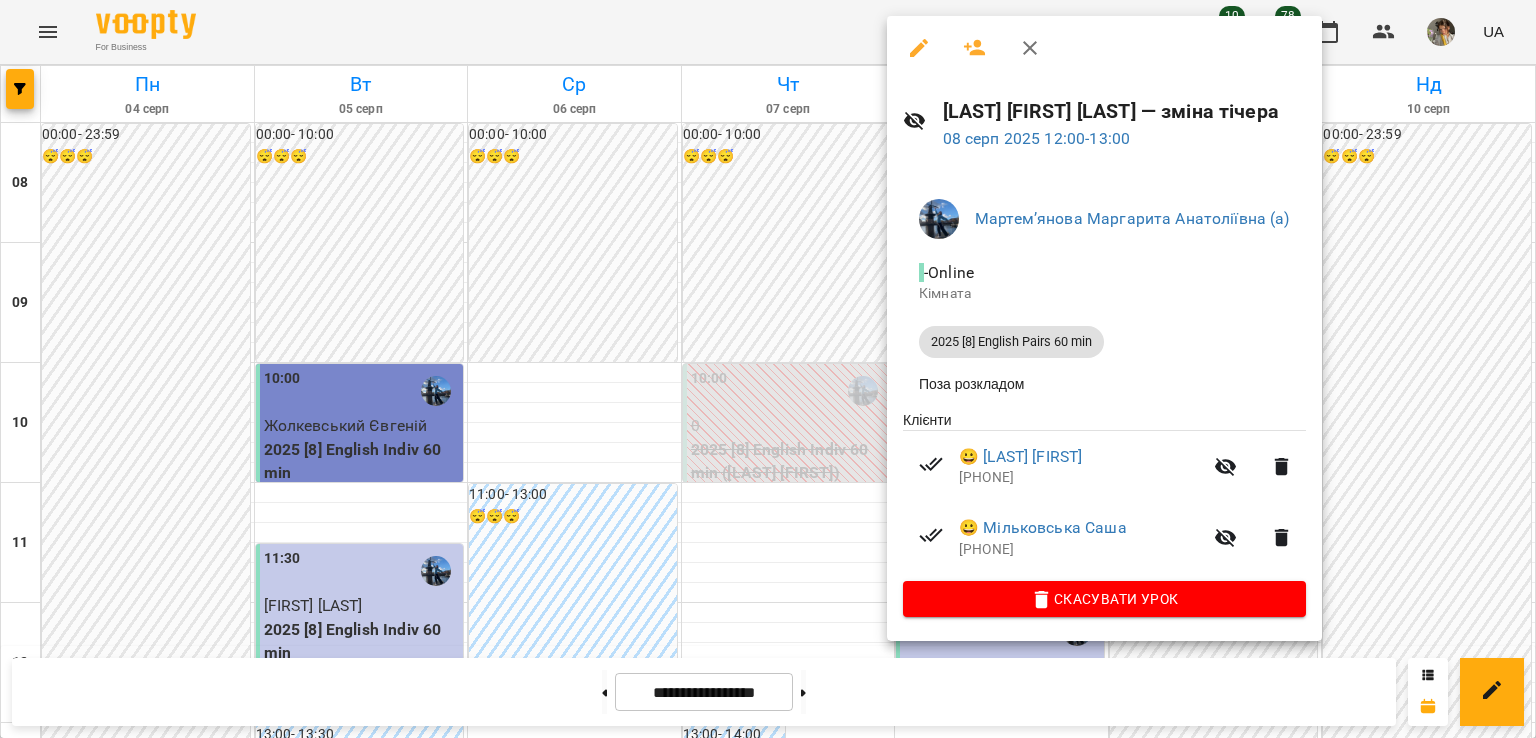 click at bounding box center [768, 369] 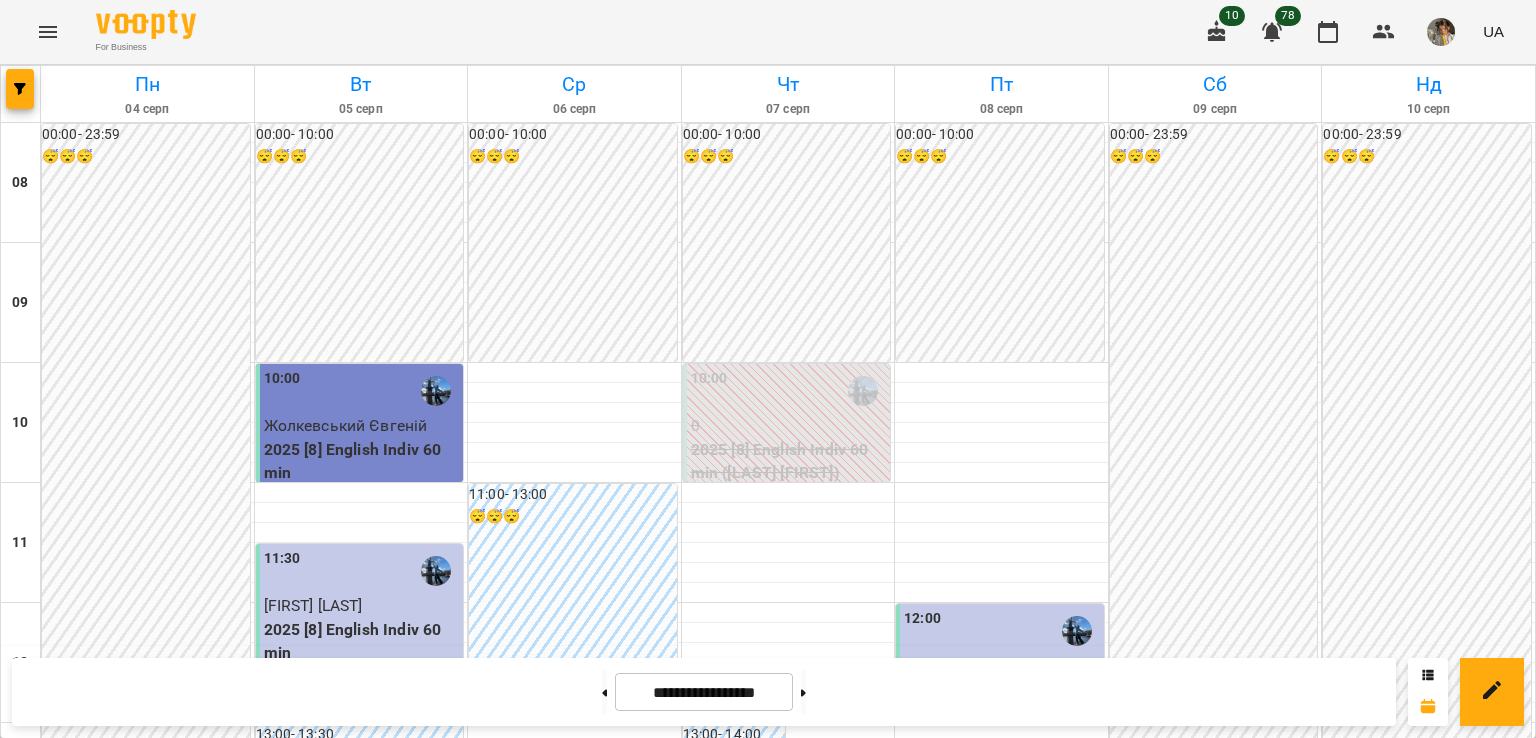 scroll, scrollTop: 994, scrollLeft: 0, axis: vertical 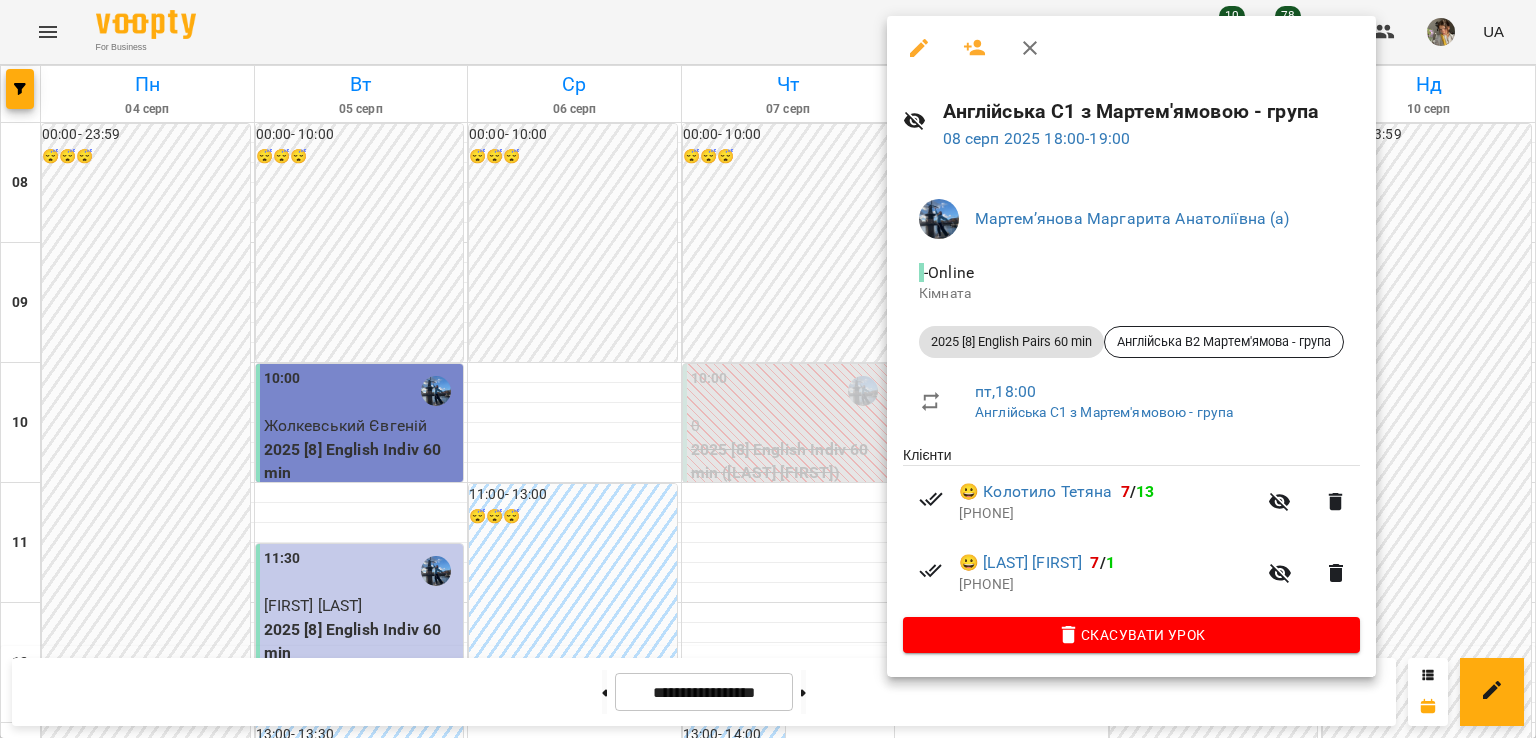 click at bounding box center [768, 369] 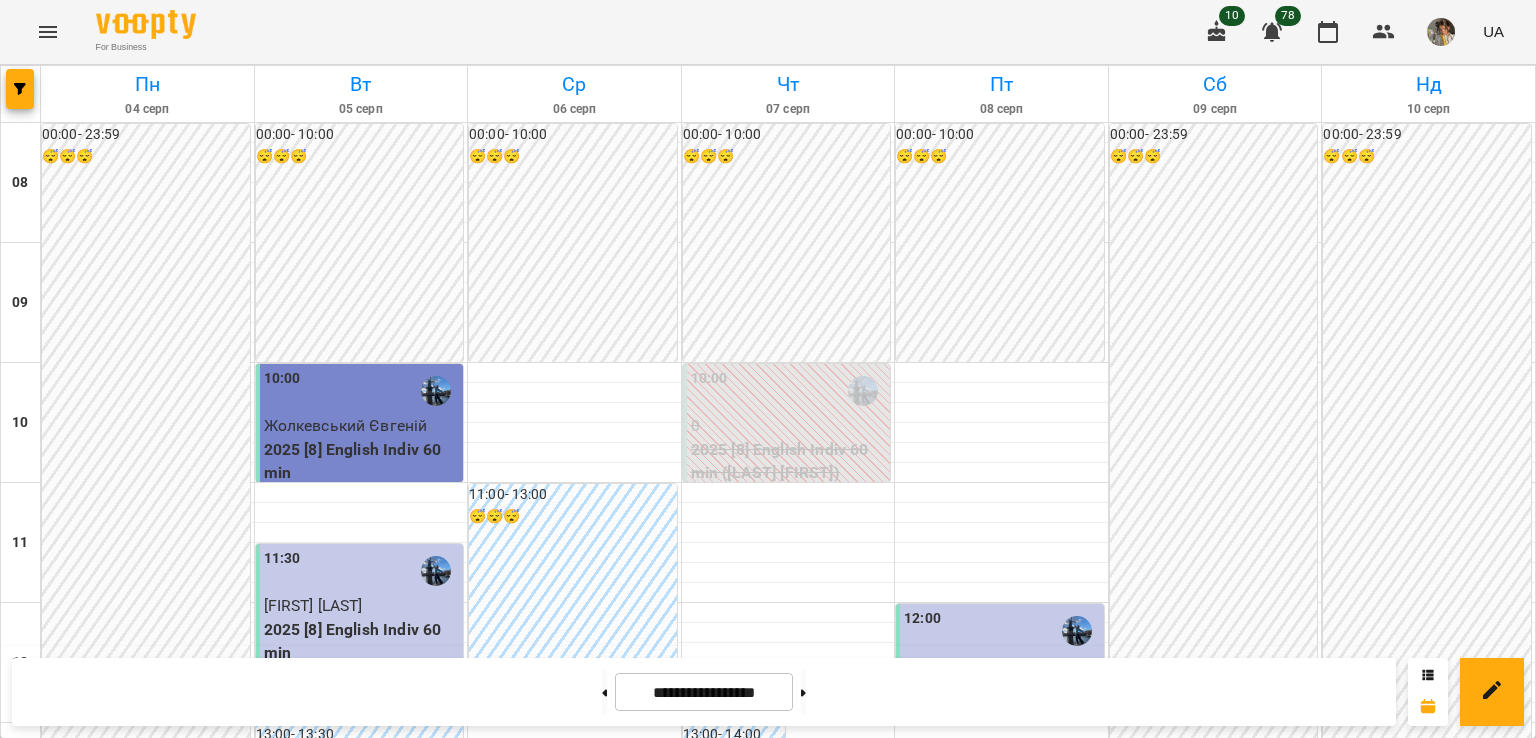 scroll, scrollTop: 865, scrollLeft: 0, axis: vertical 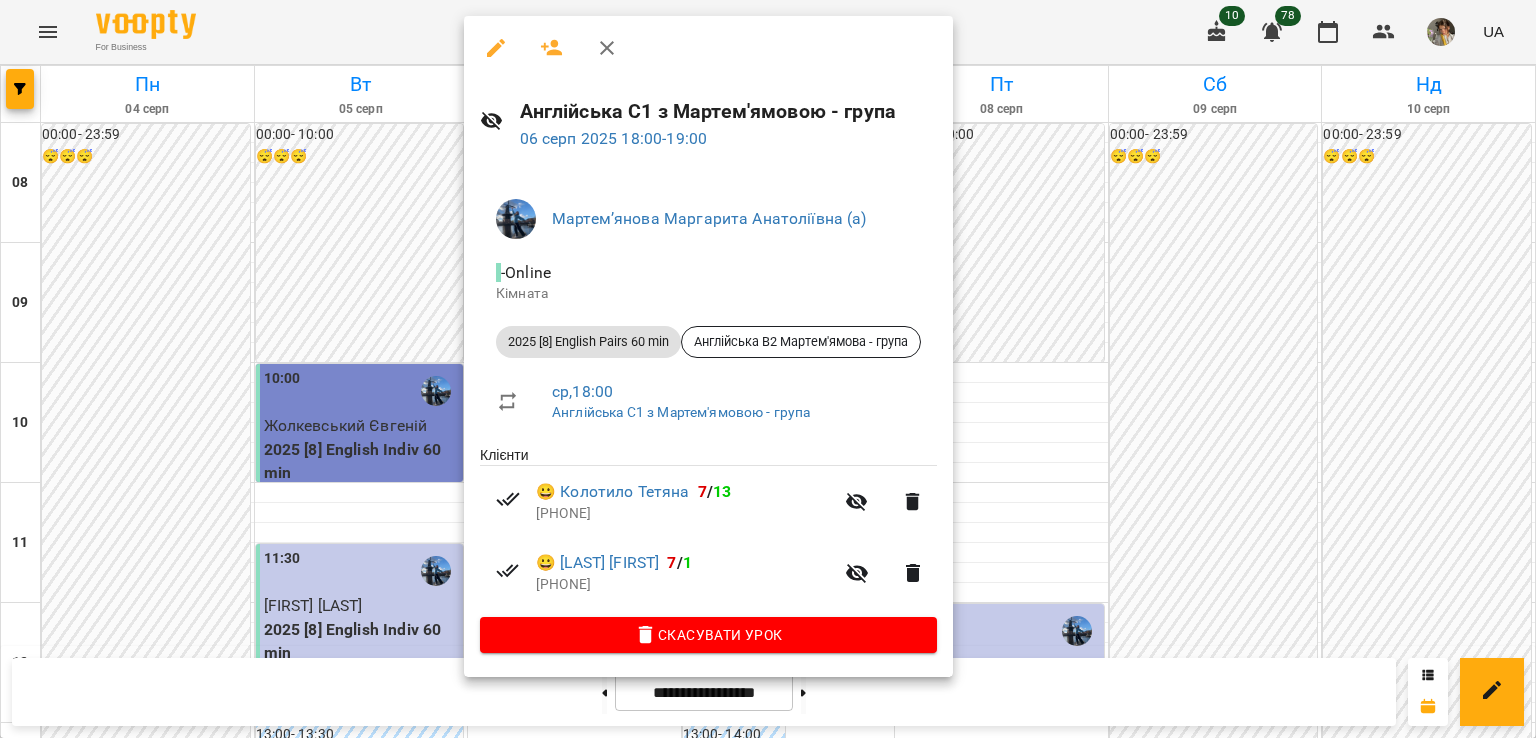 click at bounding box center [768, 369] 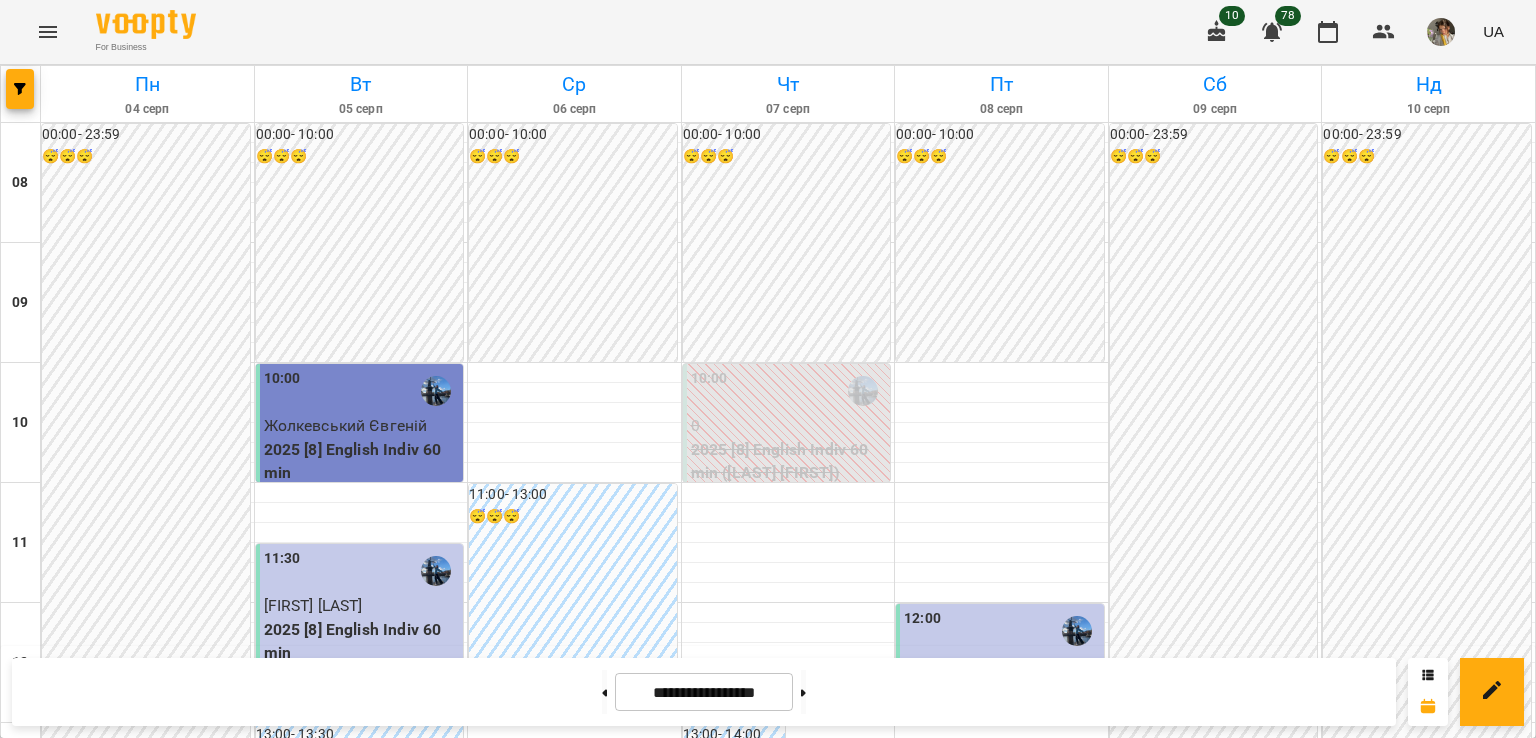 scroll, scrollTop: 0, scrollLeft: 0, axis: both 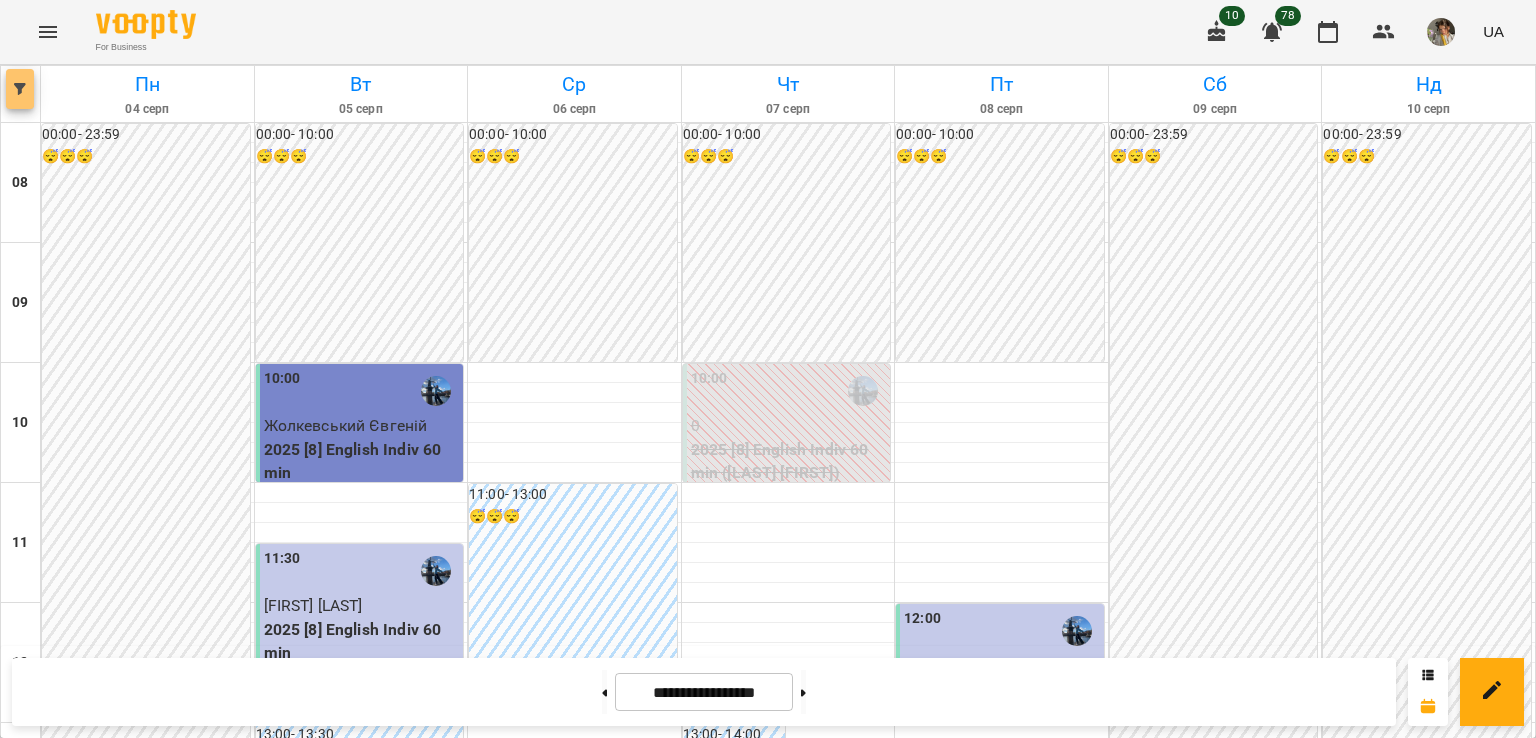 click at bounding box center [20, 89] 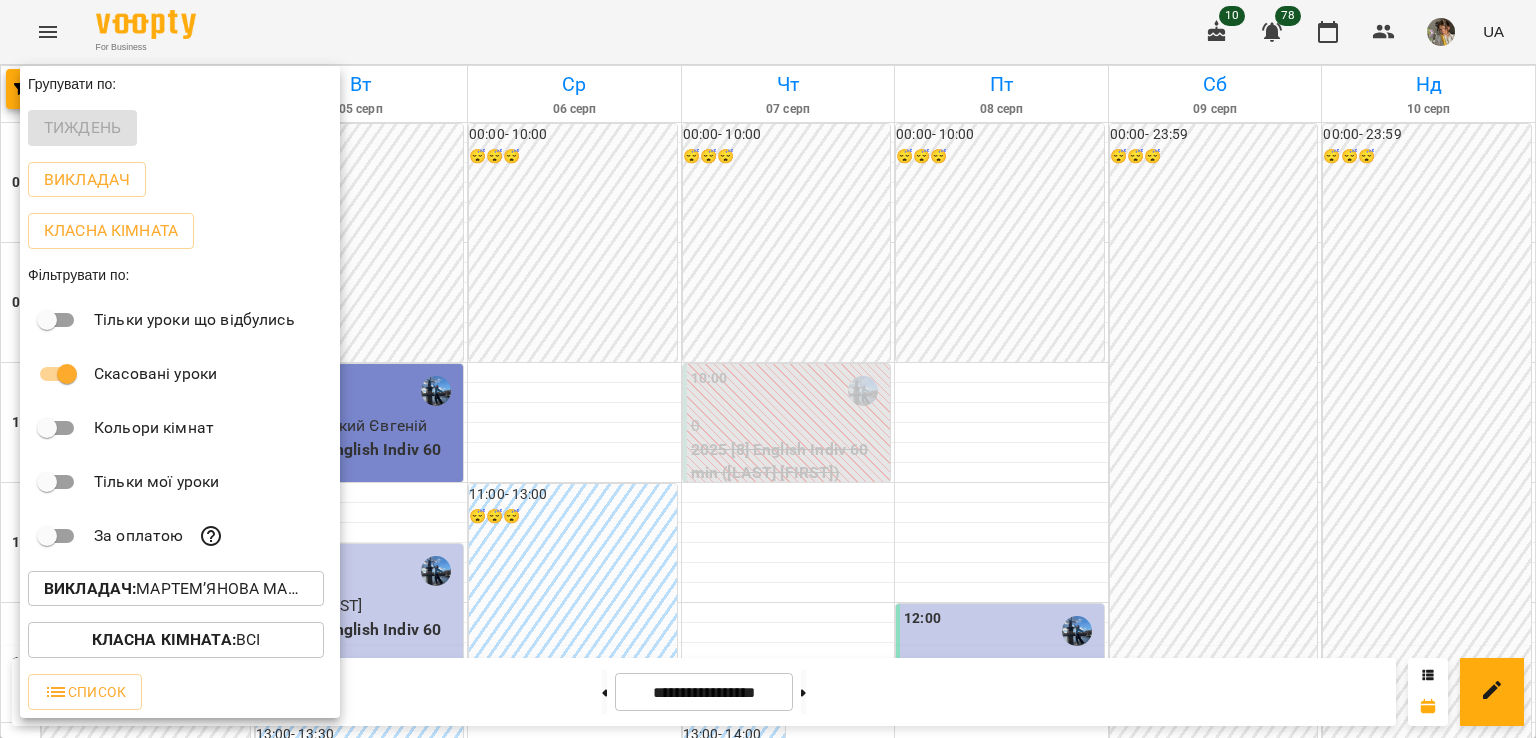 click on "Викладач :  [LAST] [FIRST] [LAST] (а)" at bounding box center [176, 589] 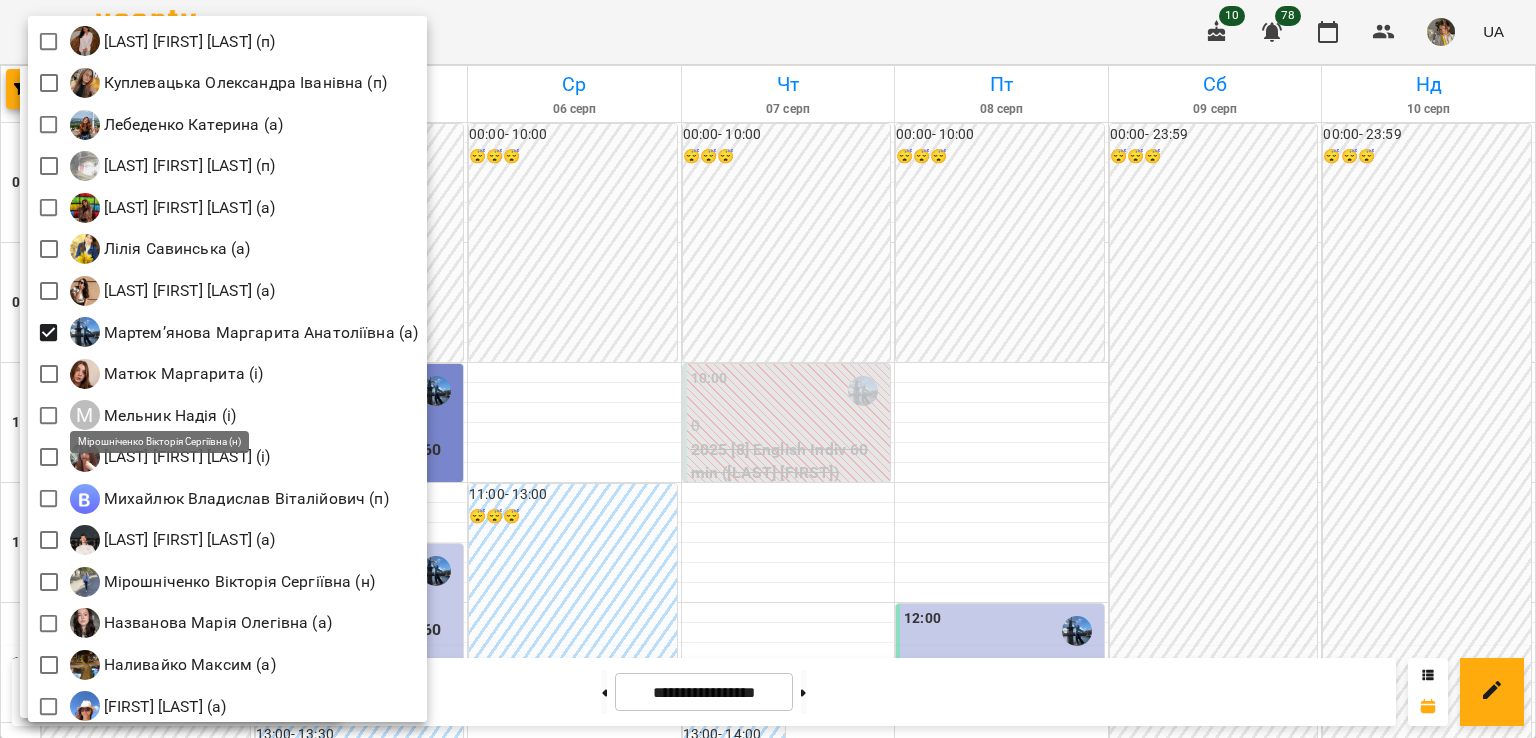 scroll, scrollTop: 1856, scrollLeft: 0, axis: vertical 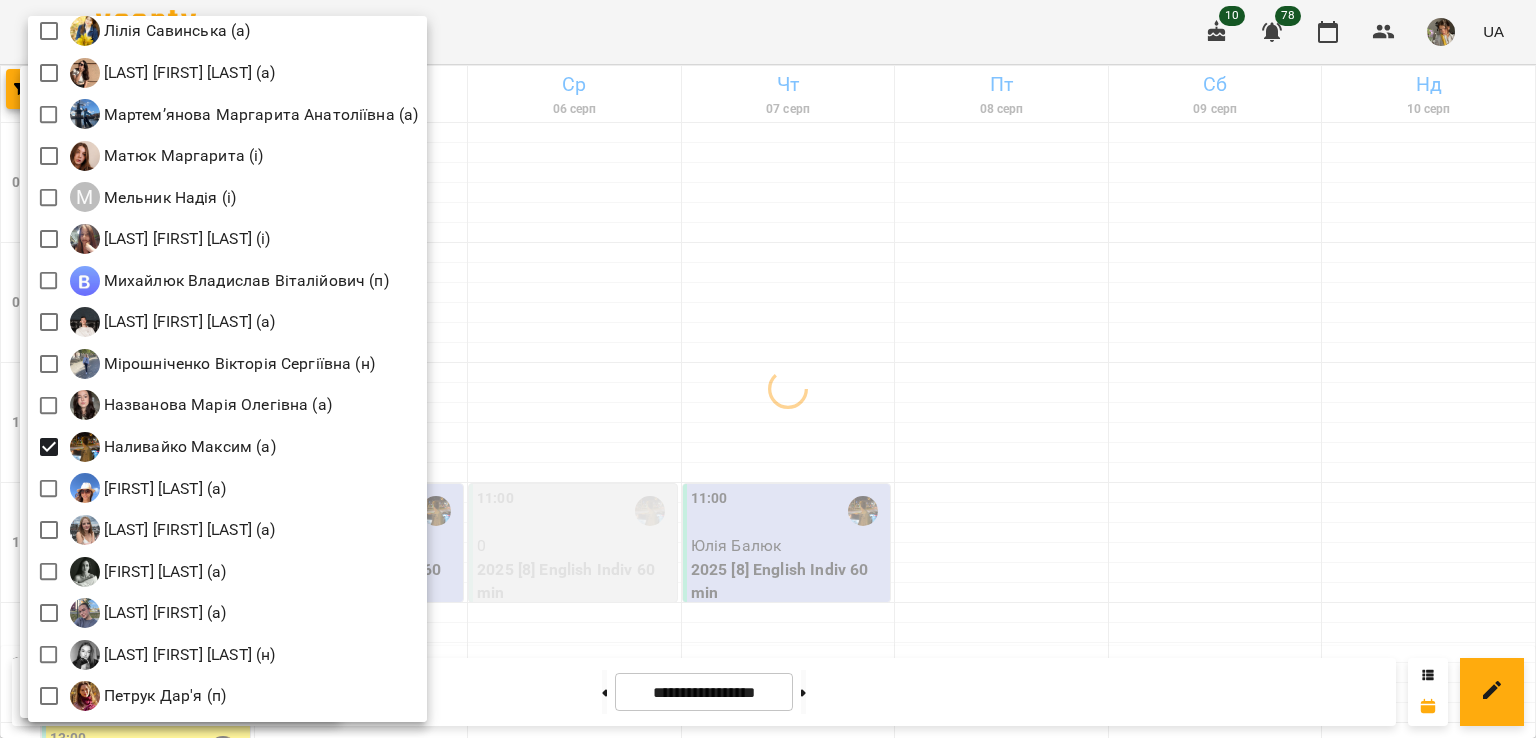 click at bounding box center (768, 369) 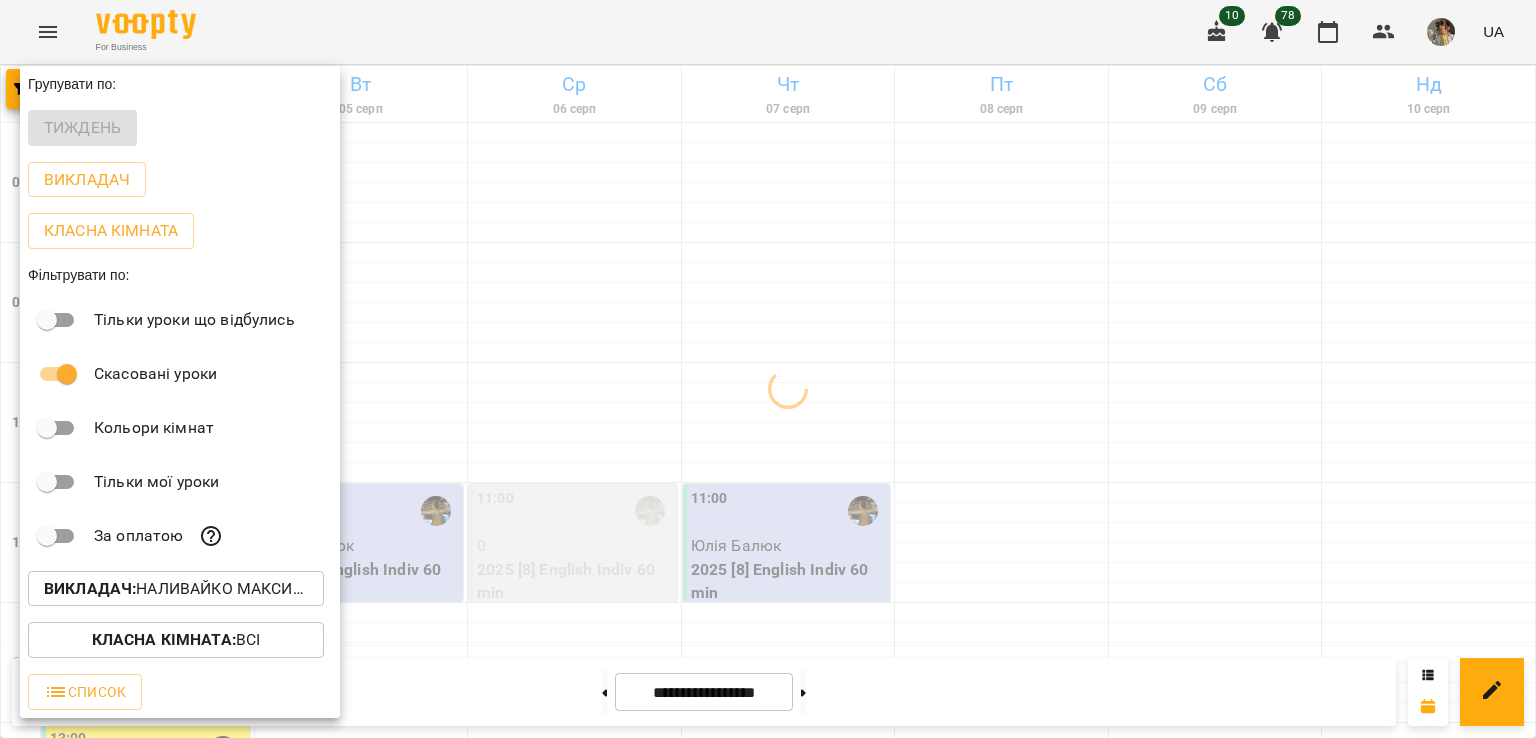 click at bounding box center (768, 369) 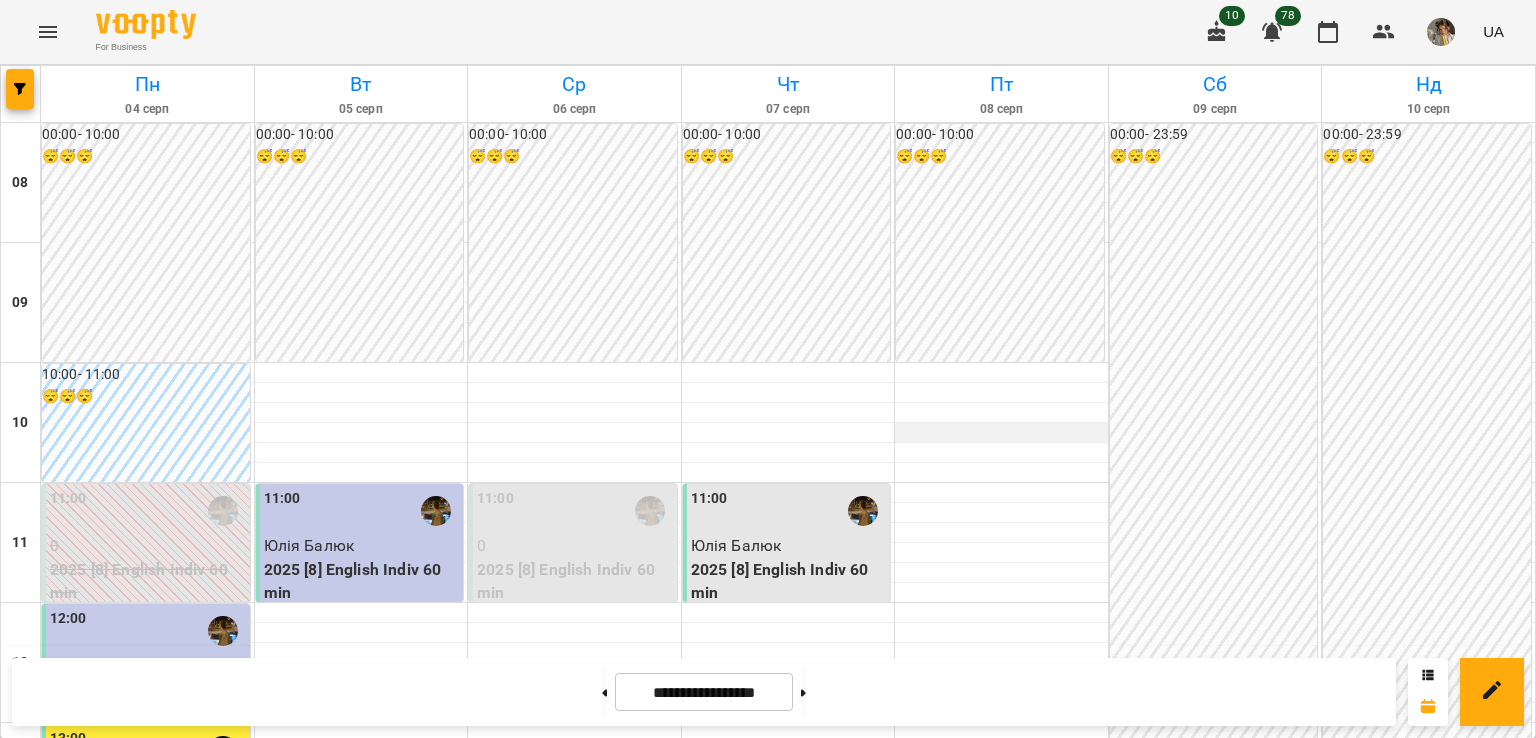 scroll, scrollTop: 1245, scrollLeft: 0, axis: vertical 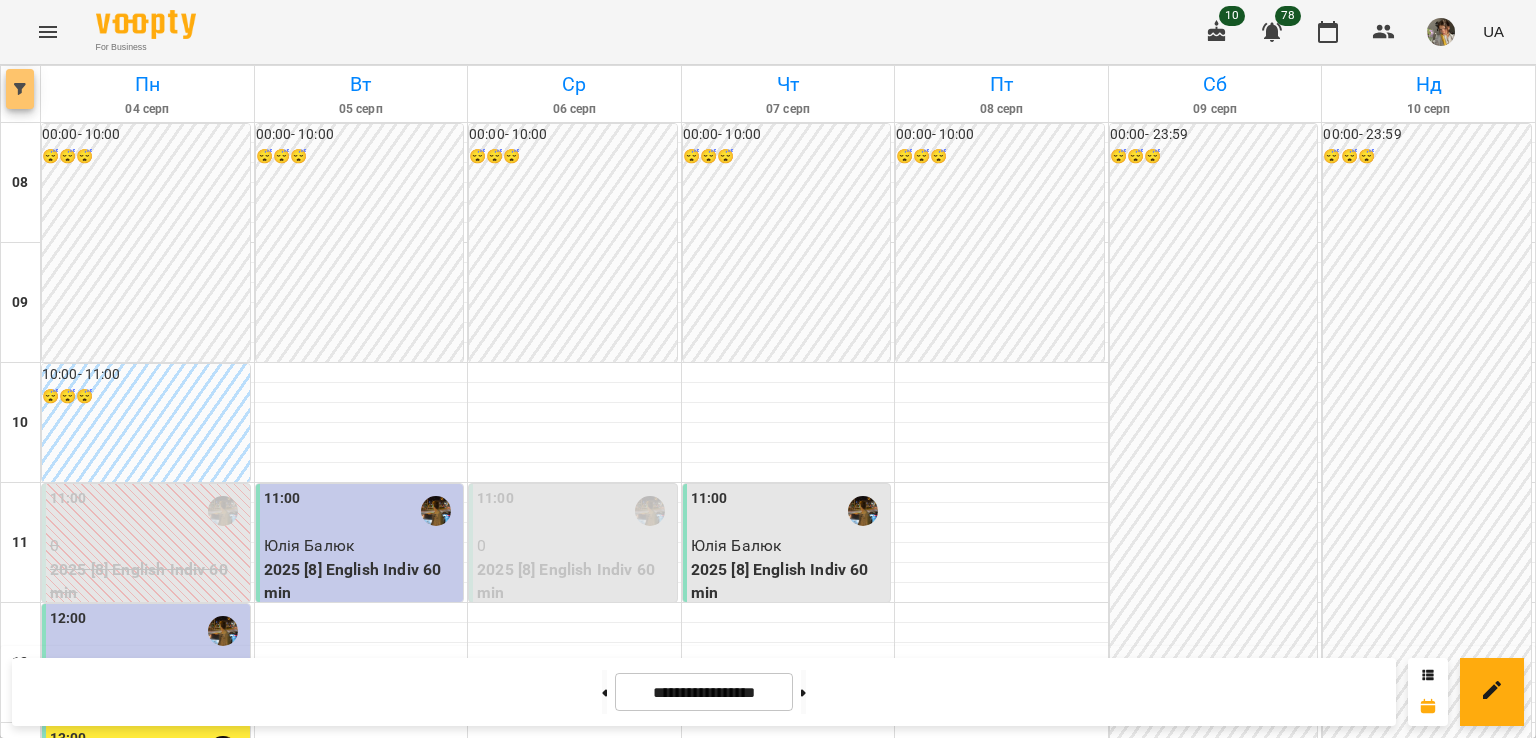 click at bounding box center [20, 89] 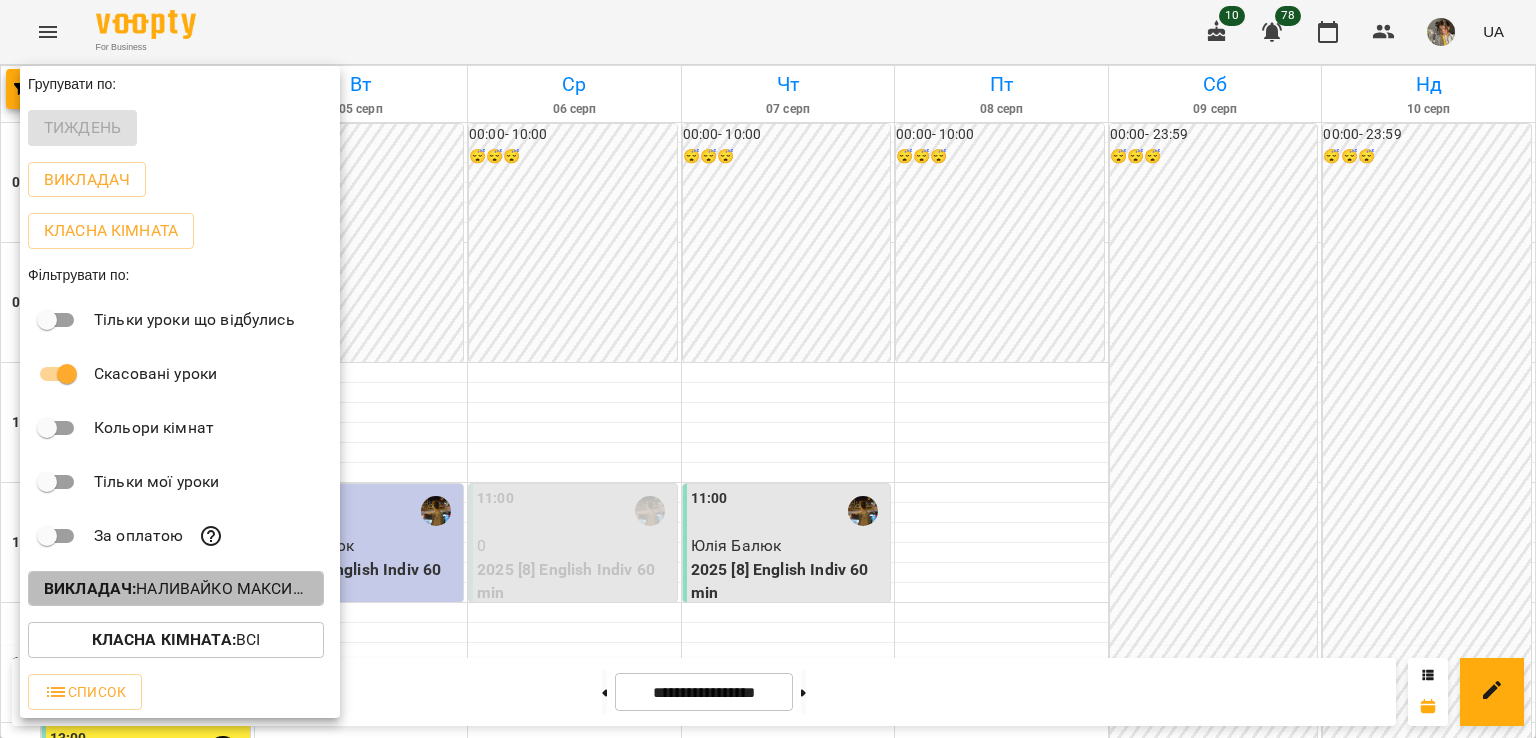 click on "Викладач :  Наливайко Максим (а)" at bounding box center [176, 589] 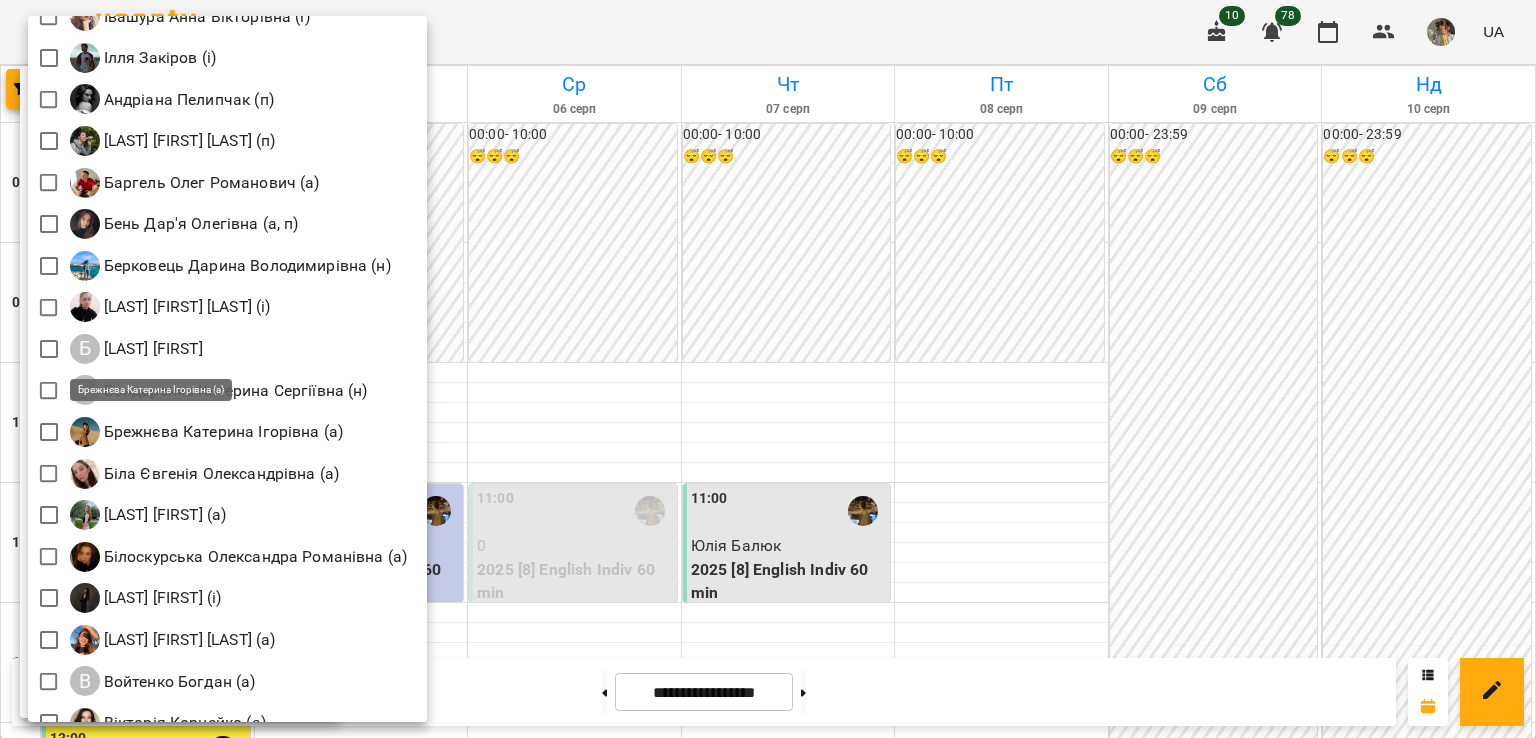 scroll, scrollTop: 64, scrollLeft: 0, axis: vertical 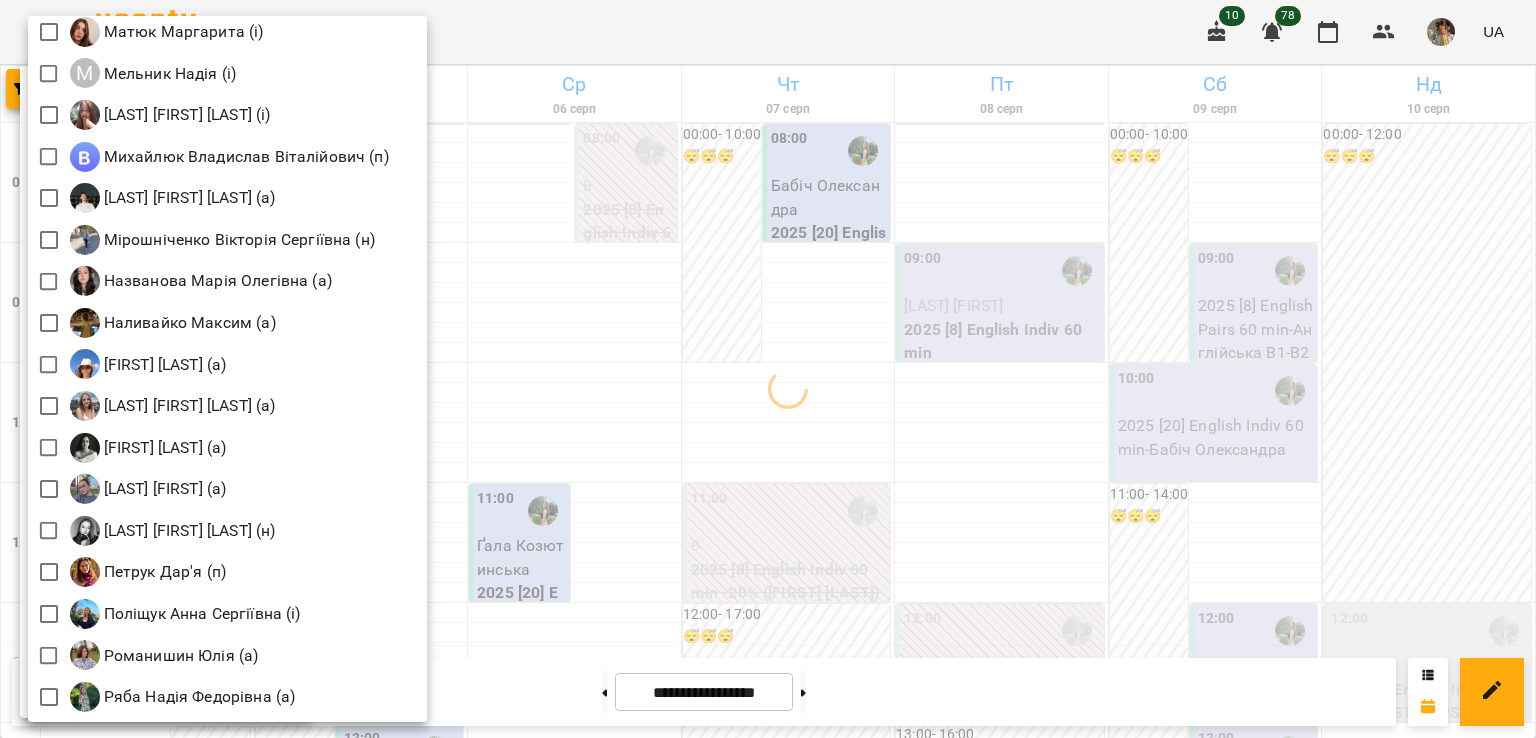 click at bounding box center [768, 369] 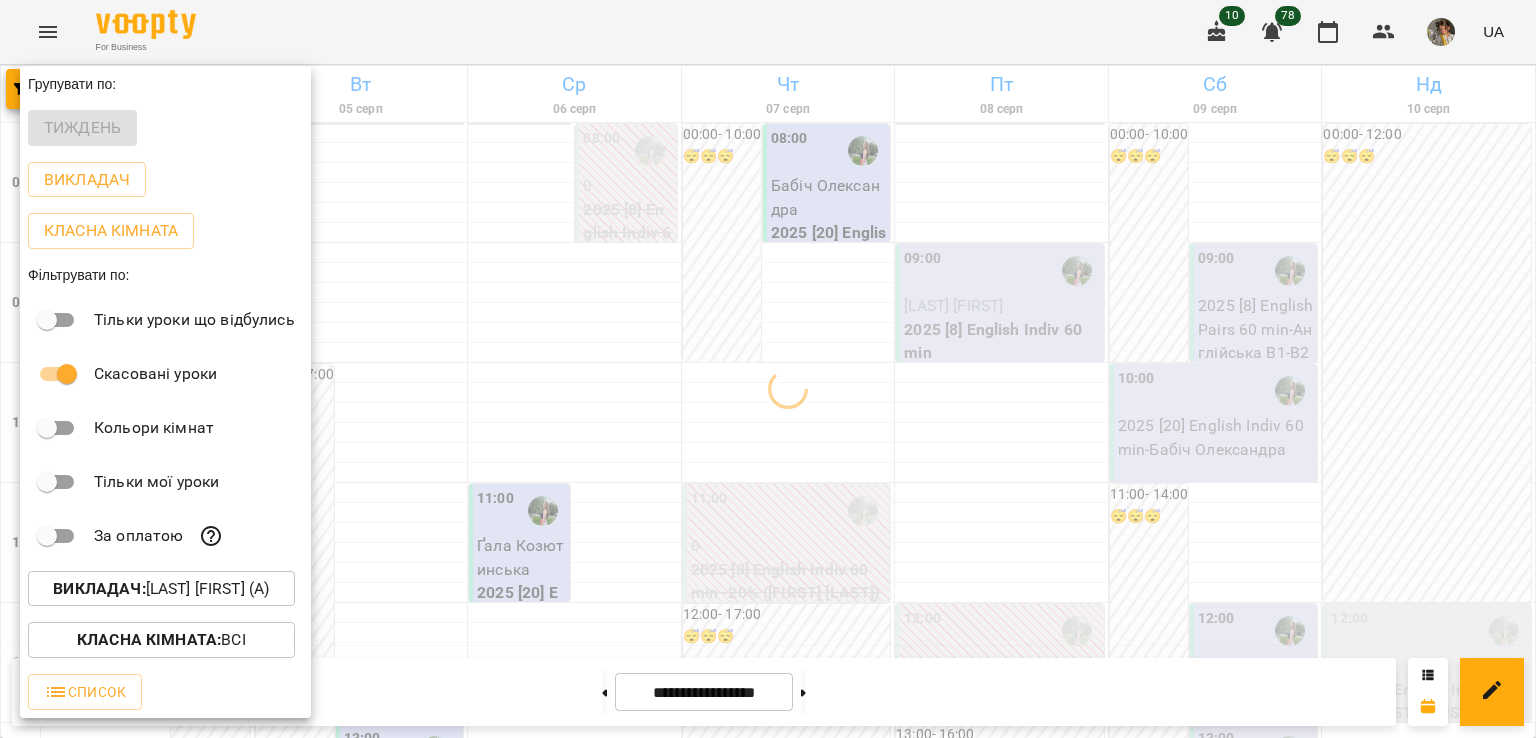 click at bounding box center (768, 369) 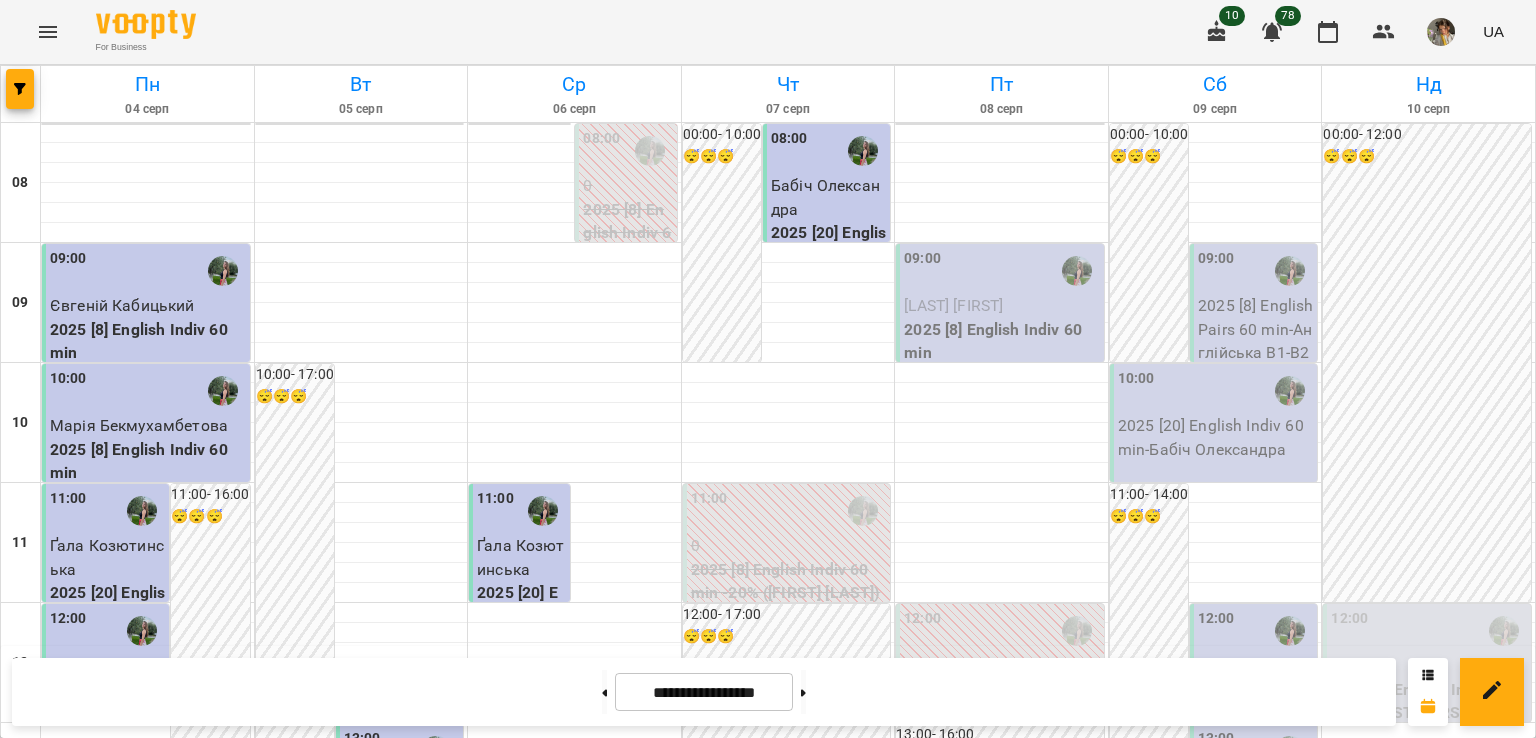 scroll, scrollTop: 0, scrollLeft: 0, axis: both 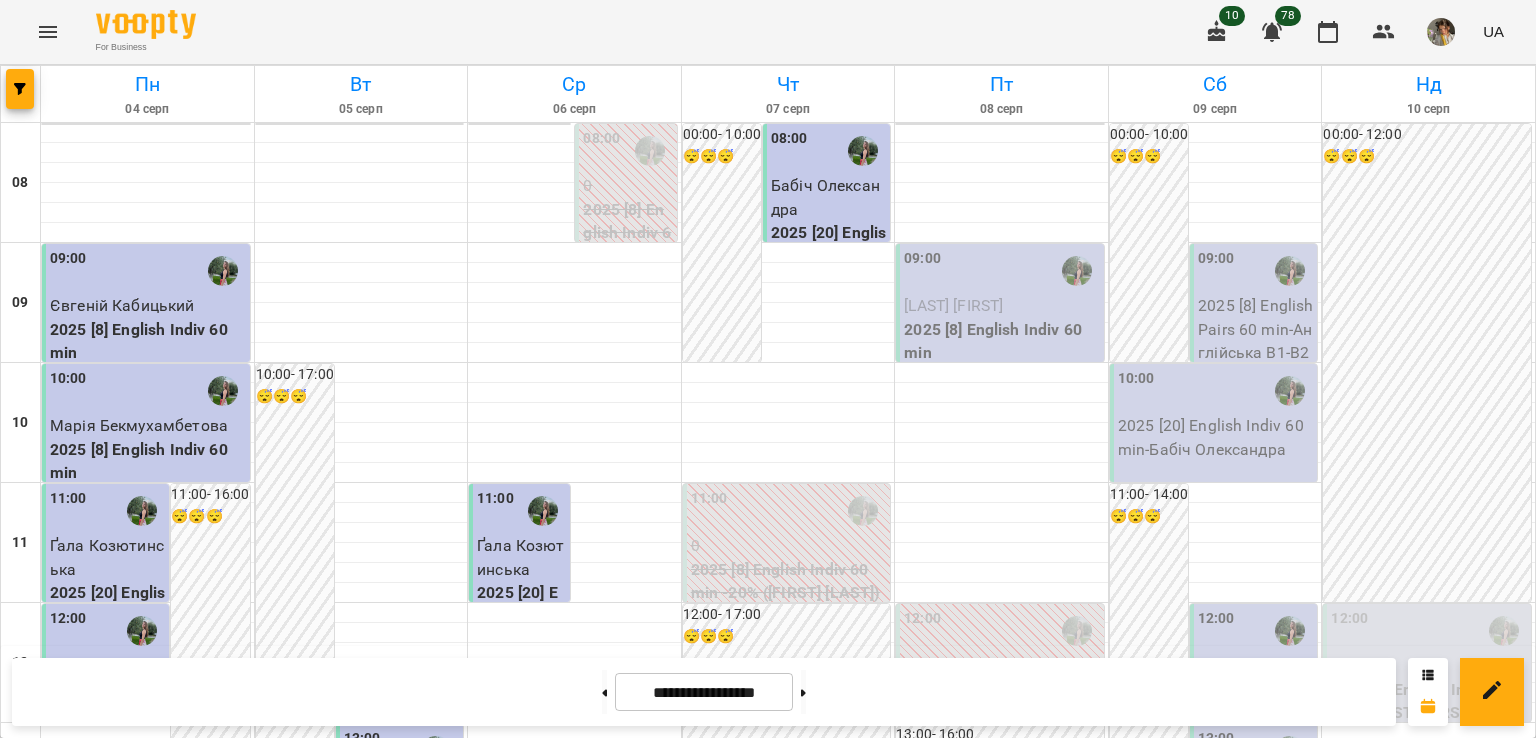click on "2025 [20] English Indiv 60 min - Бабіч Олександра" at bounding box center [1216, 437] 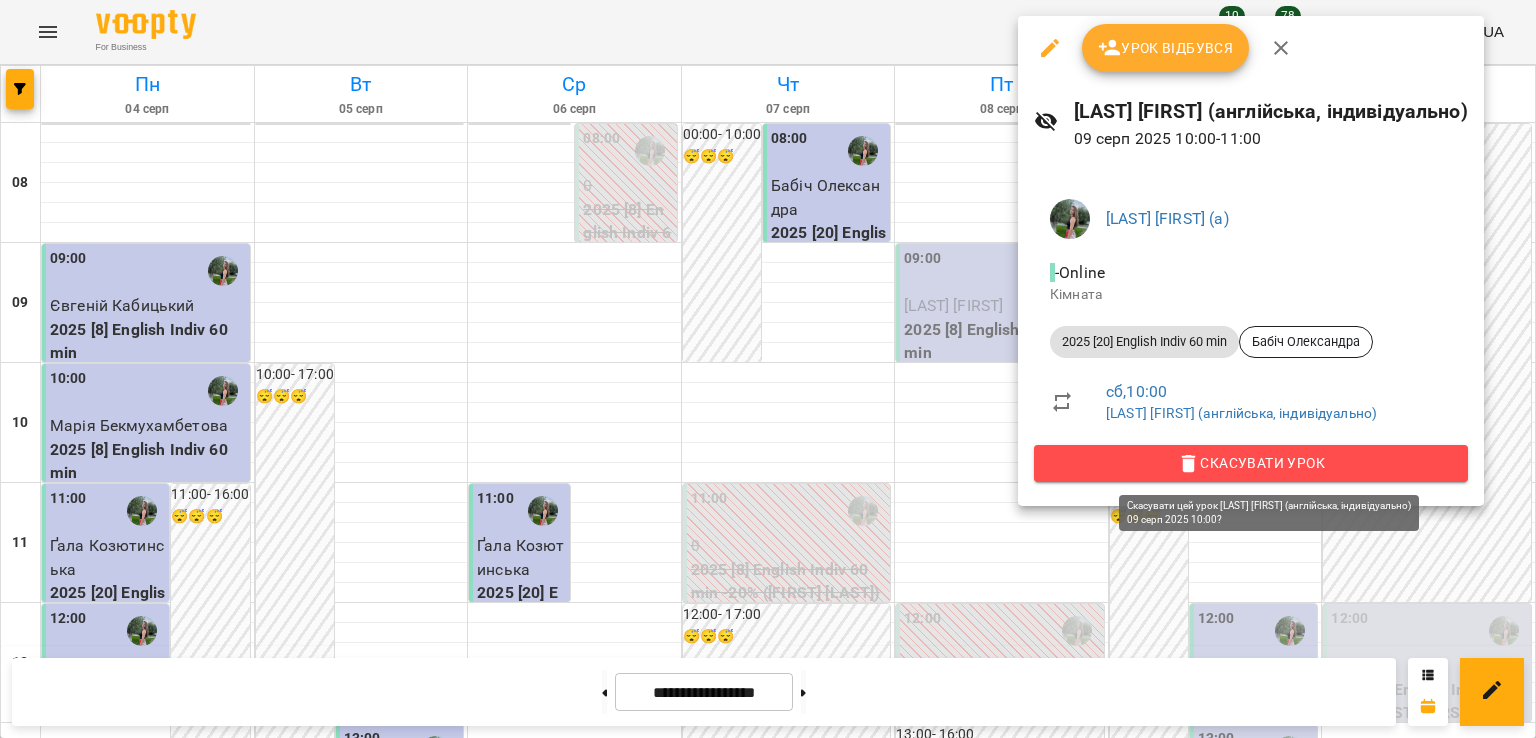 click on "Скасувати Урок" at bounding box center [1251, 463] 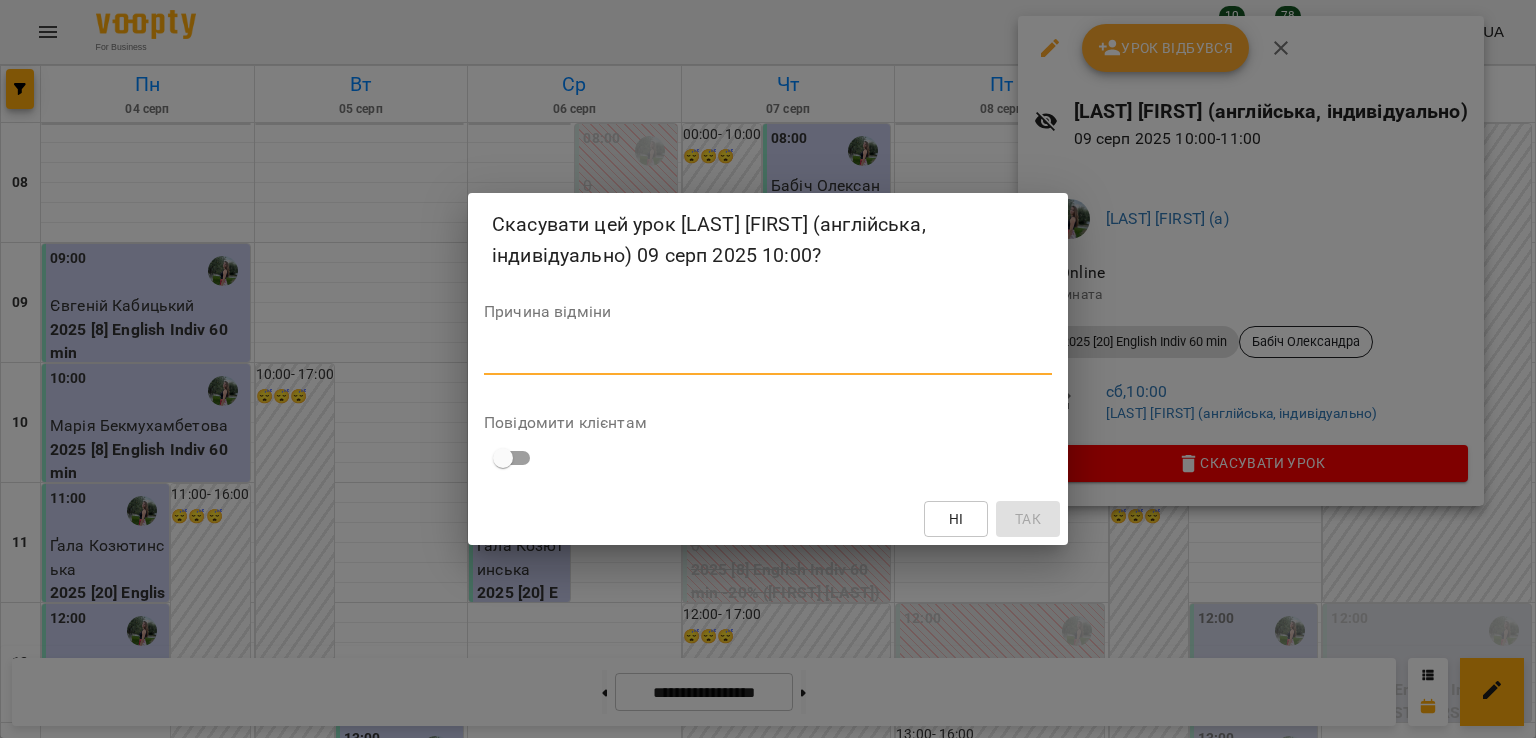 click at bounding box center [768, 358] 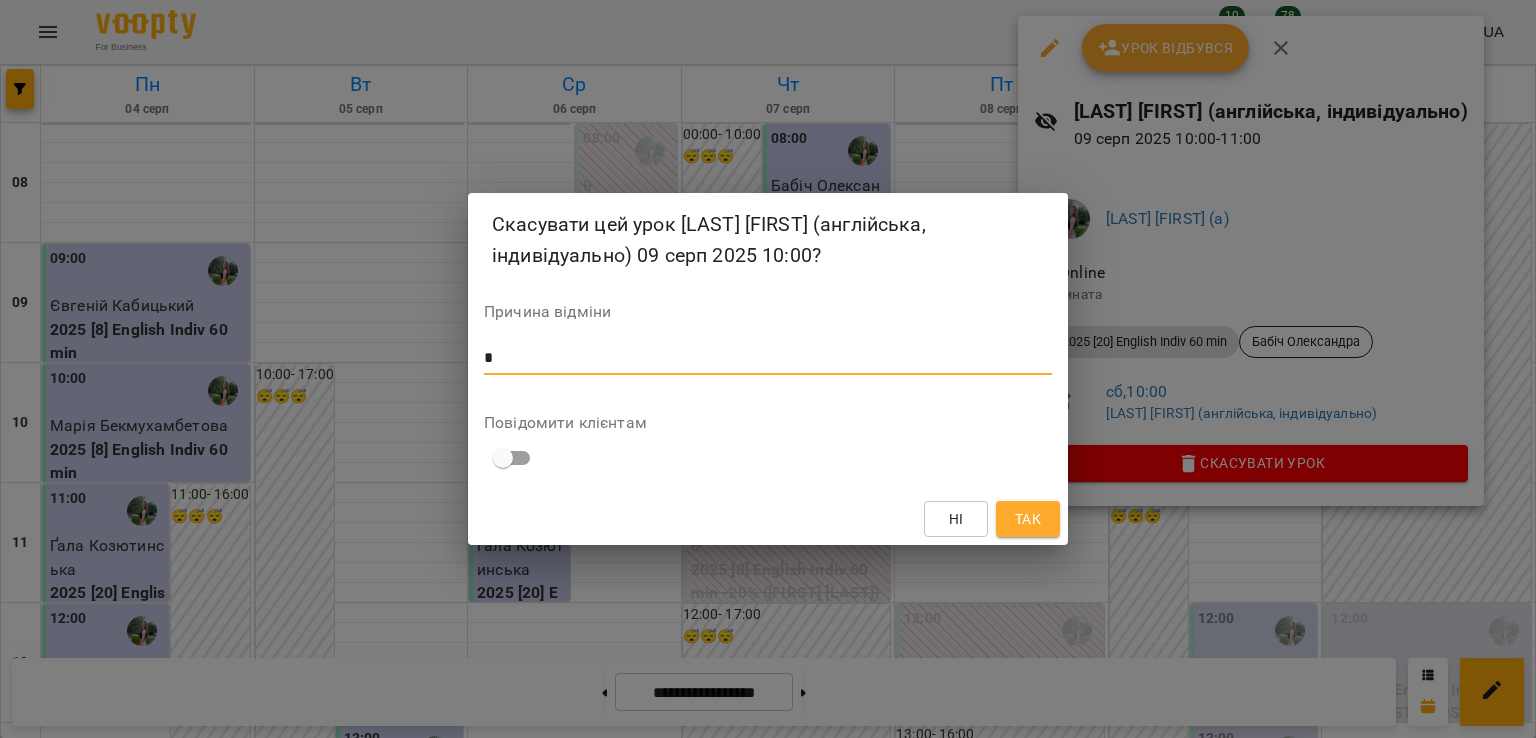 type on "*" 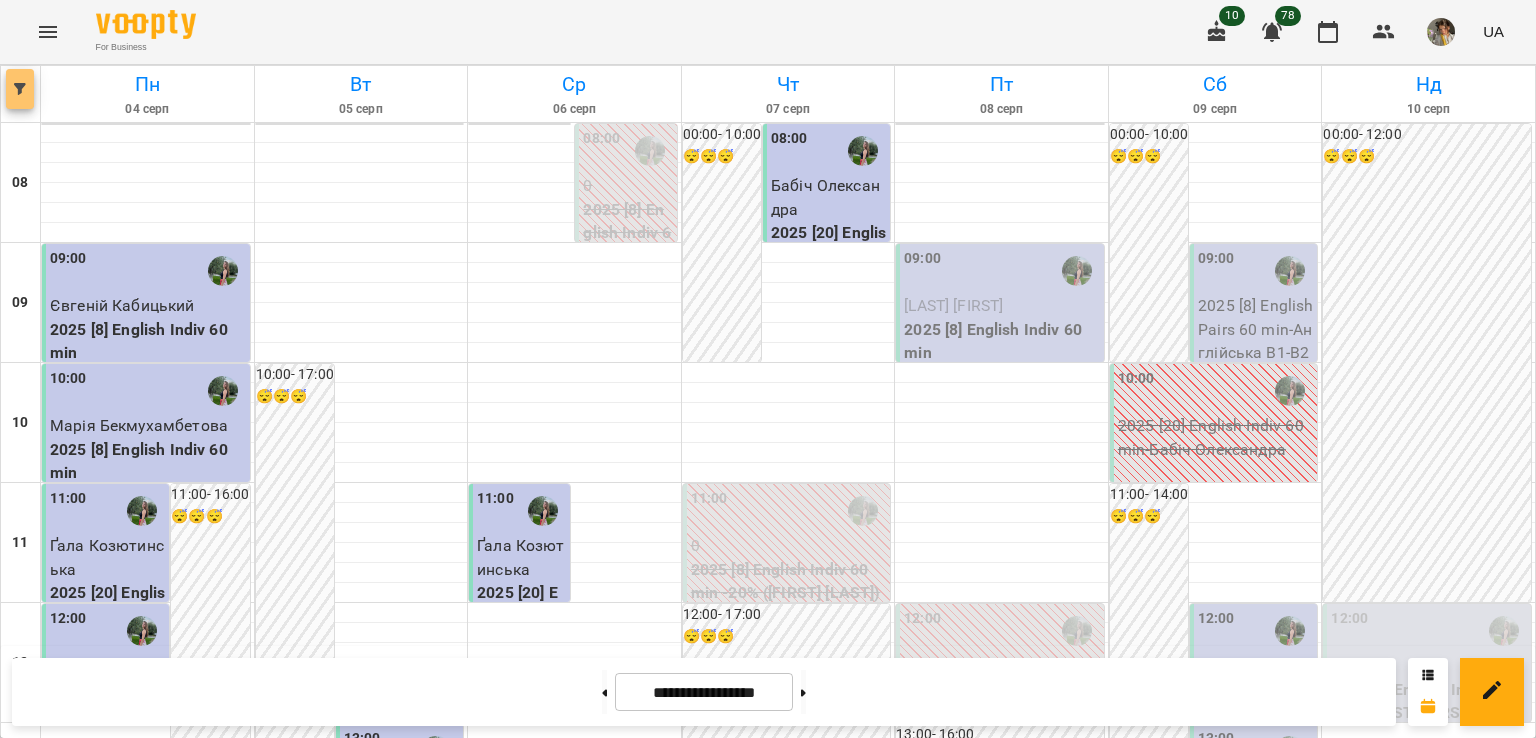 click 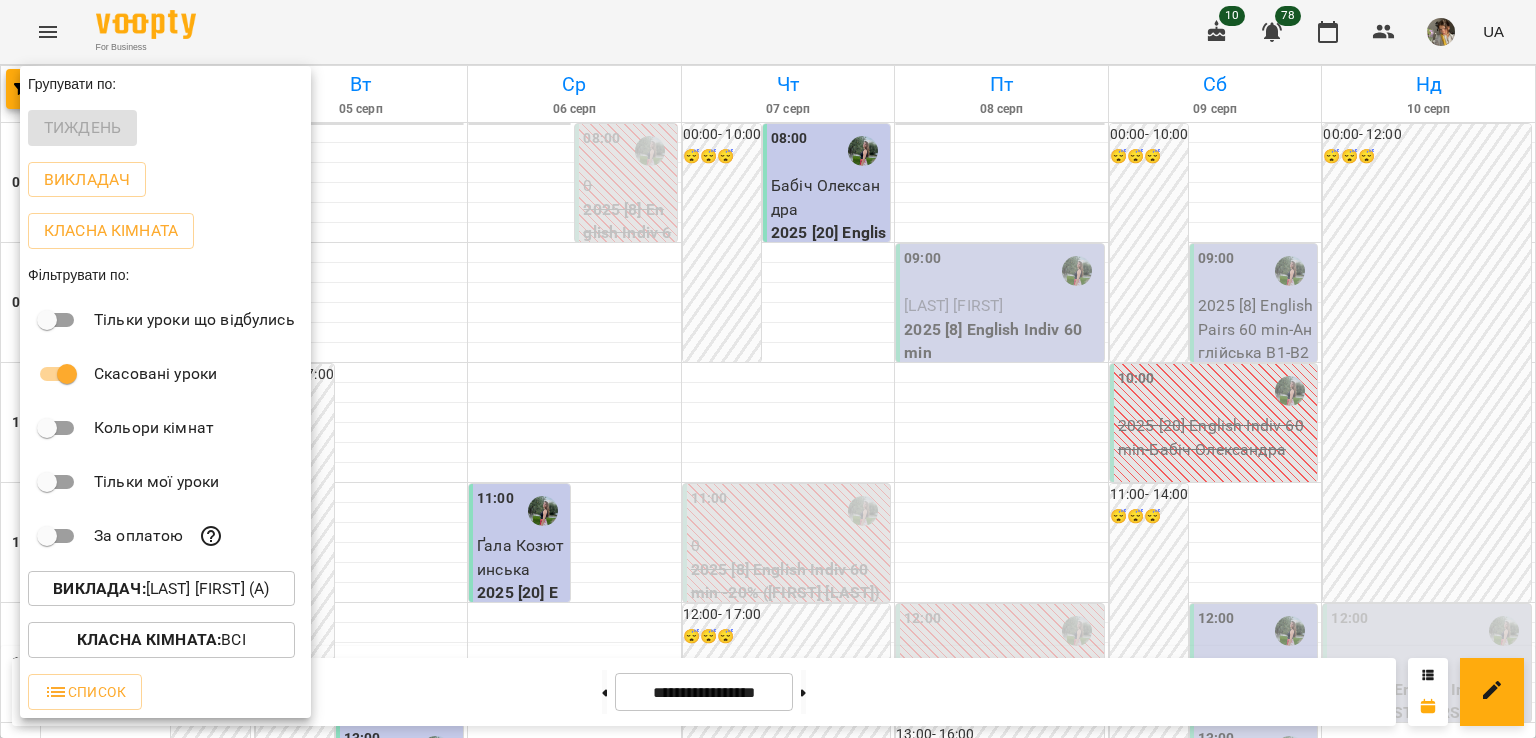 click on "Викладач :  Білокур Катерина (а)" at bounding box center [161, 589] 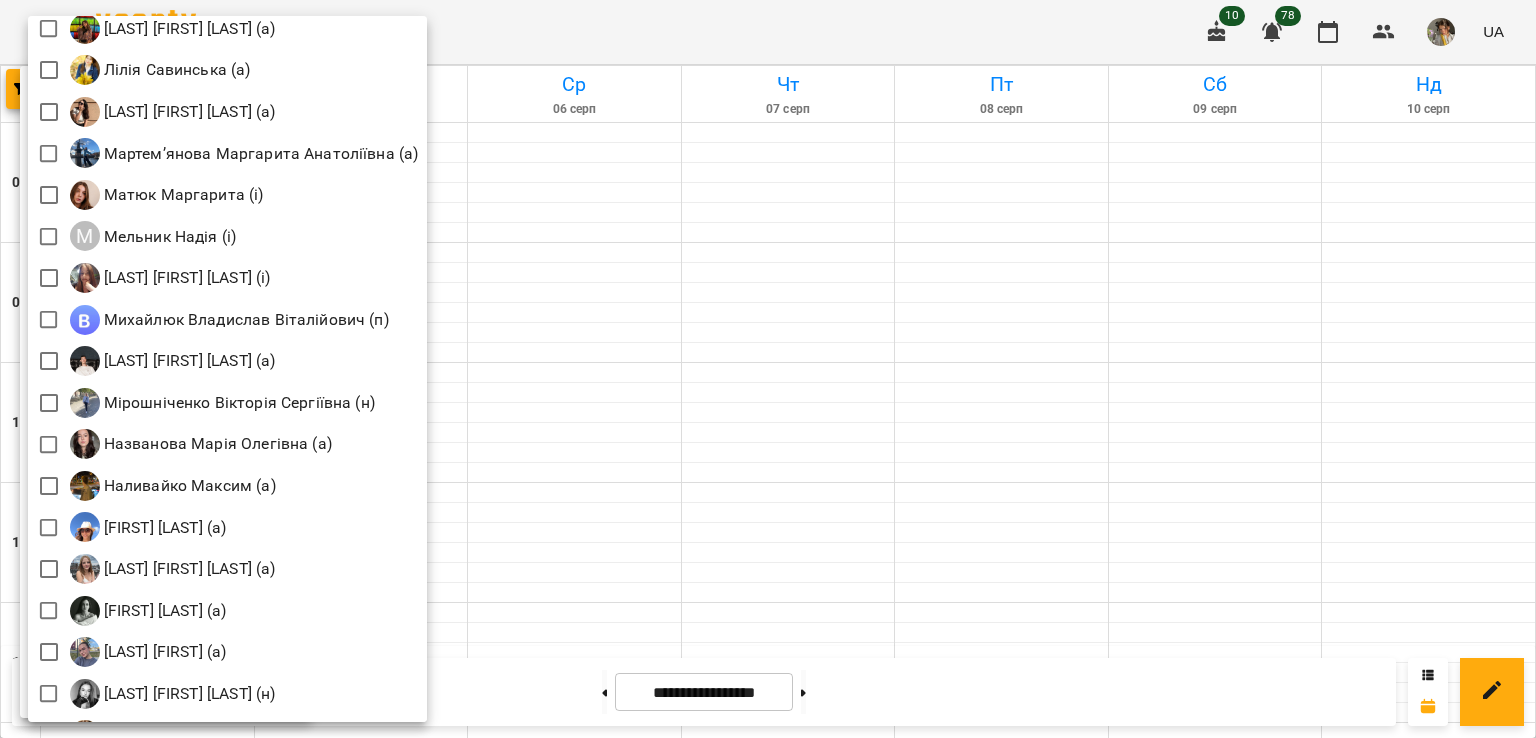 scroll, scrollTop: 1976, scrollLeft: 0, axis: vertical 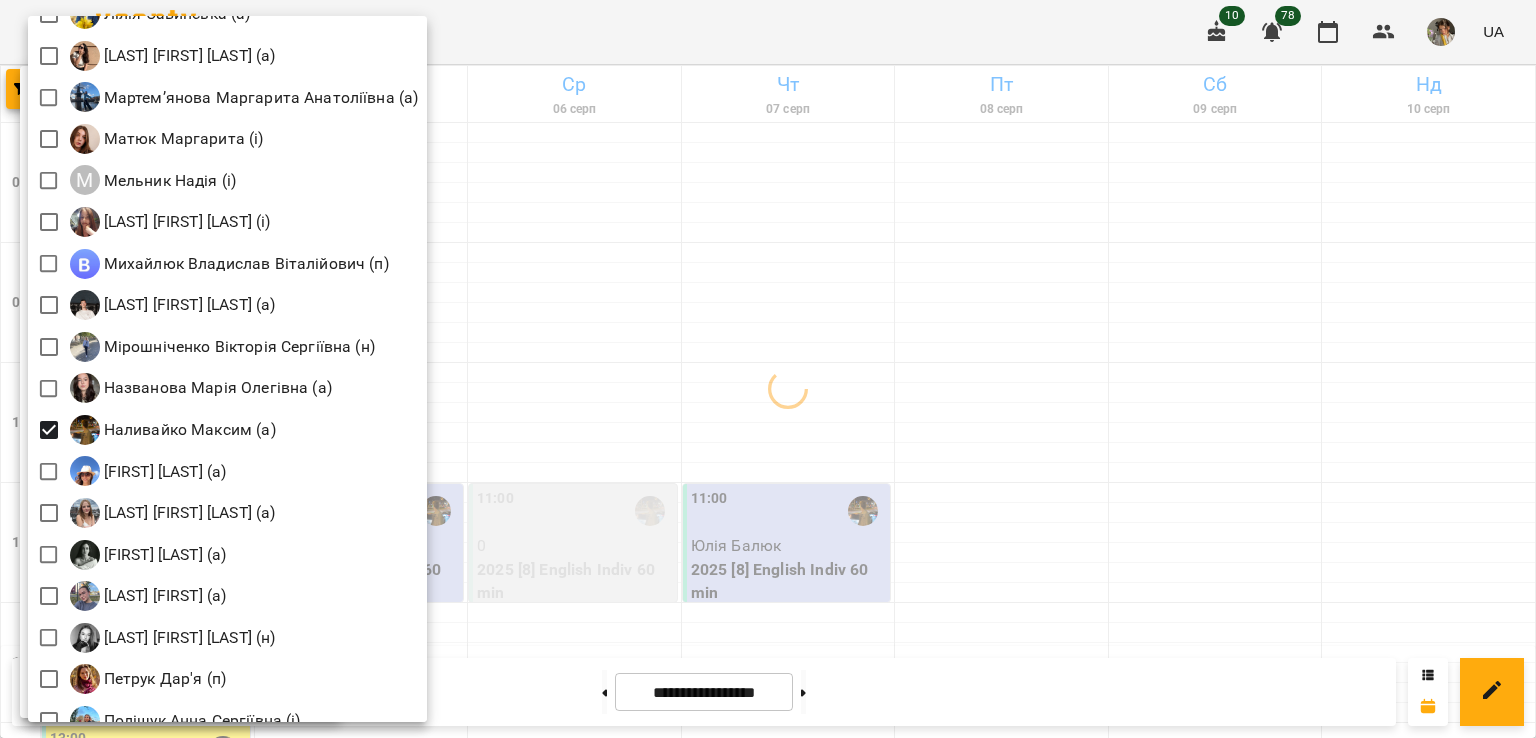 click at bounding box center [768, 369] 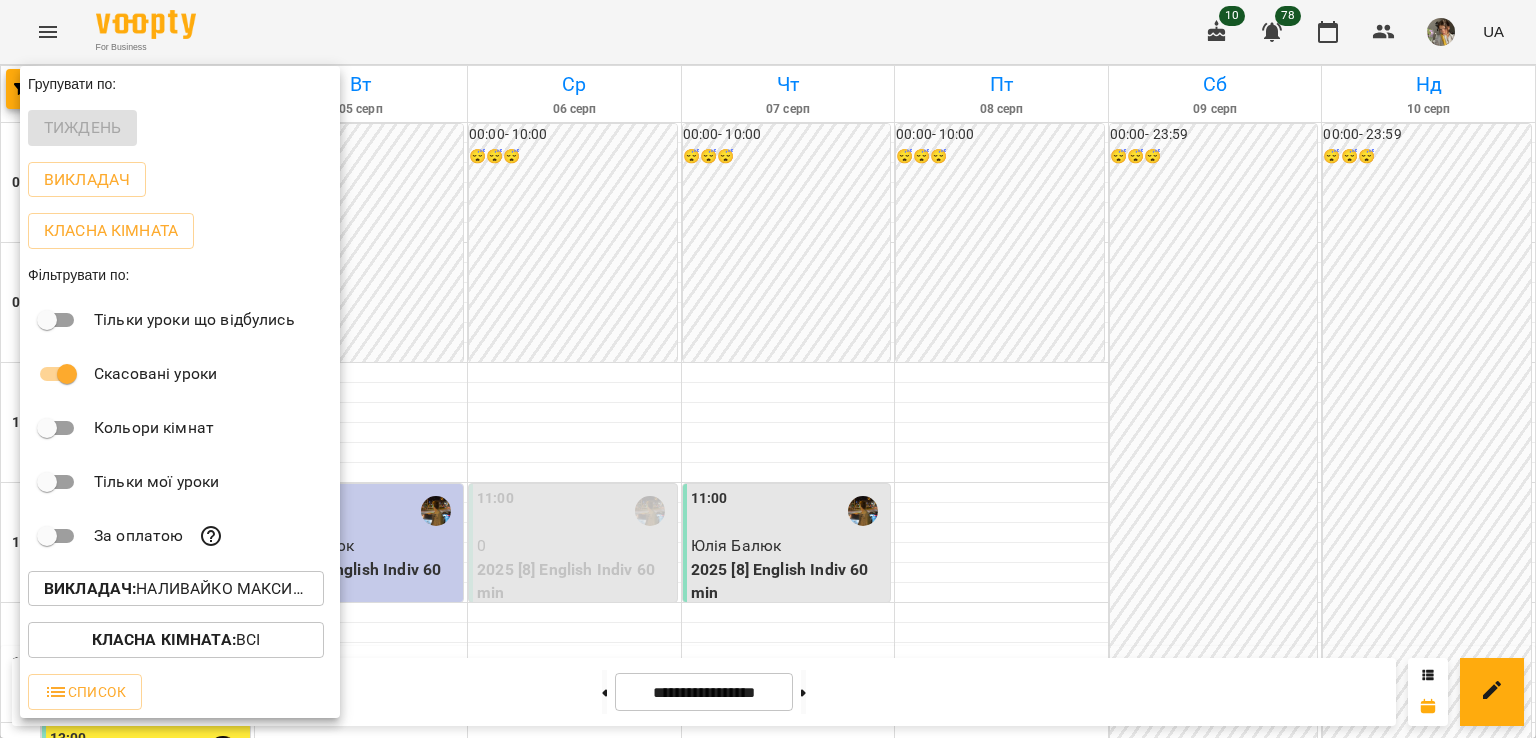 click at bounding box center [768, 369] 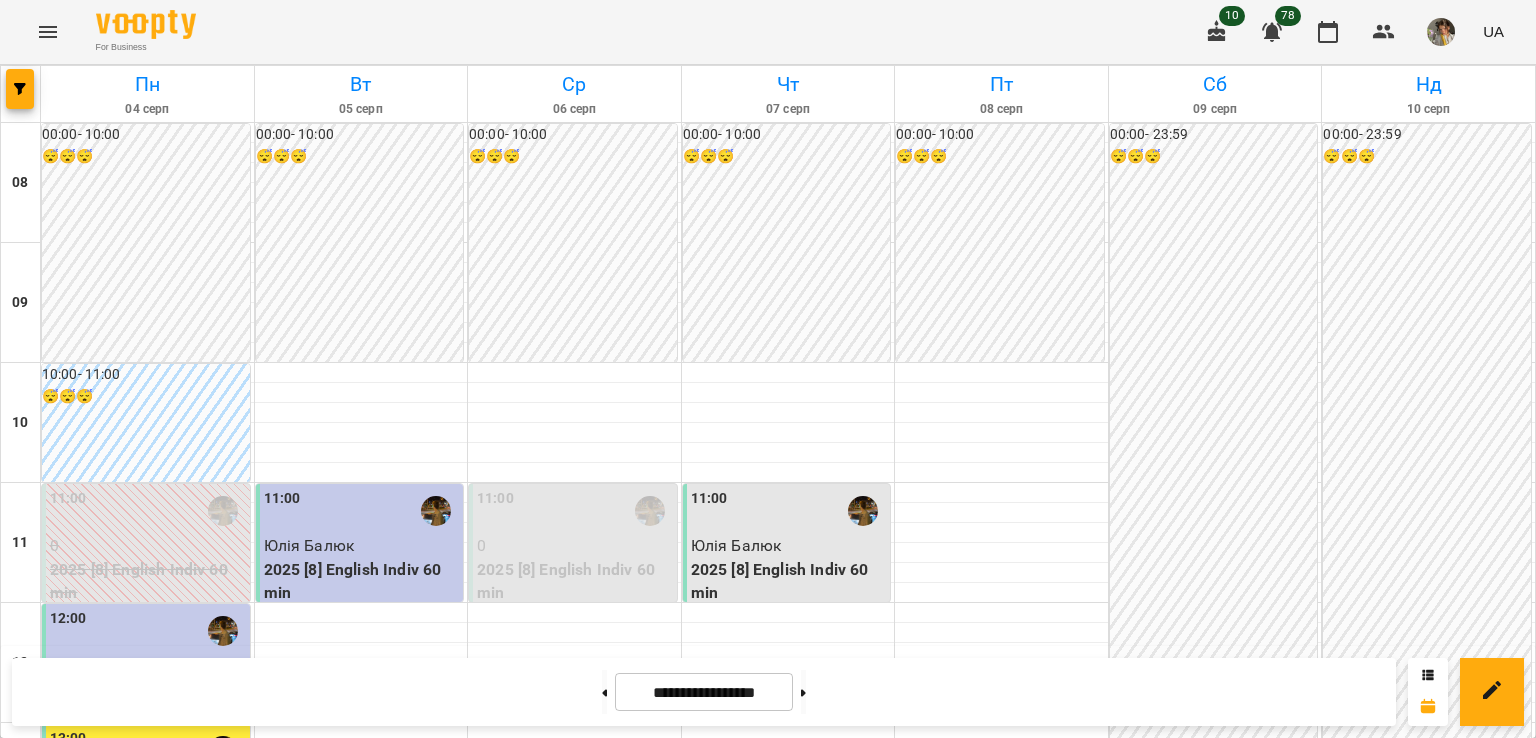 click at bounding box center [803, 692] 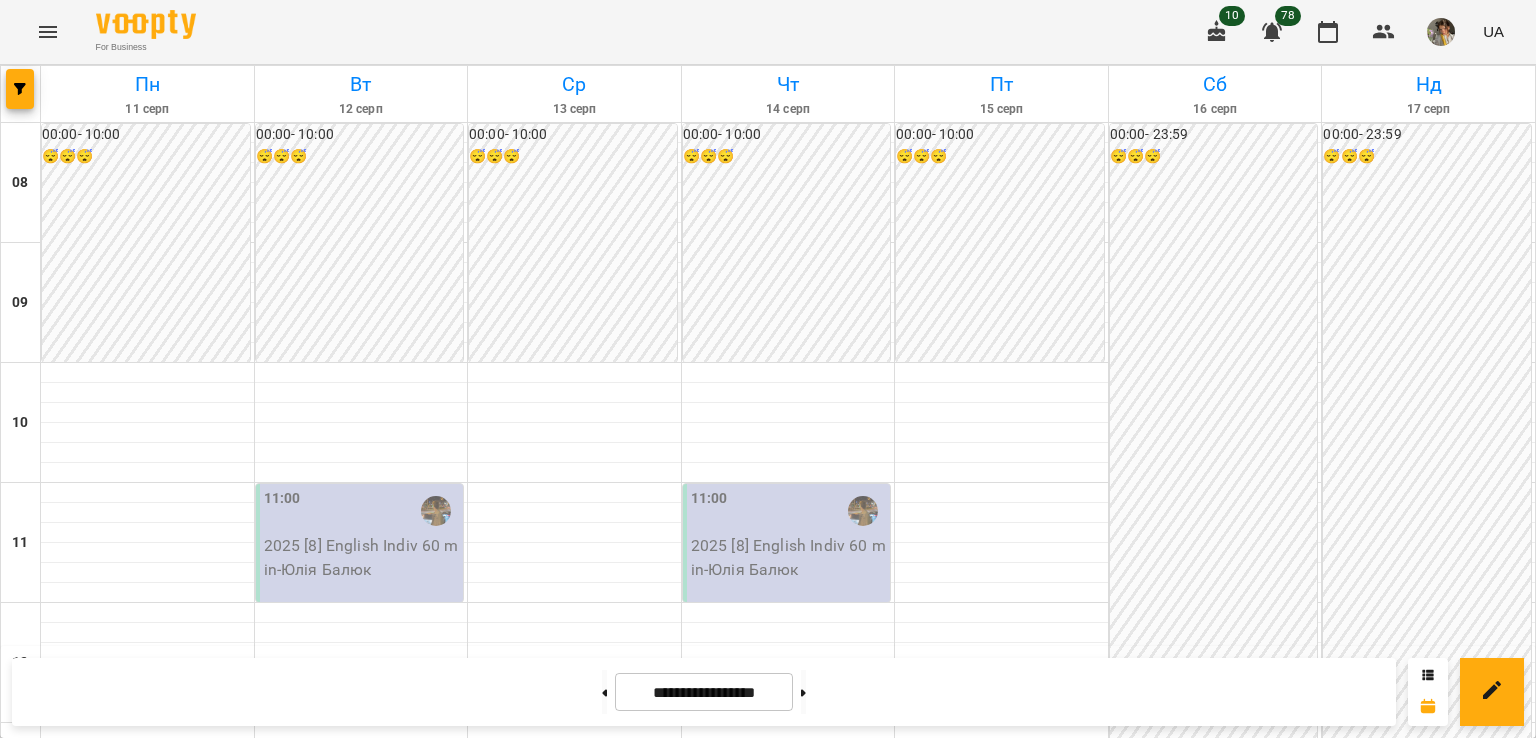 scroll, scrollTop: 1044, scrollLeft: 0, axis: vertical 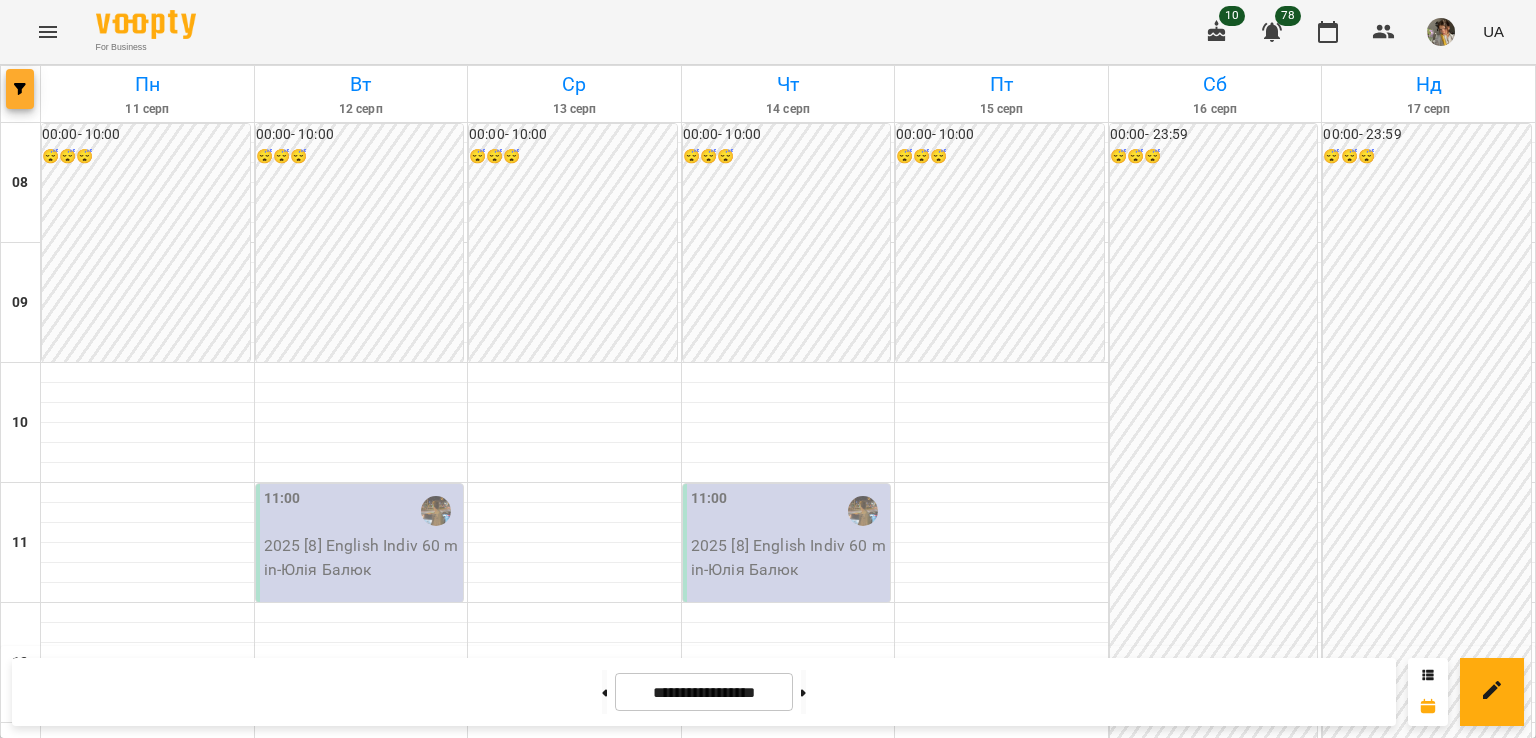 click 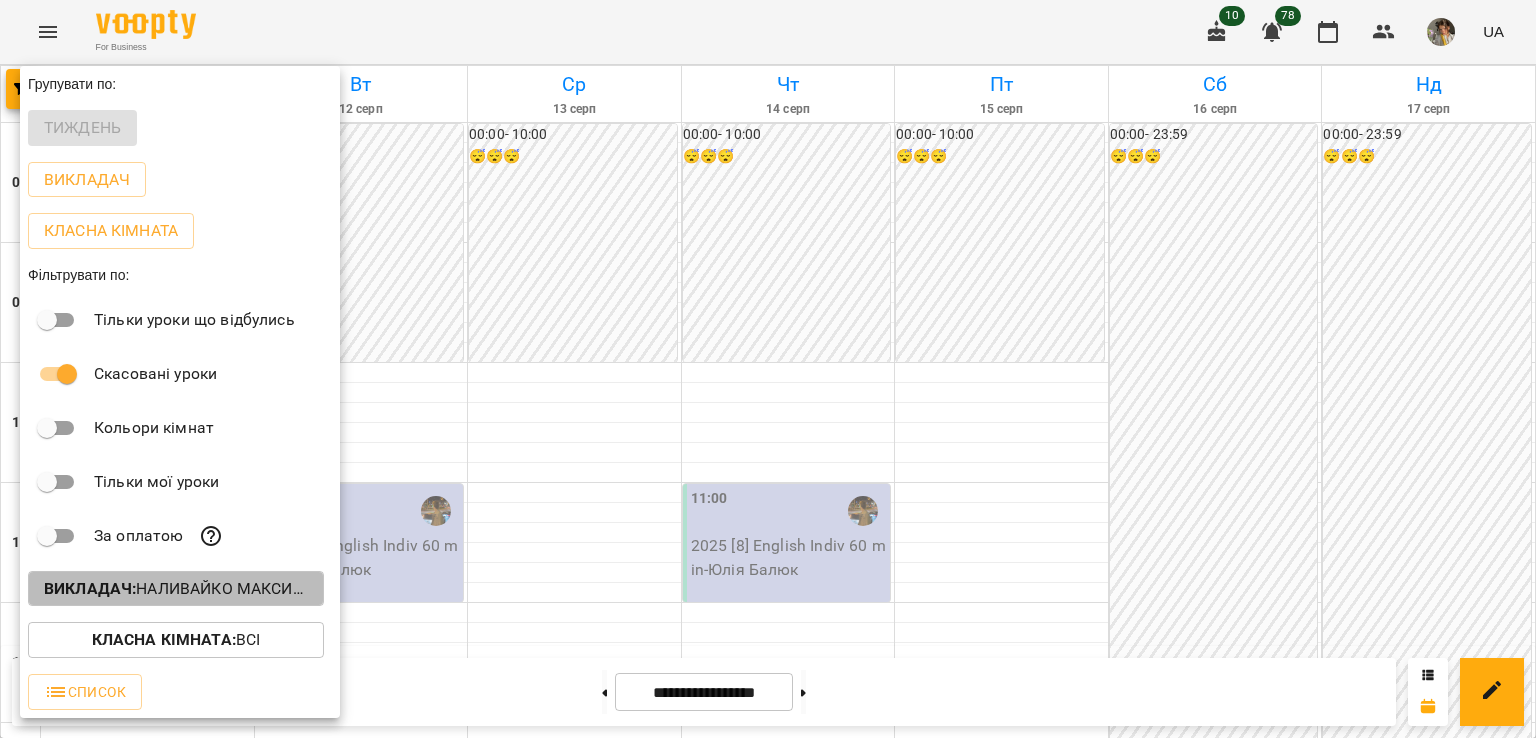 click on "Викладач :  Наливайко Максим (а)" at bounding box center (176, 589) 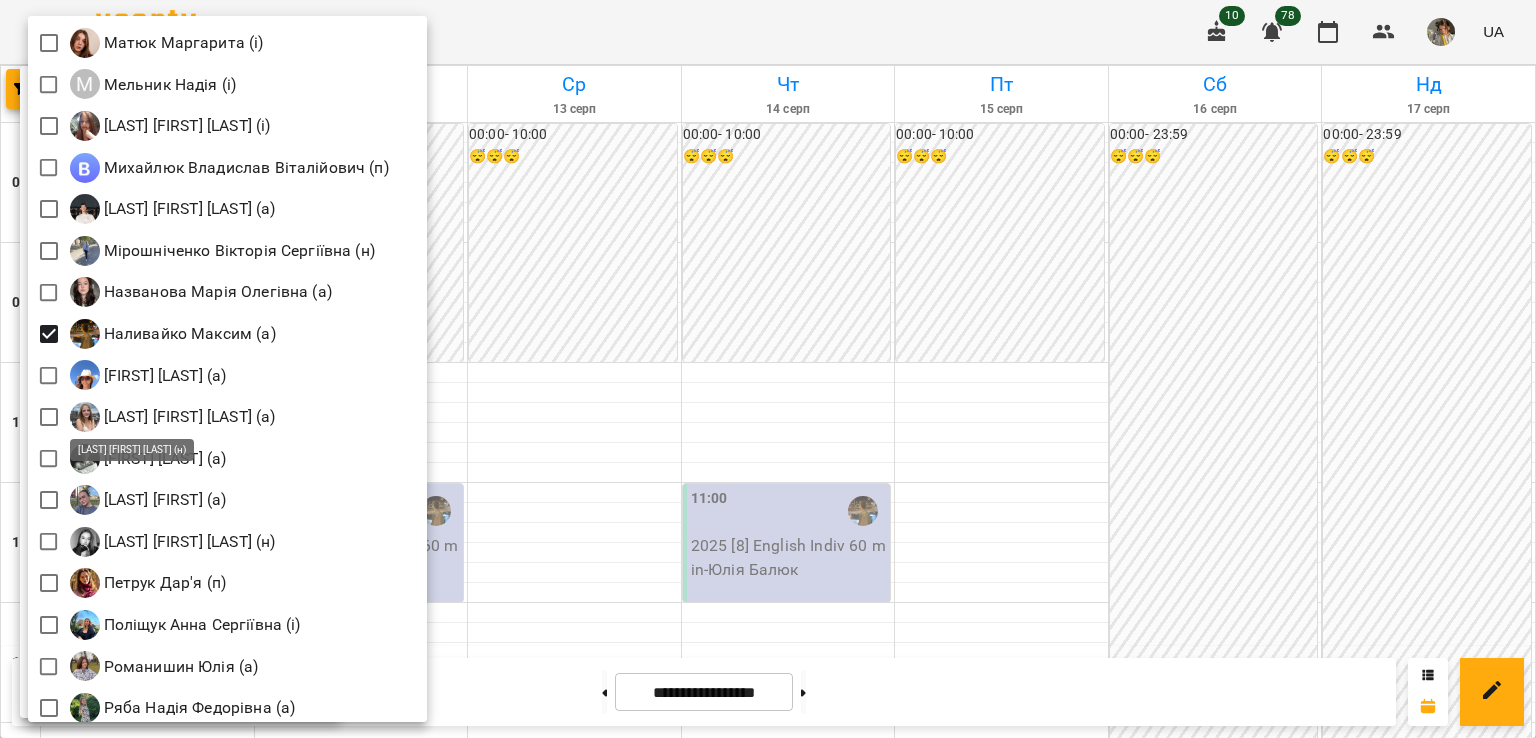 scroll, scrollTop: 2166, scrollLeft: 0, axis: vertical 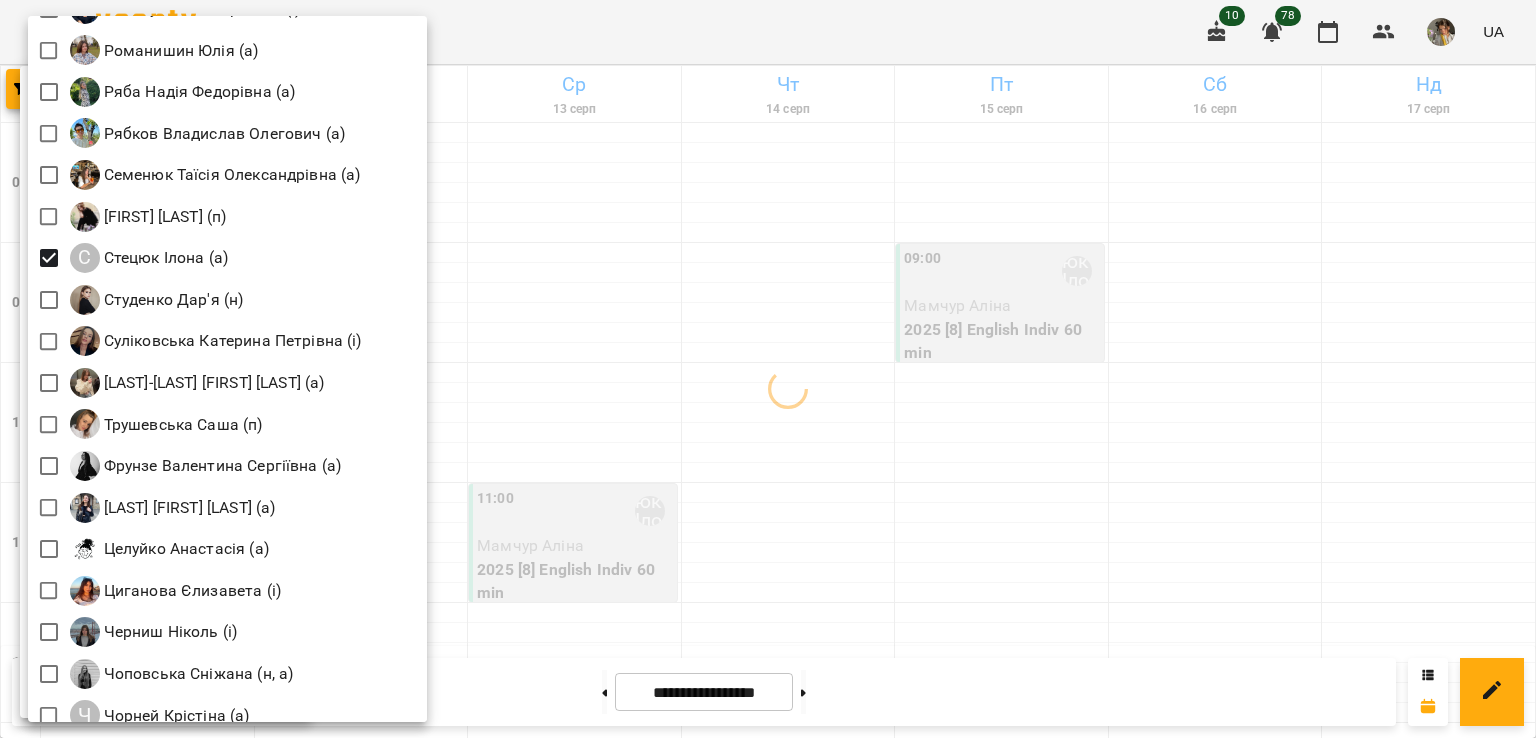 click at bounding box center [768, 369] 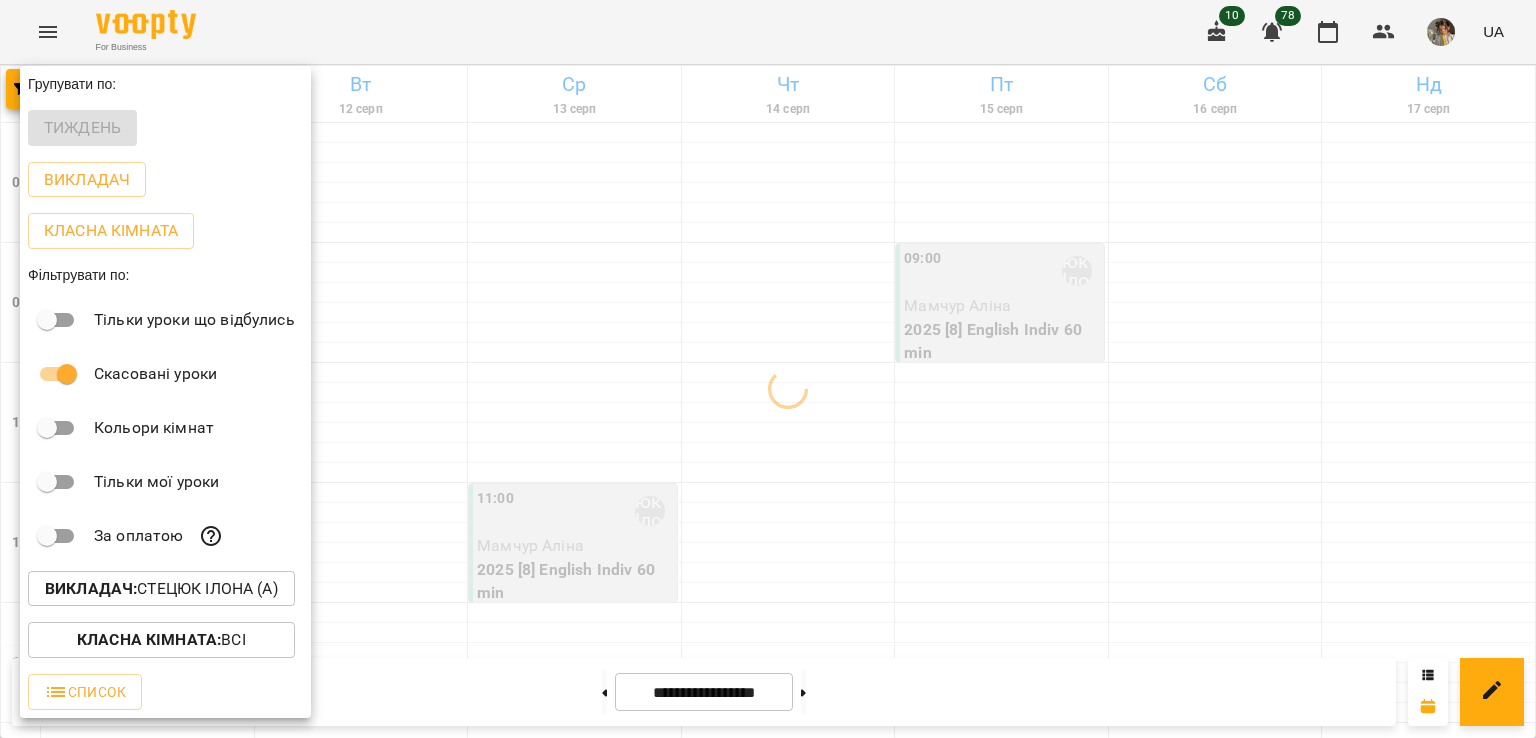 click on "Всі   Івашура Анна Вікторівна (і)     Ілля Закіров (і)     Андріана Пелипчак (п)     Бабійчук Володимир Дмитрович (п)     Баргель Олег Романович (а)     Бень Дар'я Олегівна (а, п)     Берковець Дарина Володимирівна (н)     Биба Марія Олексіївна (і)   Б   Богуш Альбіна   Б   Бондаренко Катерина Сергіївна (н)     Брежнєва Катерина Ігорівна (а)     Біла Євгенія Олександрівна (а)     Білокур Катерина (а)     Білоскурська Олександра Романівна (а)     Ваганова Юлія (і)     Вербова Єлизавета Сергіївна (а)   В   Войтенко Богдан (а)     Вікторія Корнейко (а)     Гайдукевич Анна (і)" at bounding box center [768, 369] 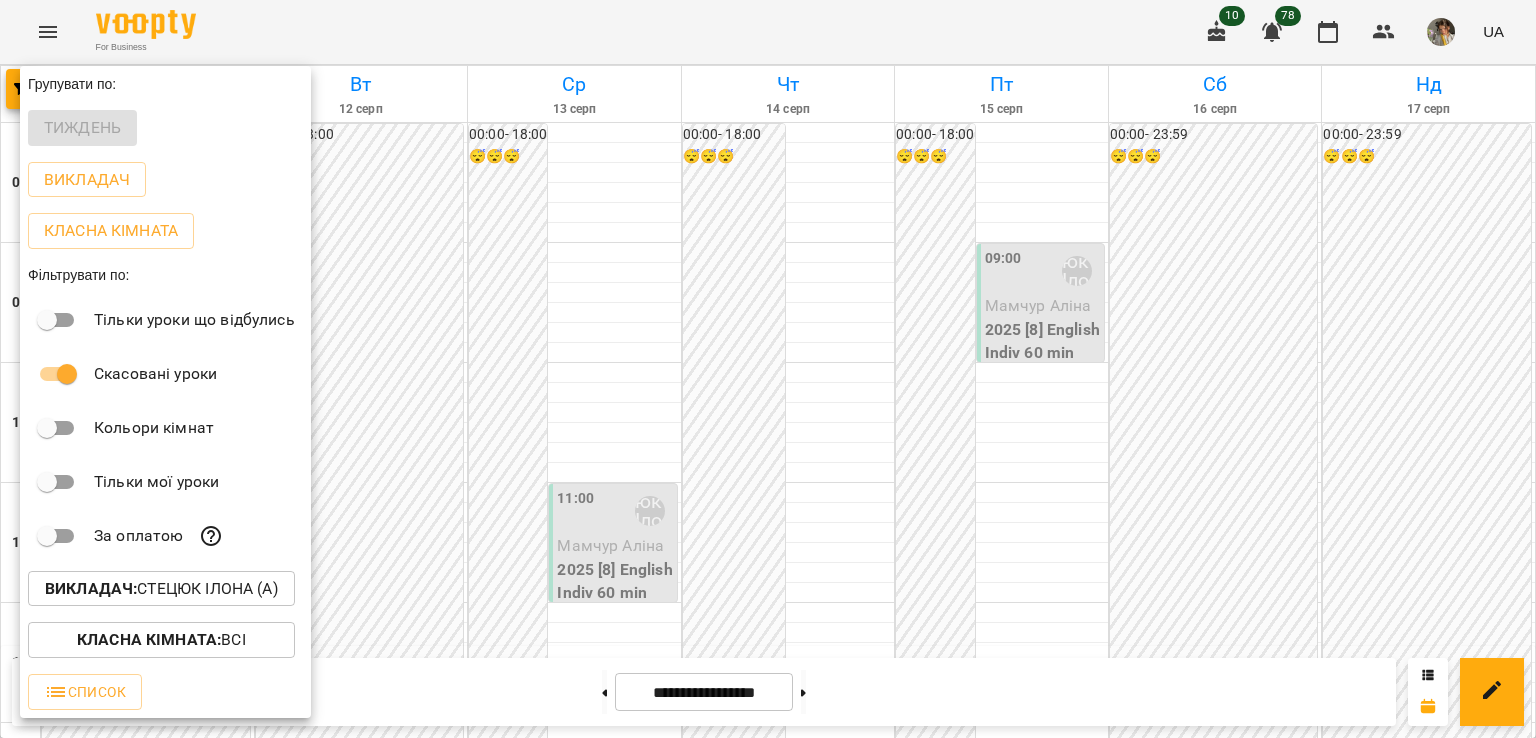 click at bounding box center (768, 369) 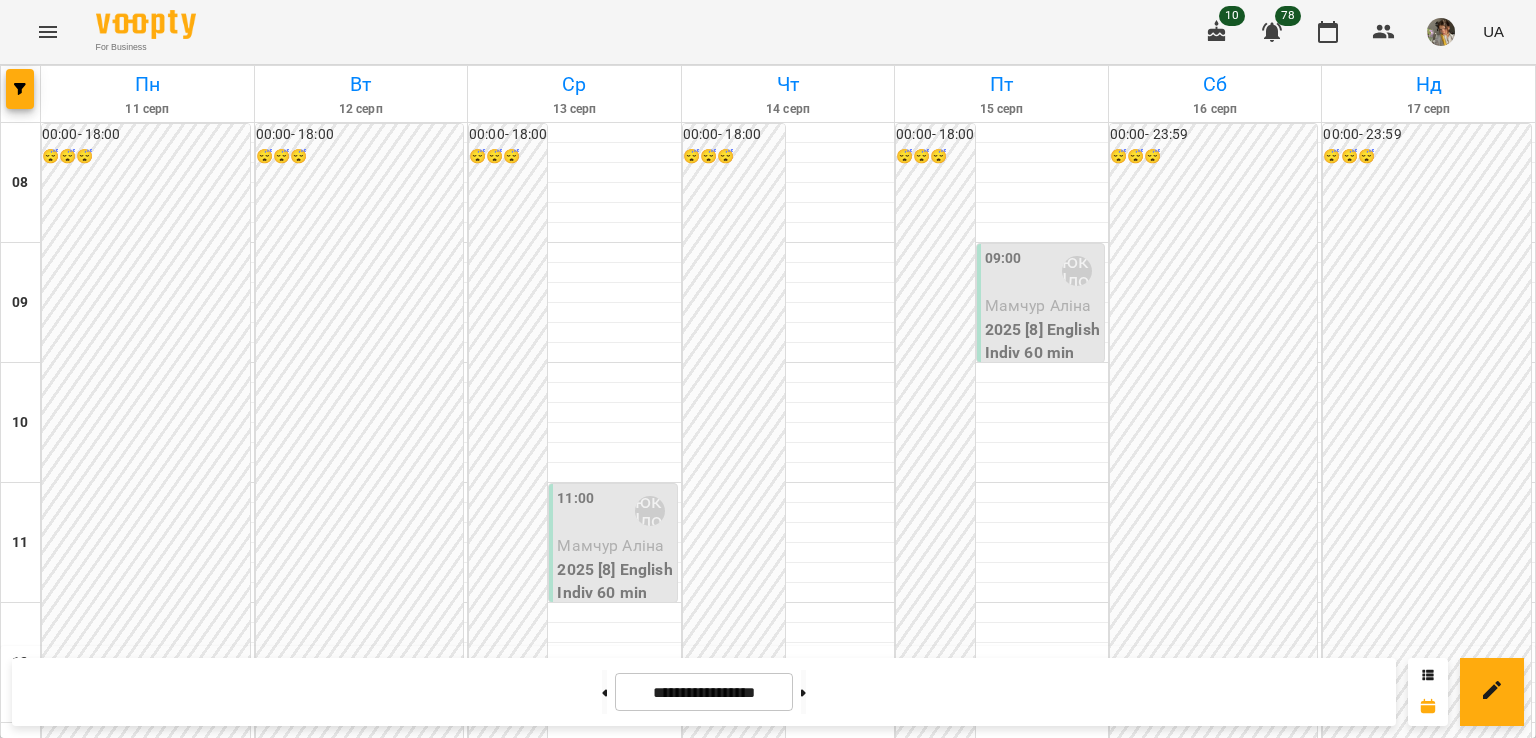 click 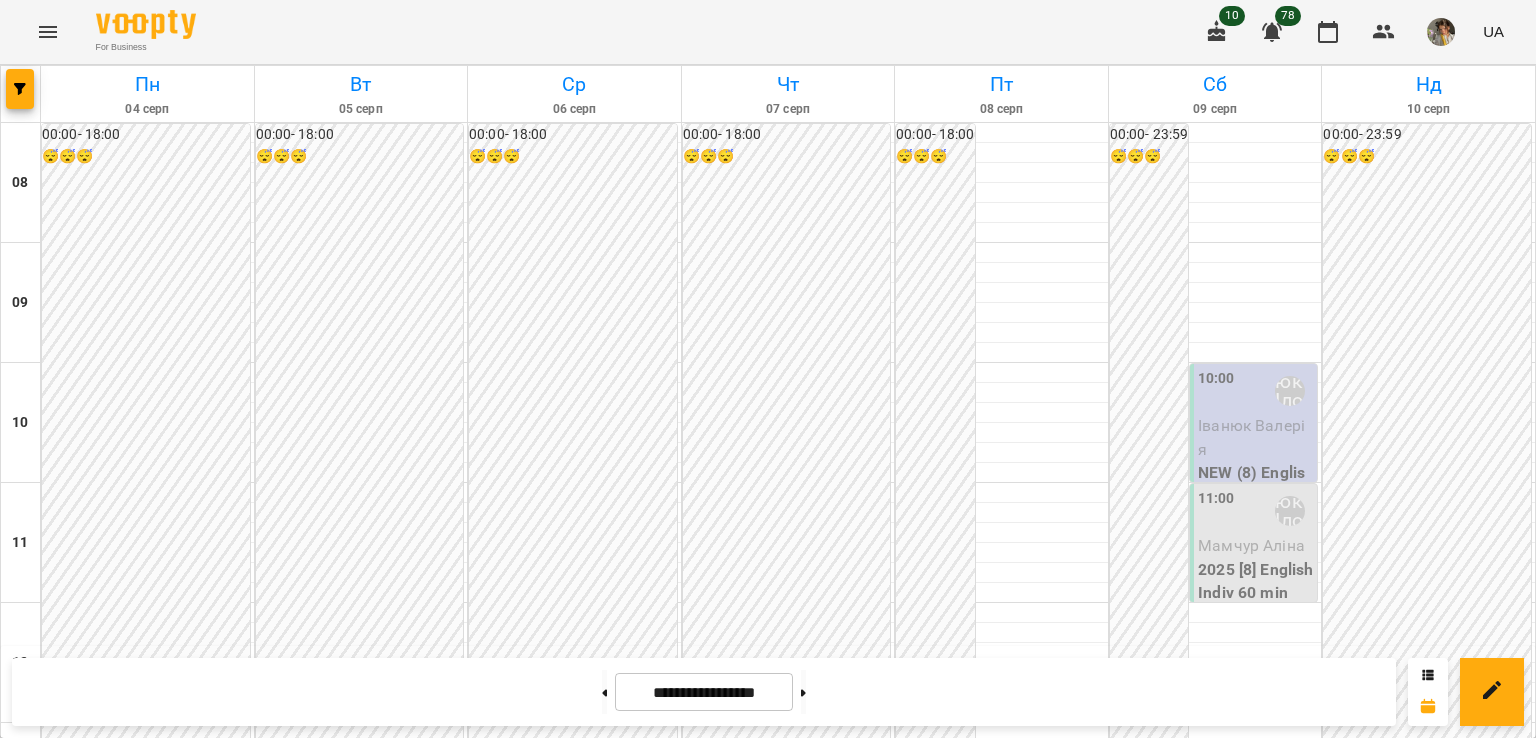 scroll, scrollTop: 1179, scrollLeft: 0, axis: vertical 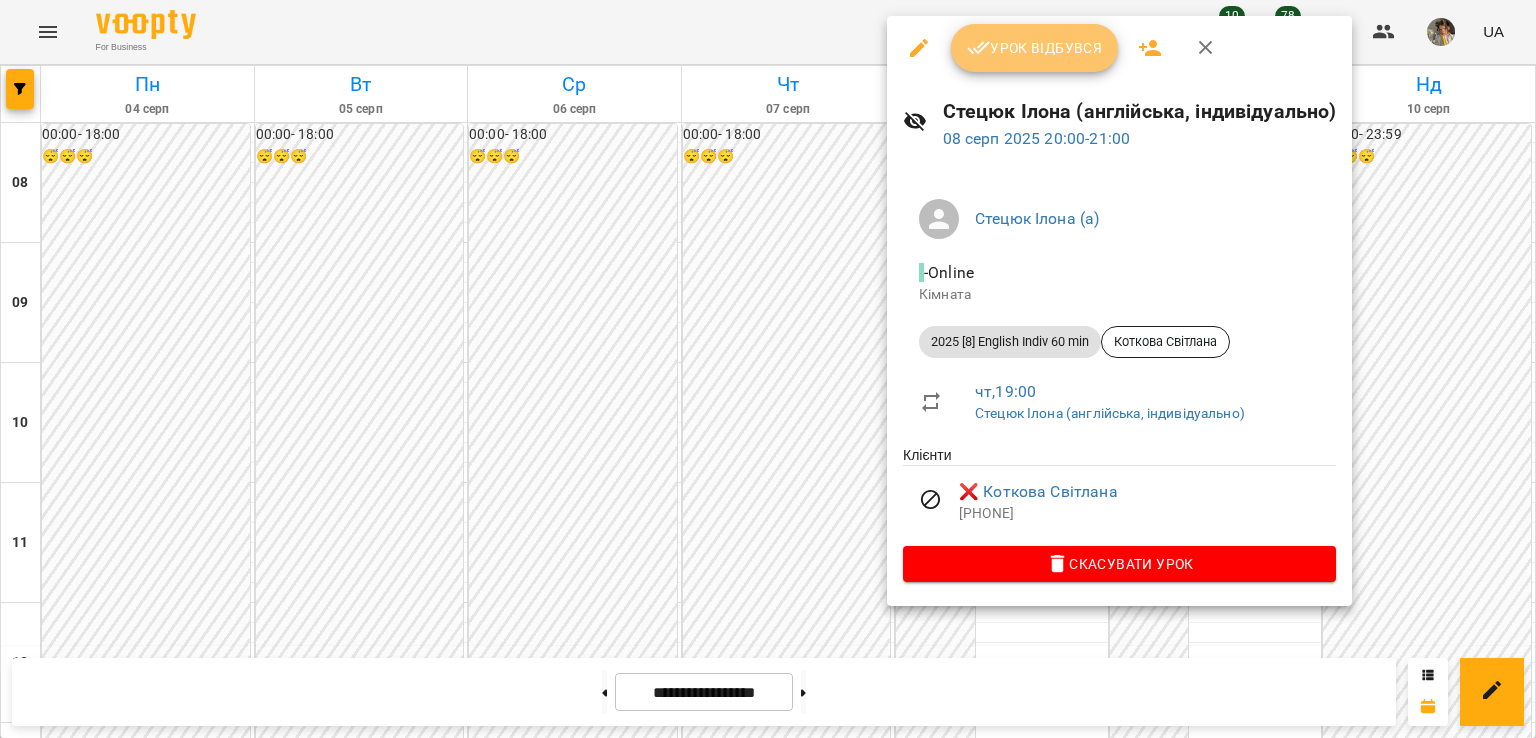 click on "Урок відбувся" at bounding box center (1035, 48) 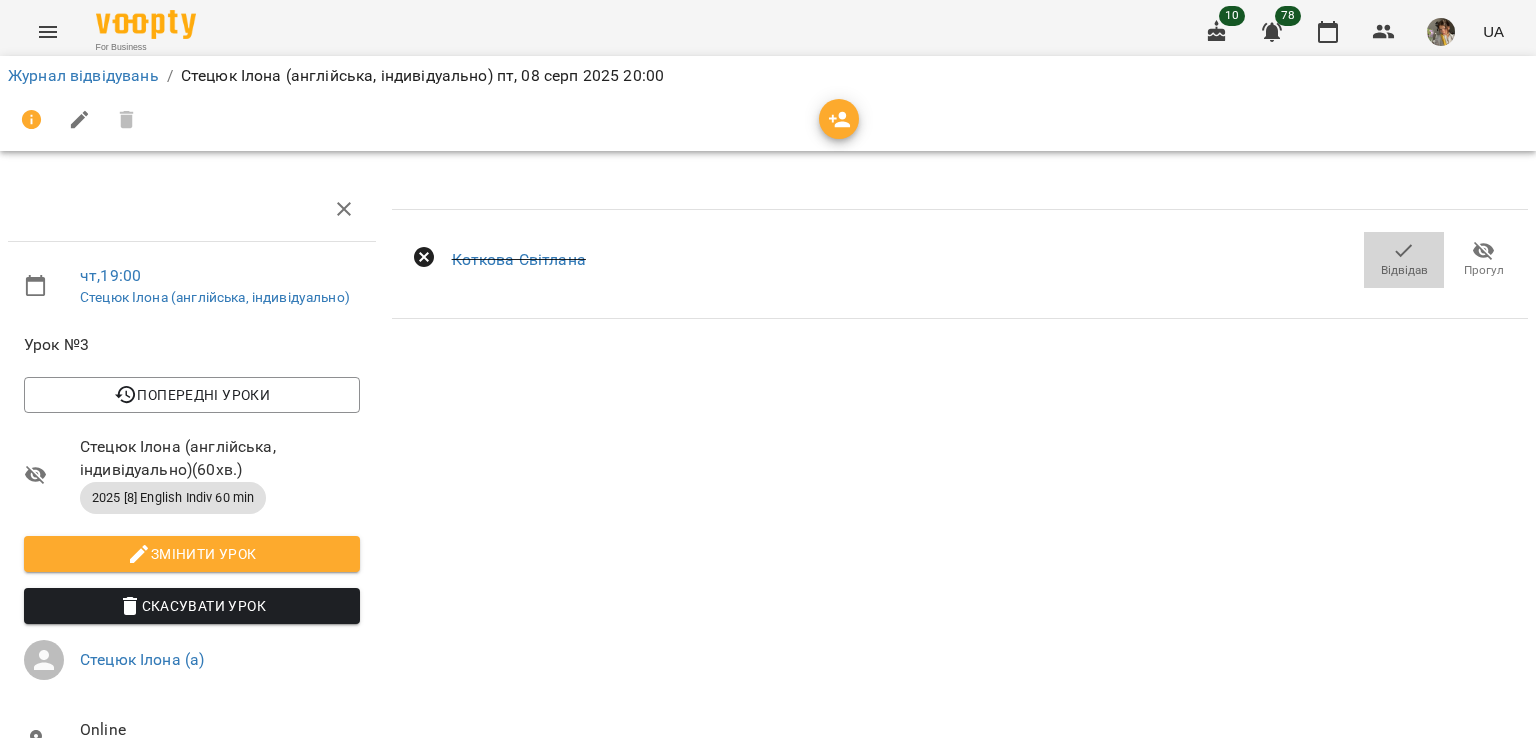 click 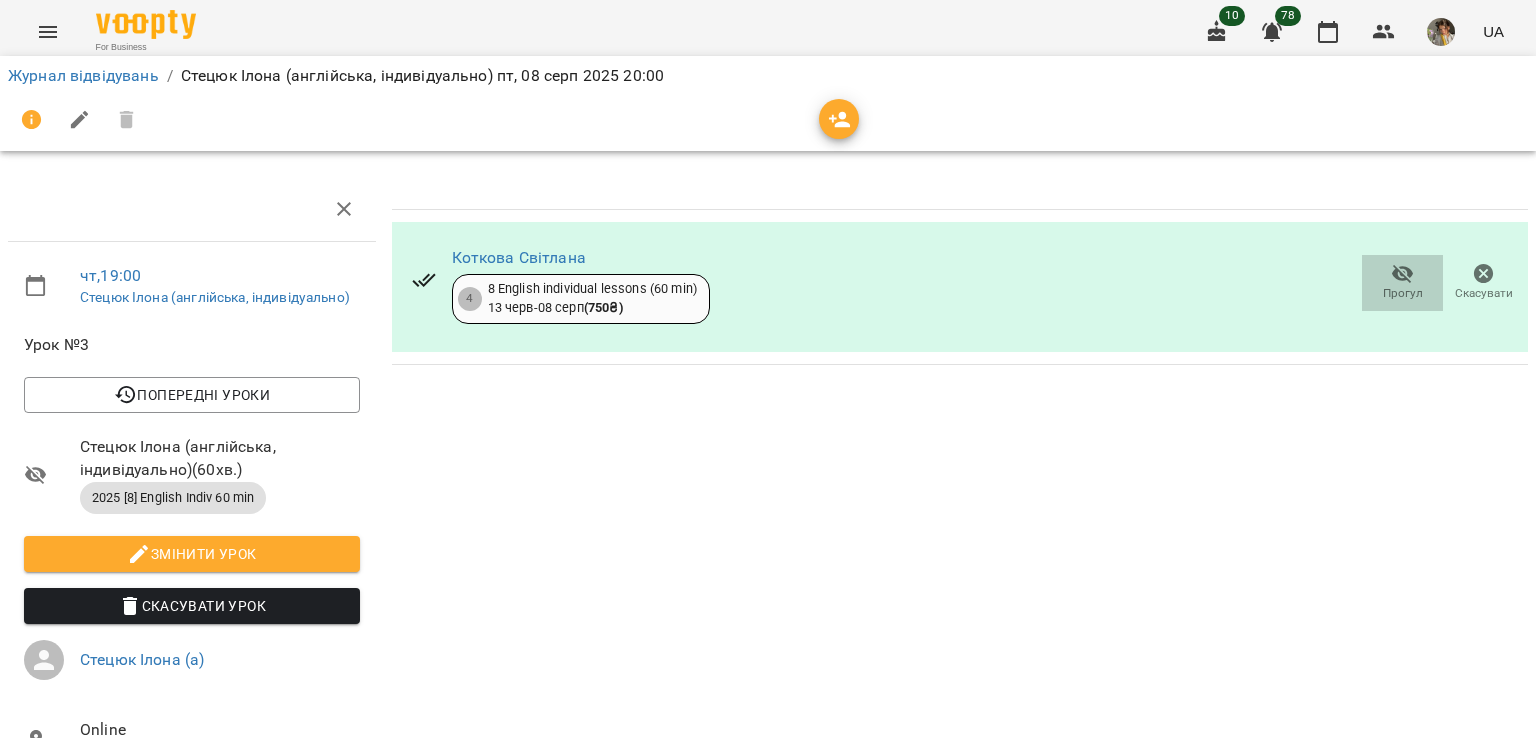 click 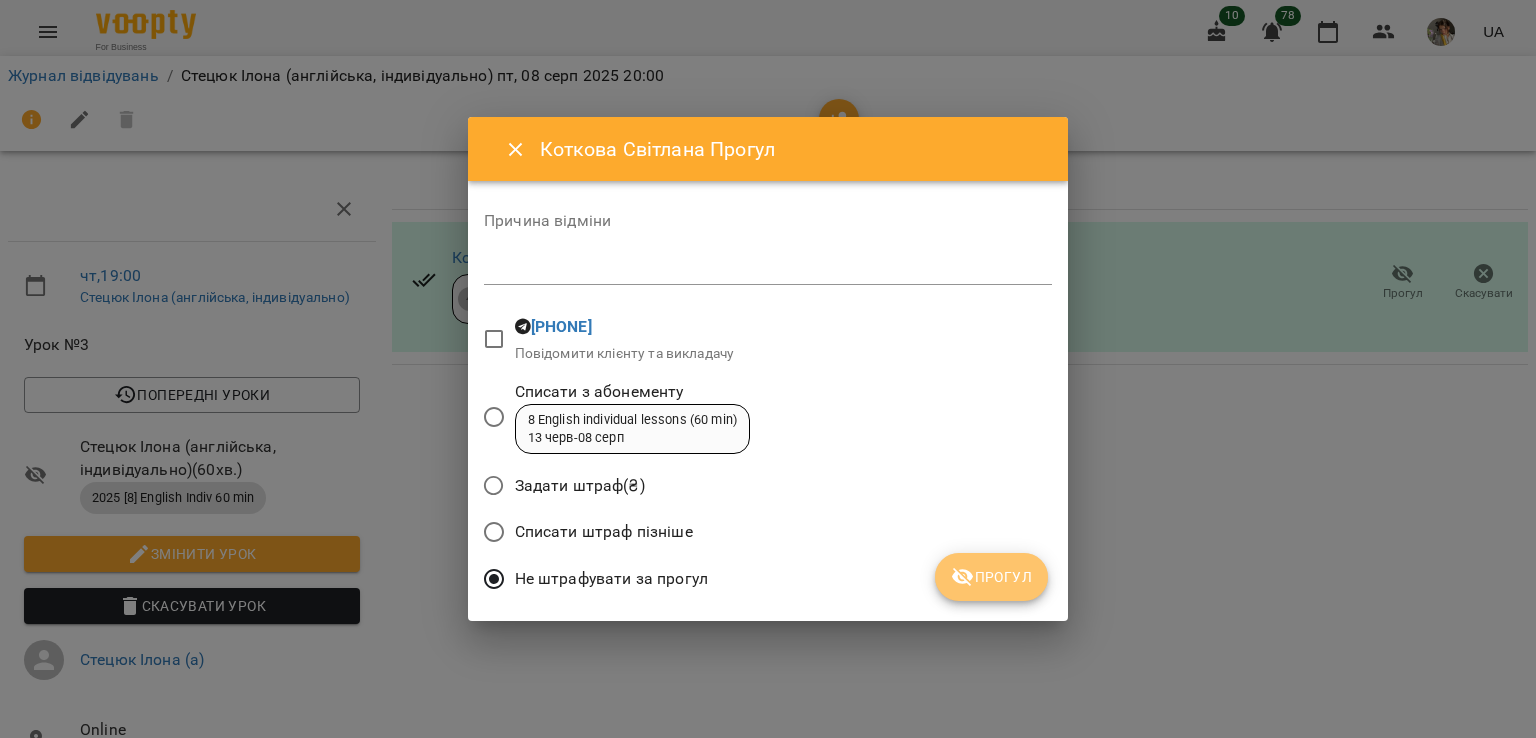 click on "Прогул" at bounding box center [991, 577] 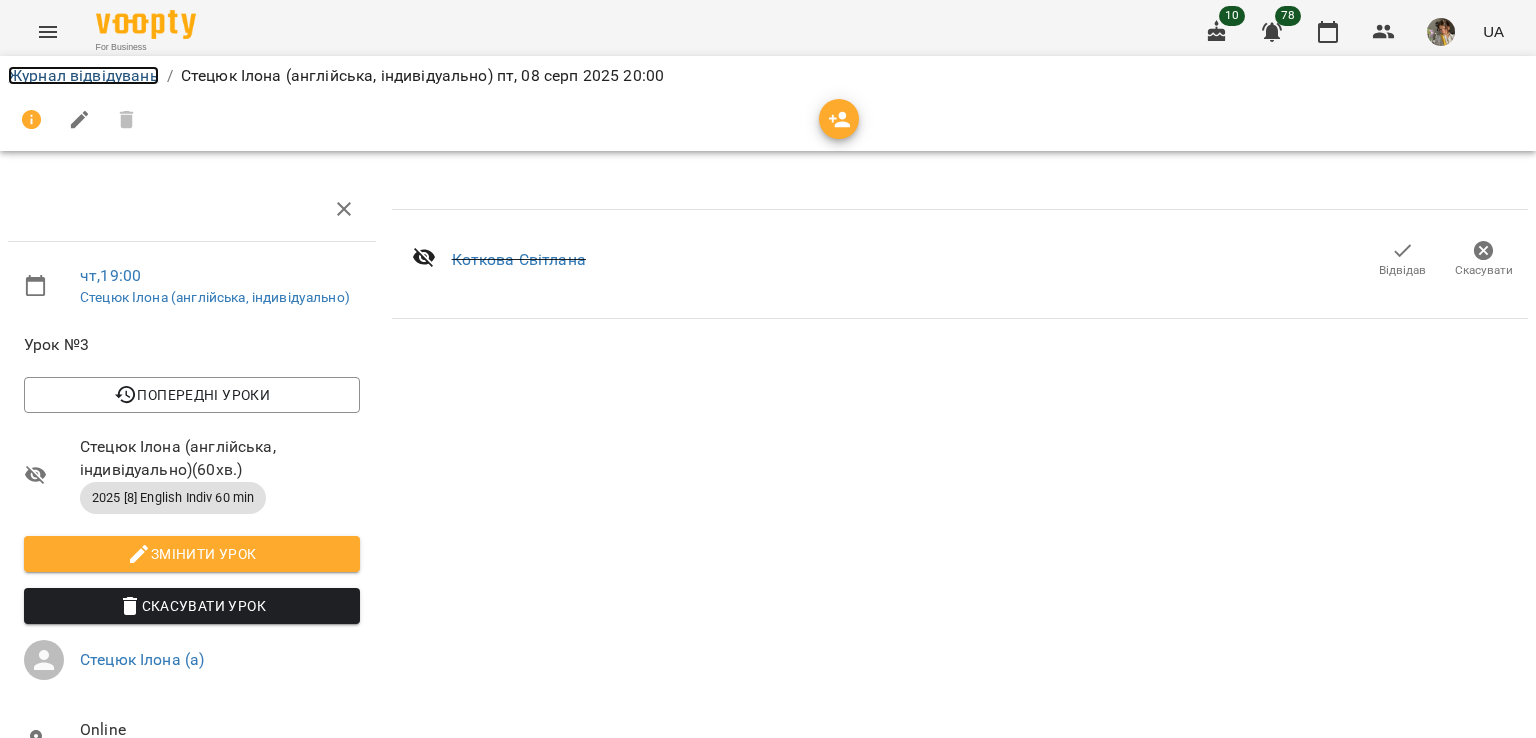 click on "Журнал відвідувань" at bounding box center [83, 75] 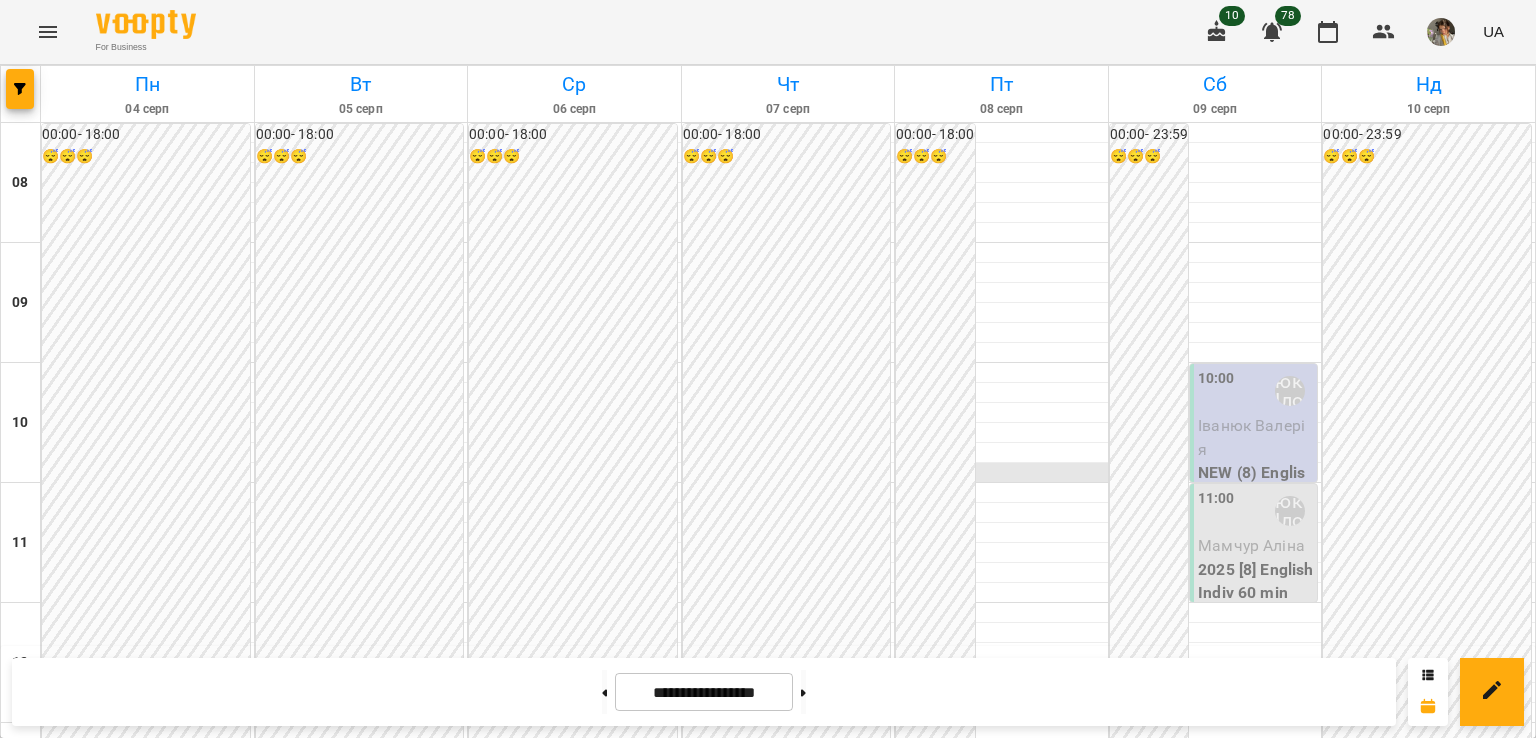 scroll, scrollTop: 1183, scrollLeft: 0, axis: vertical 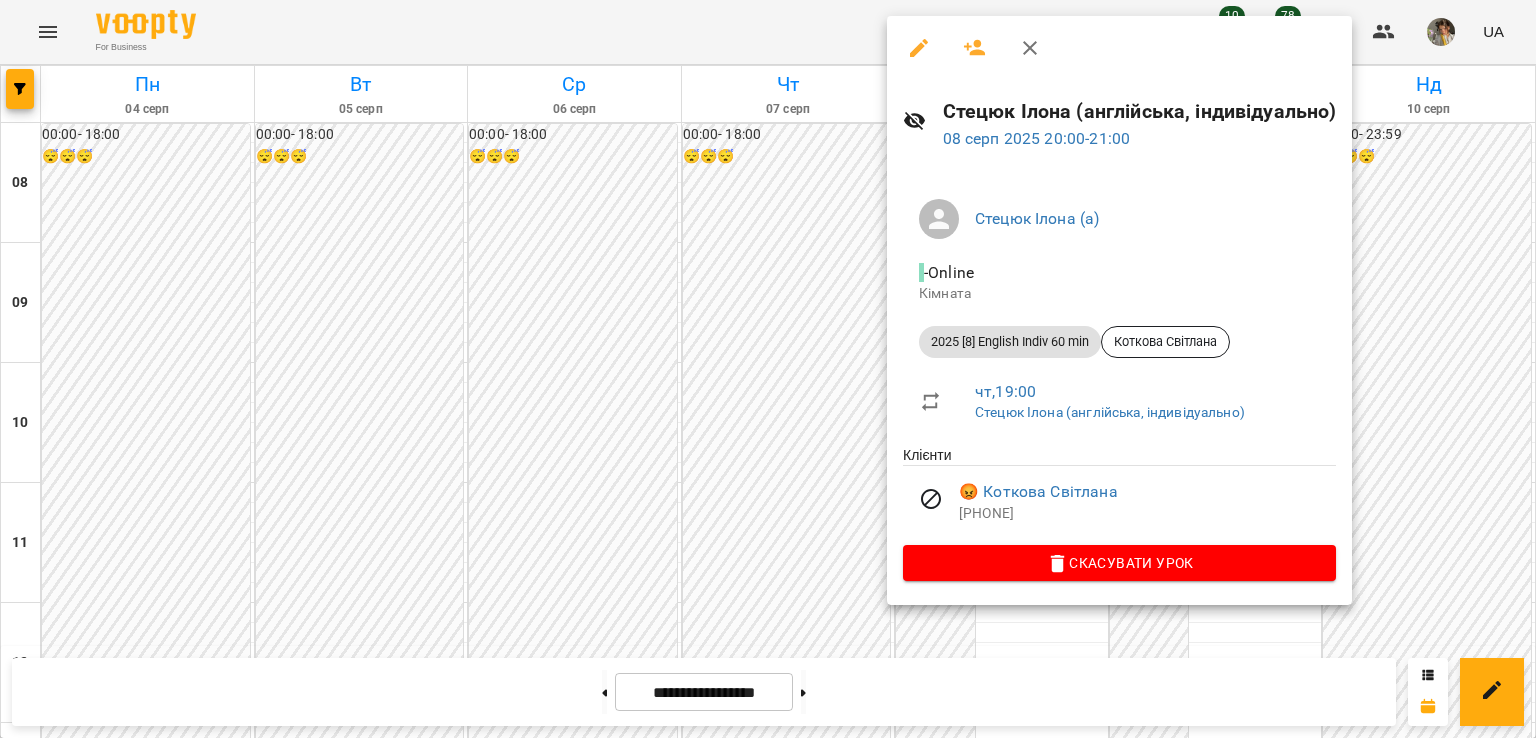 click at bounding box center [768, 369] 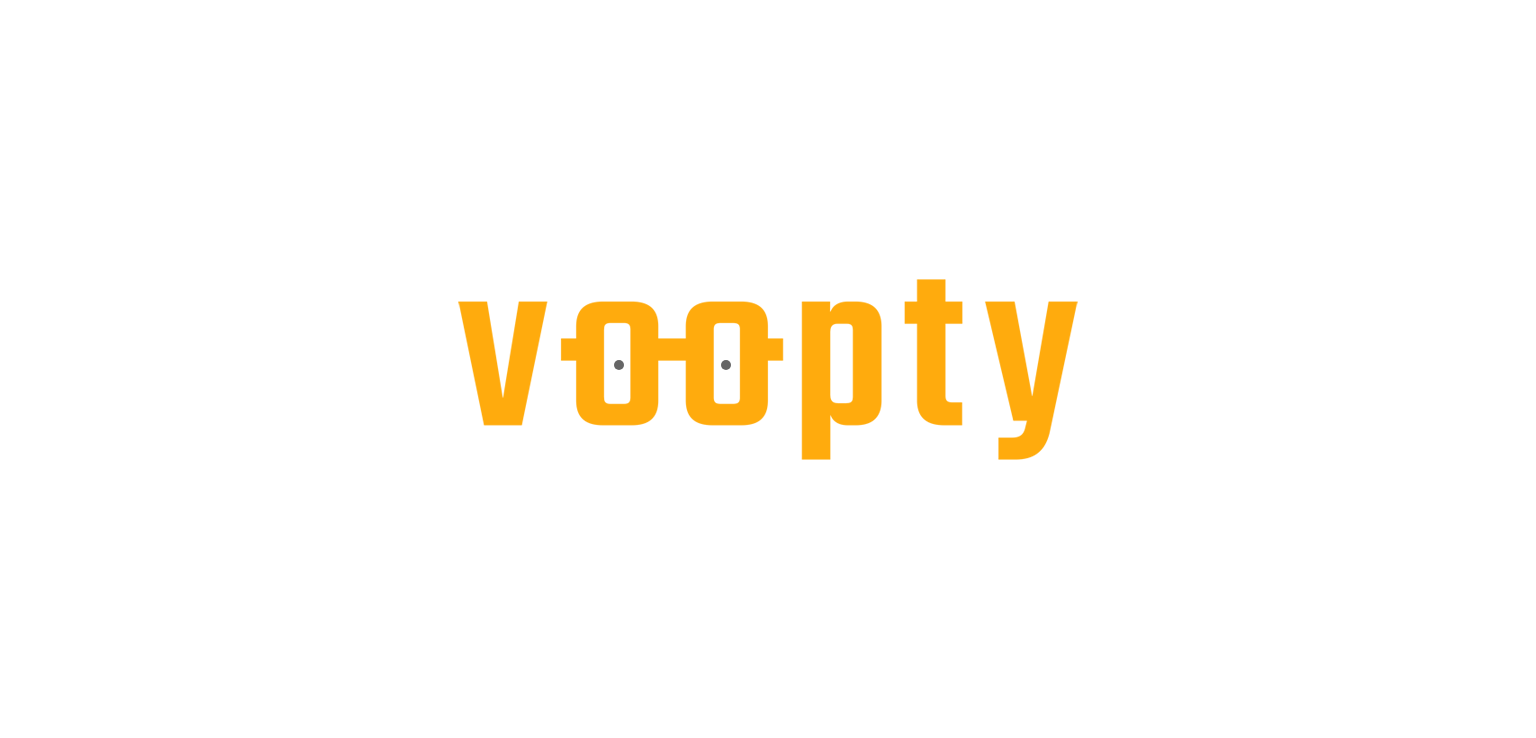 scroll, scrollTop: 0, scrollLeft: 0, axis: both 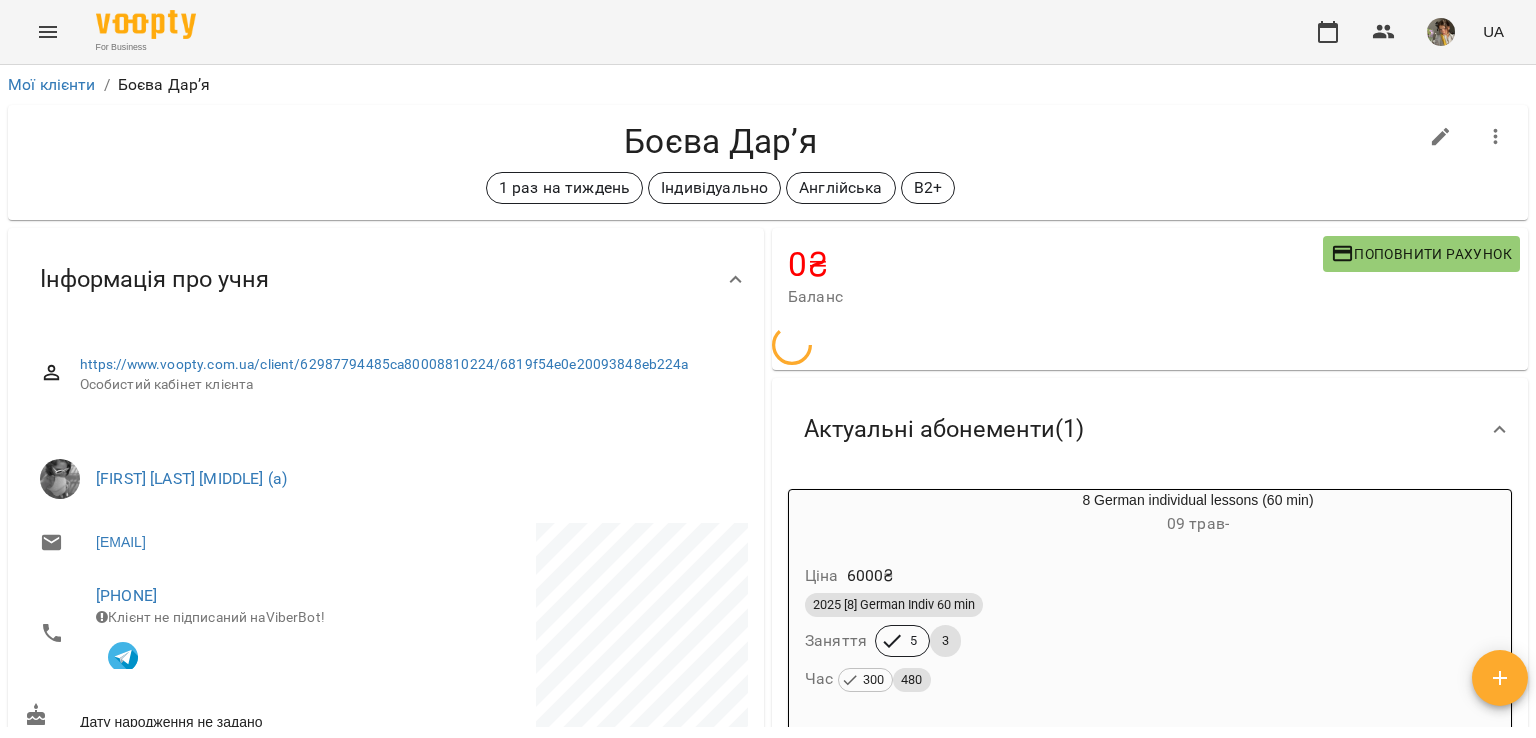 click on "2025 [8] German Indiv 60 min" at bounding box center [1150, 605] 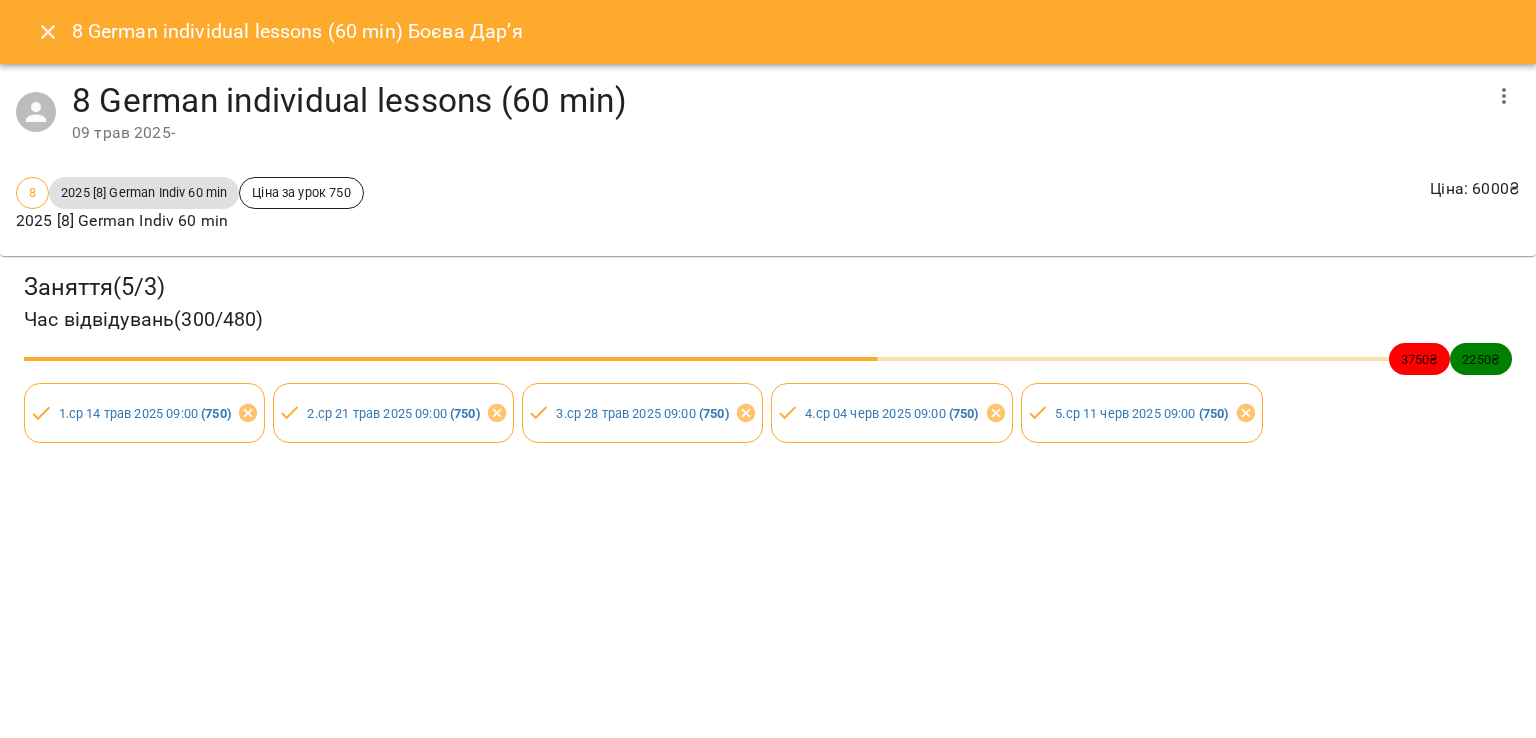 click 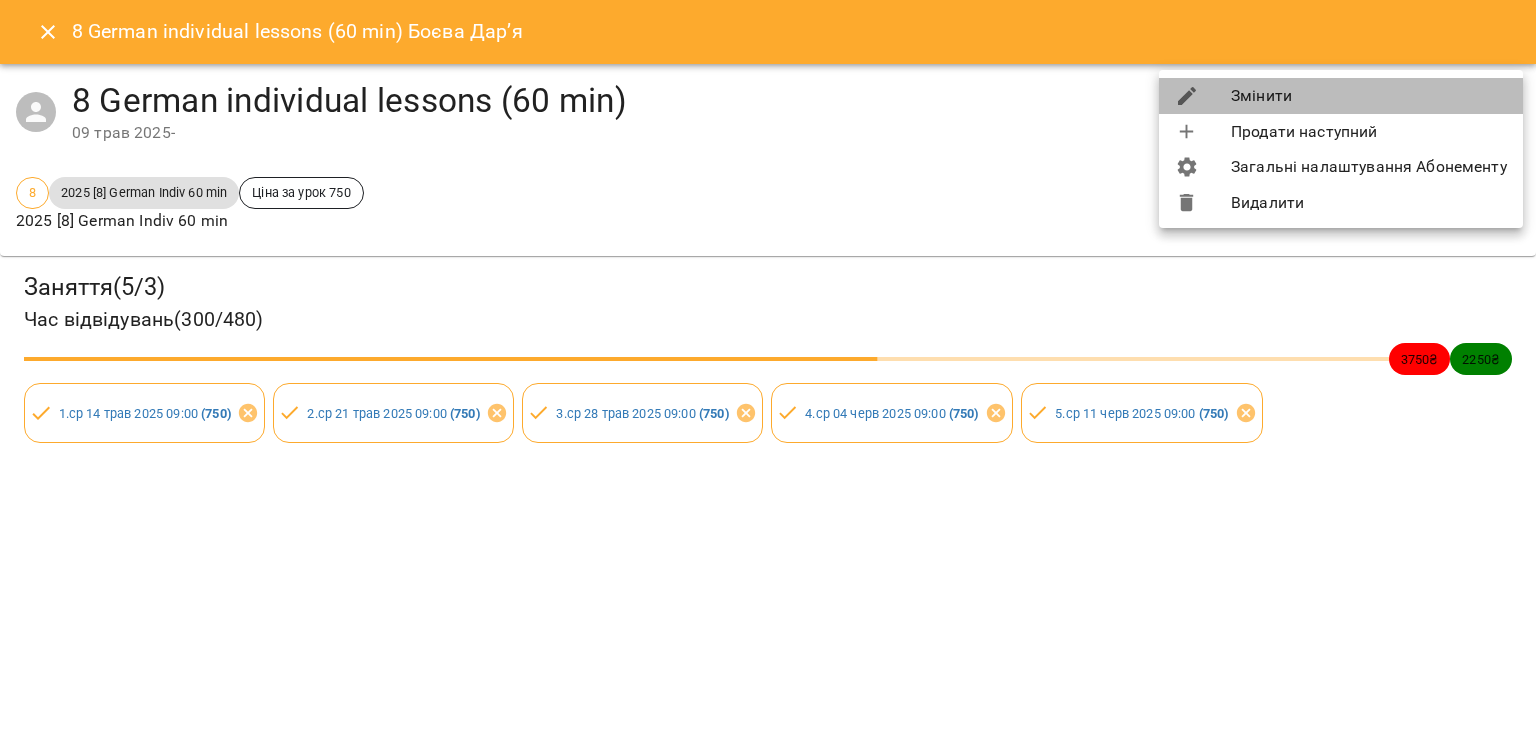 click on "Змінити" at bounding box center [1341, 96] 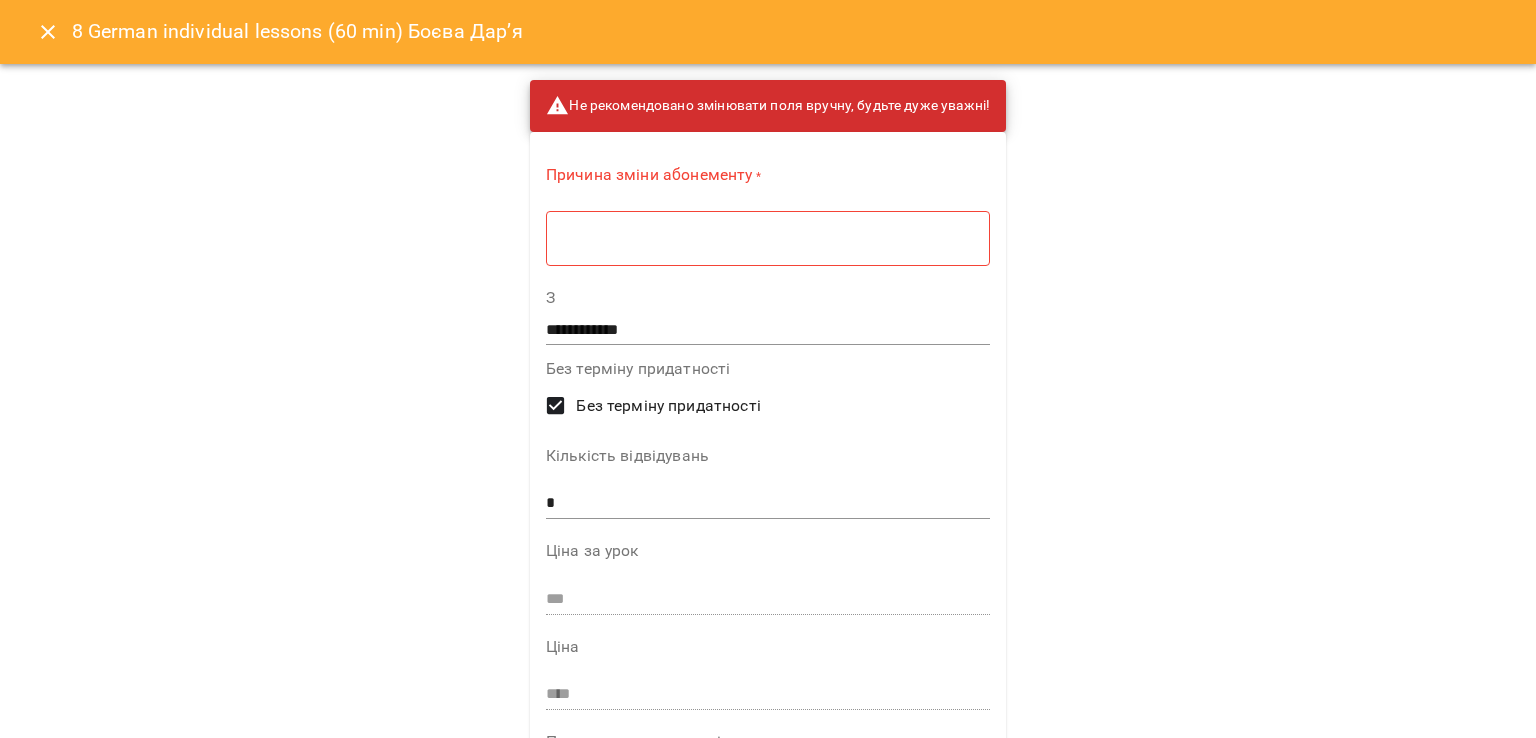 click at bounding box center (768, 238) 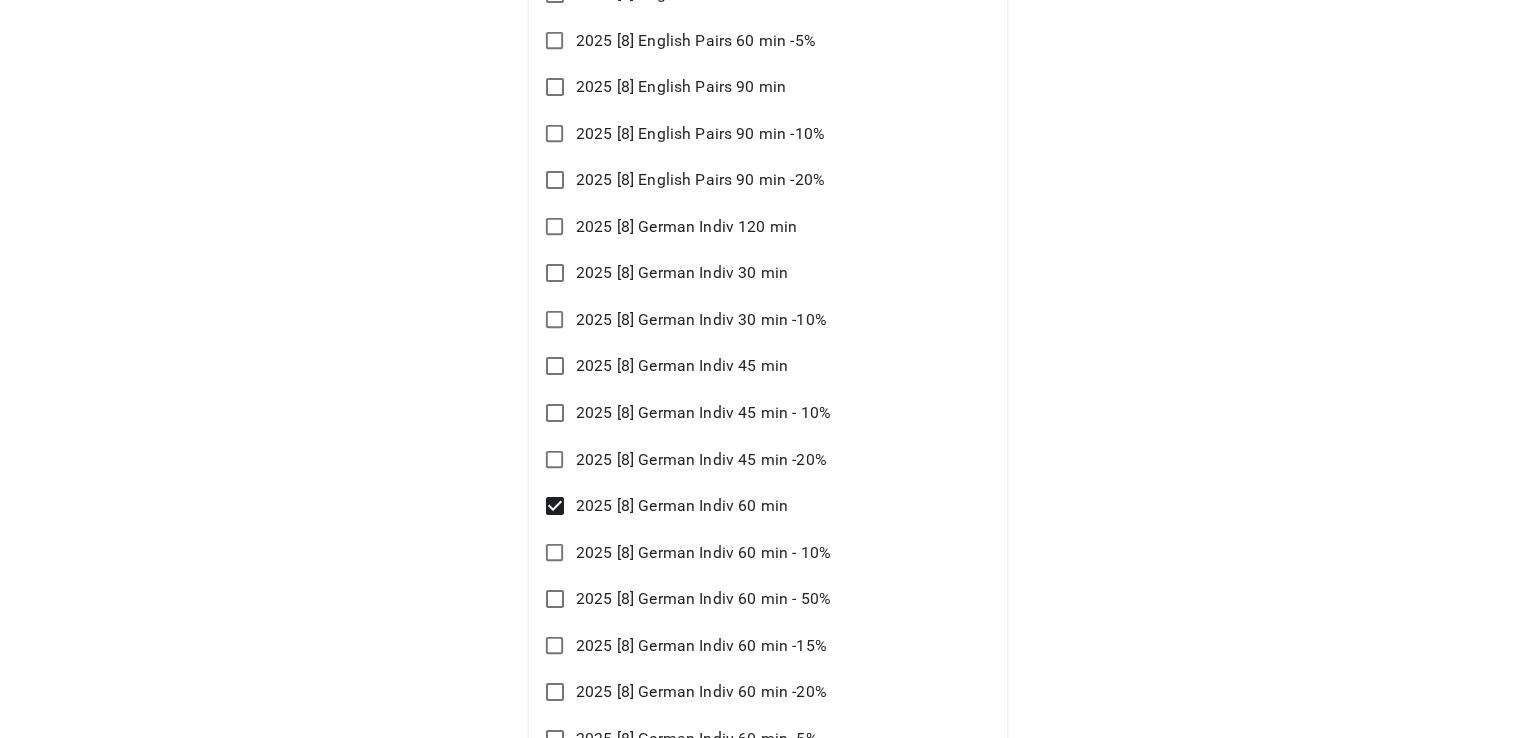 scroll, scrollTop: 5016, scrollLeft: 0, axis: vertical 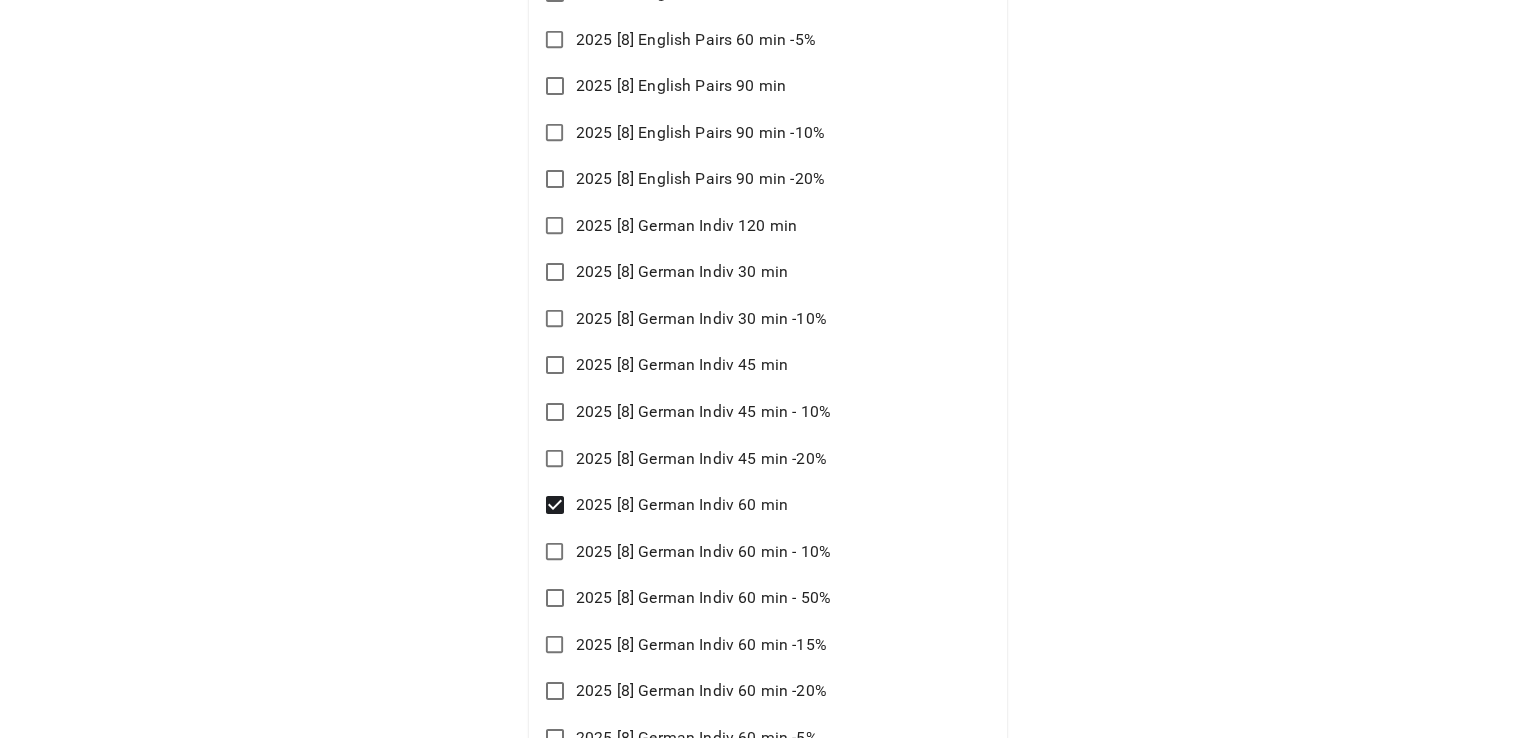 type on "**********" 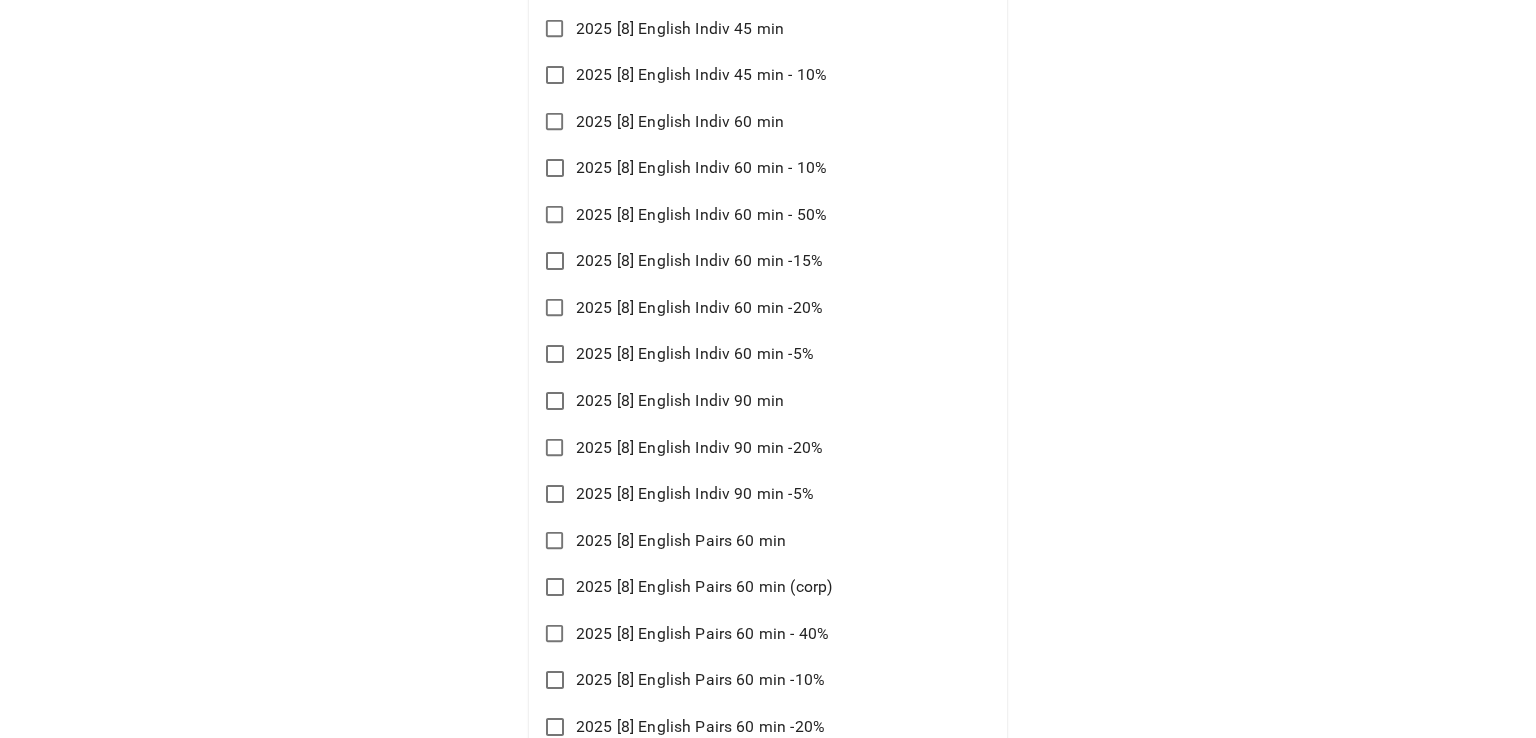 scroll, scrollTop: 4280, scrollLeft: 0, axis: vertical 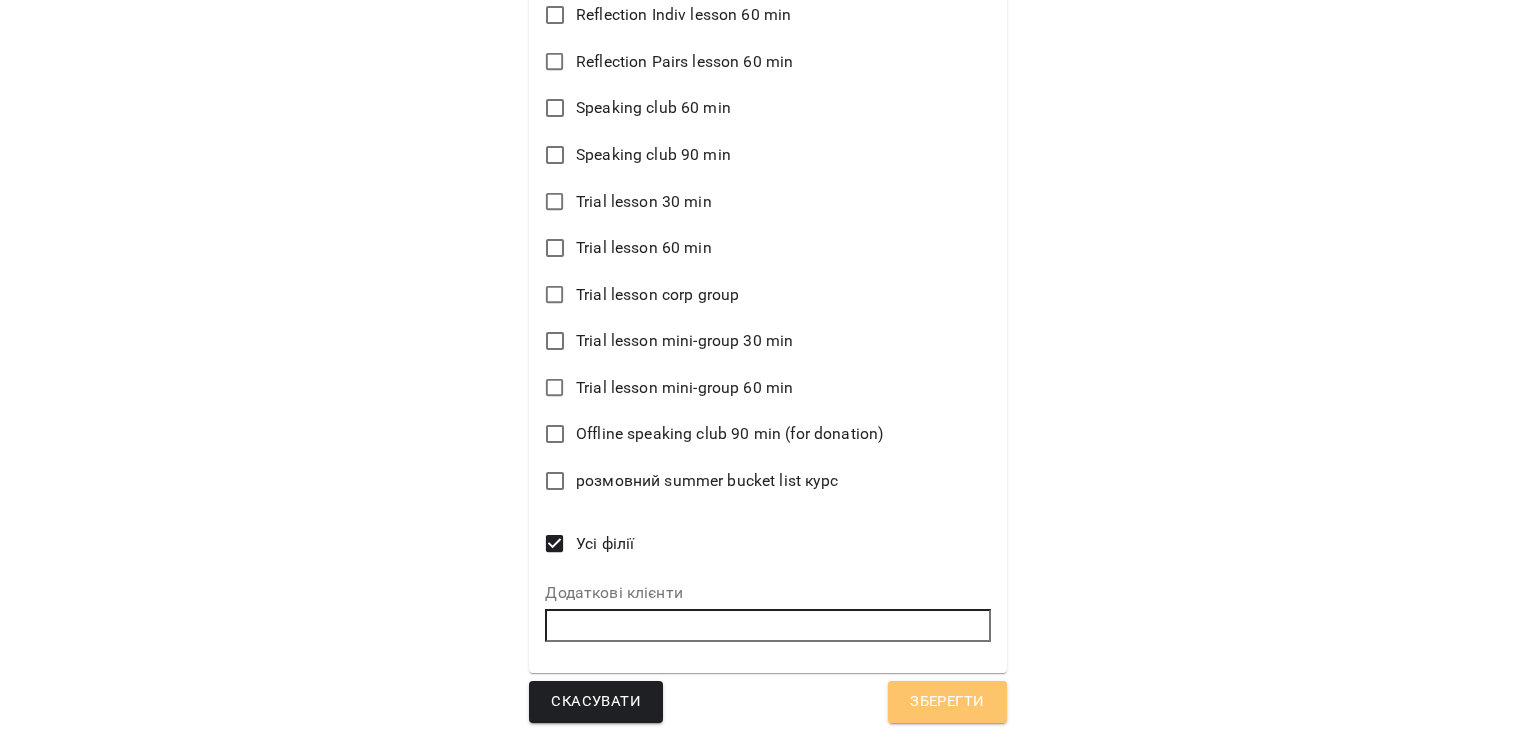 click on "Зберегти" at bounding box center (947, 702) 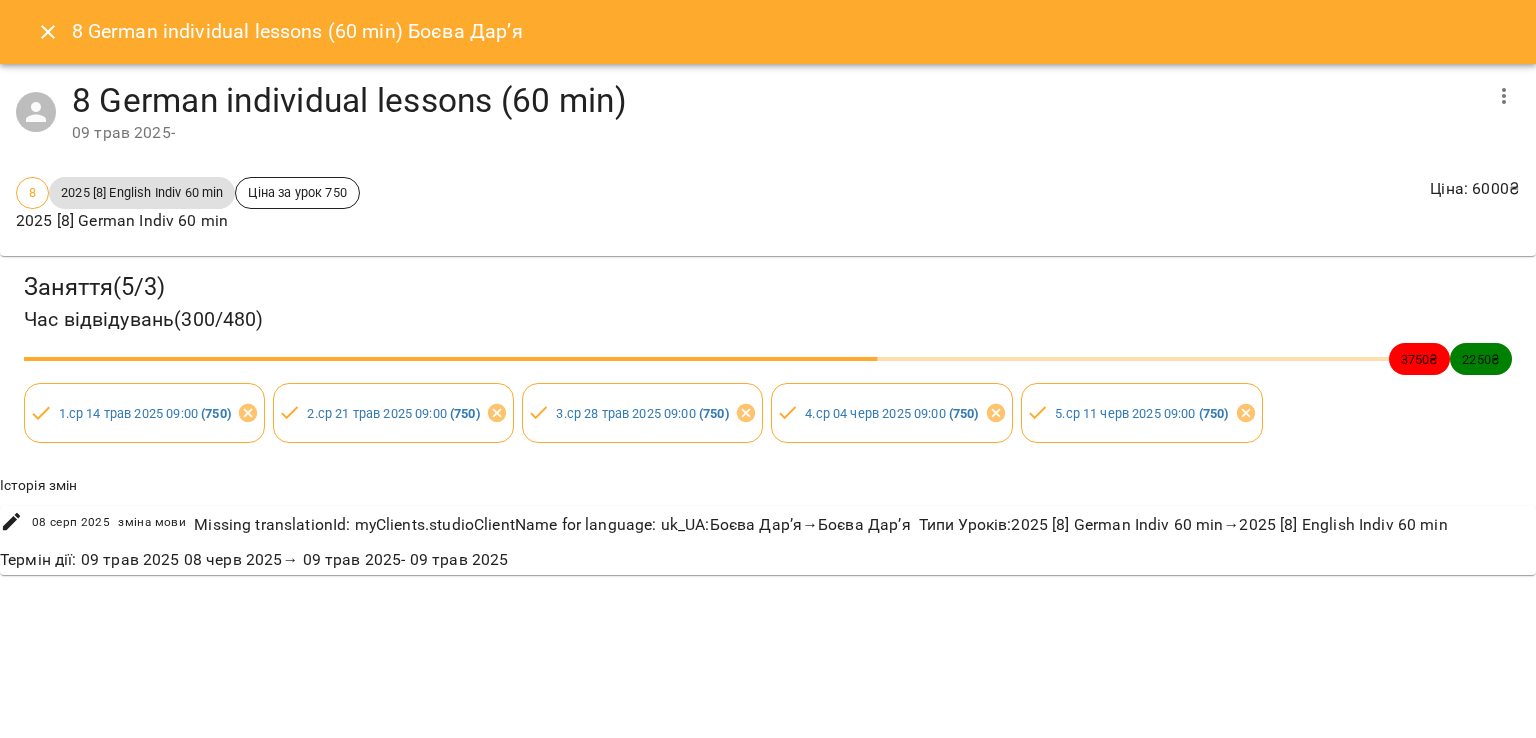 click 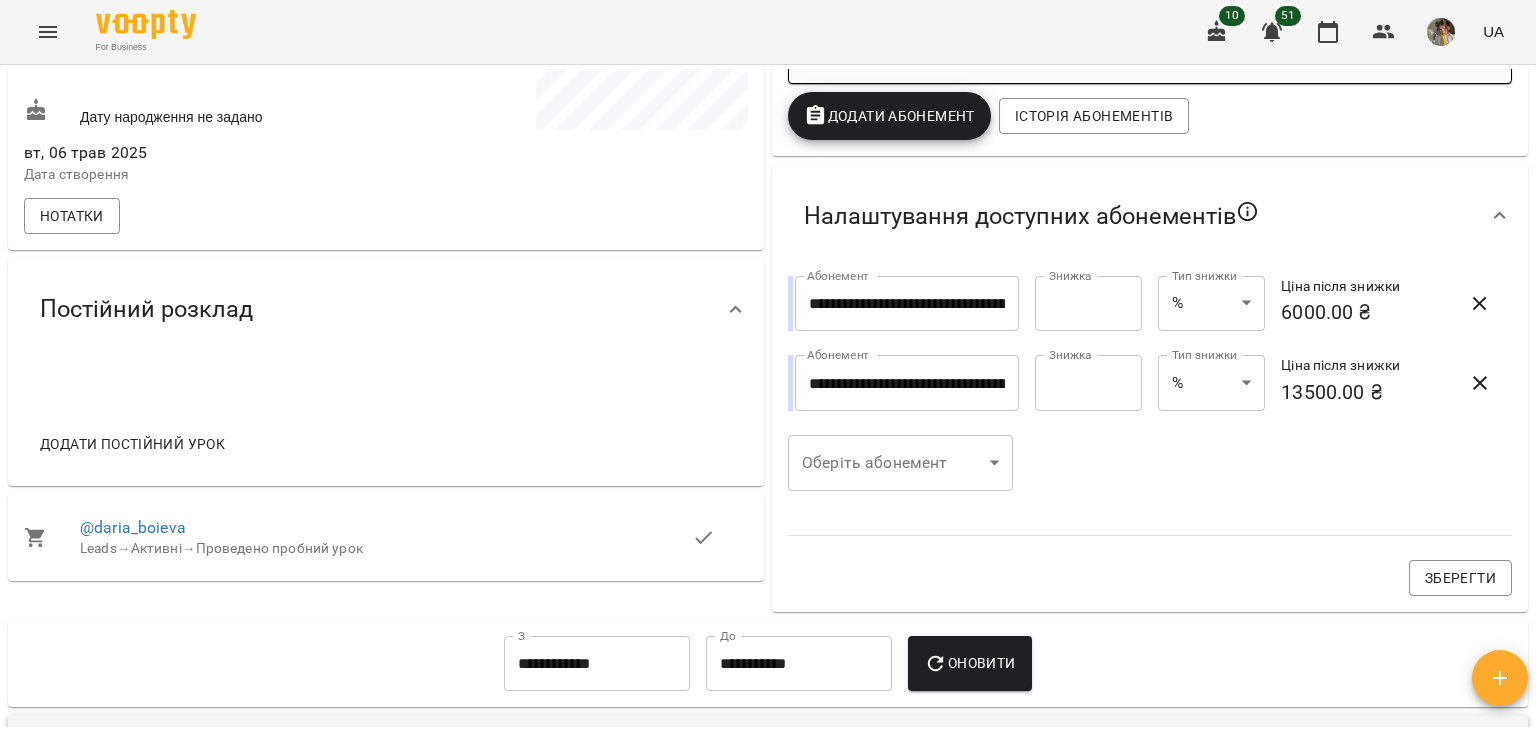 scroll, scrollTop: 688, scrollLeft: 0, axis: vertical 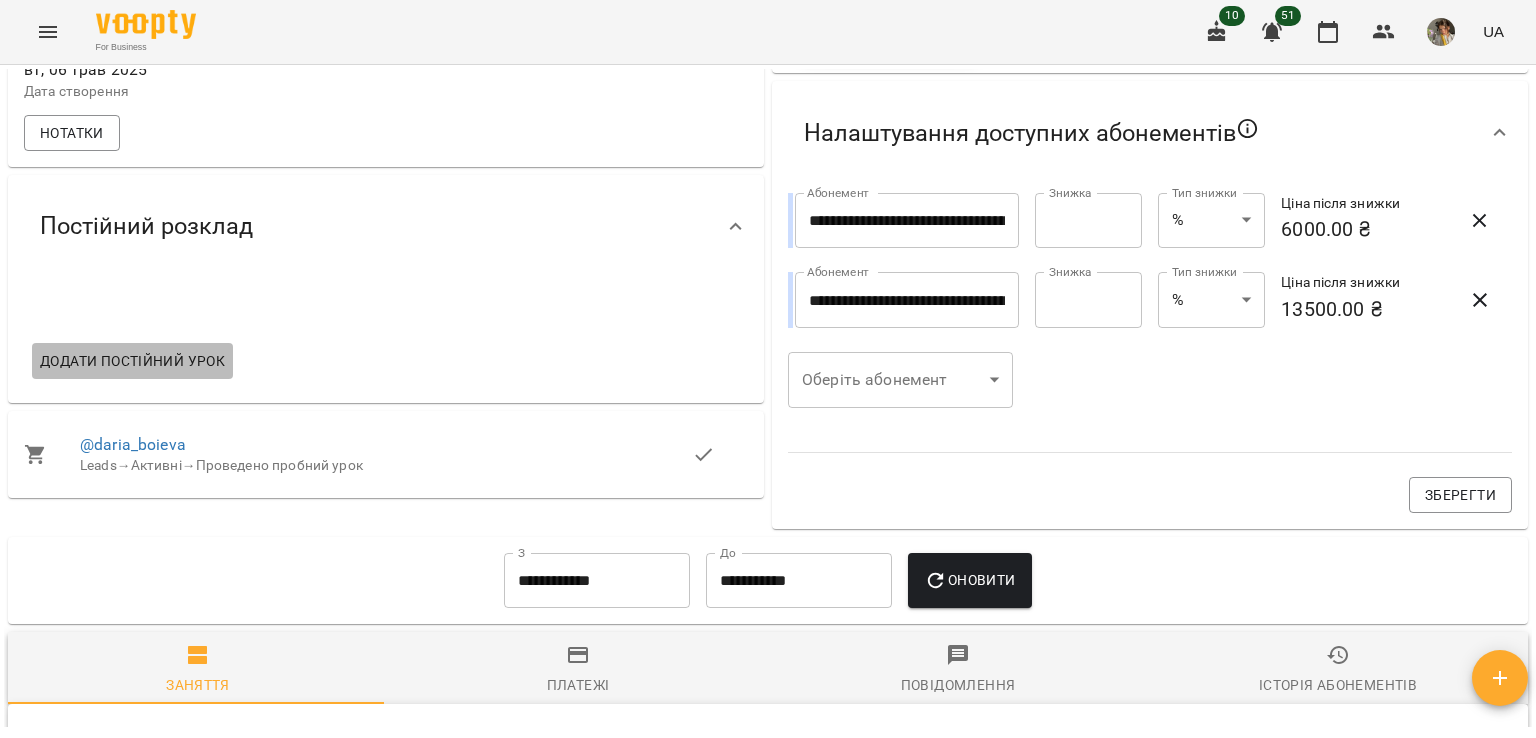 click on "Додати постійний урок" at bounding box center (132, 361) 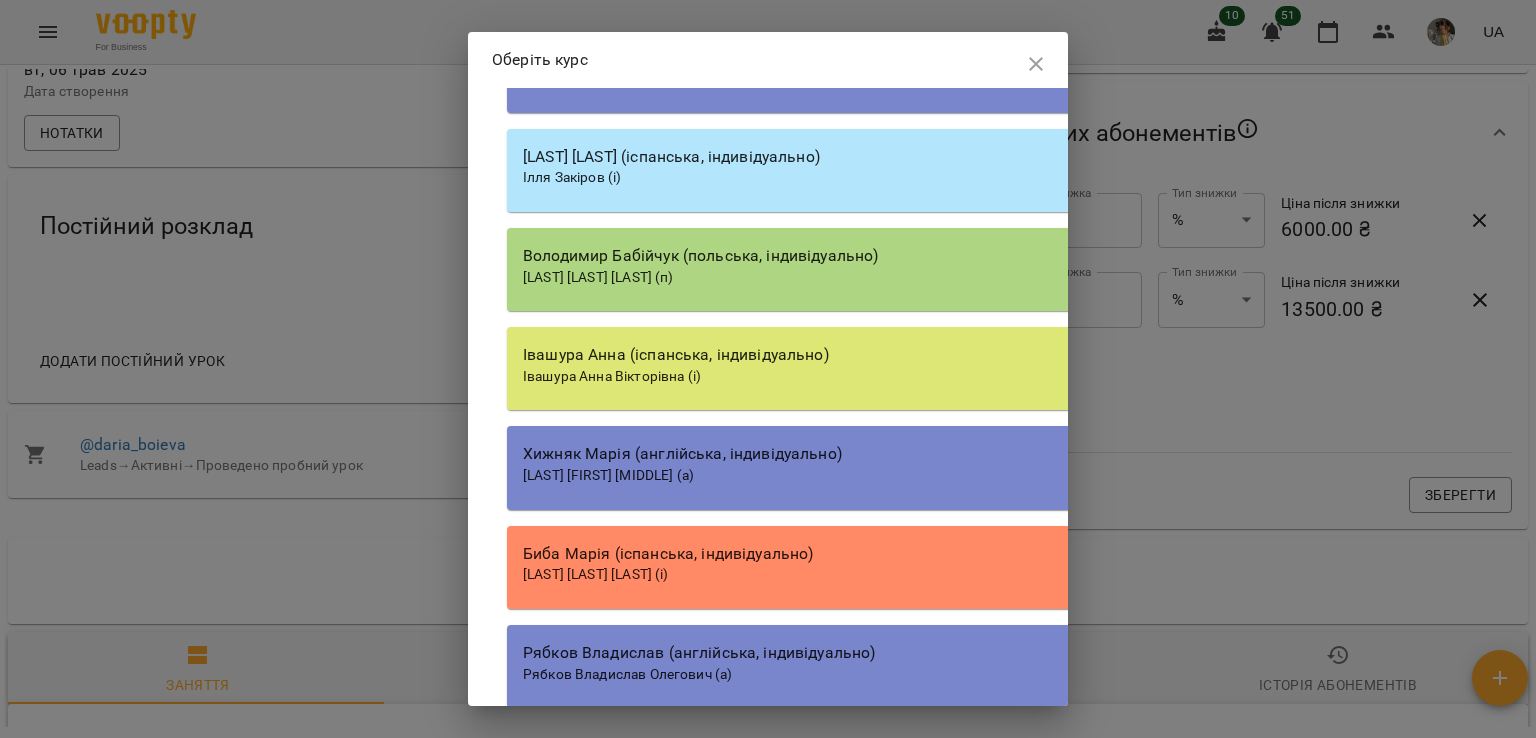 scroll, scrollTop: 20729, scrollLeft: 0, axis: vertical 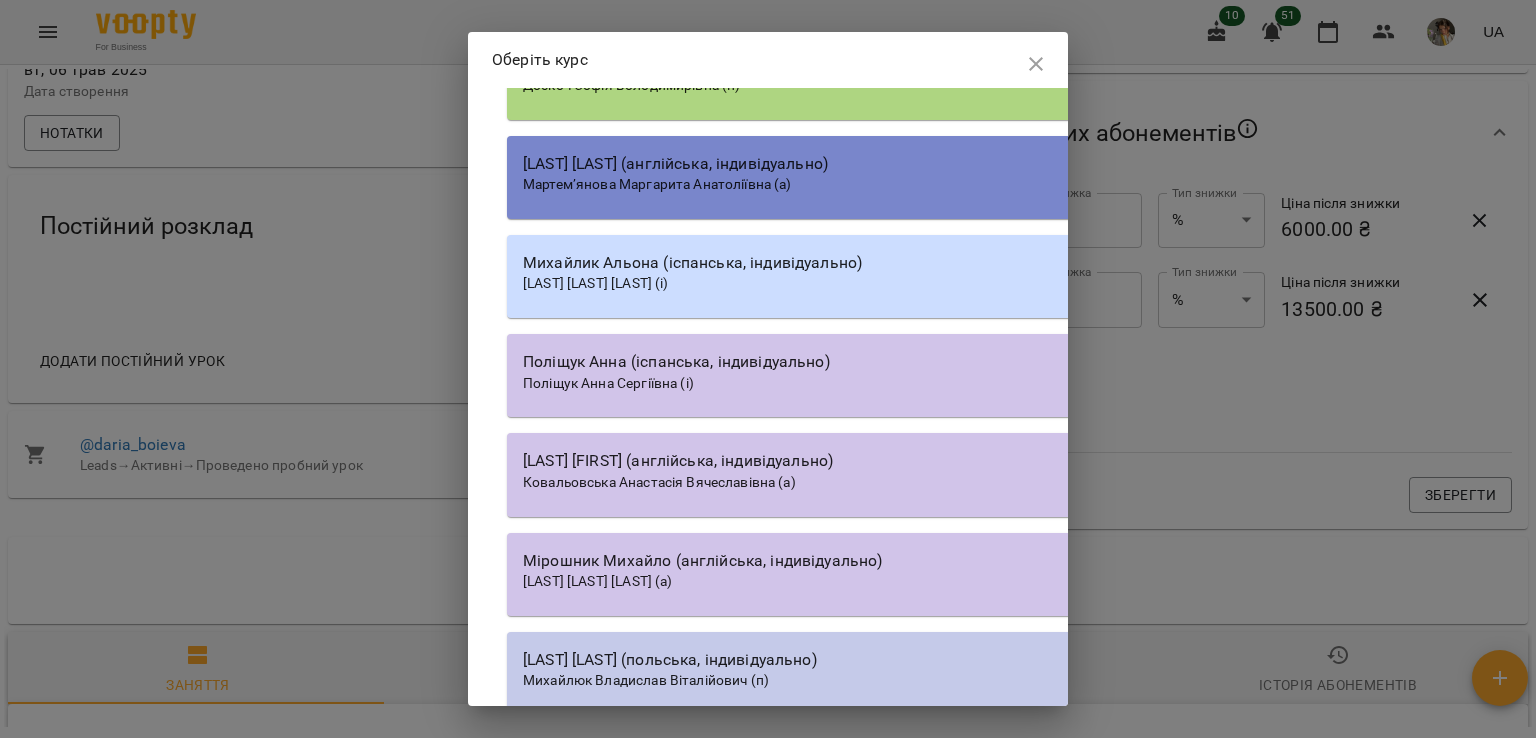 click on "Юлія Гомзяк (англійська, індивідуально)" at bounding box center [1077, -333] 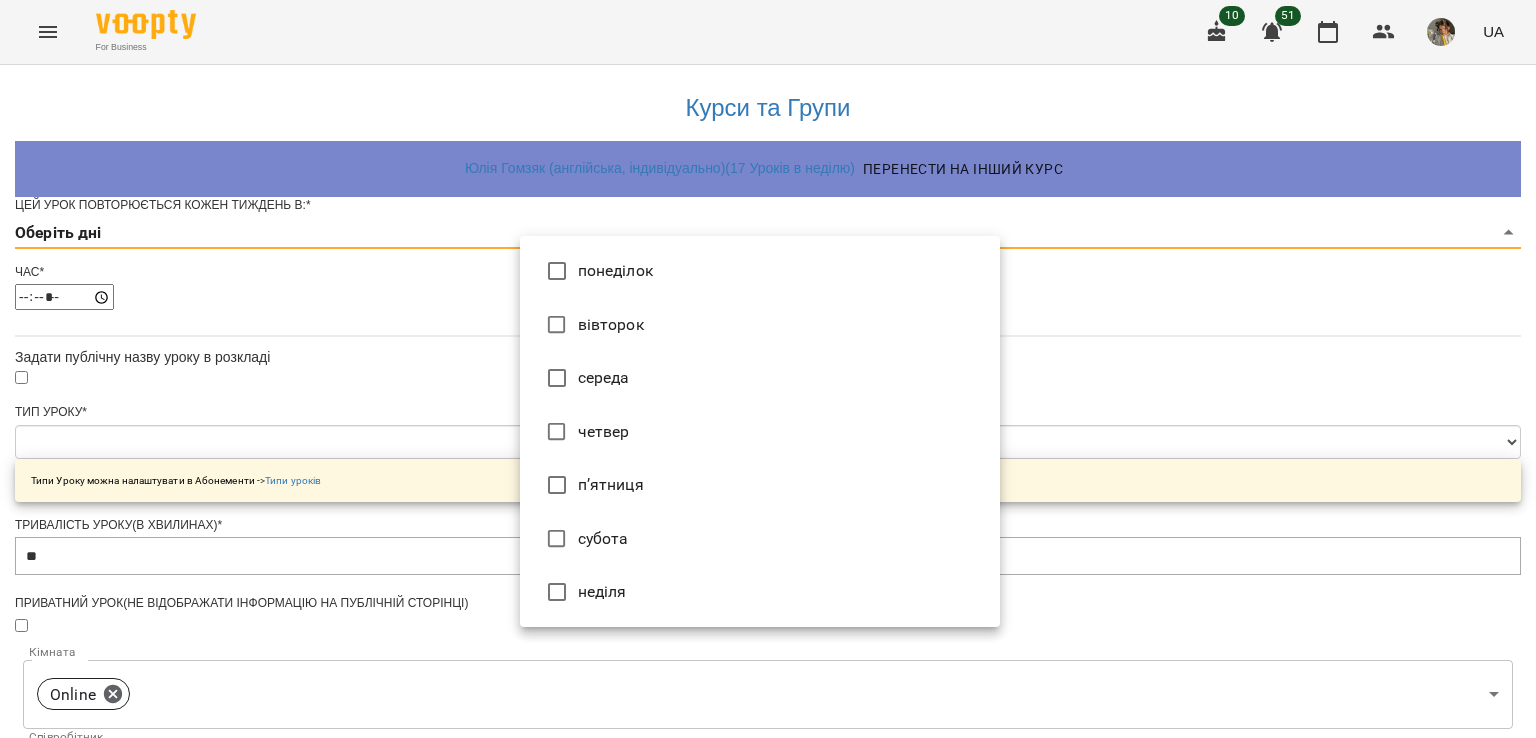 click on "**********" at bounding box center [768, 644] 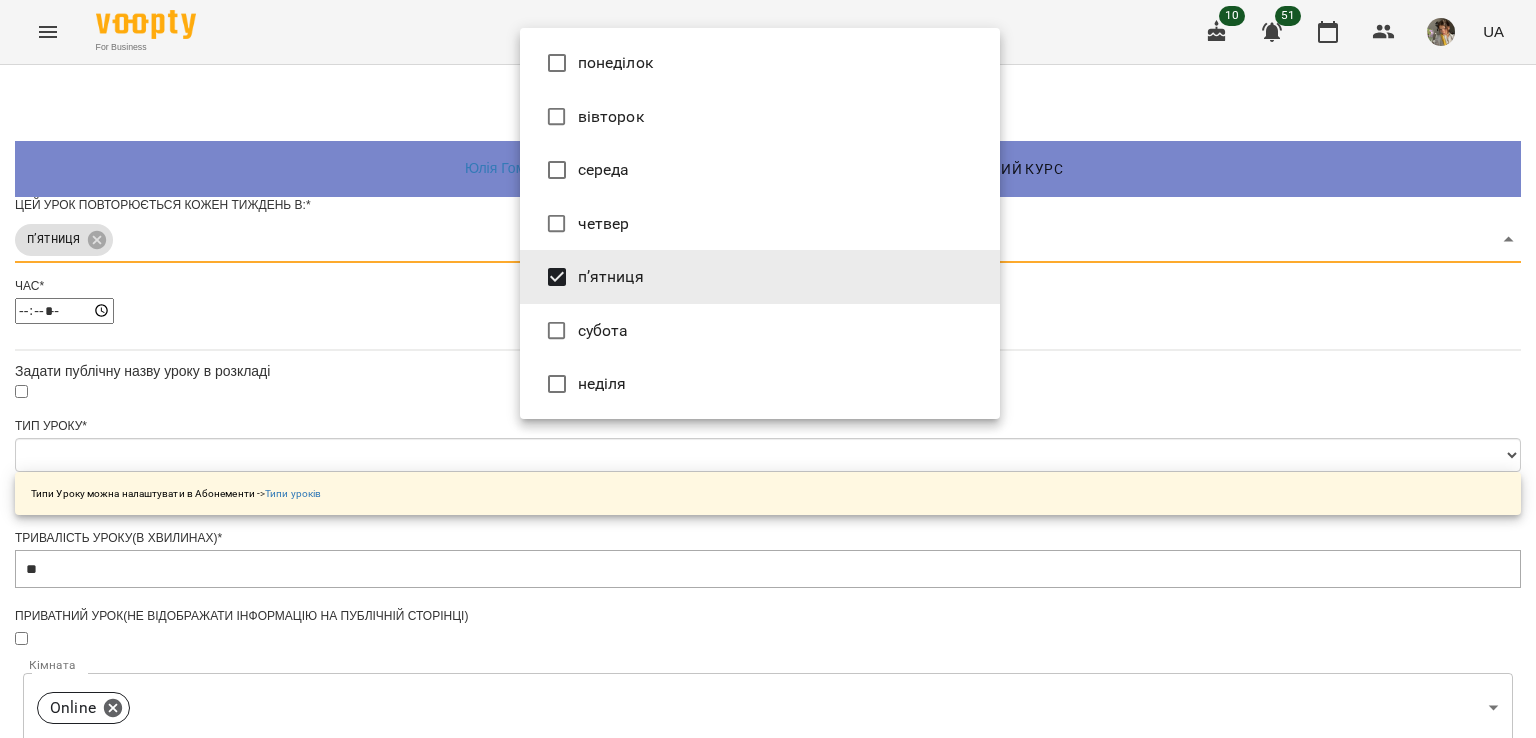 type on "*" 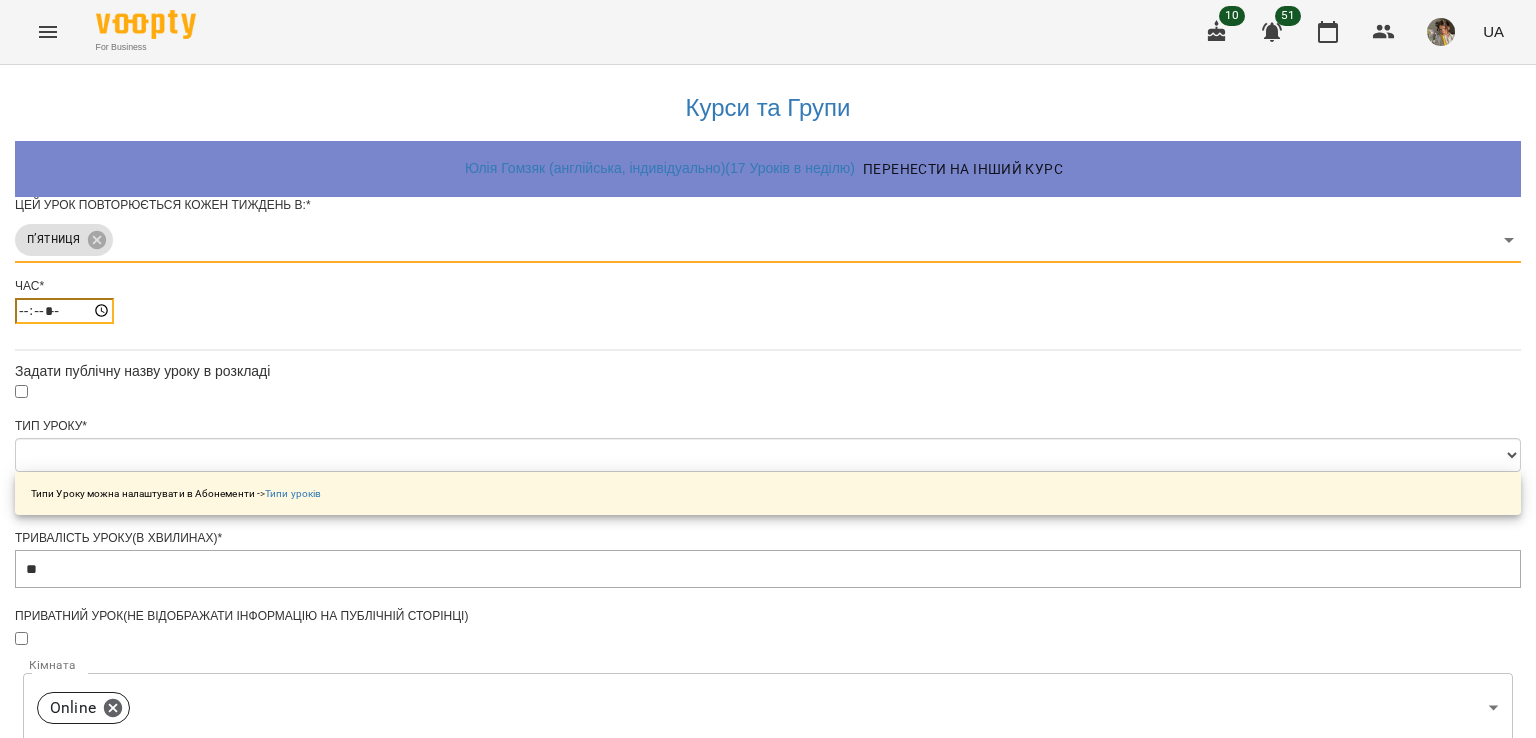 click on "*****" at bounding box center (64, 311) 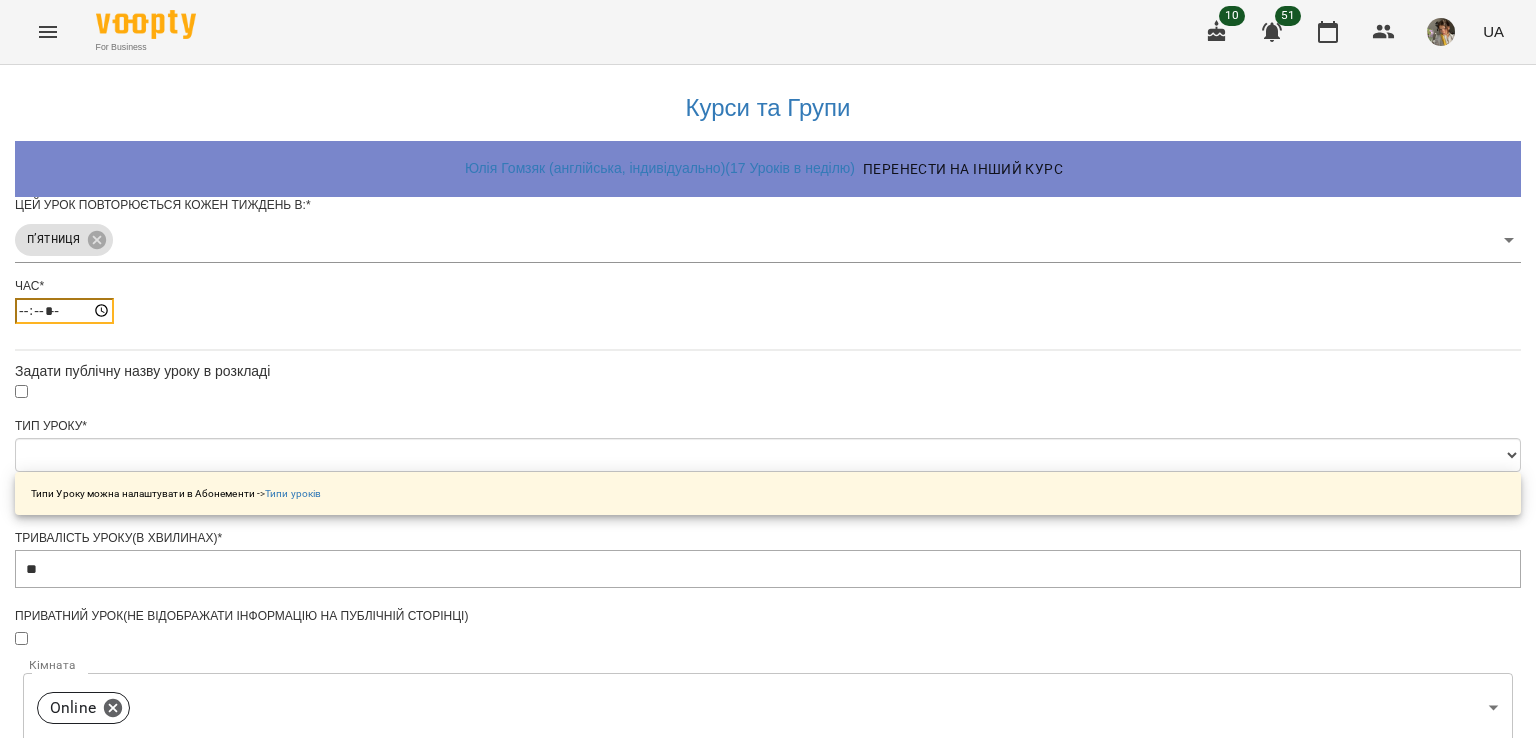 type on "*****" 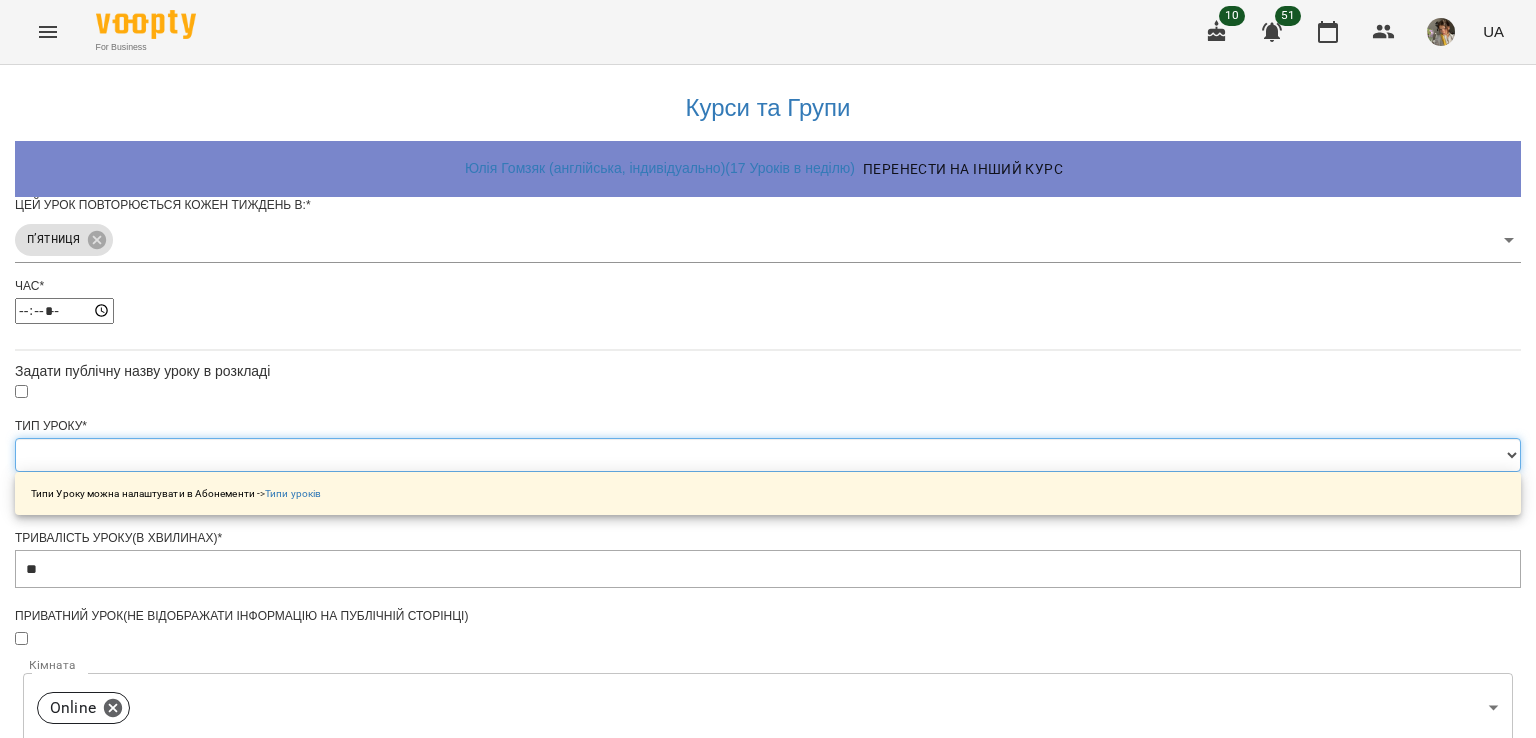 click on "**********" at bounding box center [768, 455] 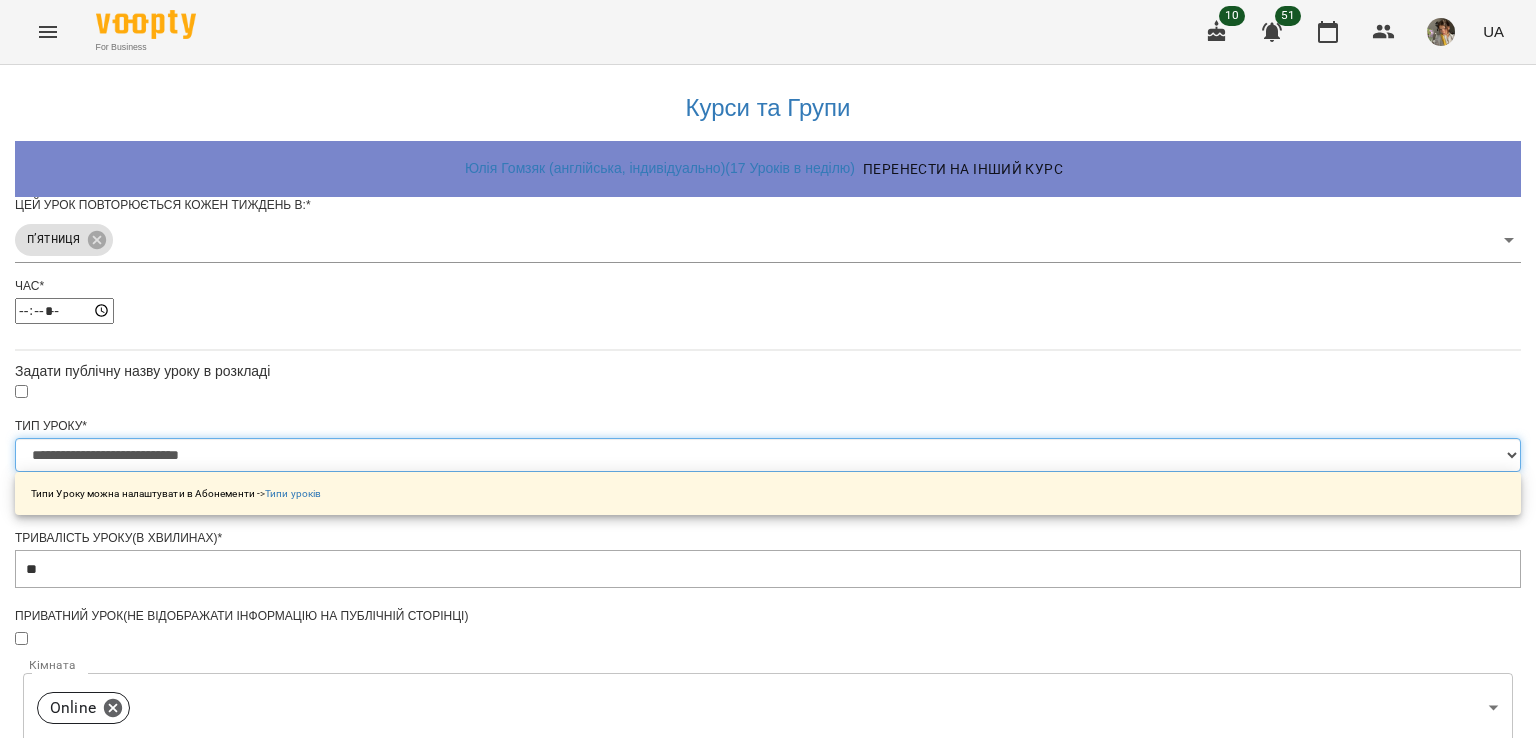 click on "**********" at bounding box center (768, 455) 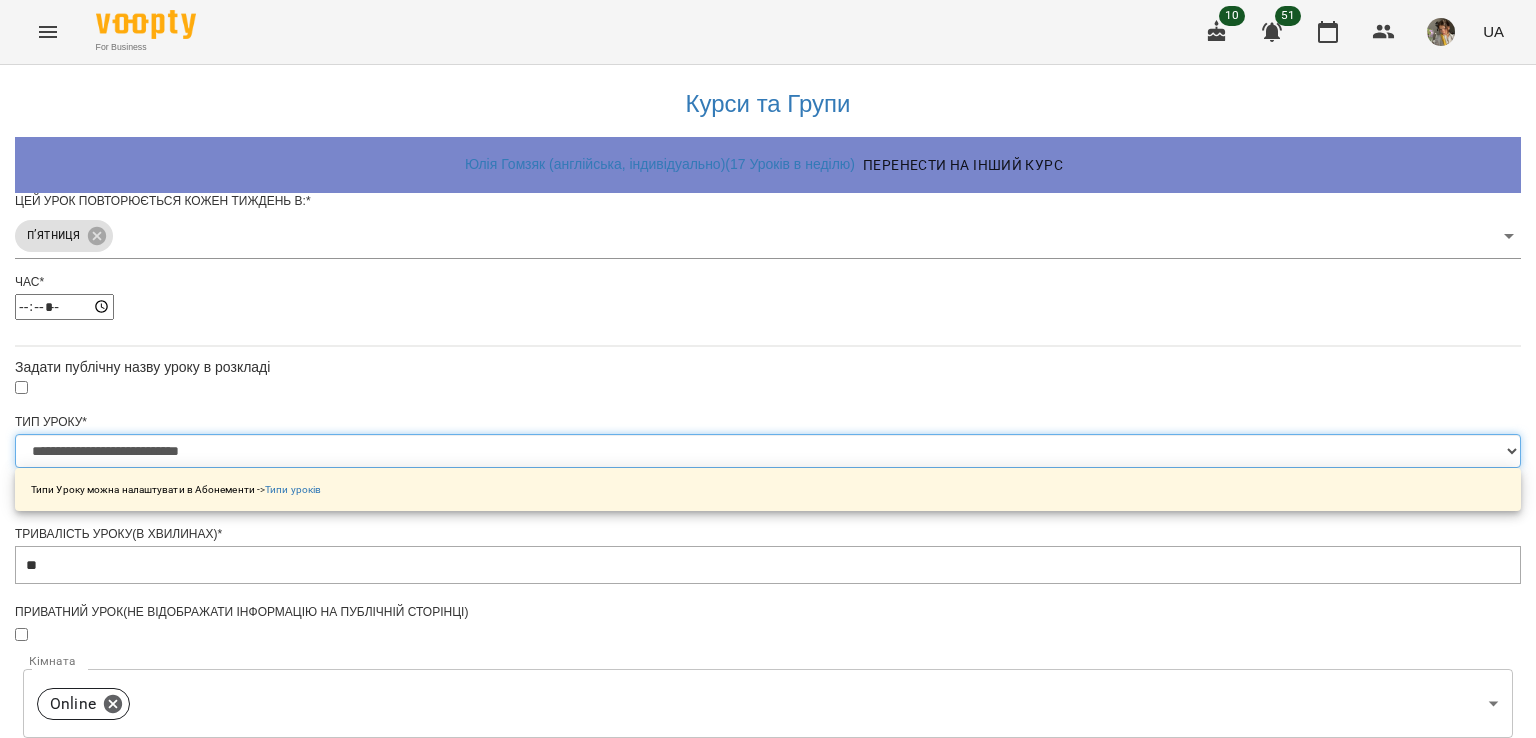 scroll, scrollTop: 663, scrollLeft: 0, axis: vertical 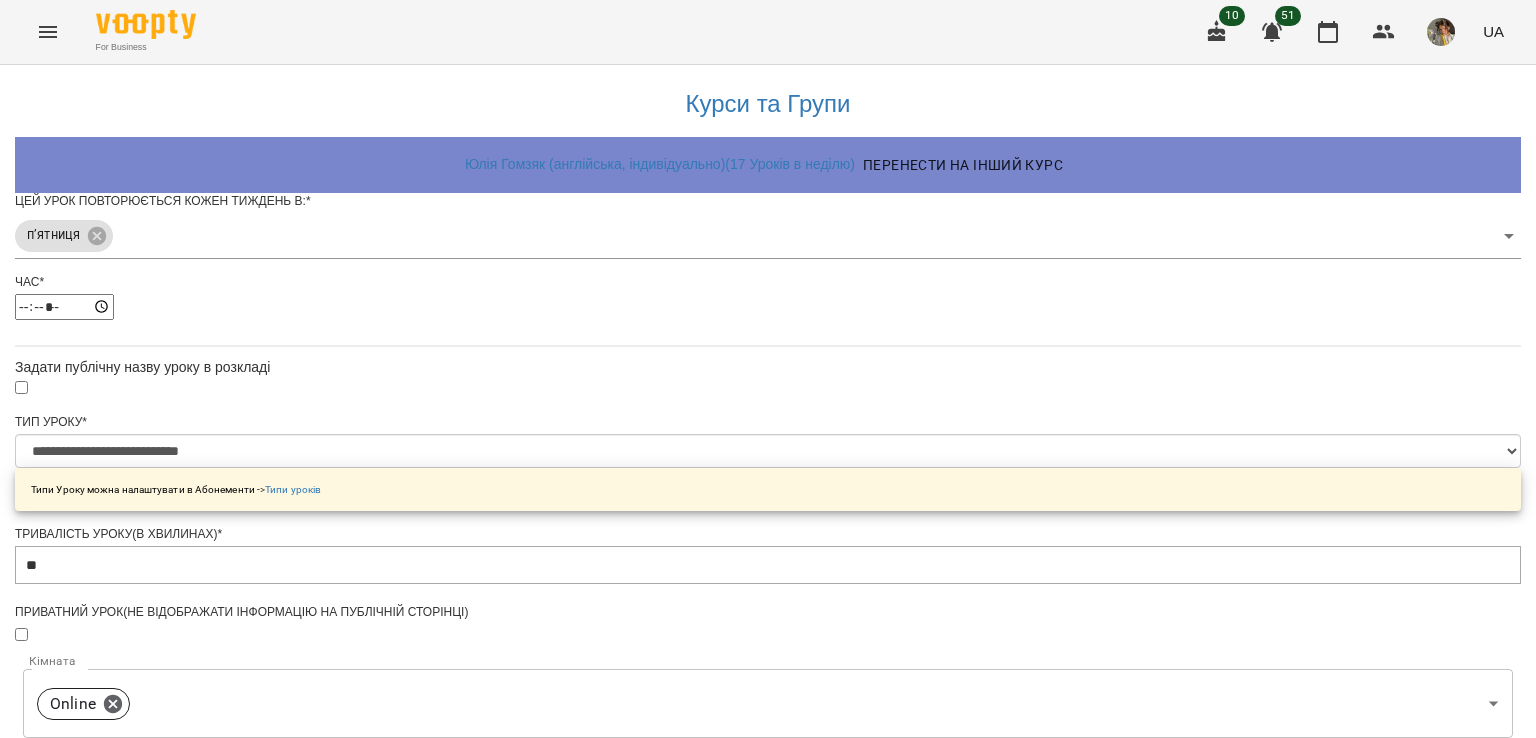 click on "**********" at bounding box center [108, 1225] 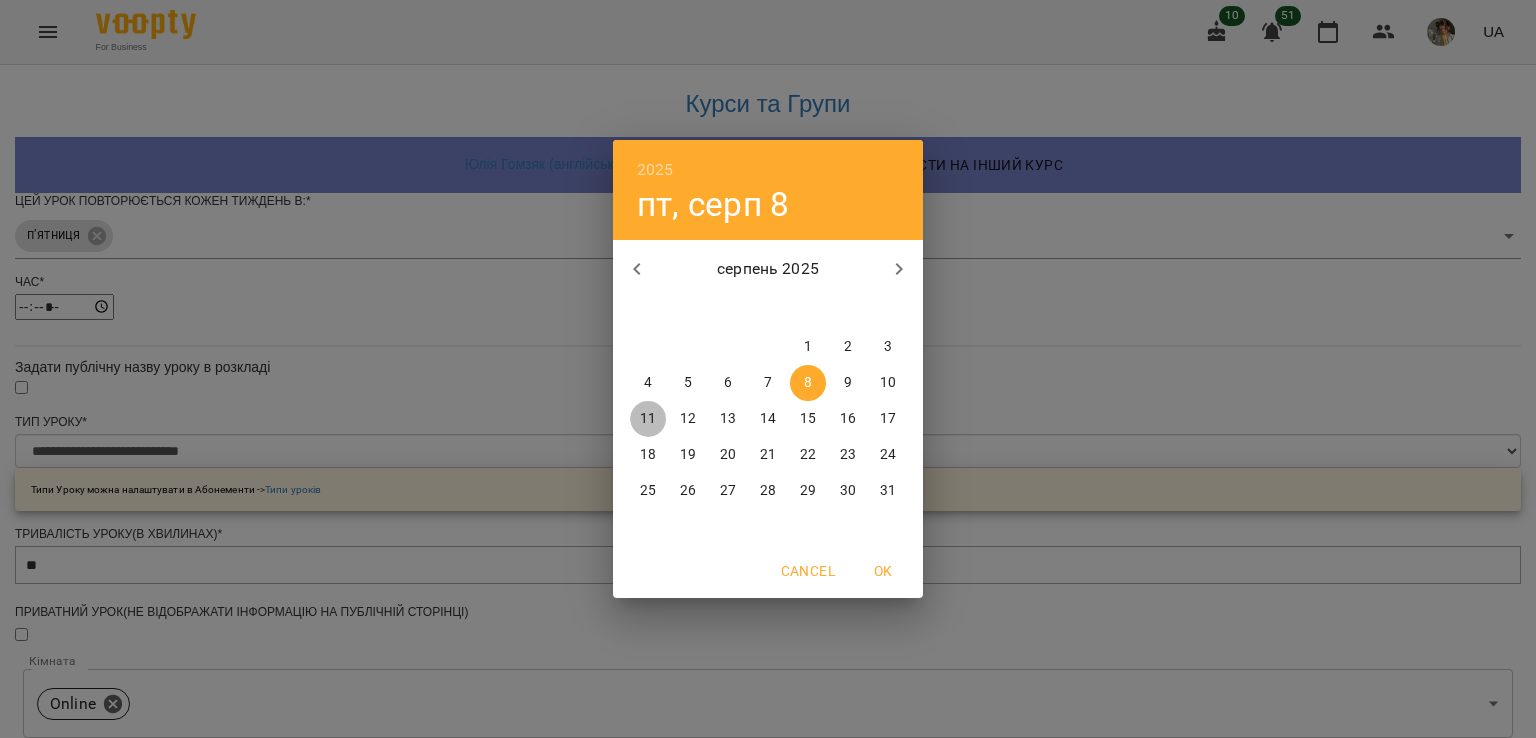 click on "11" at bounding box center (648, 419) 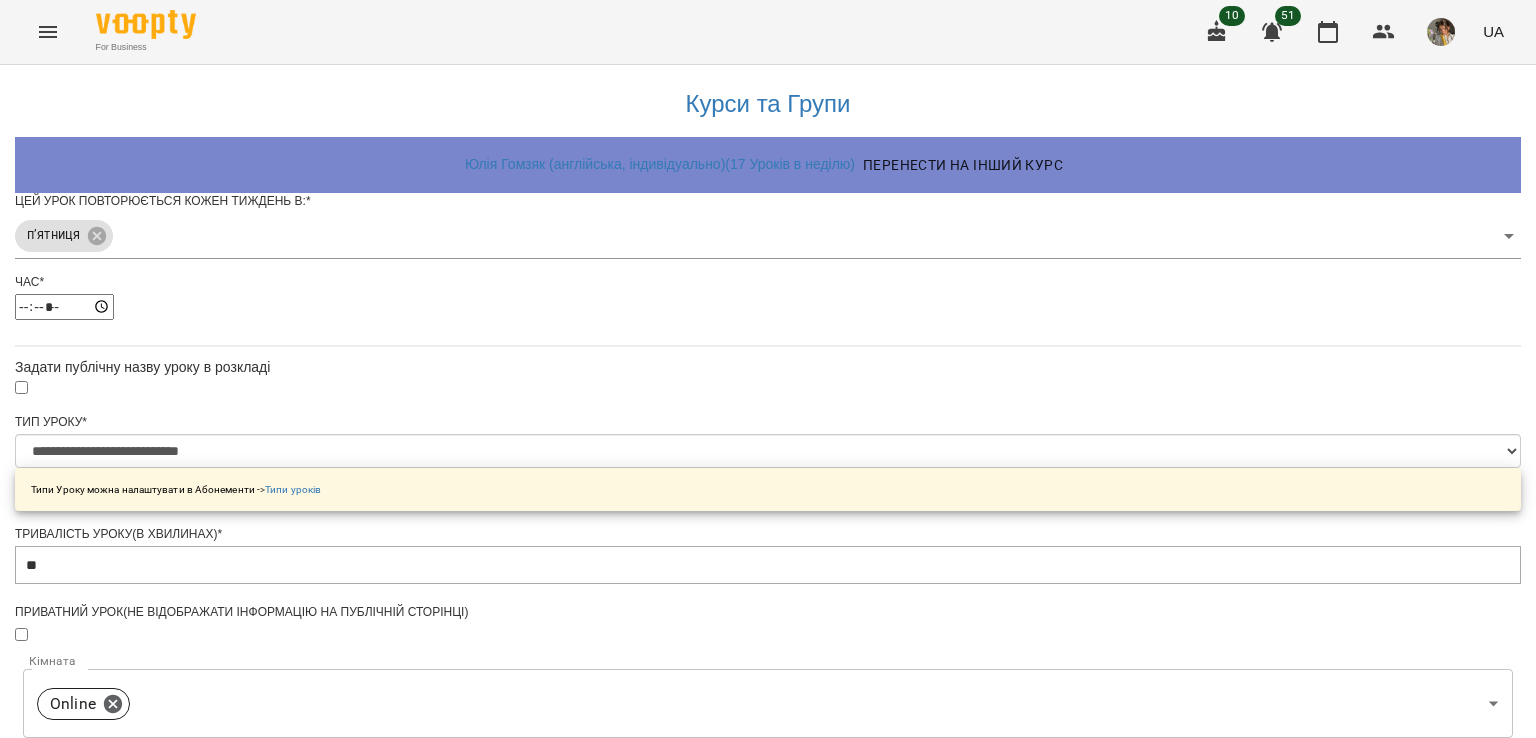 click on "Зберегти" at bounding box center (768, 1327) 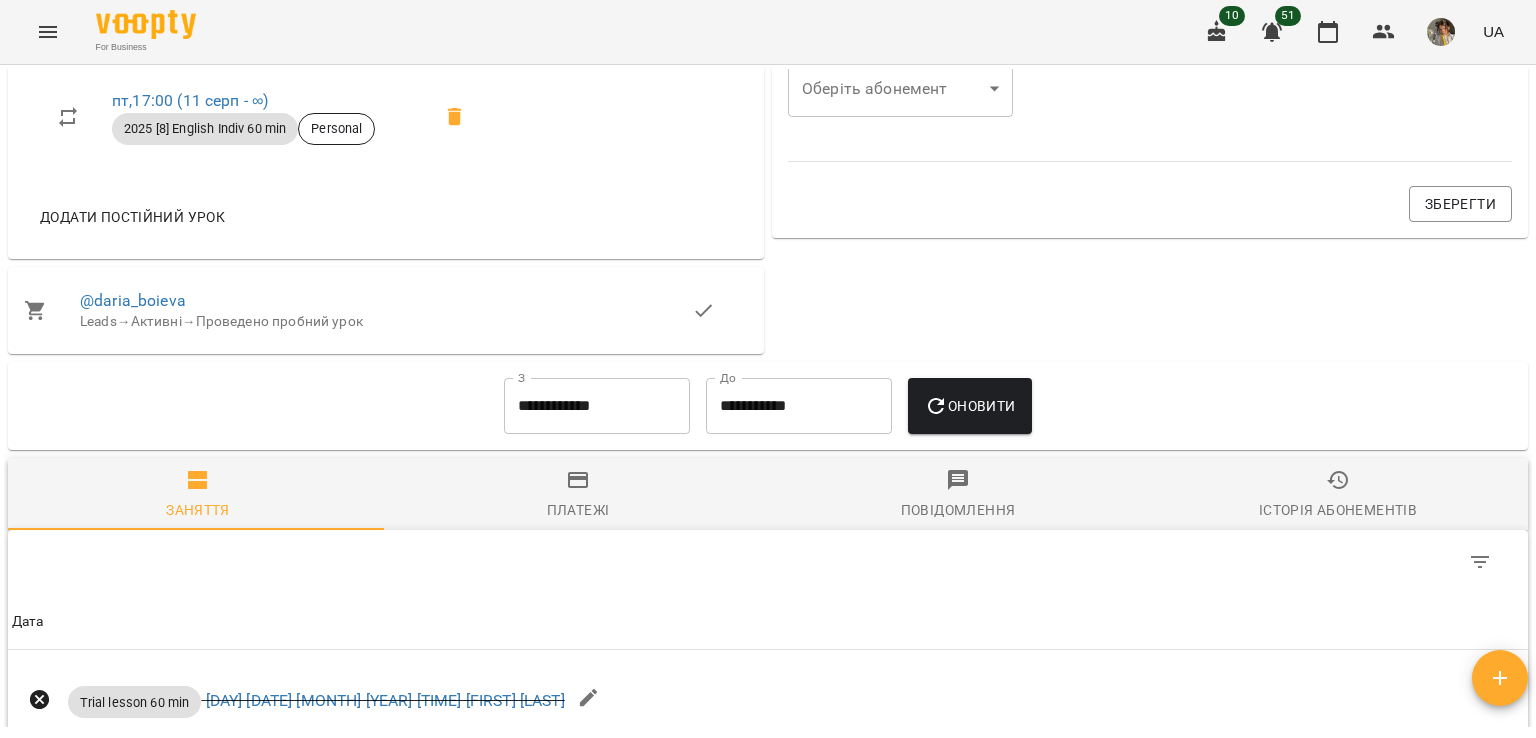 scroll, scrollTop: 978, scrollLeft: 0, axis: vertical 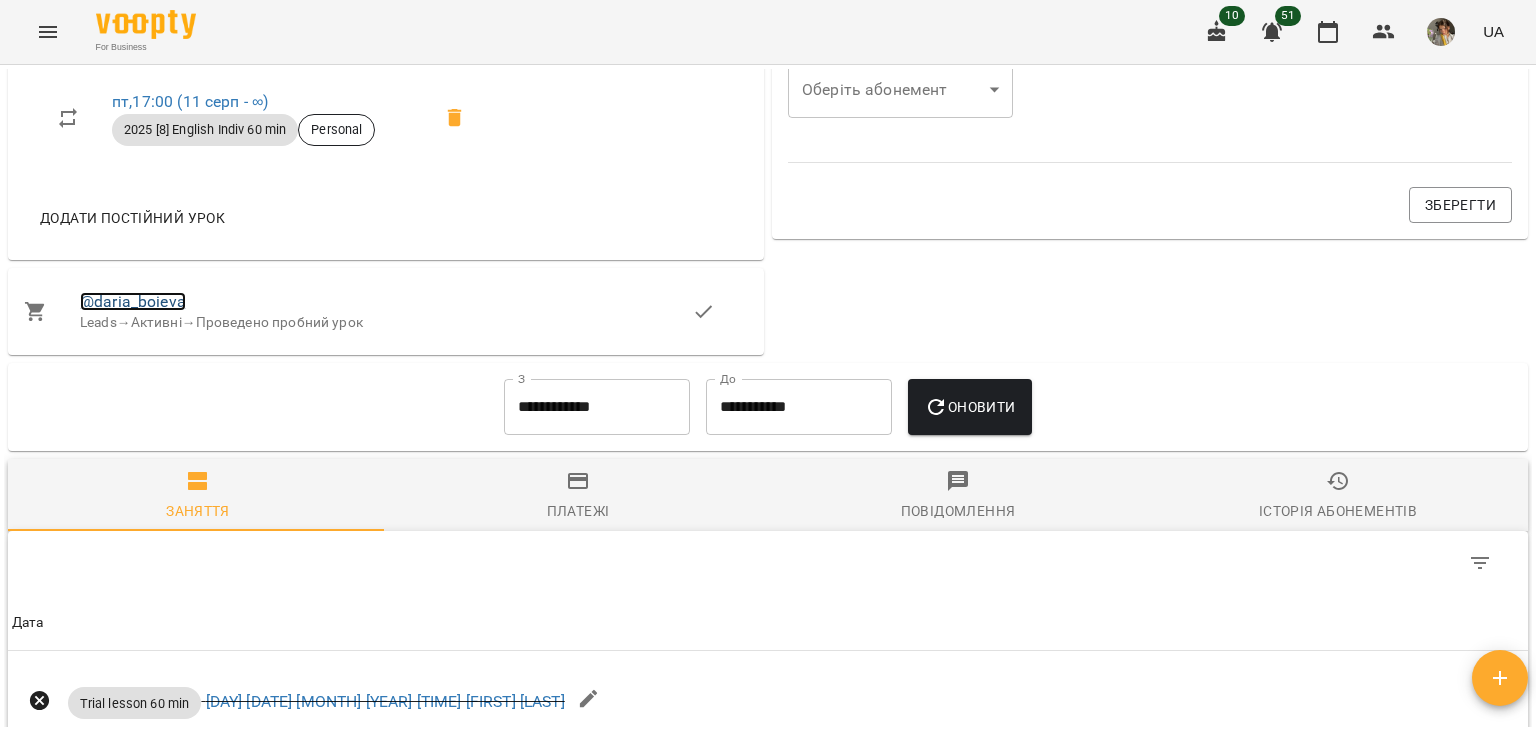 click on "@daria_boieva" at bounding box center (133, 301) 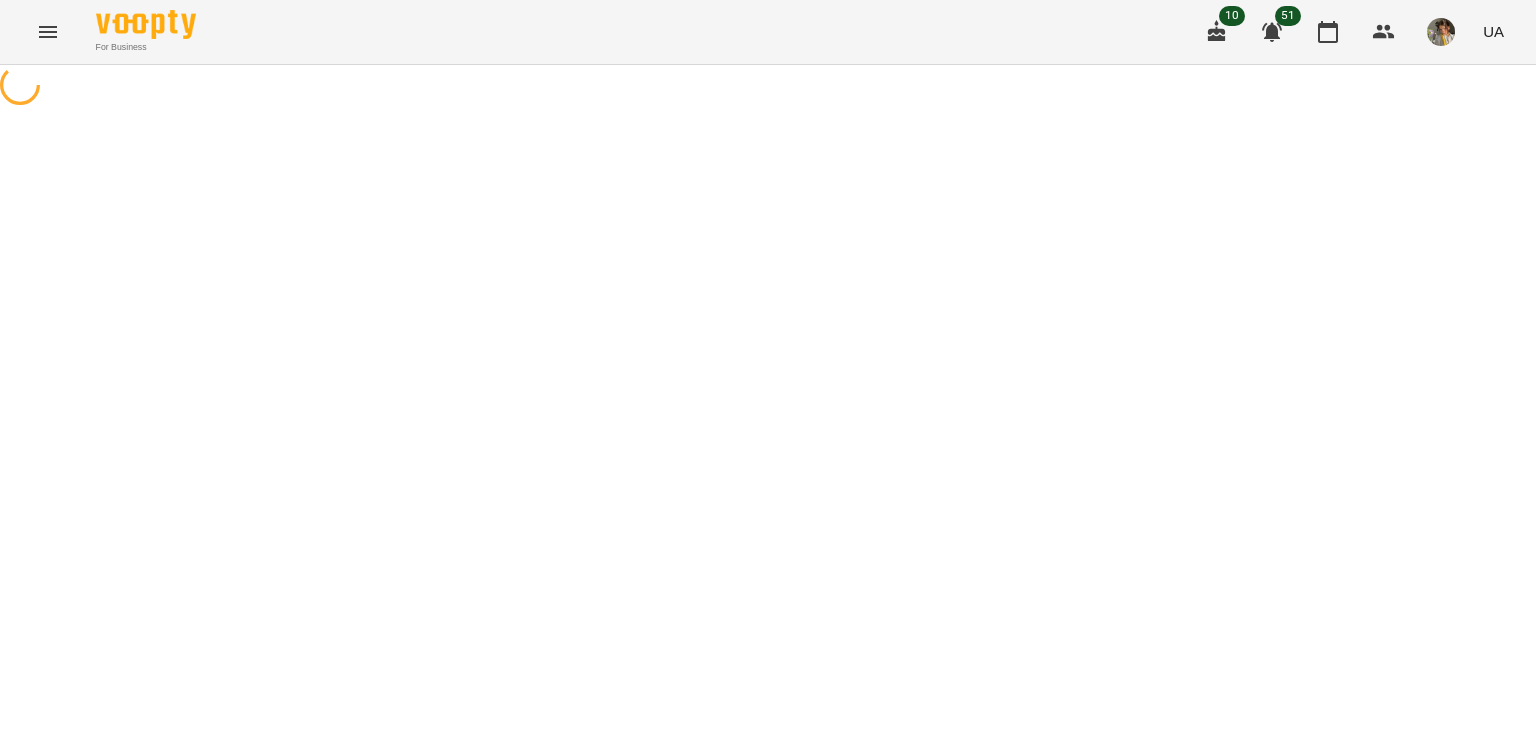 scroll, scrollTop: 0, scrollLeft: 0, axis: both 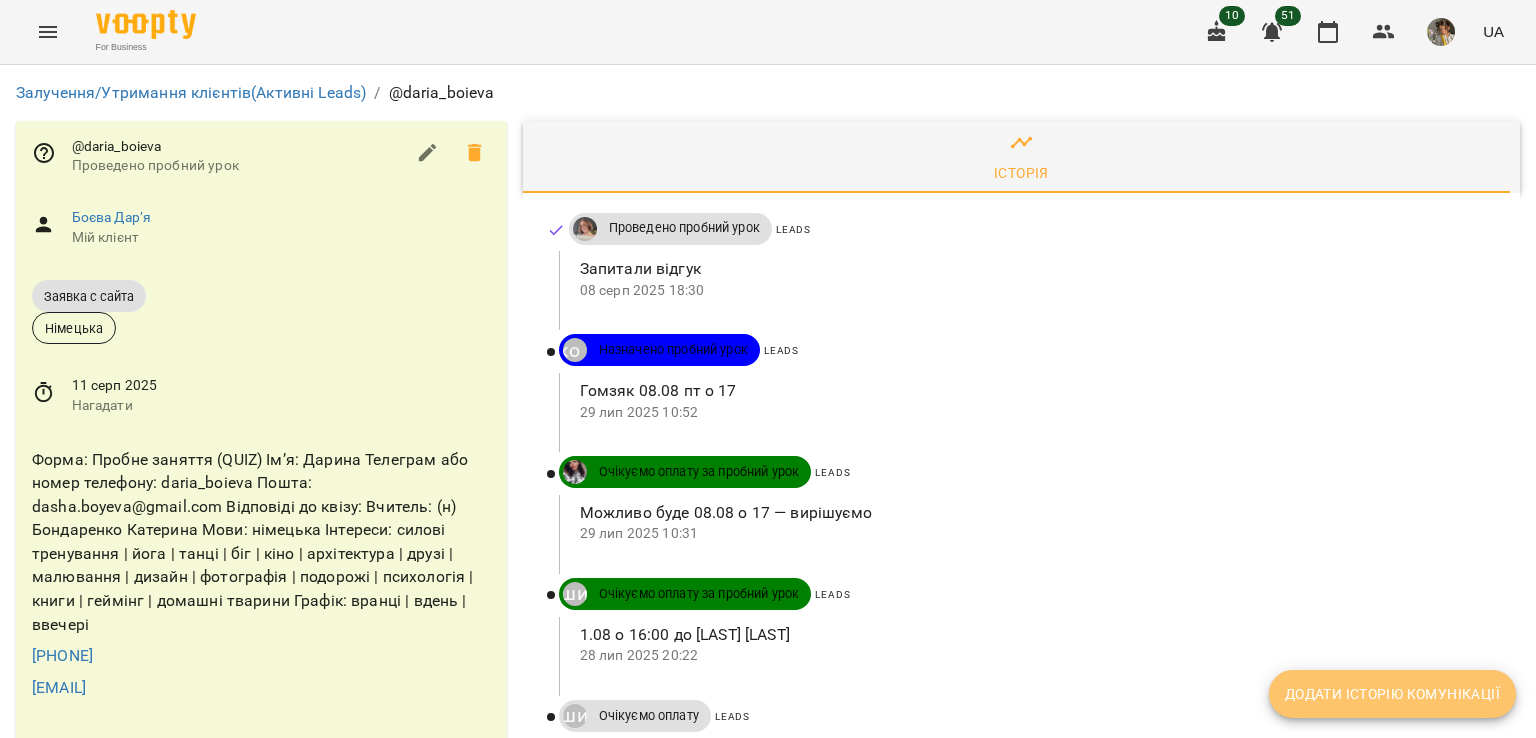 click on "Додати історію комунікації" at bounding box center (1392, 694) 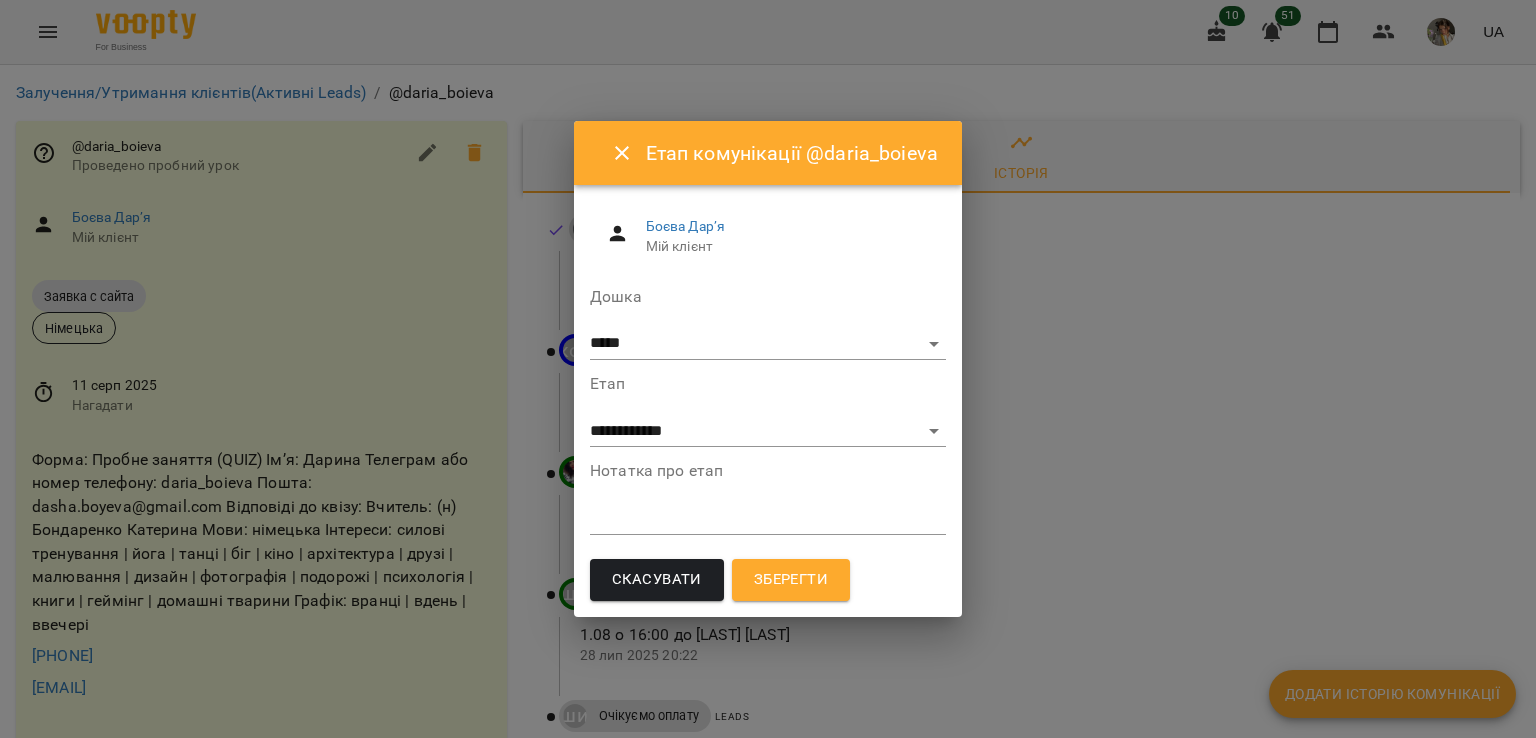 click at bounding box center [768, 518] 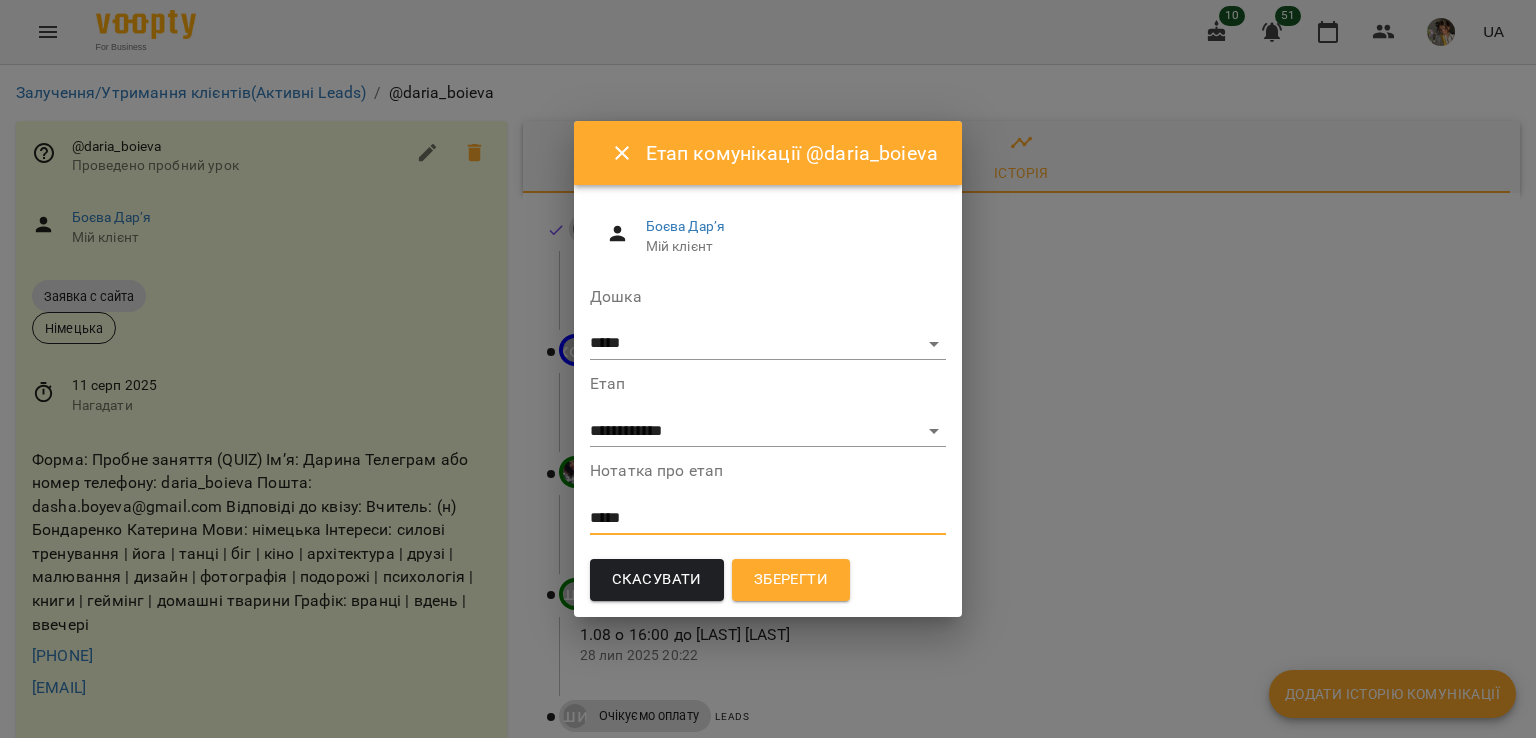 type on "*****" 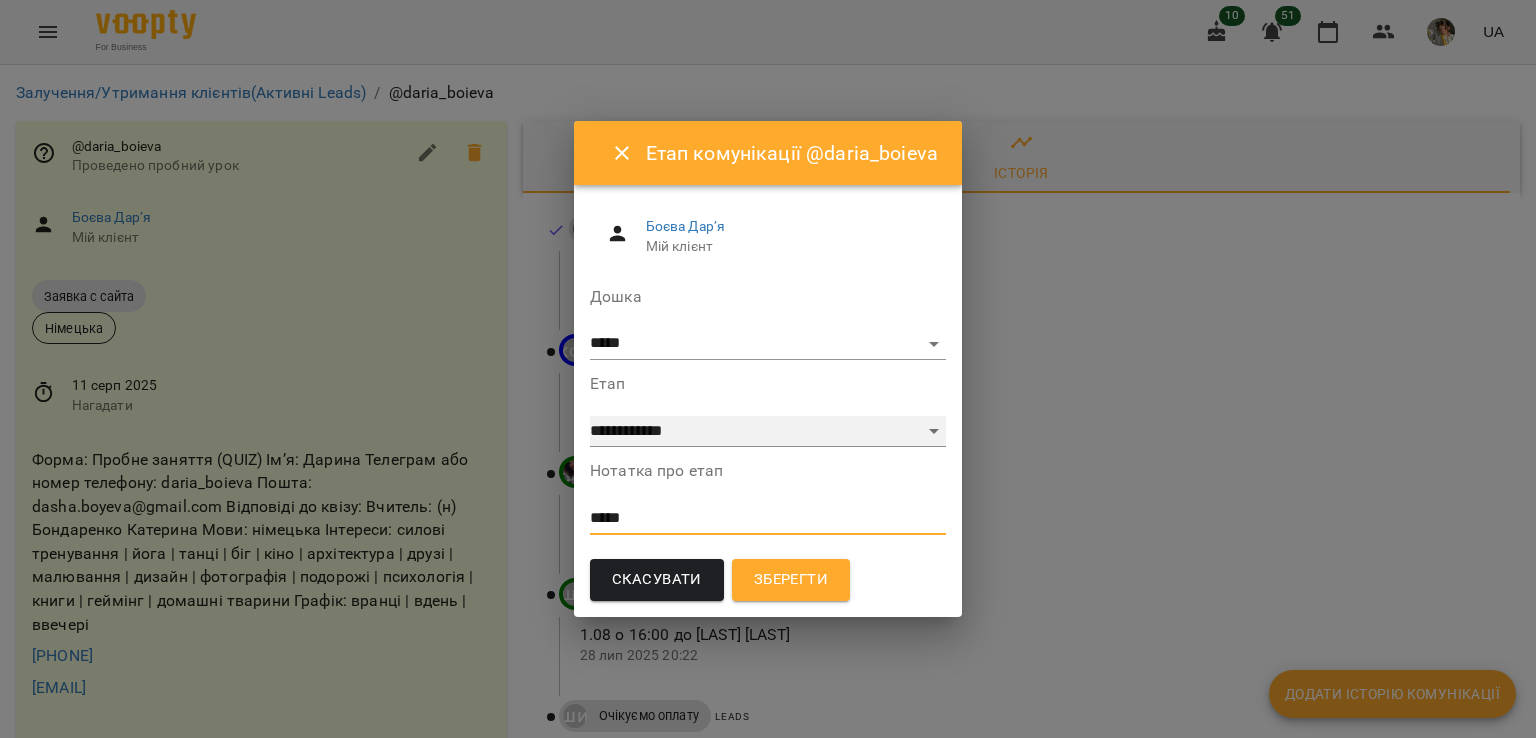 click on "**********" at bounding box center [768, 432] 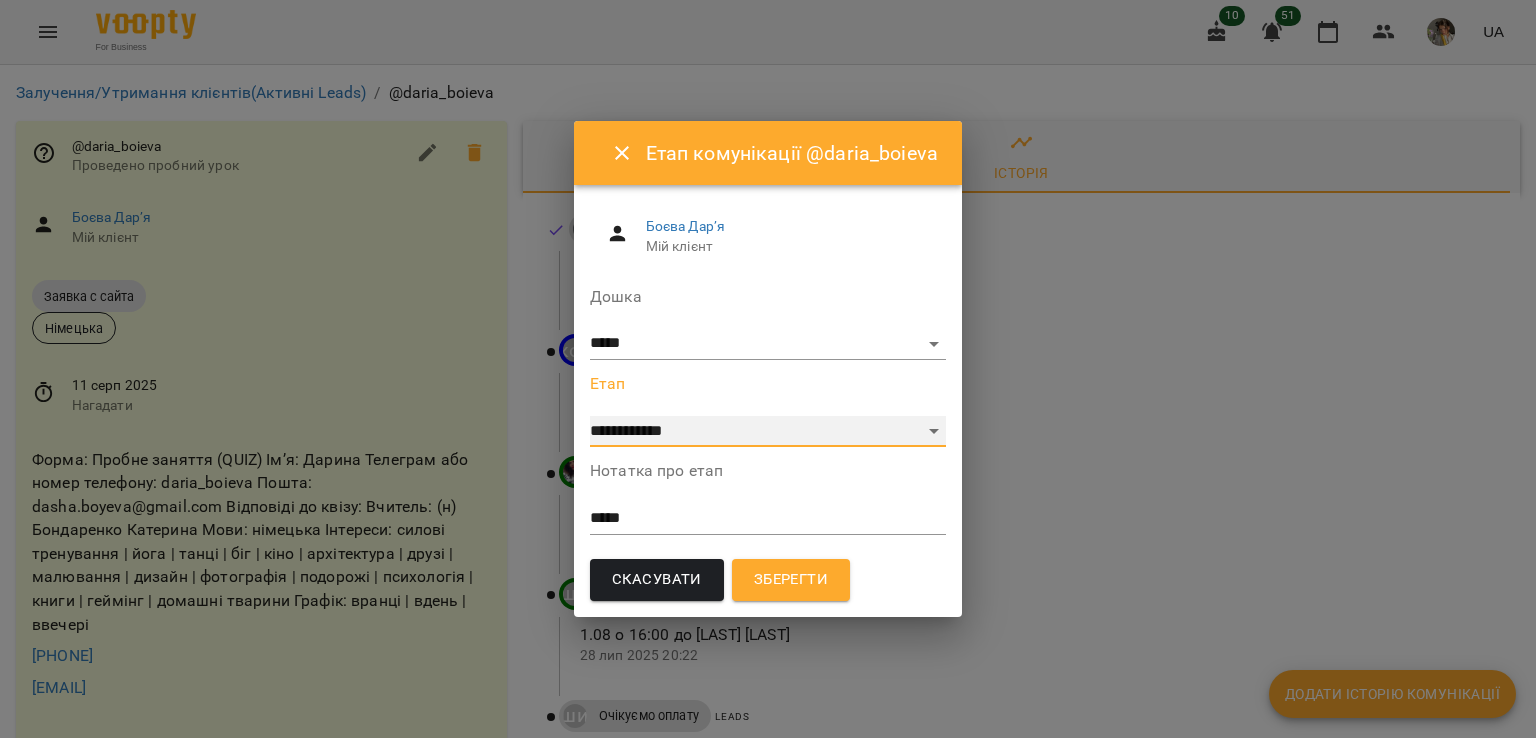 select on "**********" 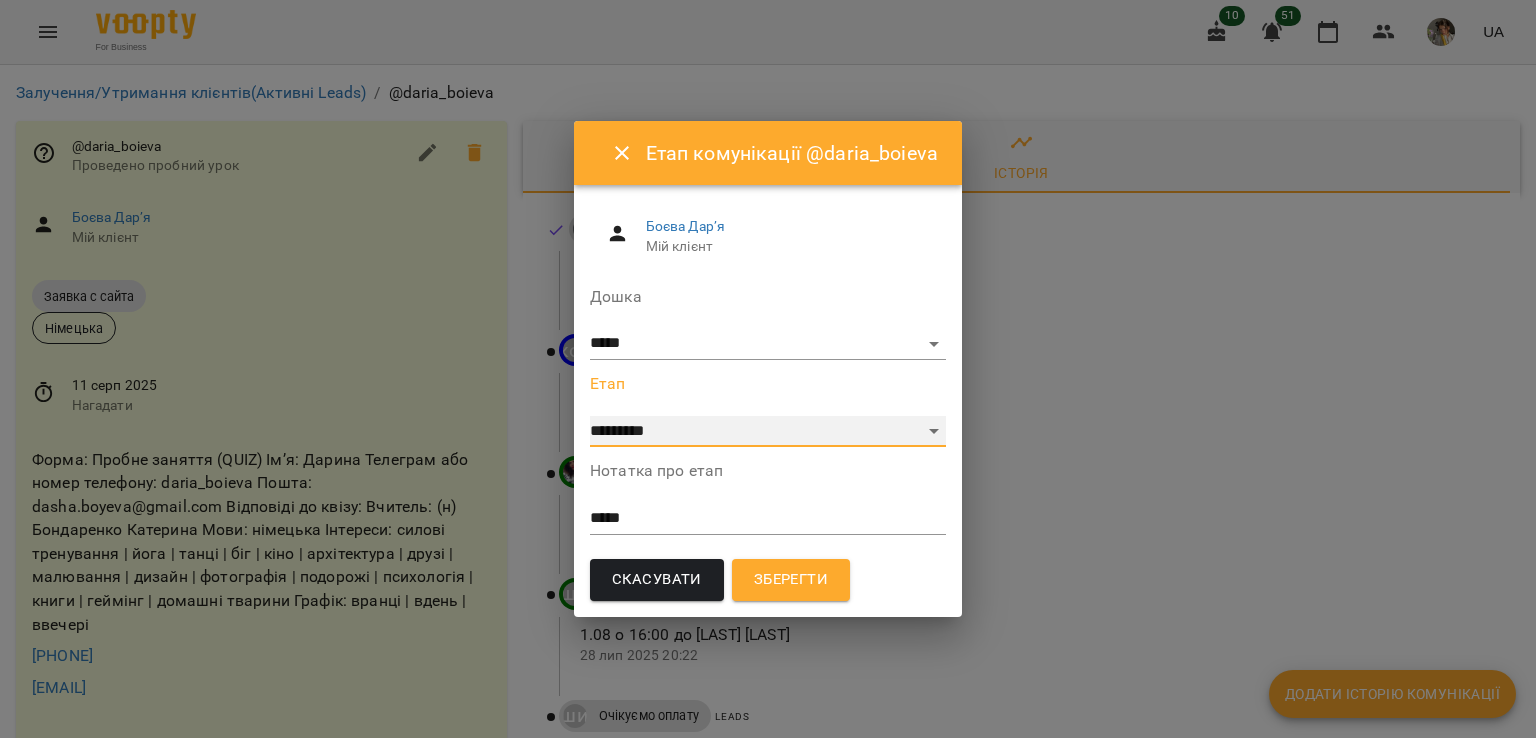 click on "**********" at bounding box center [768, 432] 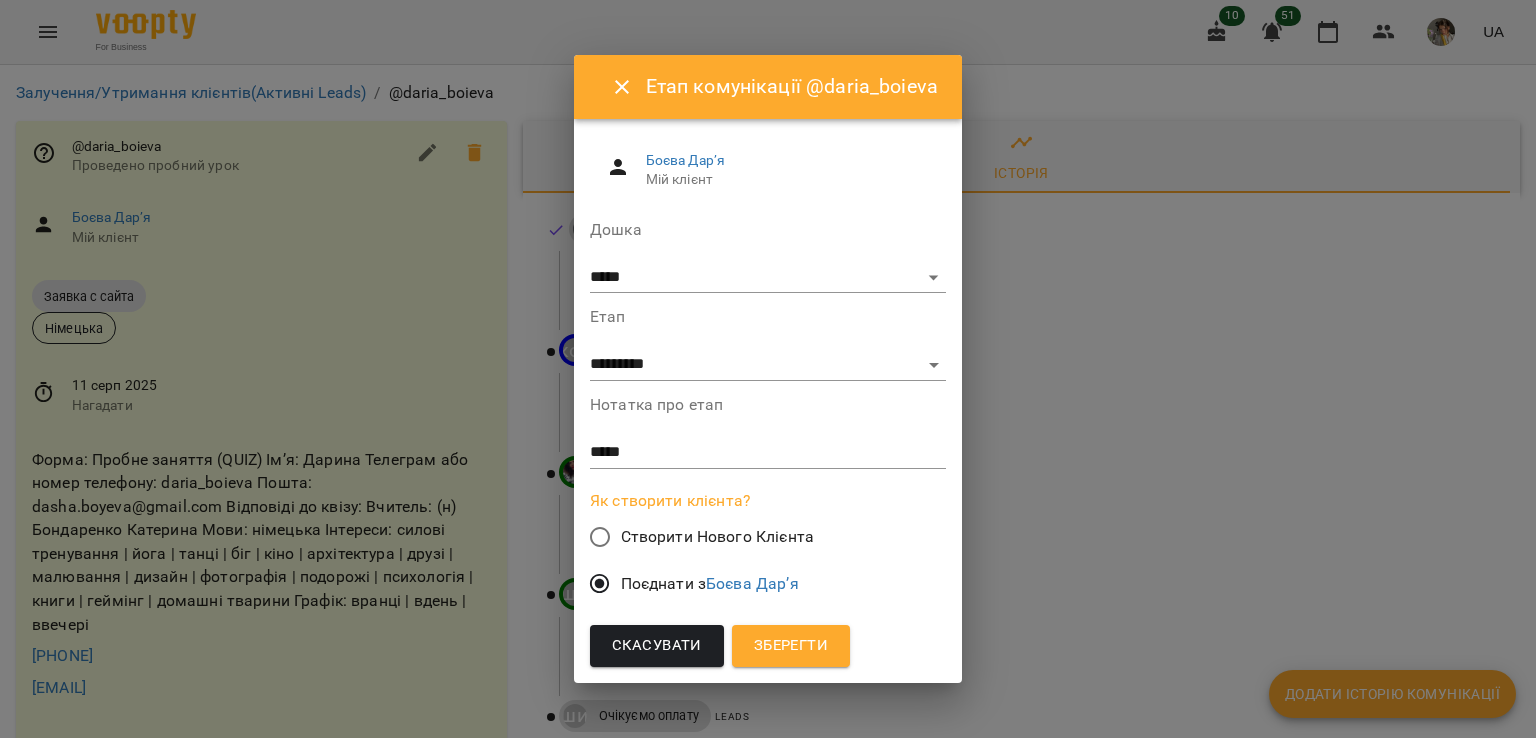 click on "Зберегти" at bounding box center (791, 646) 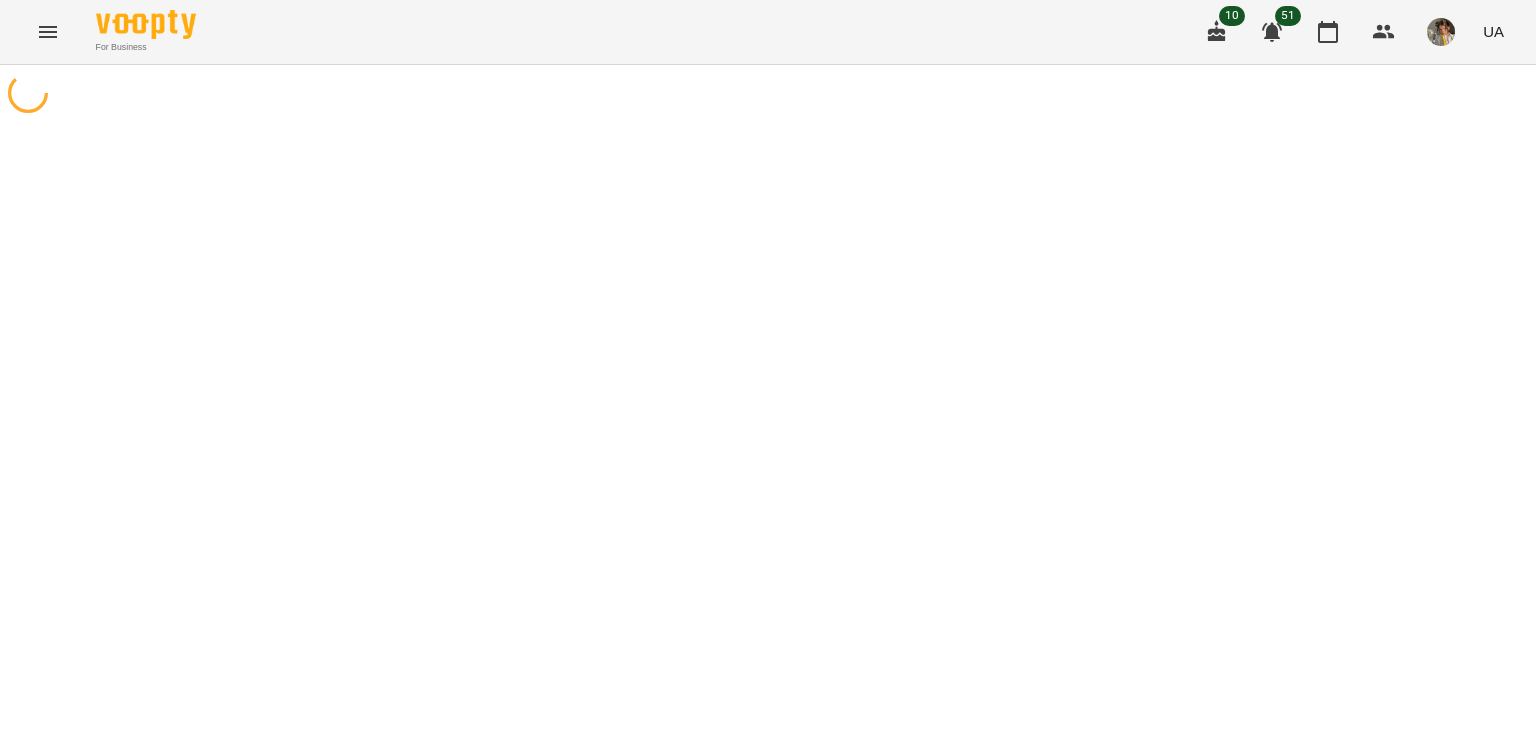 scroll, scrollTop: 0, scrollLeft: 0, axis: both 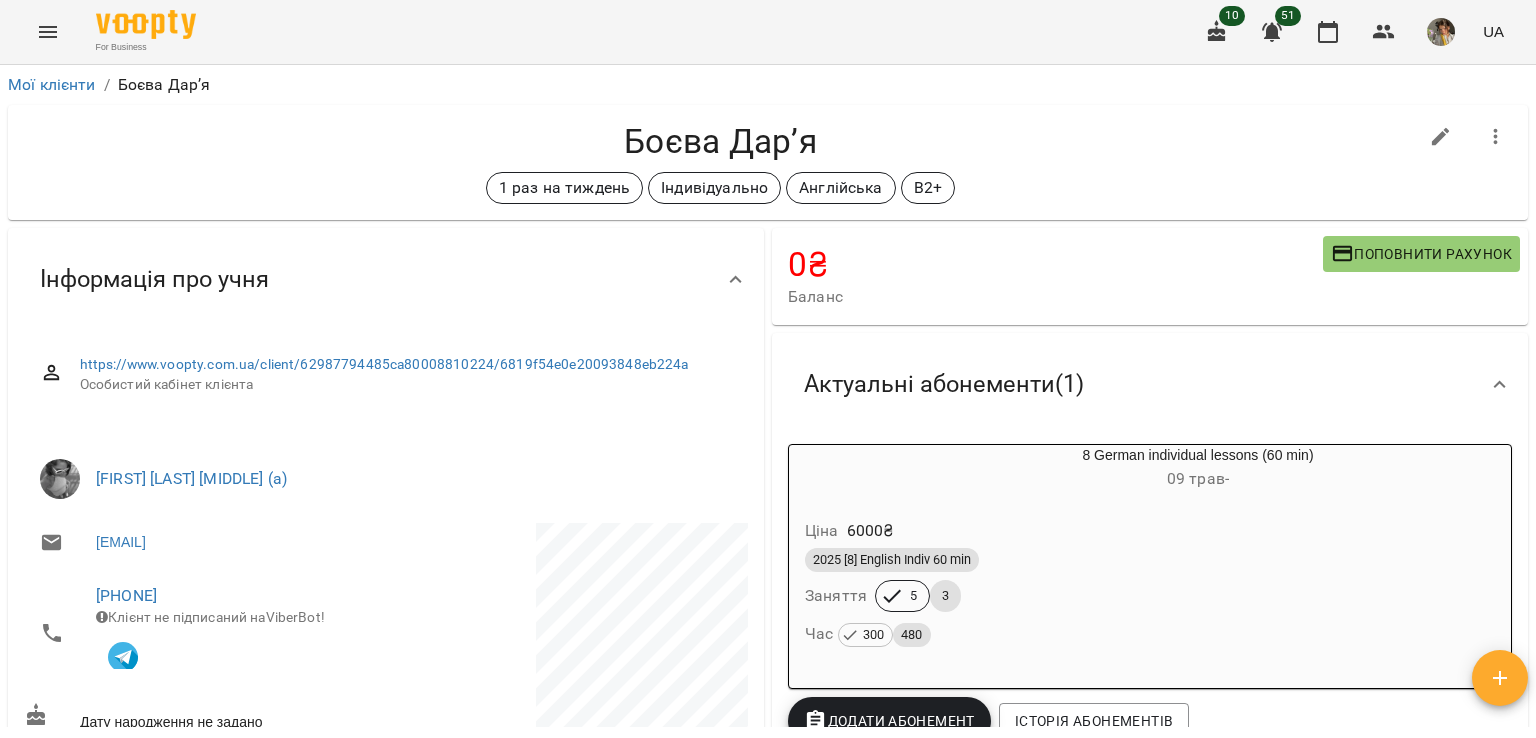 click 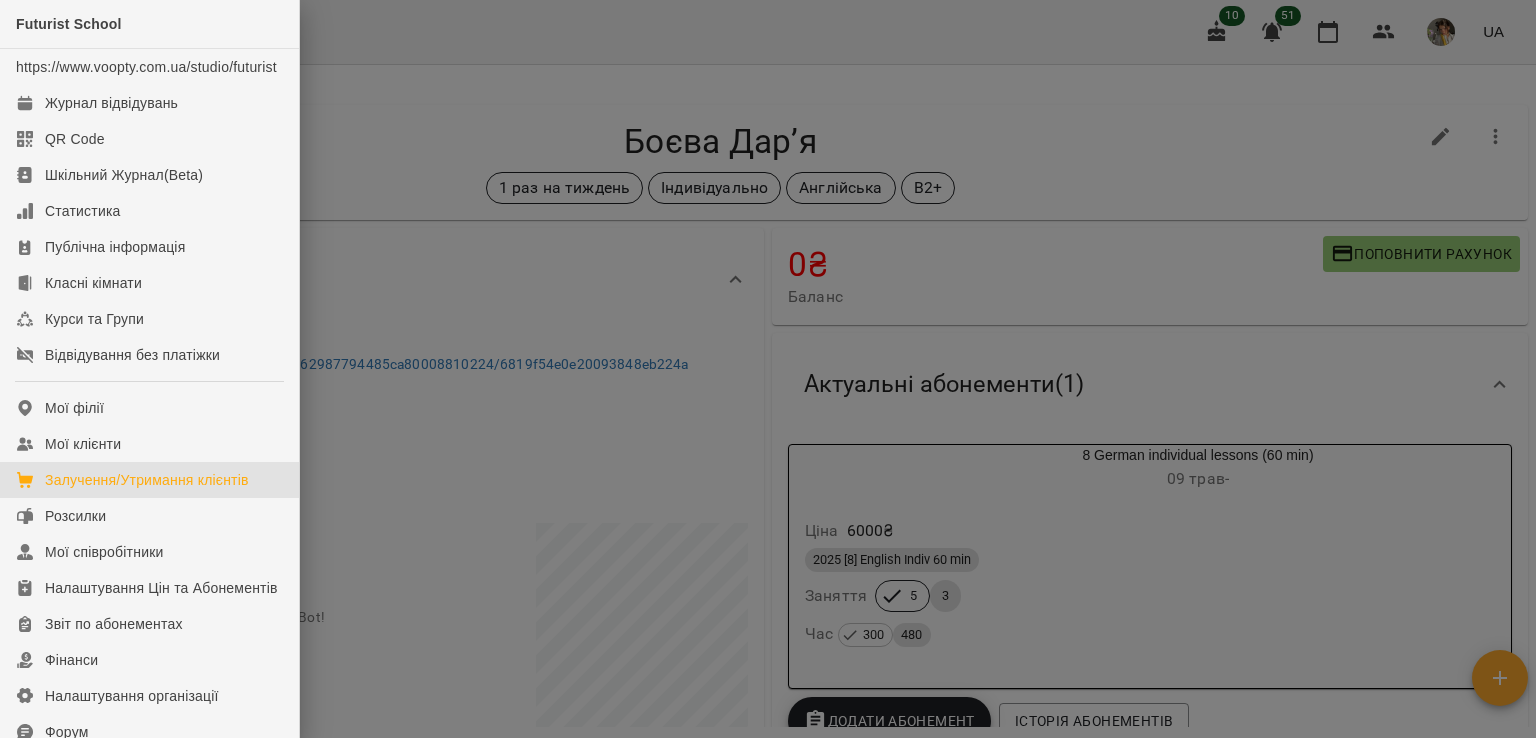 click on "Залучення/Утримання клієнтів" at bounding box center (147, 480) 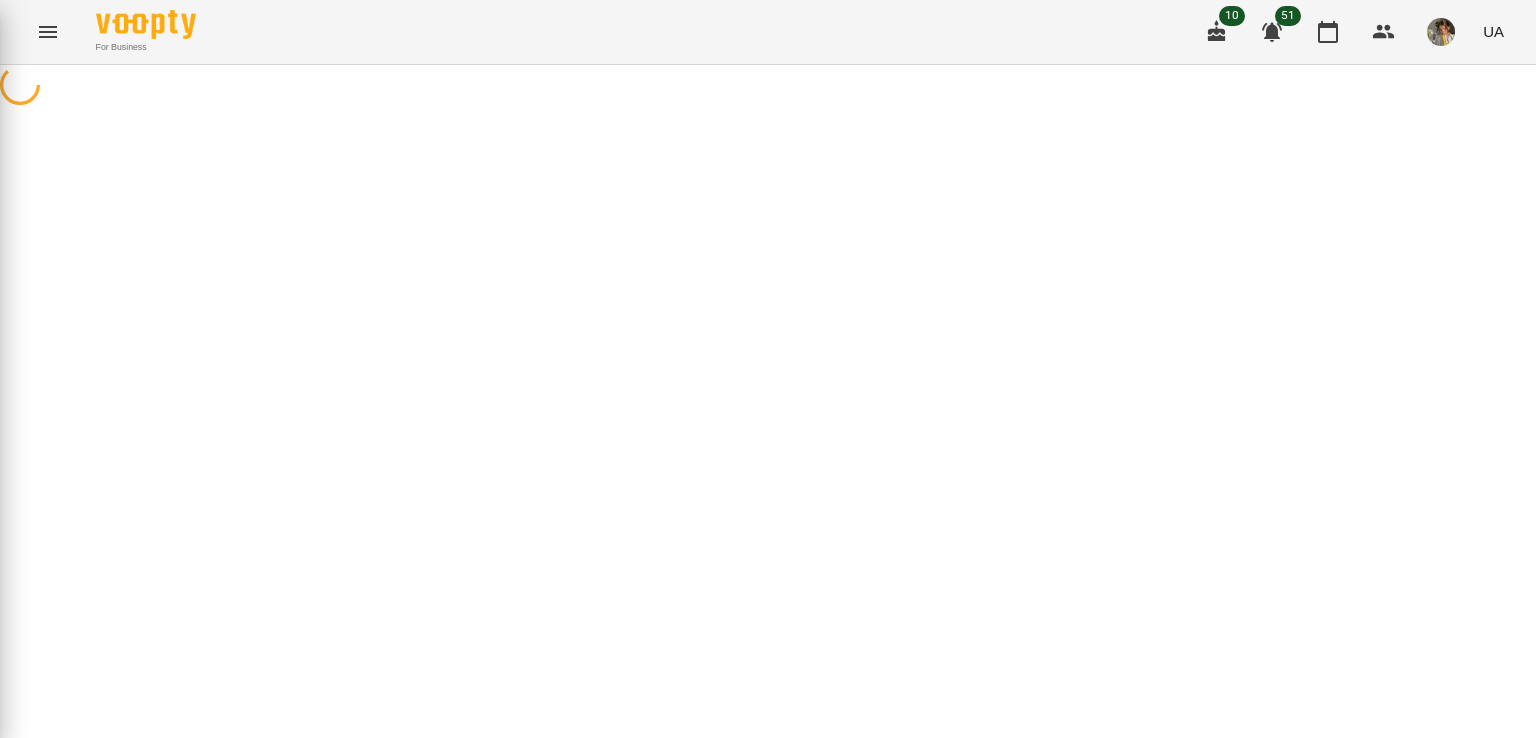 scroll, scrollTop: 0, scrollLeft: 0, axis: both 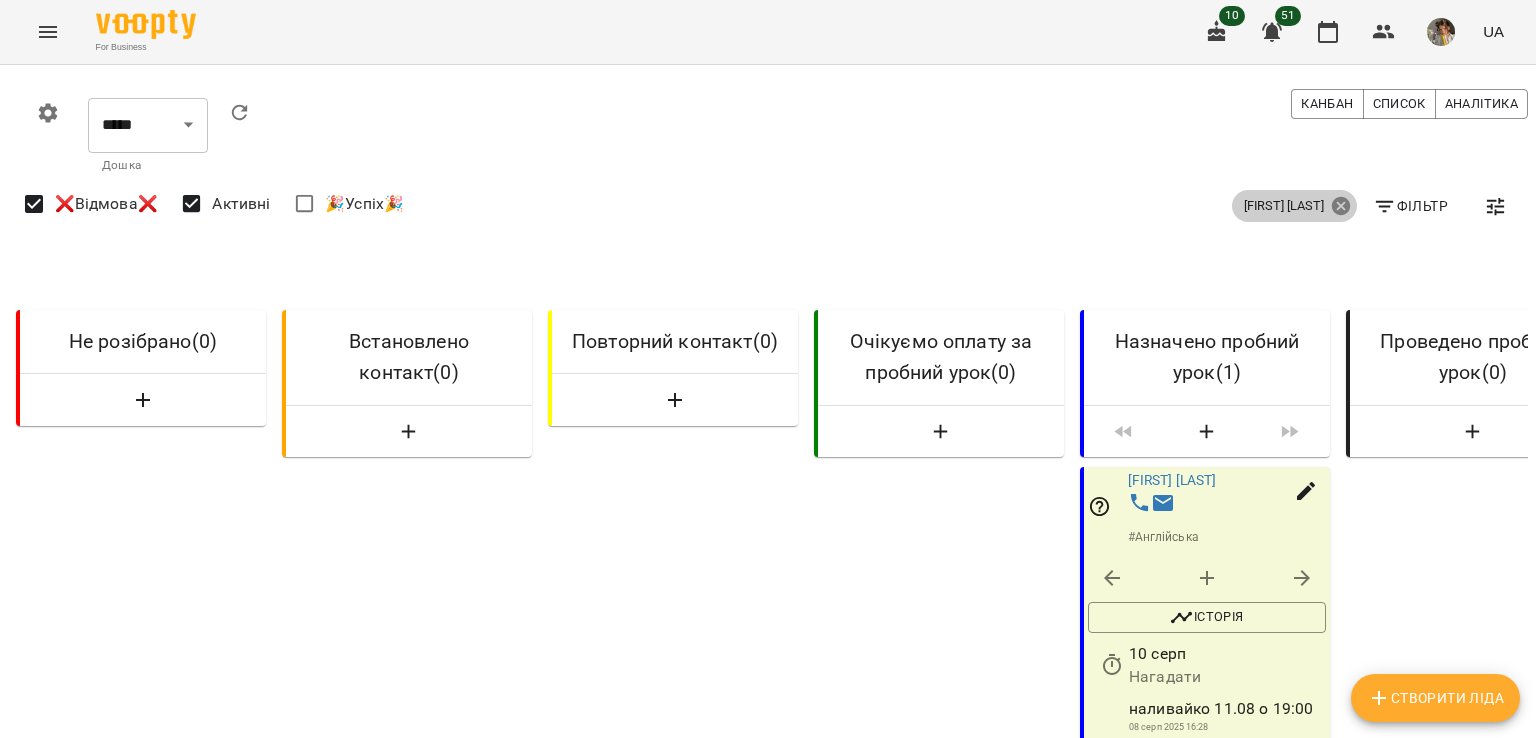 click 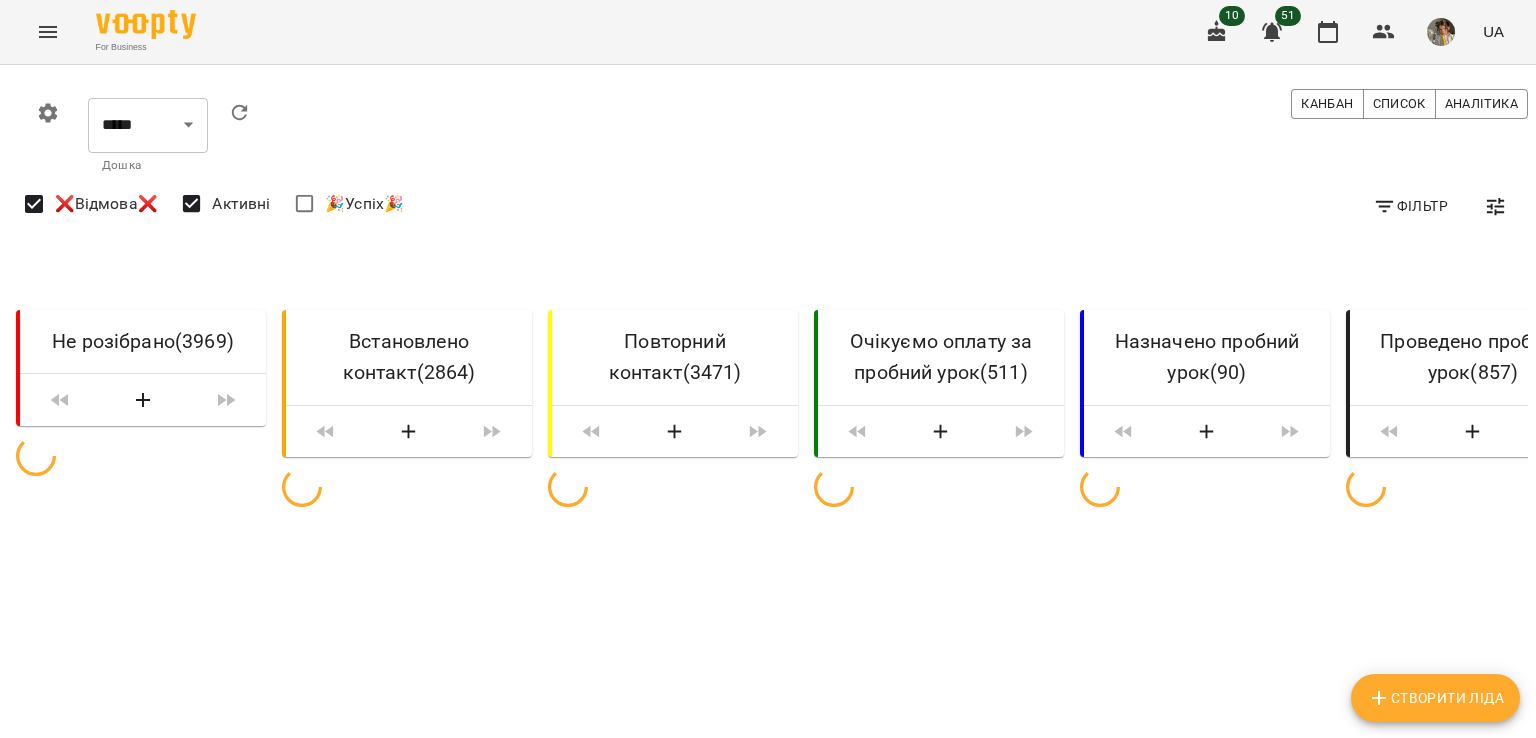 click 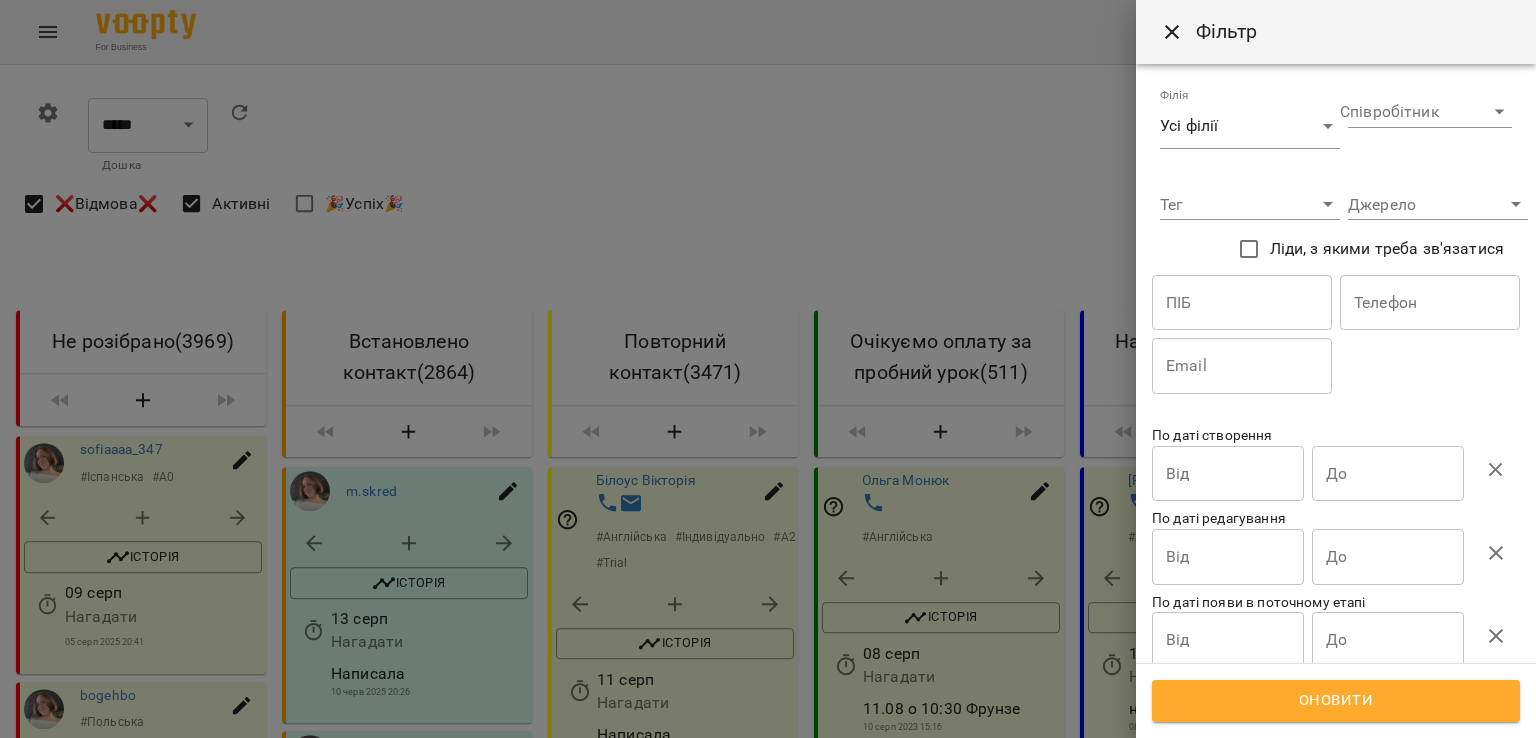click at bounding box center [1242, 303] 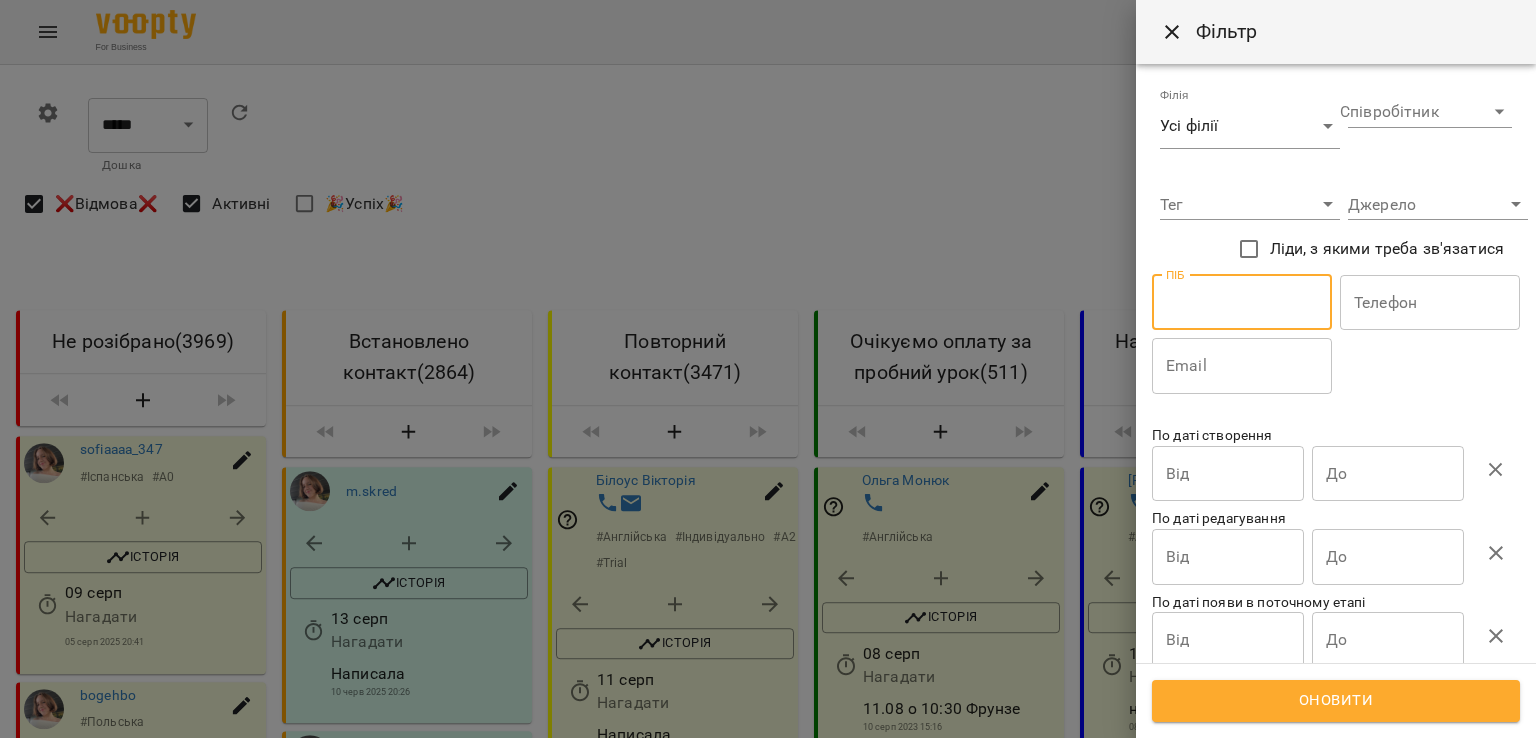 paste on "**********" 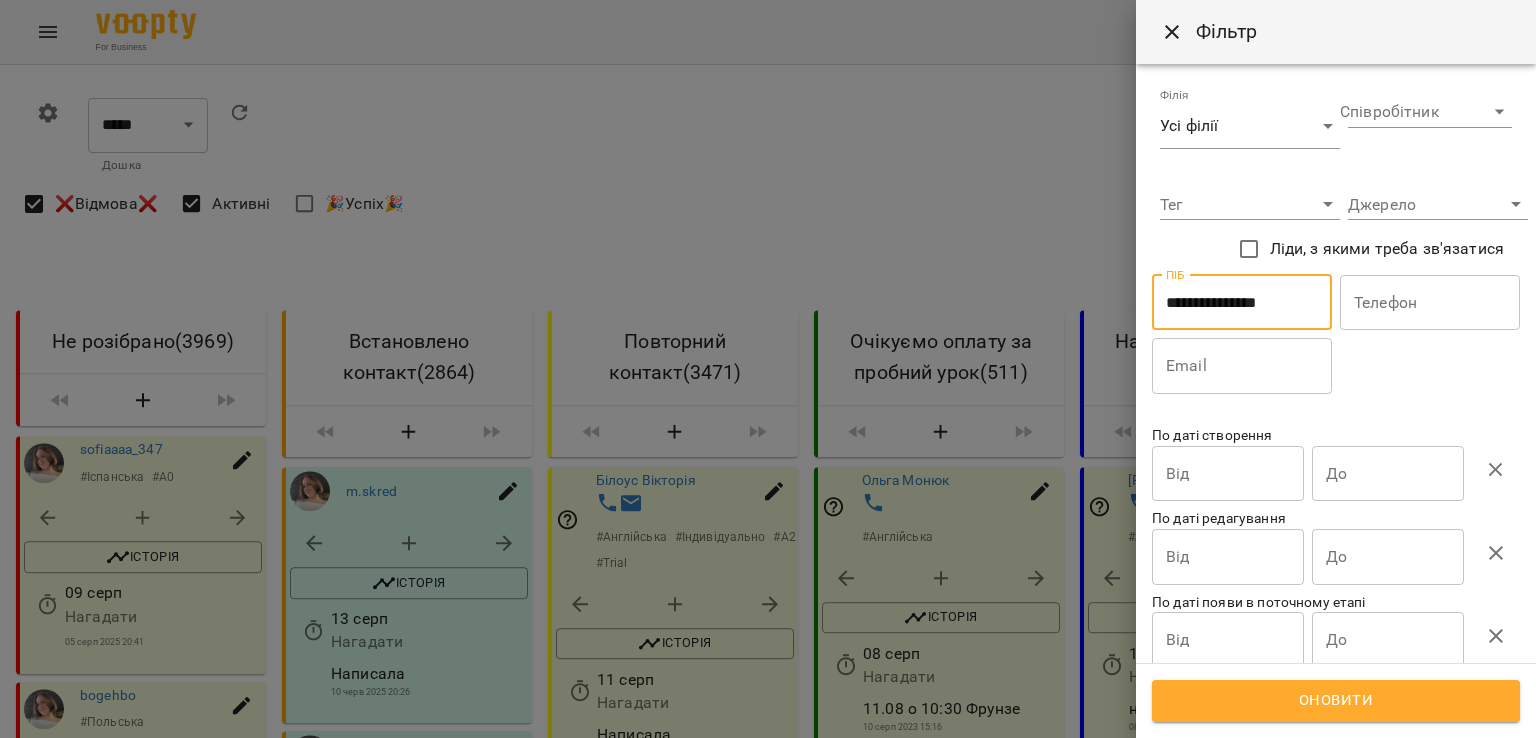 click on "**********" at bounding box center (1242, 303) 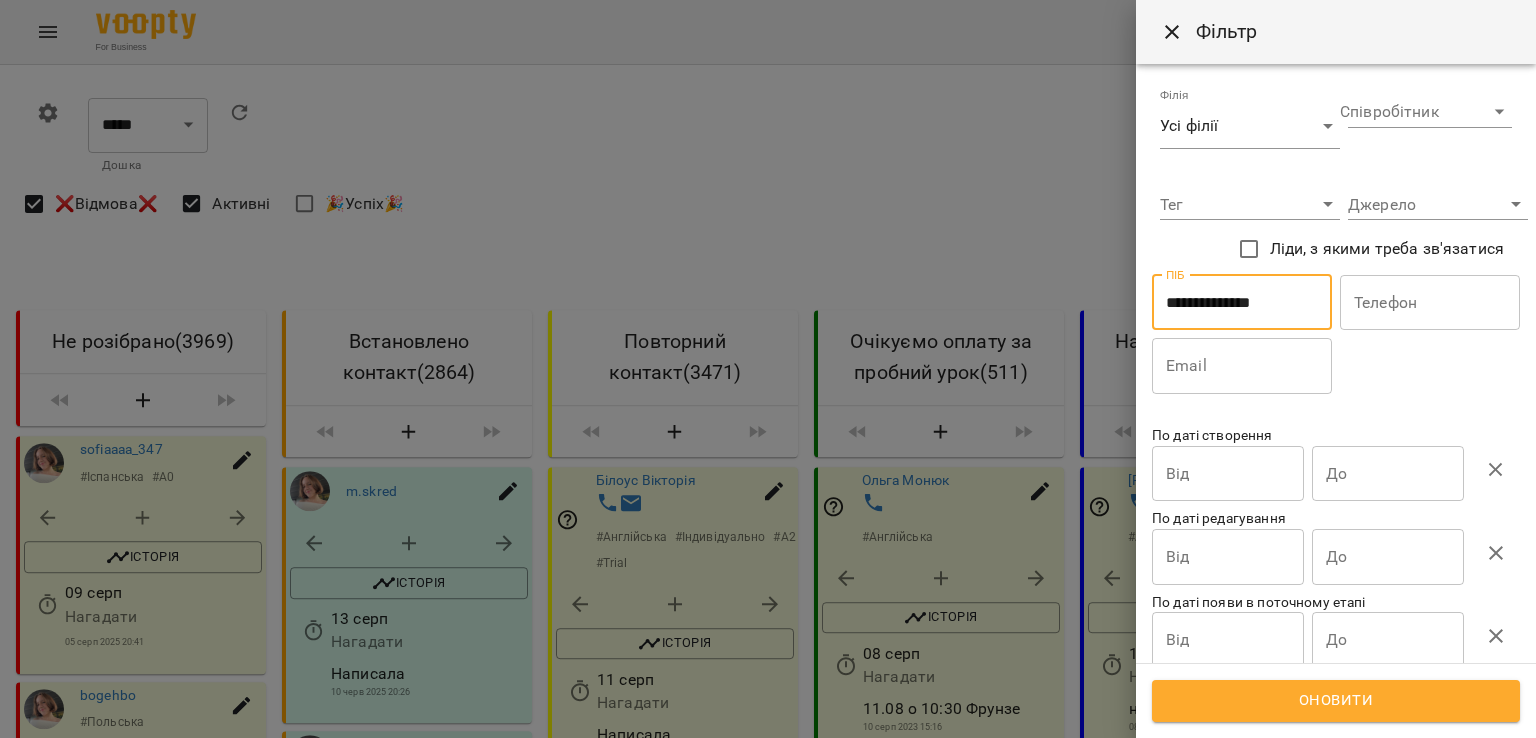 type on "**********" 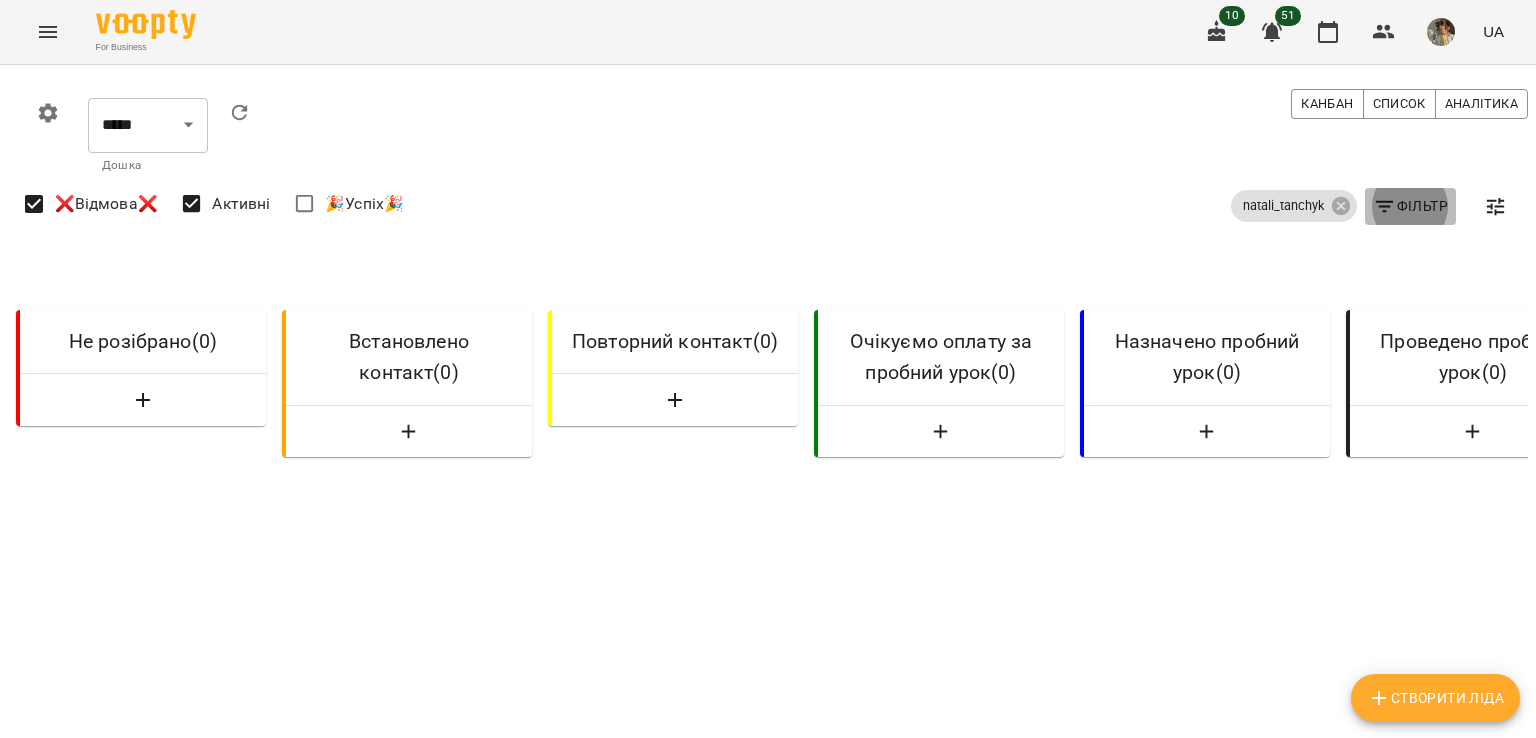 click on "Фільтр" at bounding box center (1410, 206) 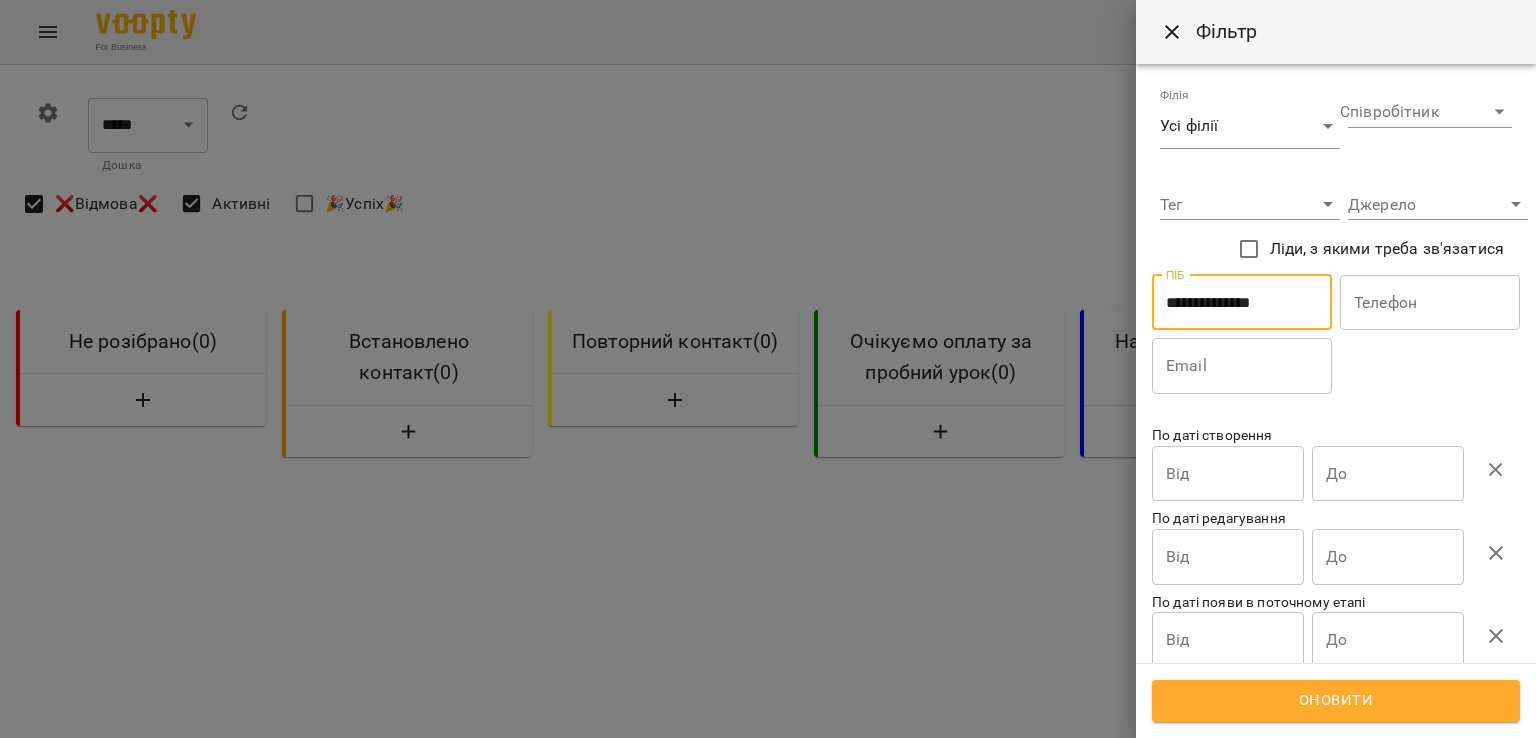 drag, startPoint x: 1212, startPoint y: 304, endPoint x: 1155, endPoint y: 304, distance: 57 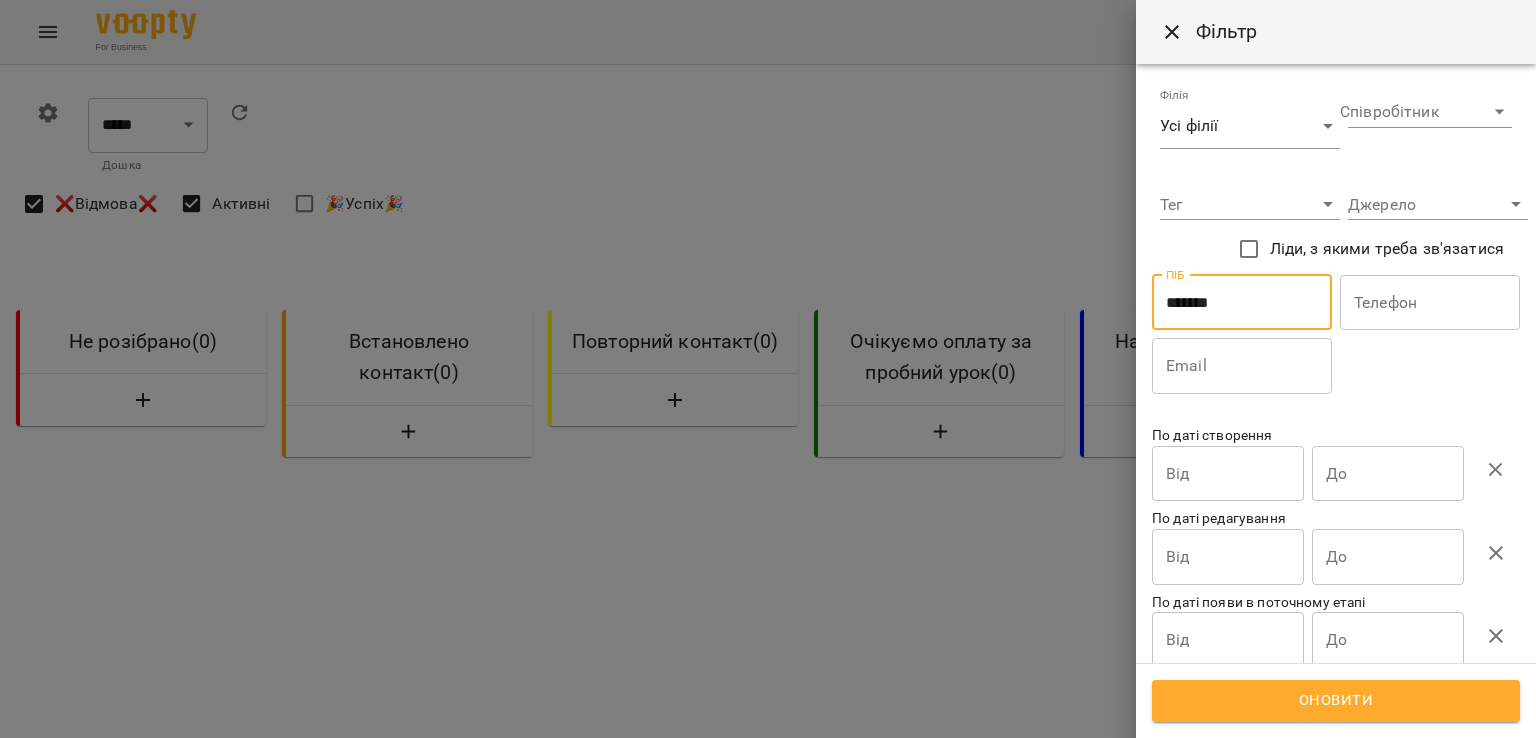 type on "*******" 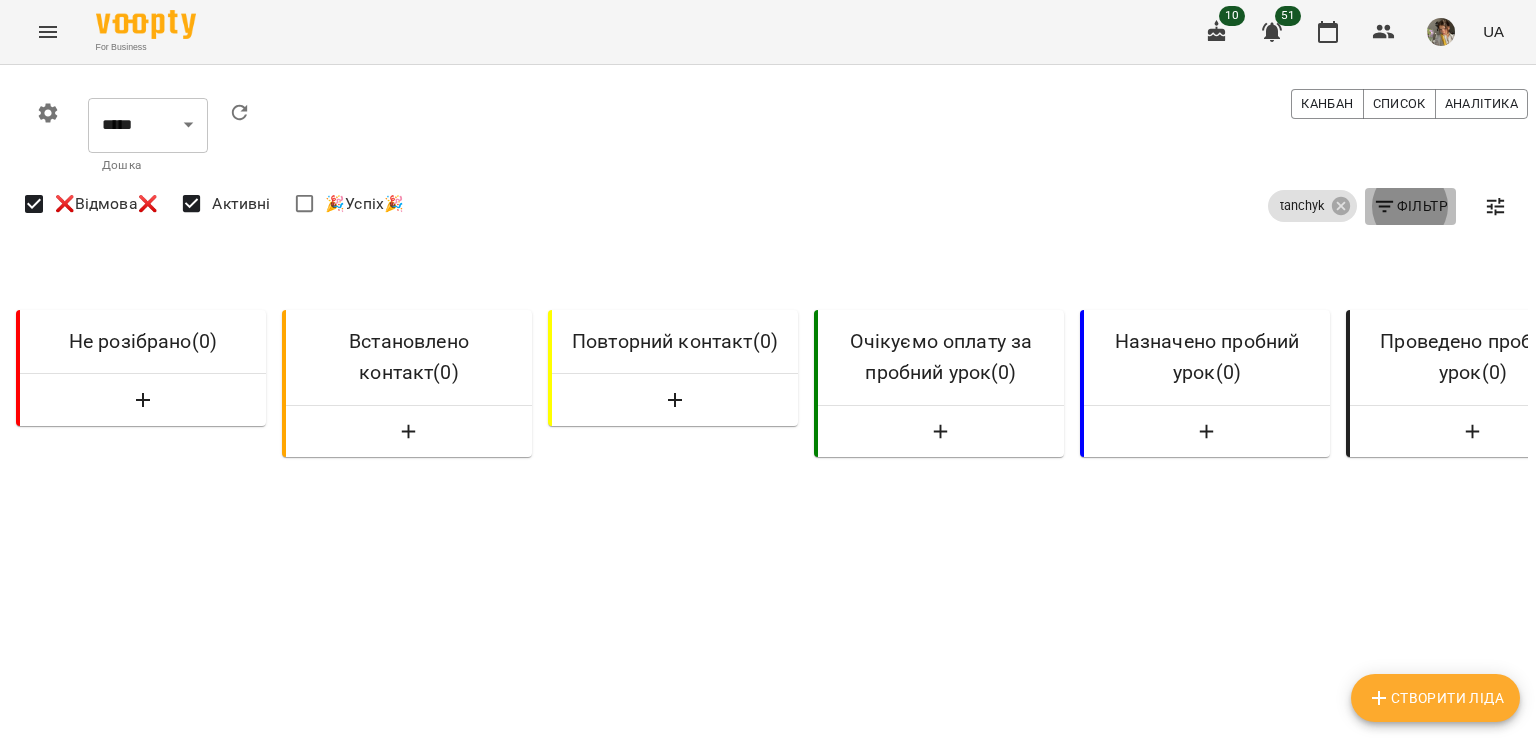 click on "Фільтр" at bounding box center [1410, 206] 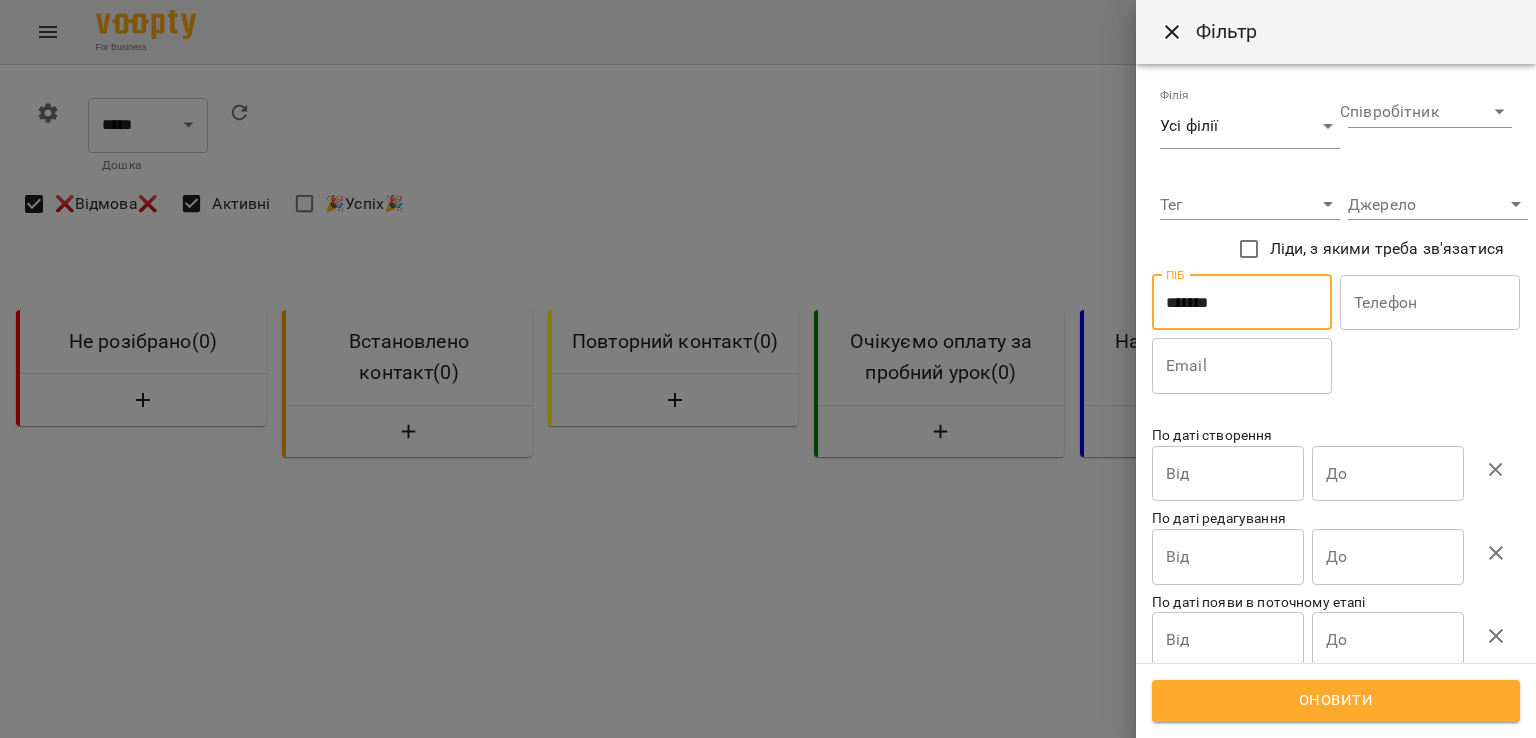 drag, startPoint x: 1235, startPoint y: 303, endPoint x: 1144, endPoint y: 307, distance: 91.08787 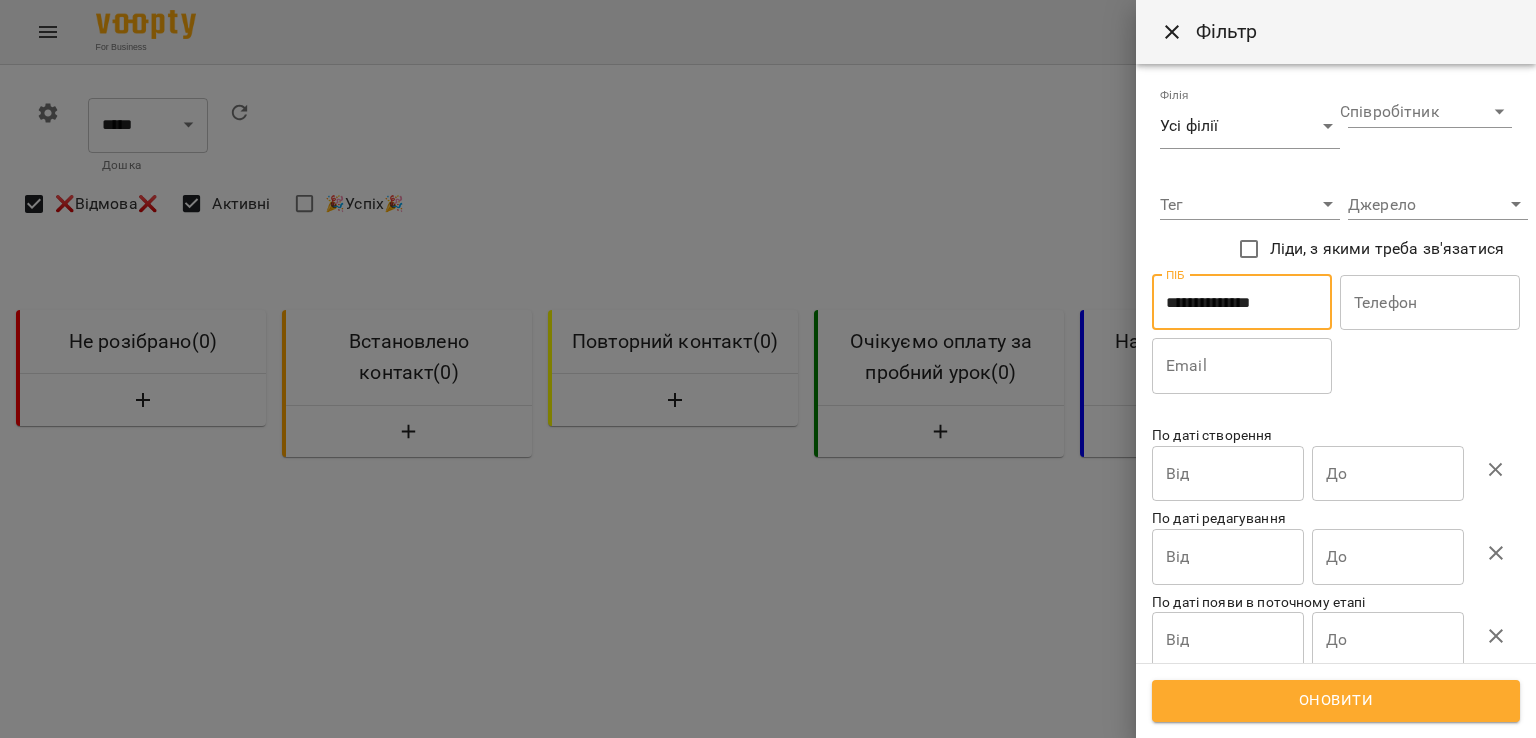 type on "**********" 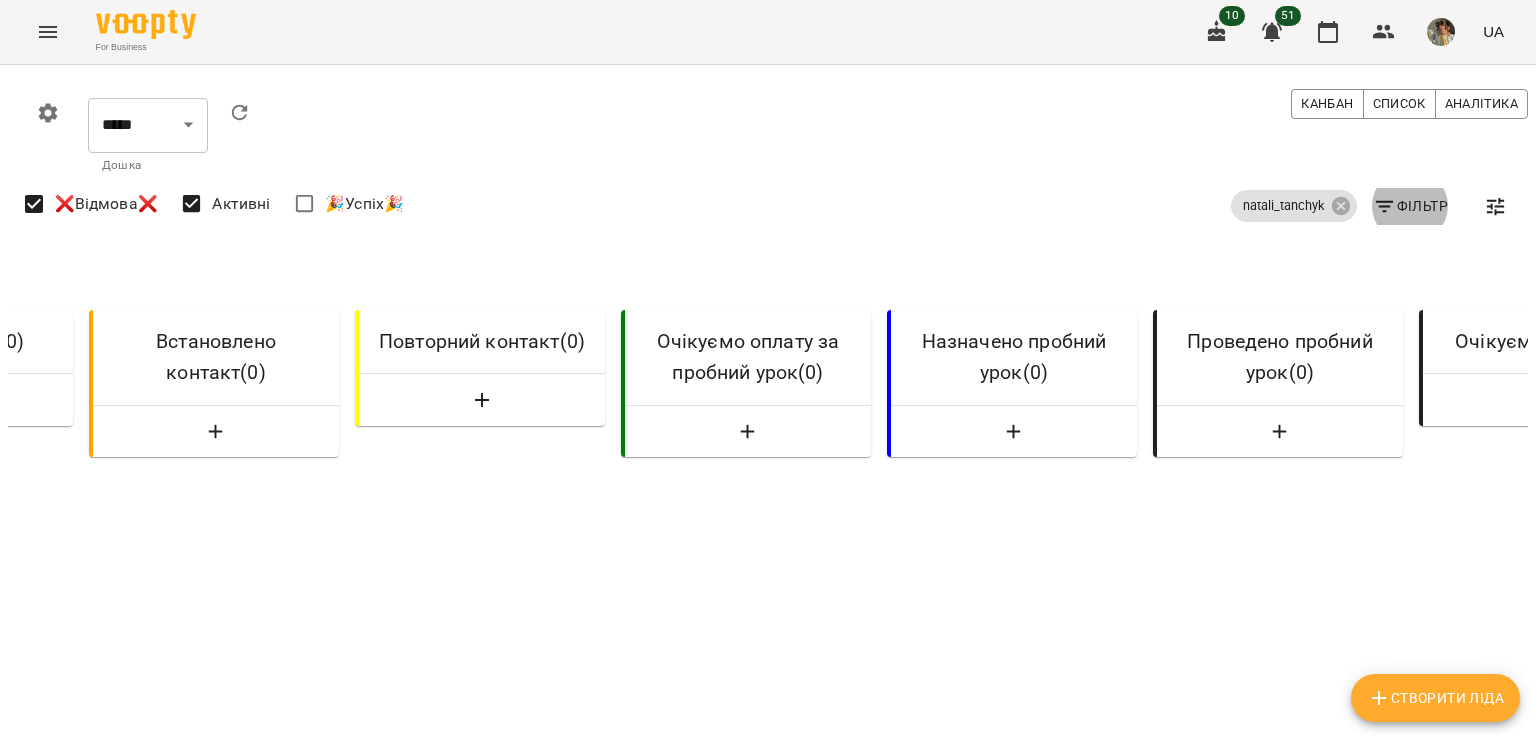 scroll, scrollTop: 0, scrollLeft: 0, axis: both 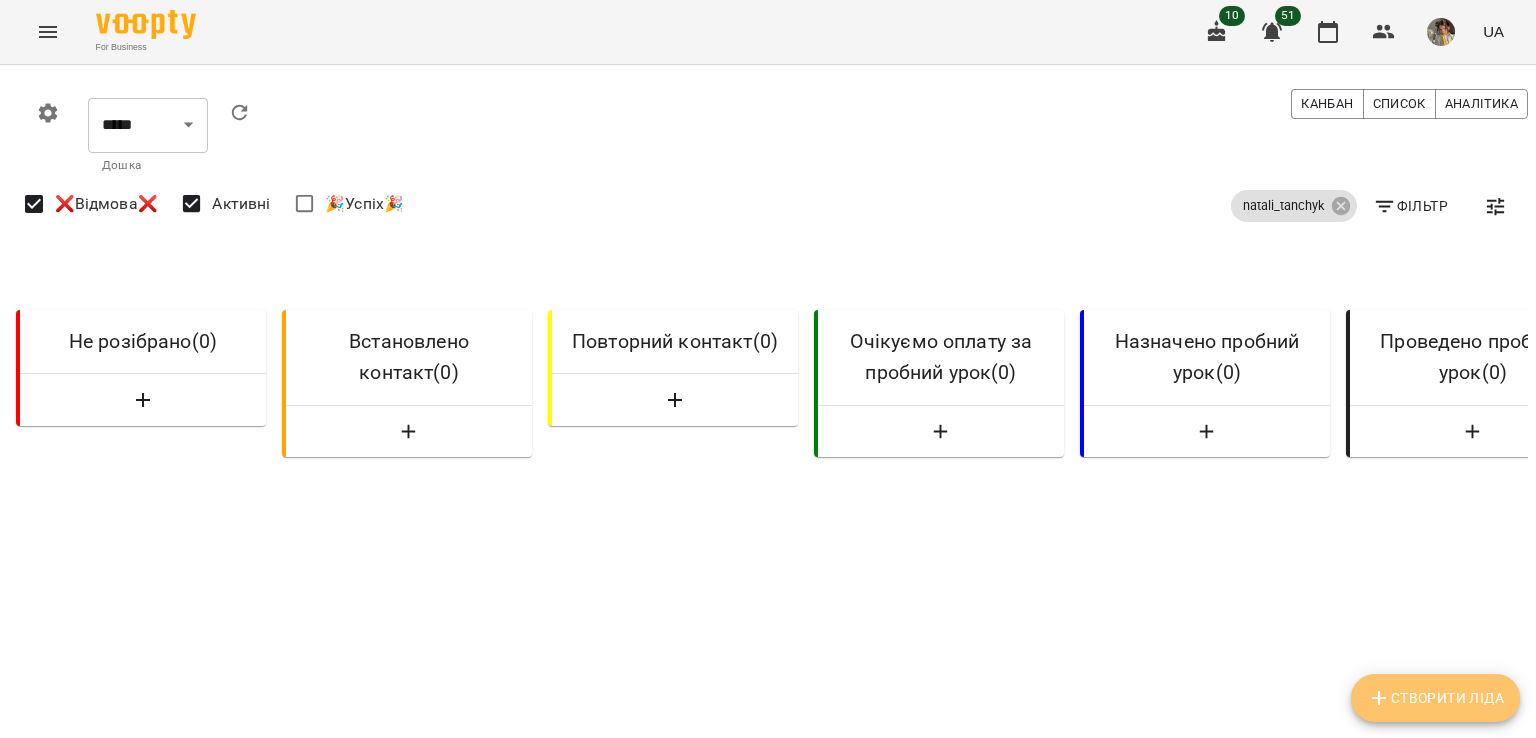 click on "Створити Ліда" at bounding box center [1435, 698] 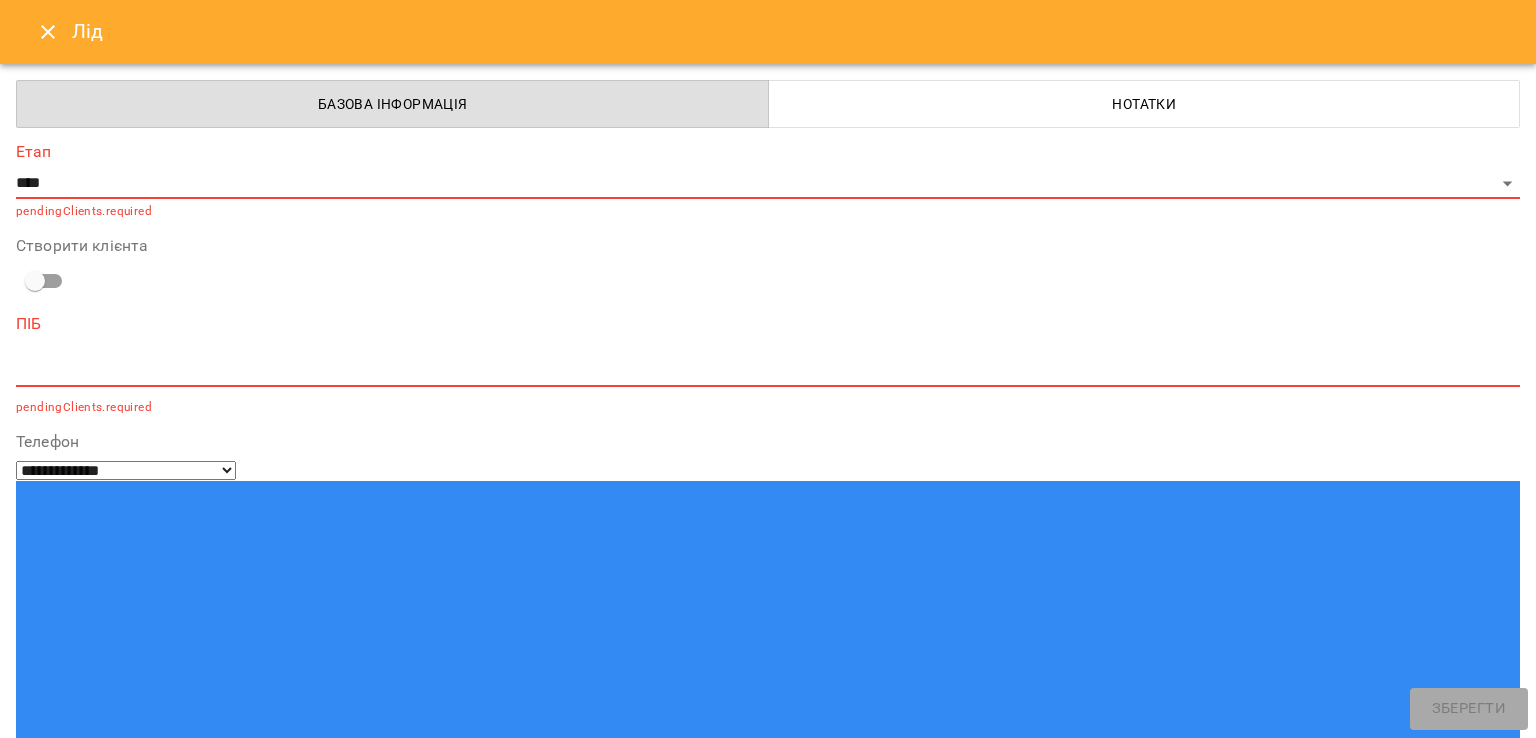 click at bounding box center (768, 370) 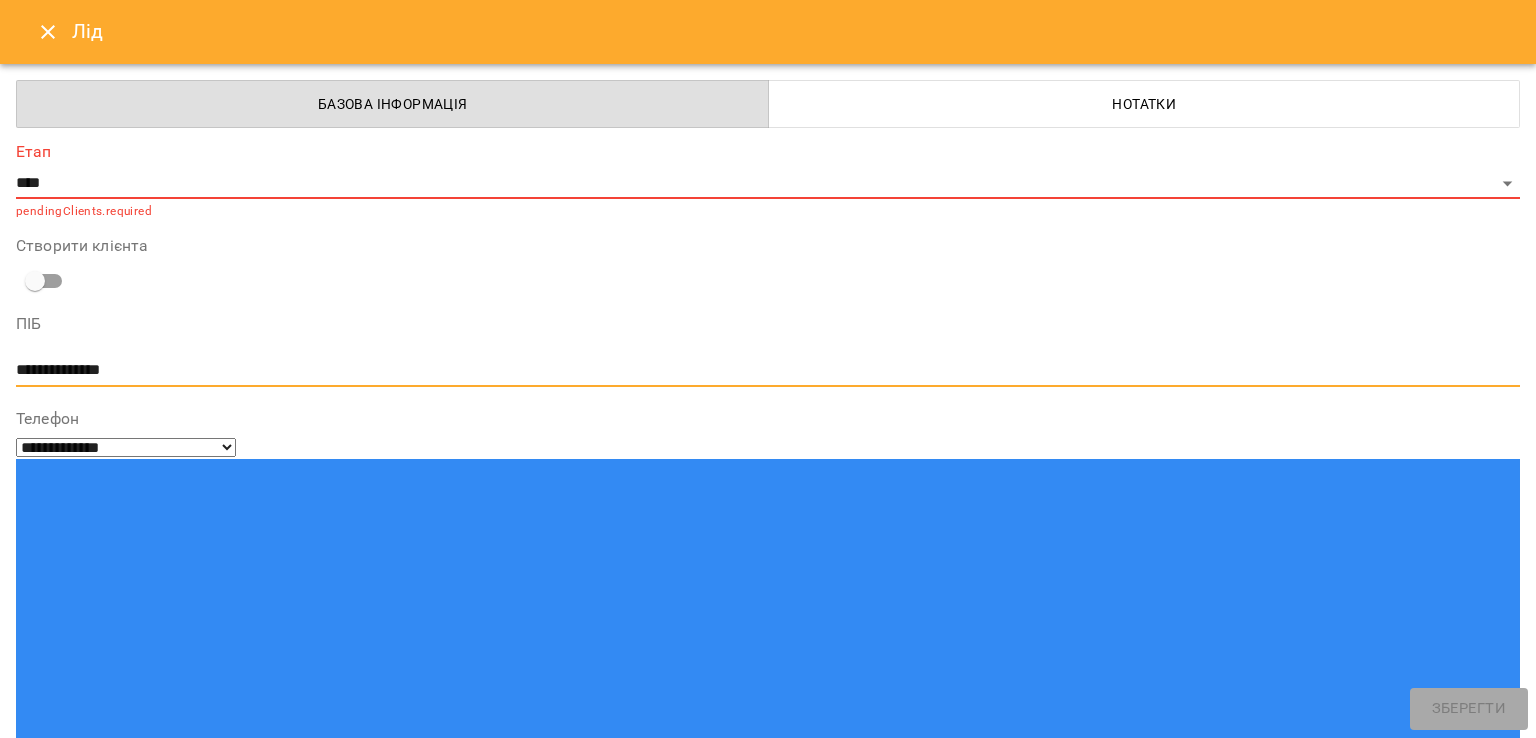 type on "**********" 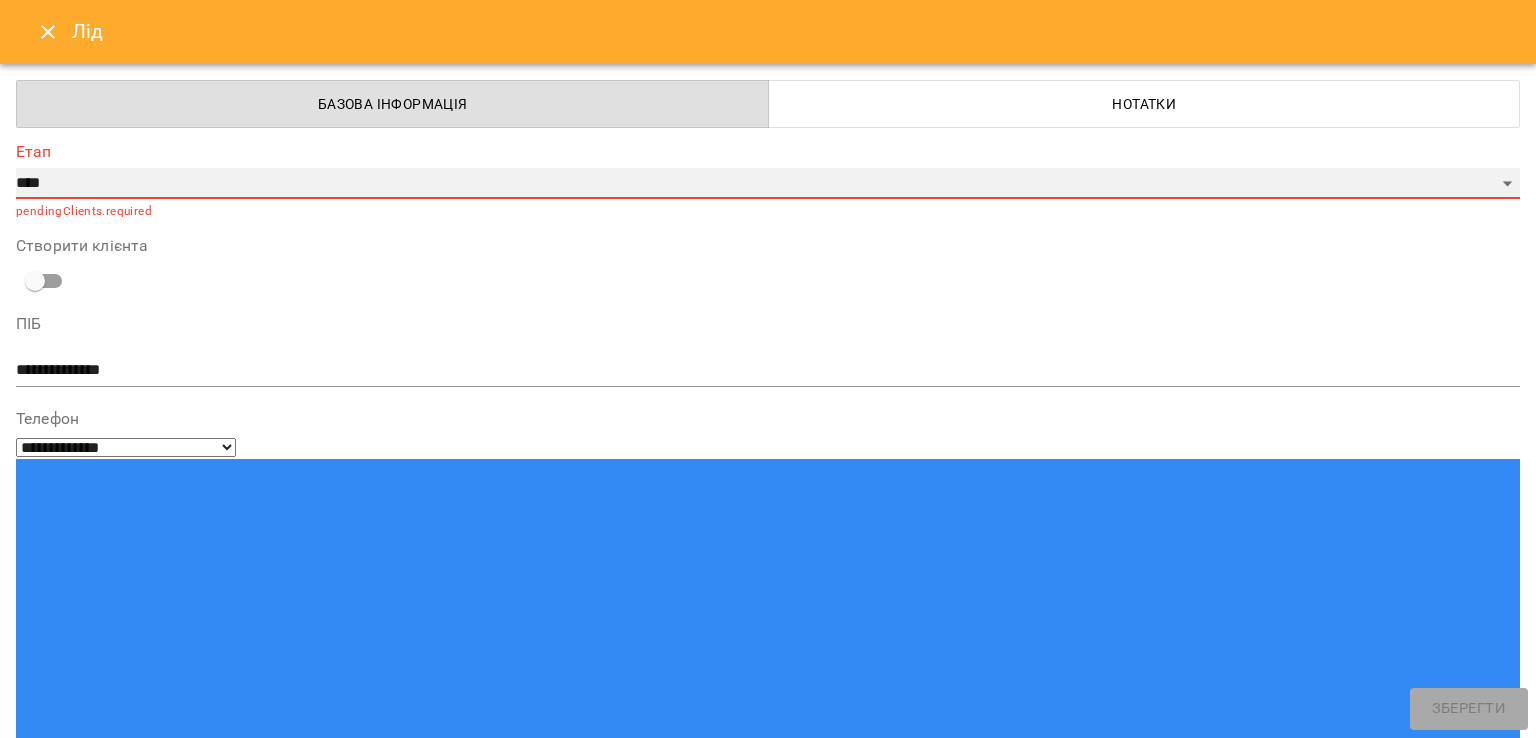 click on "**********" at bounding box center (768, 184) 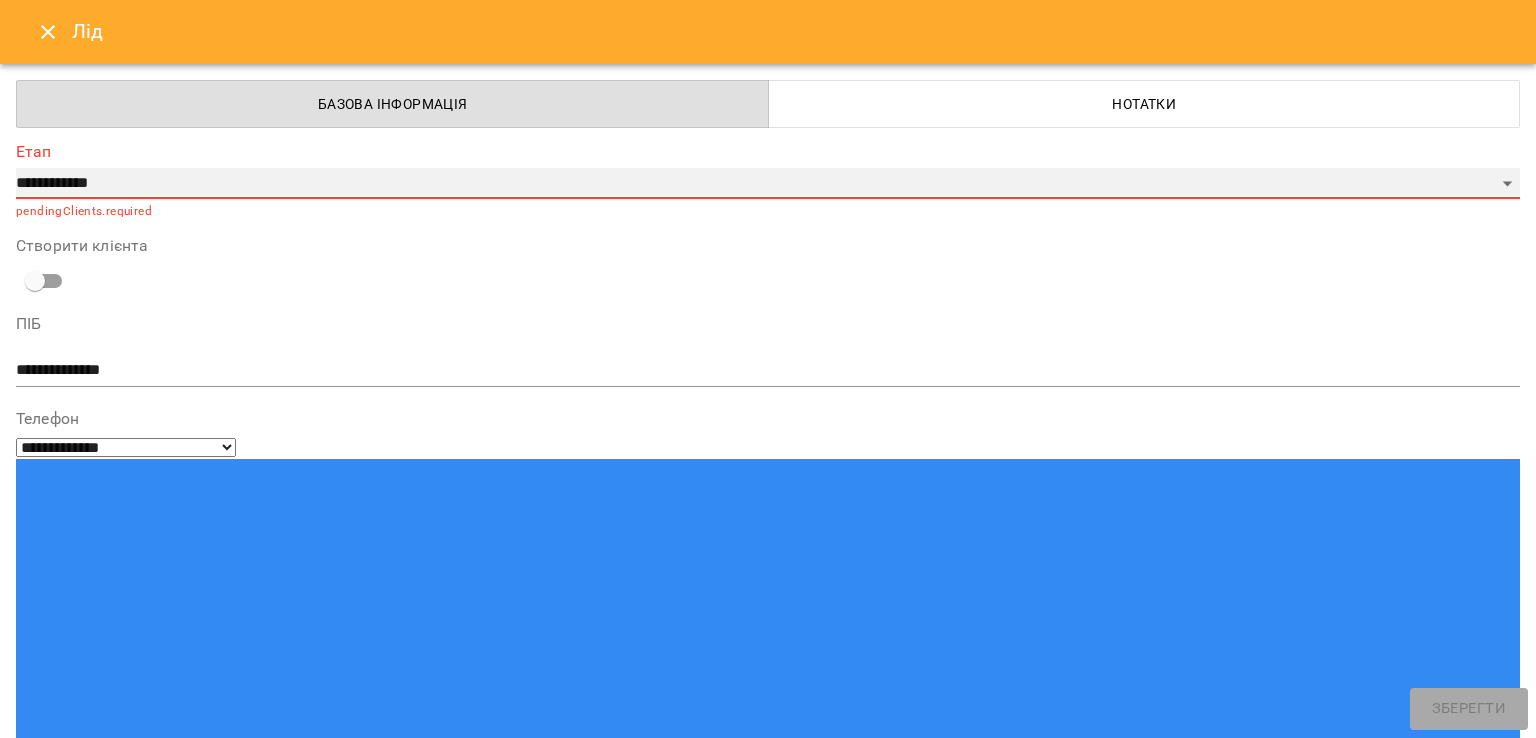 click on "**********" at bounding box center (768, 184) 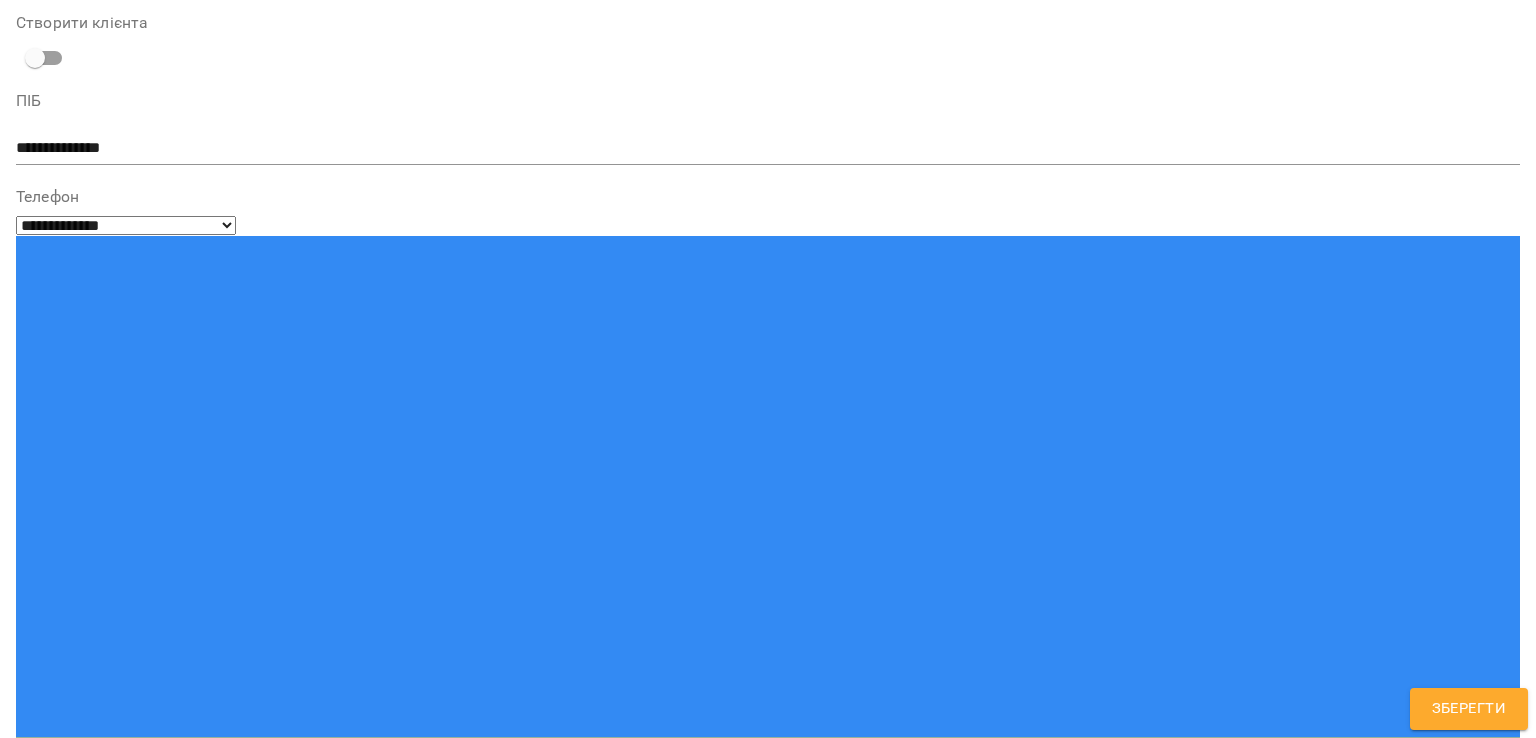 scroll, scrollTop: 273, scrollLeft: 0, axis: vertical 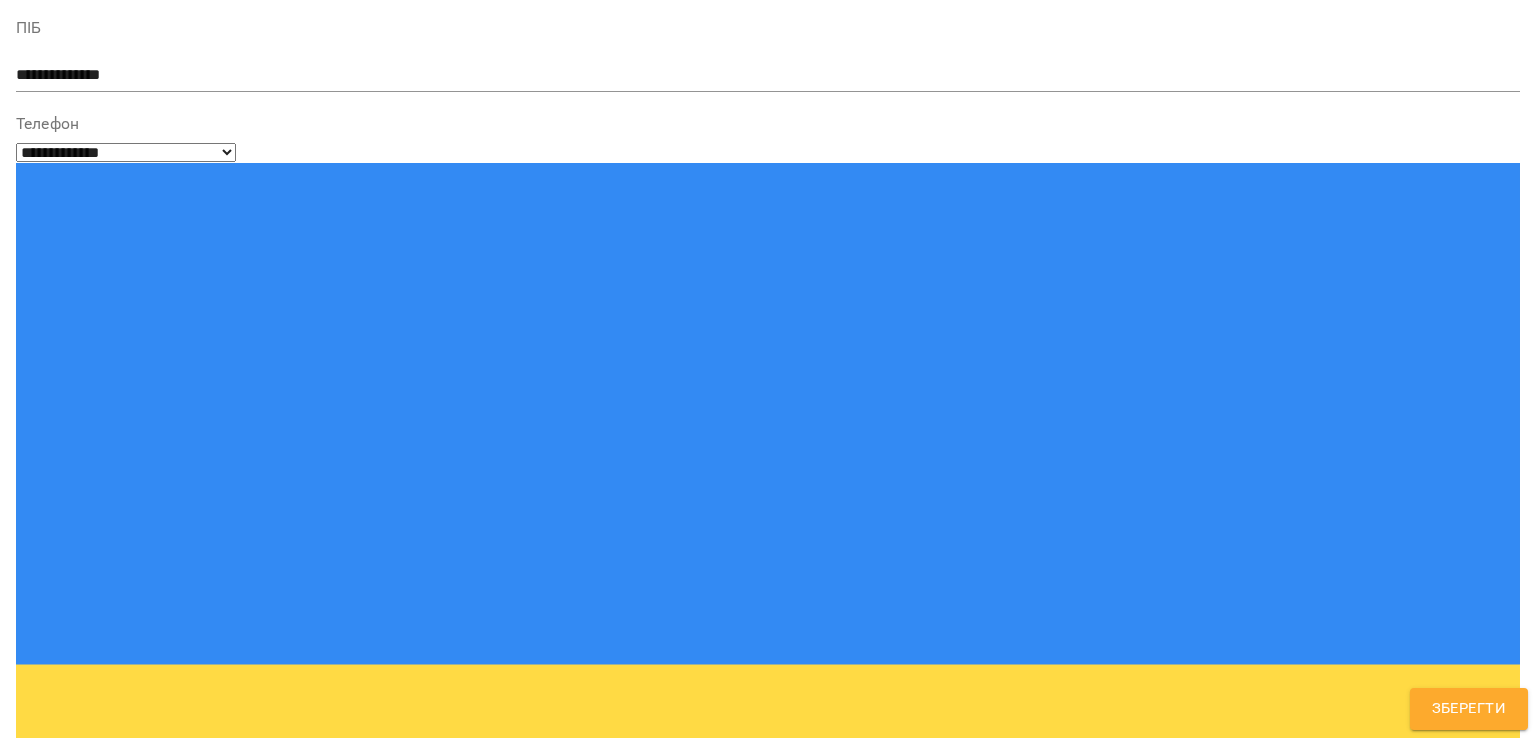 click on "Надрукуйте або оберіть..." at bounding box center [122, 1404] 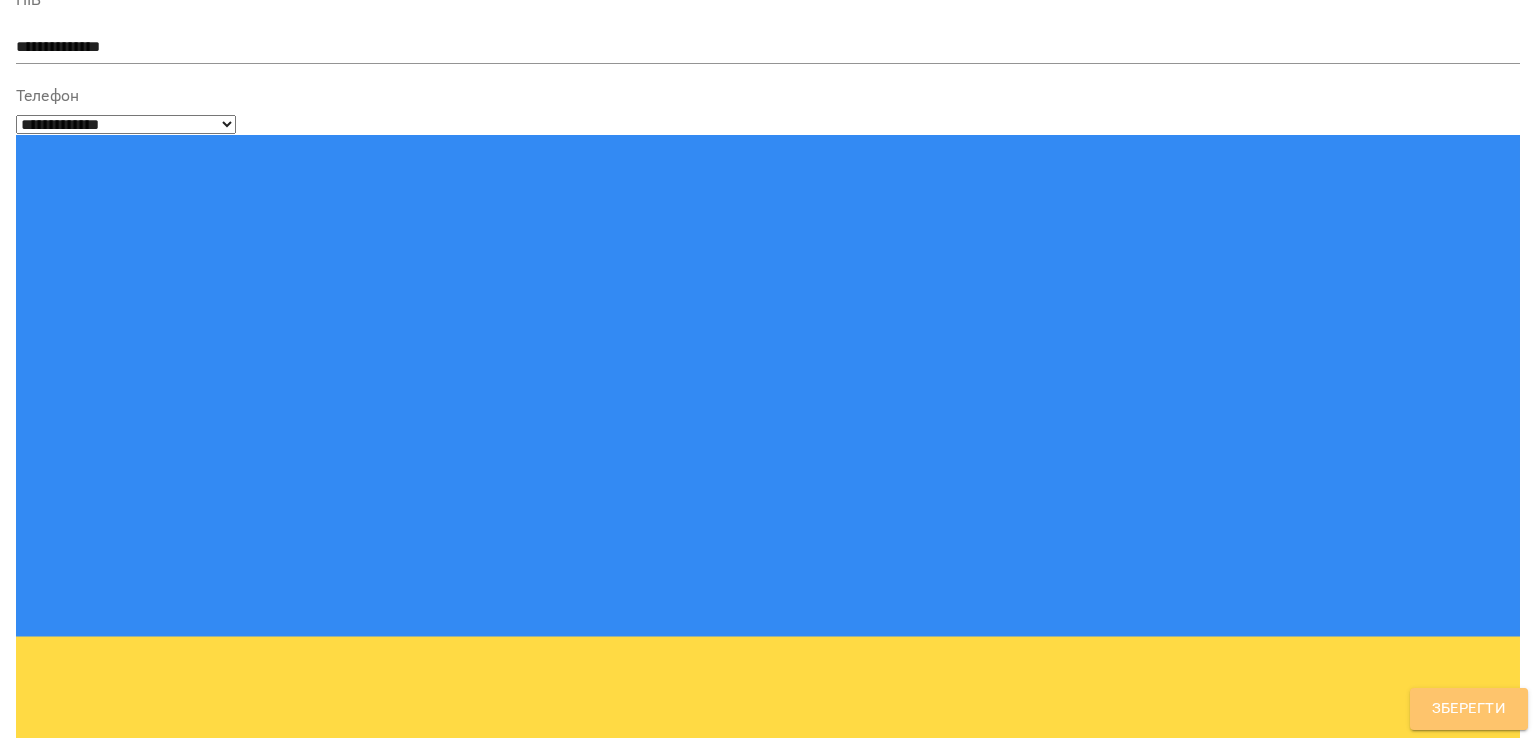 click on "Зберегти" at bounding box center [1469, 709] 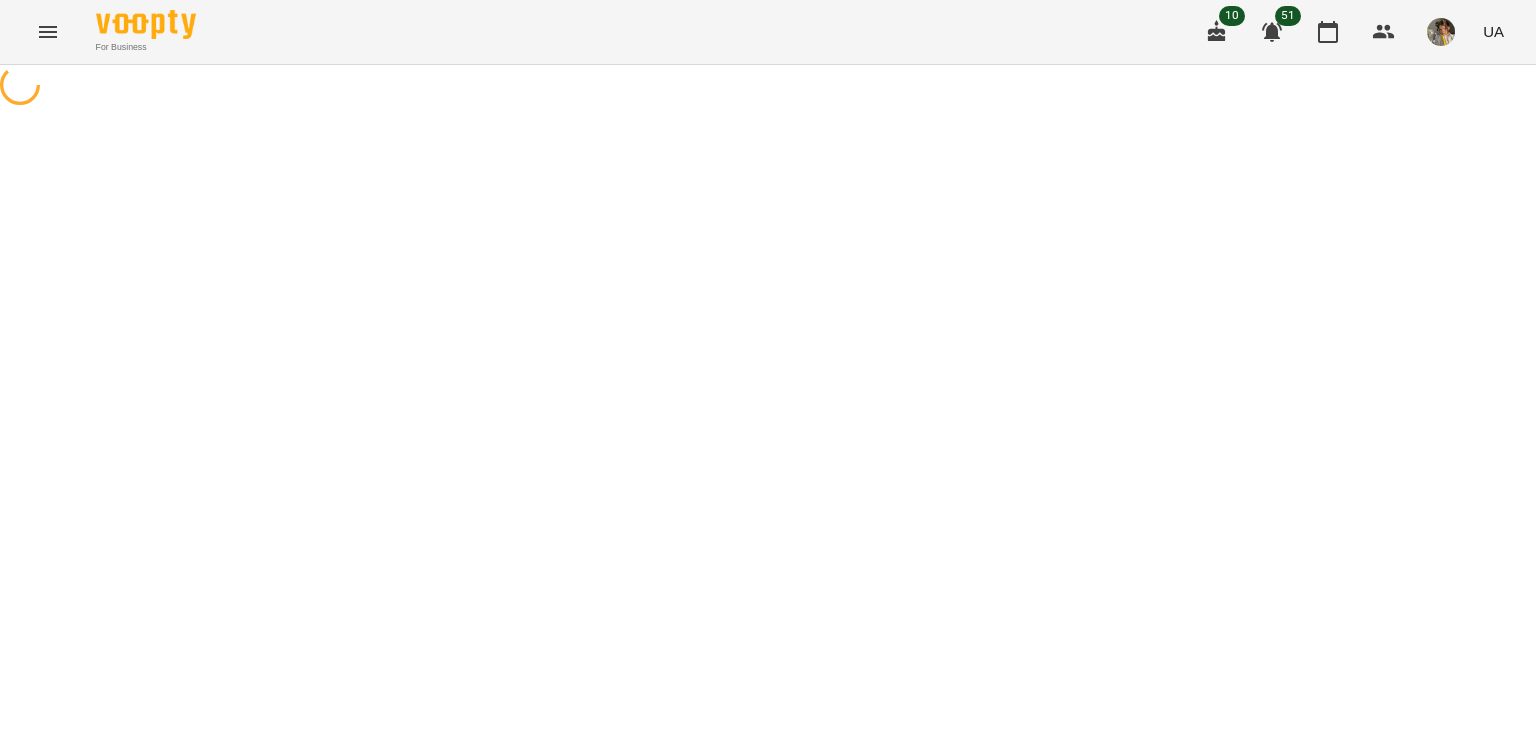 scroll, scrollTop: 0, scrollLeft: 0, axis: both 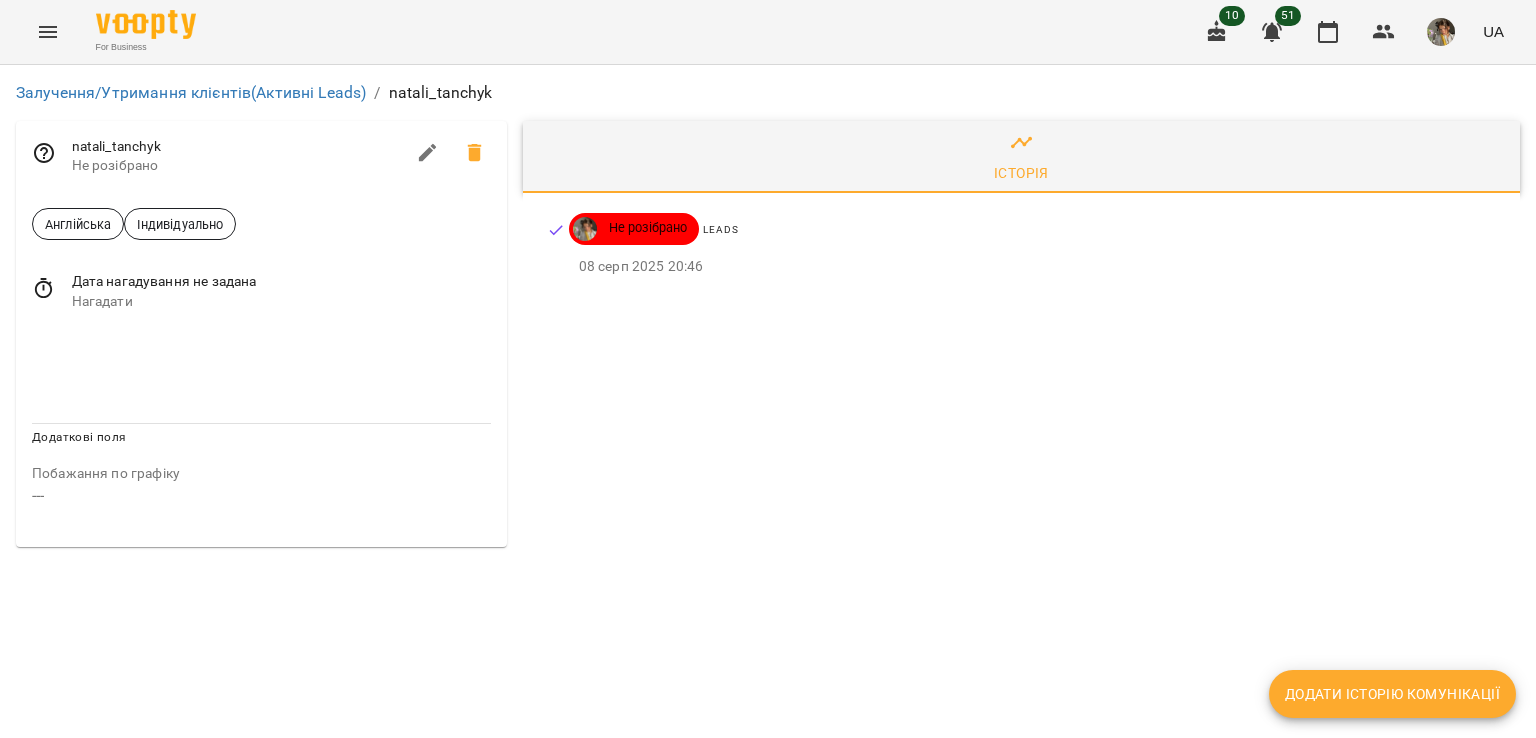 click on "Додати історію комунікації" at bounding box center [1392, 694] 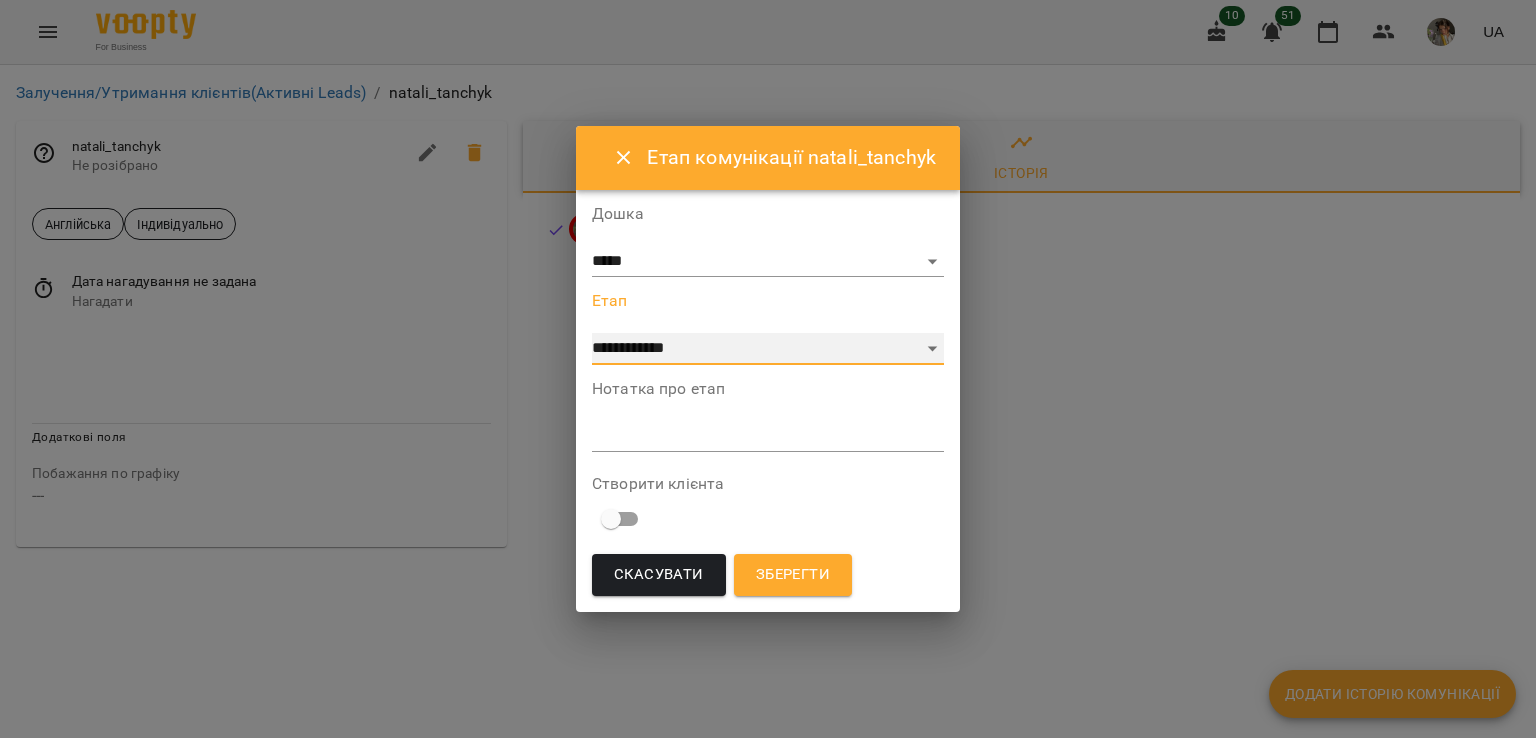 click on "**********" at bounding box center [768, 349] 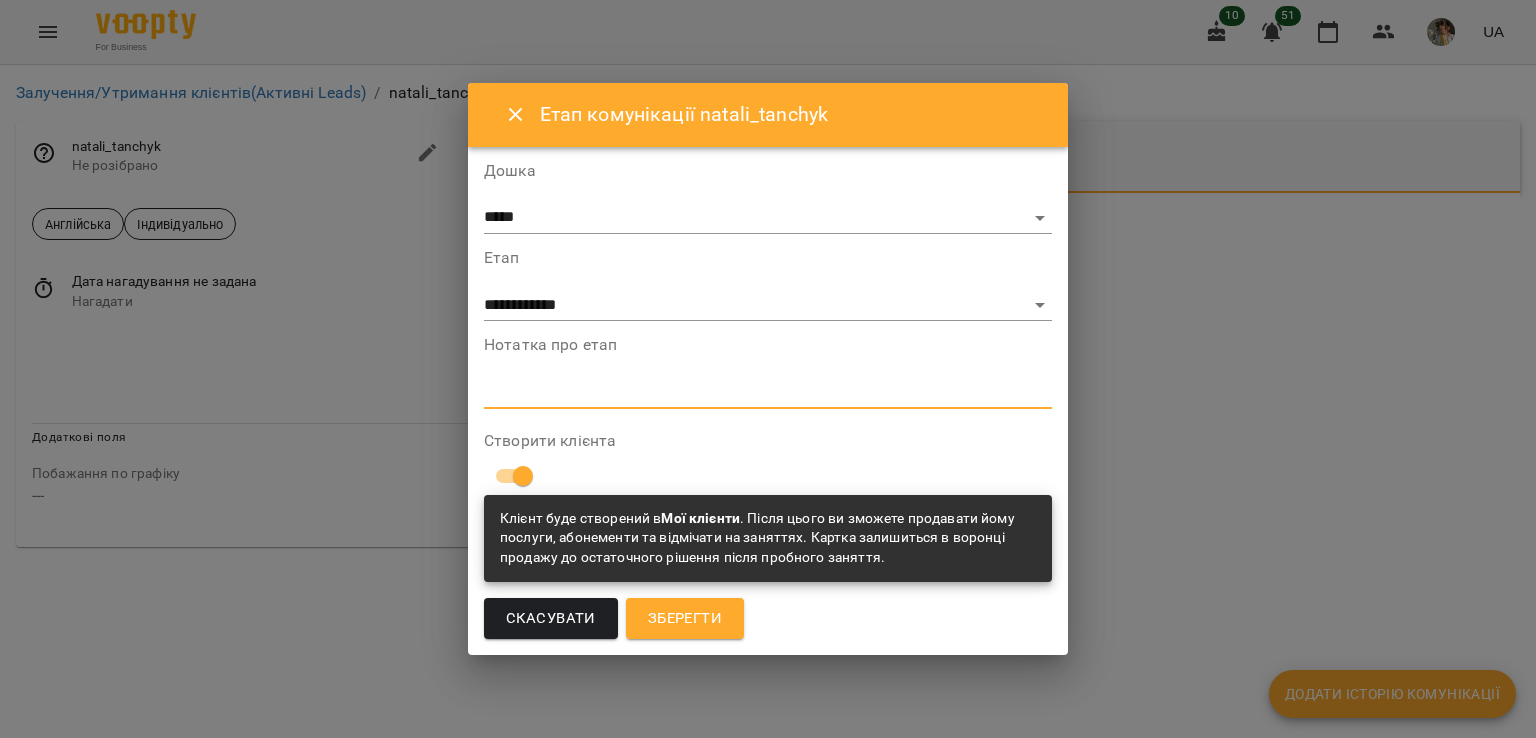 click at bounding box center (768, 392) 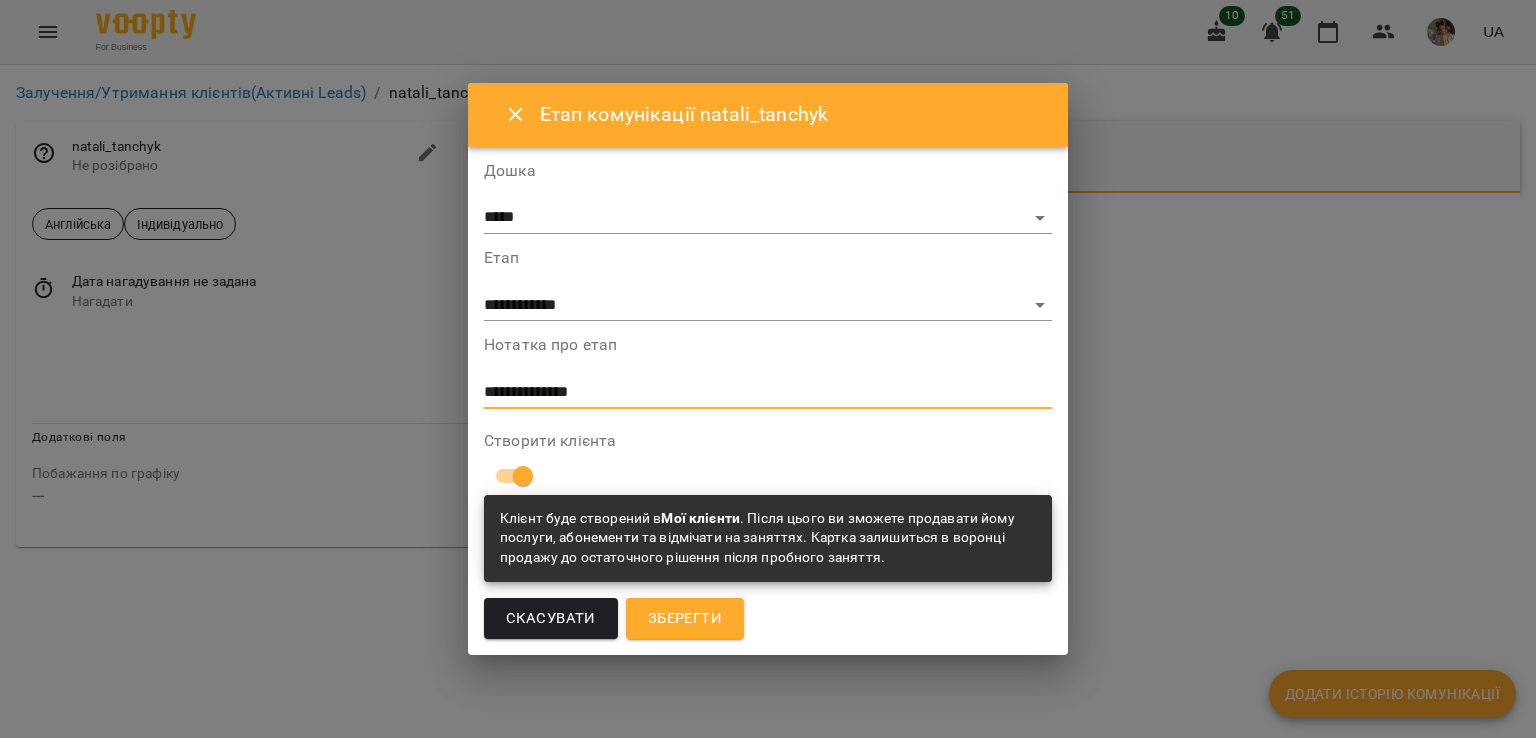 paste on "******" 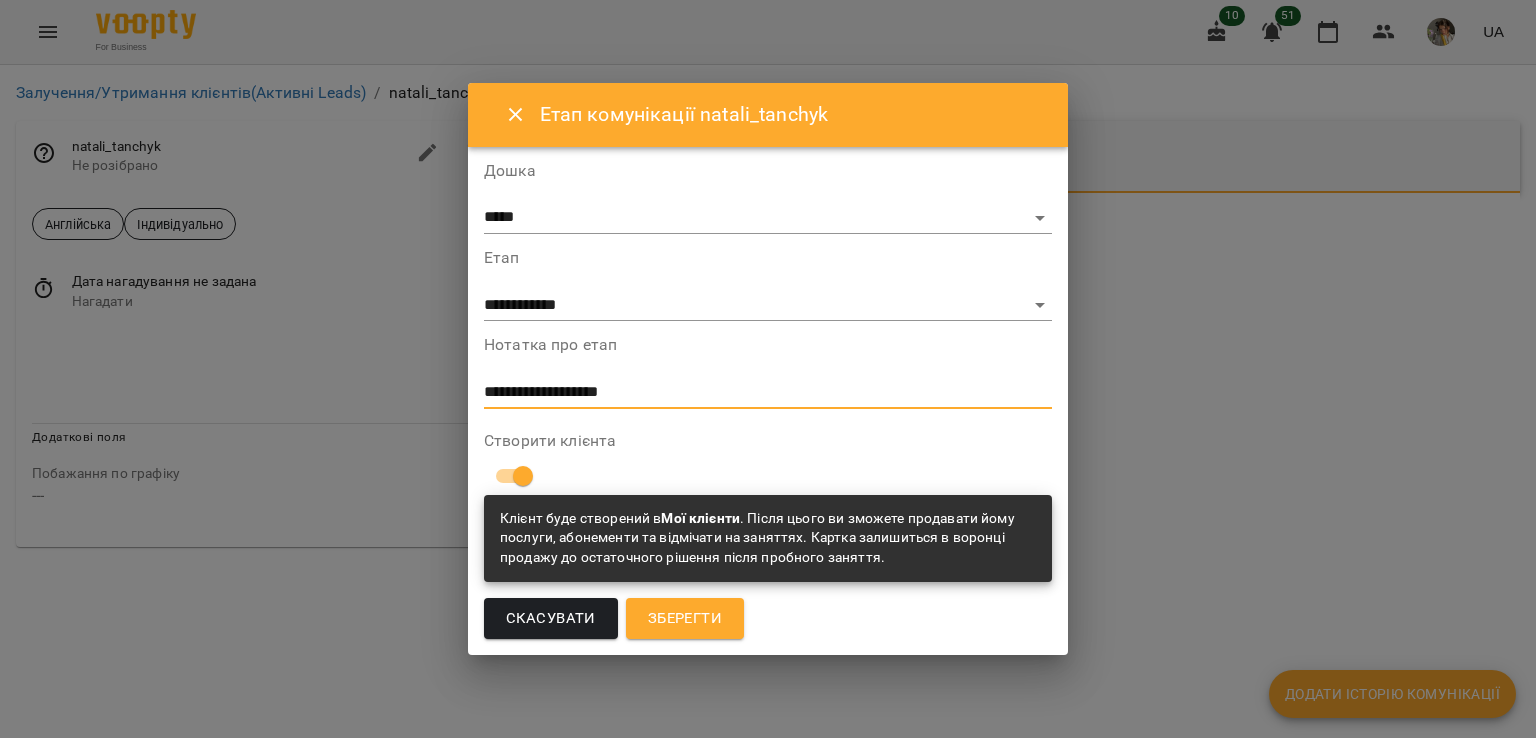 type on "**********" 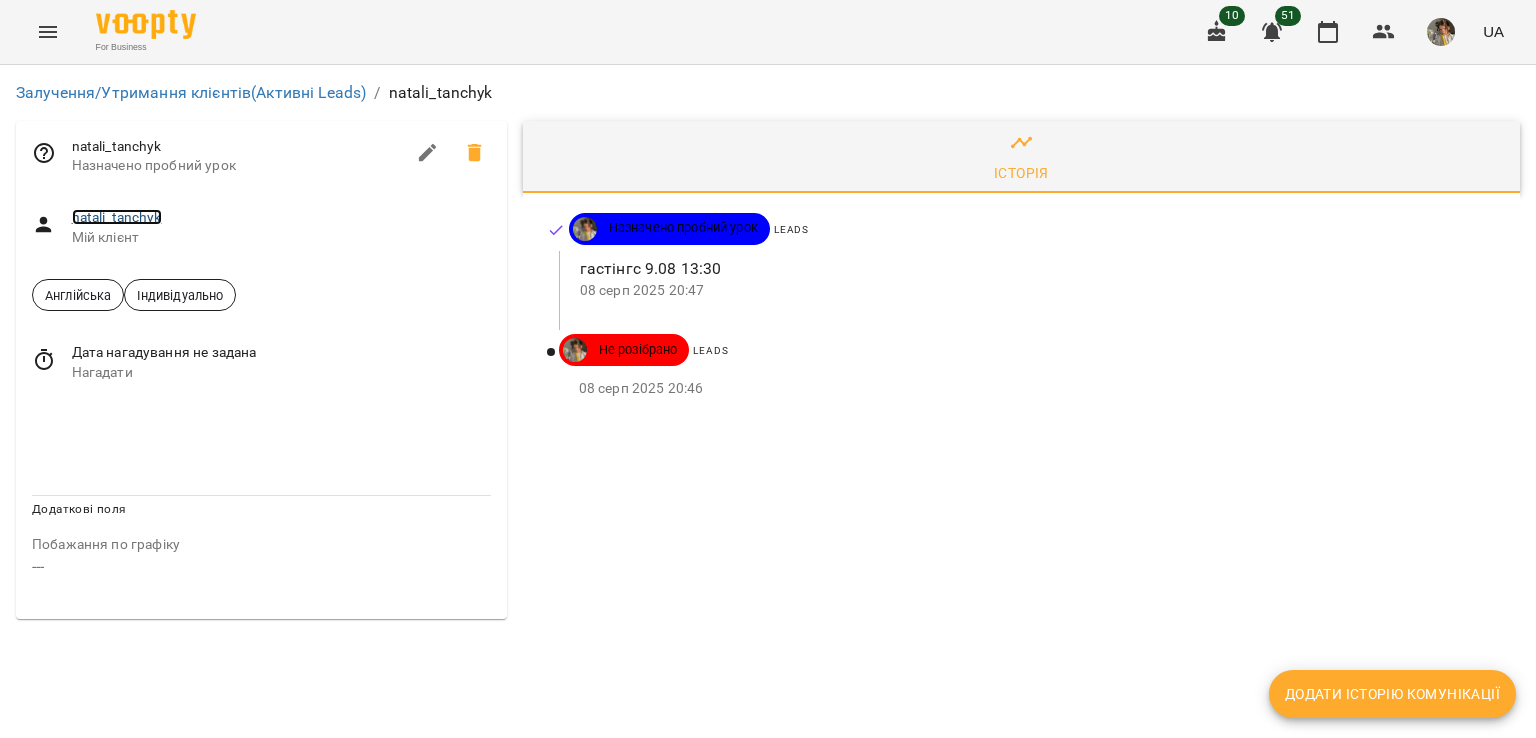 click on "natali_tanchyk" at bounding box center [117, 217] 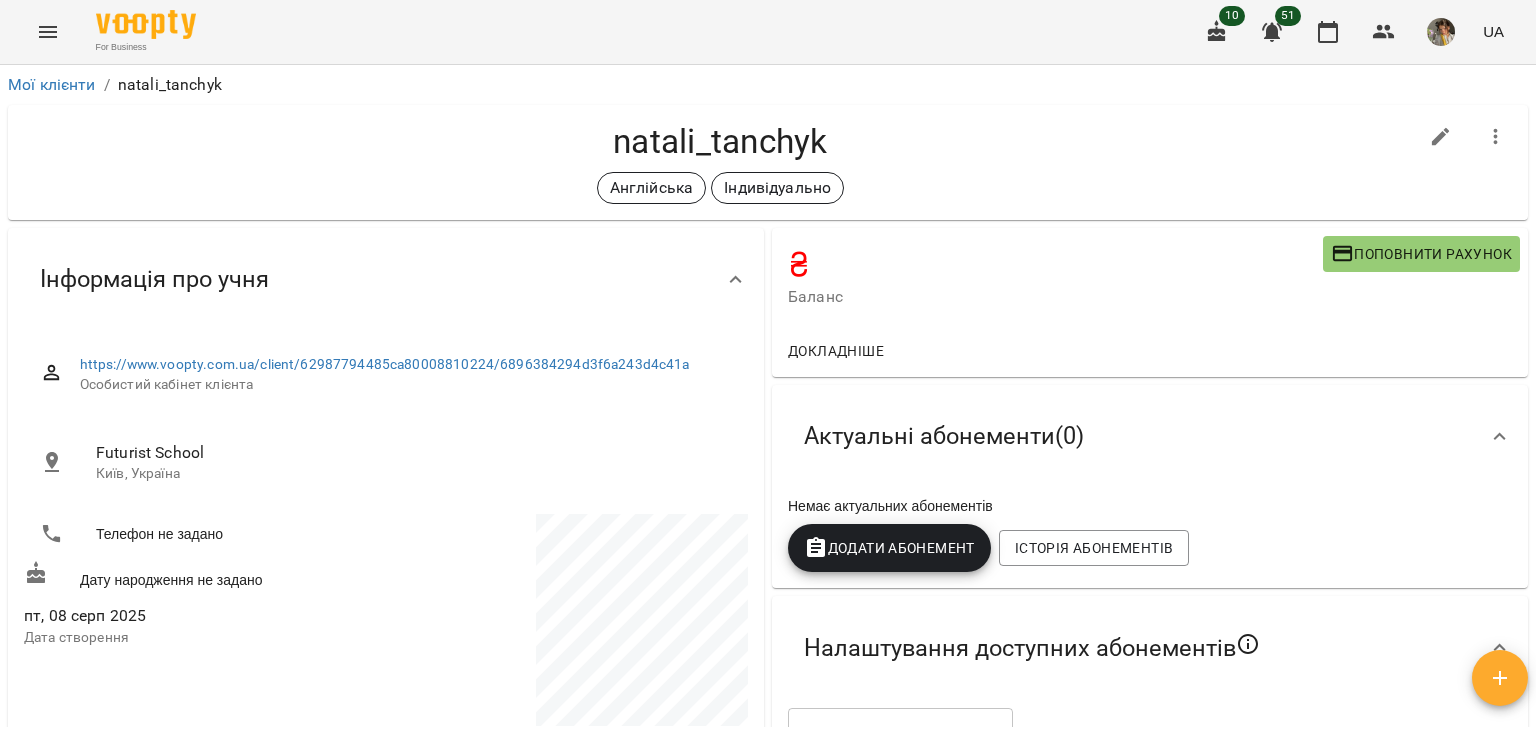 click at bounding box center (1500, 678) 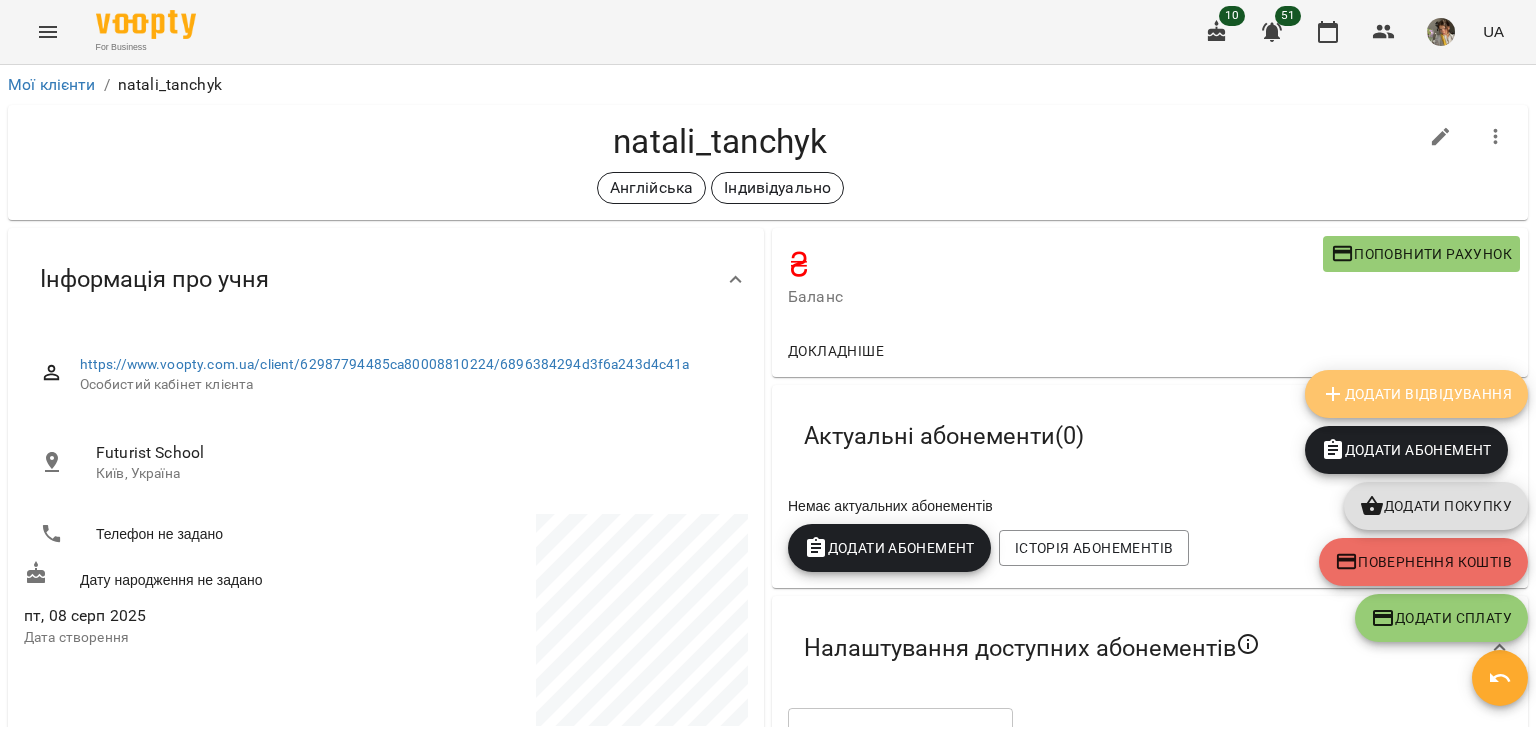click on "Додати Відвідування" at bounding box center (1416, 394) 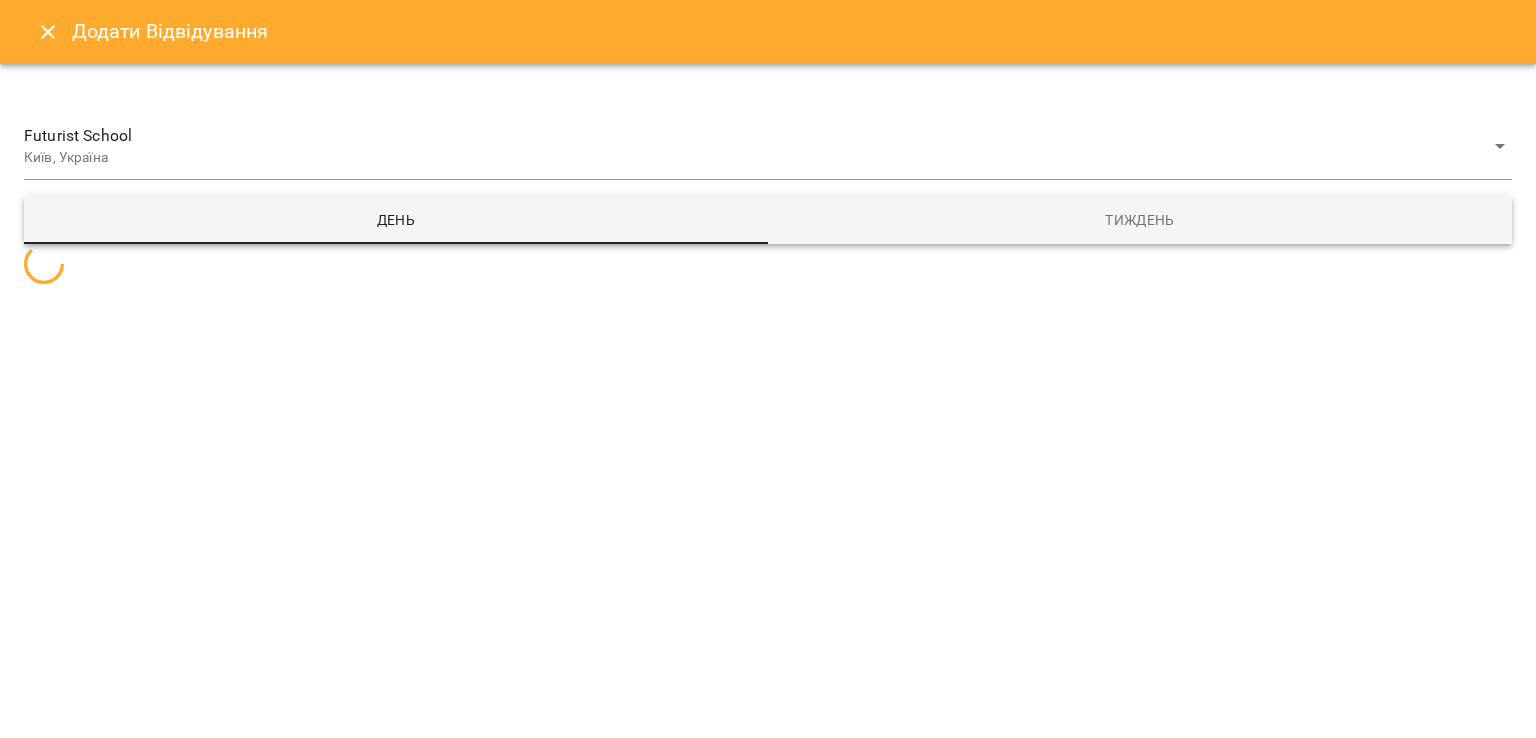 select 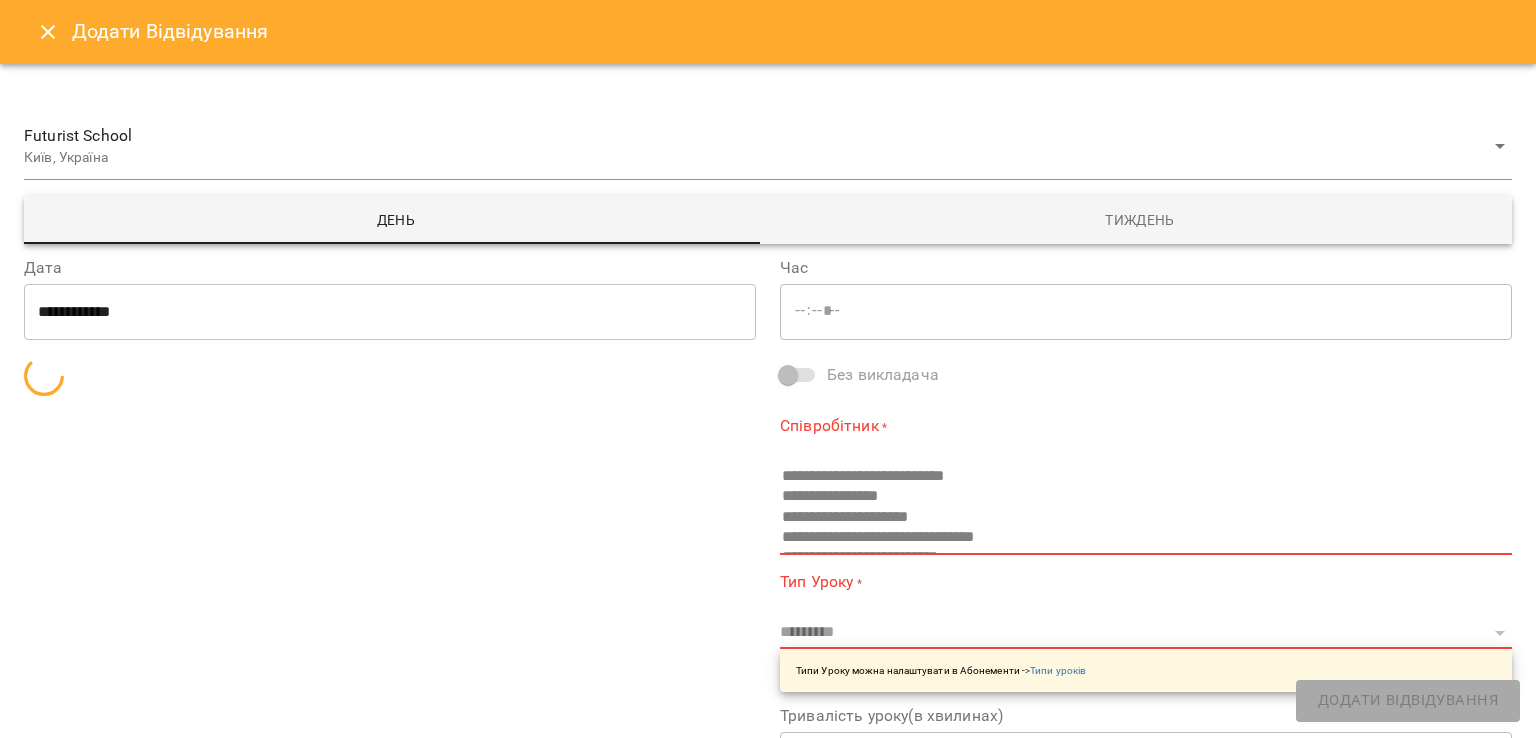 type on "*****" 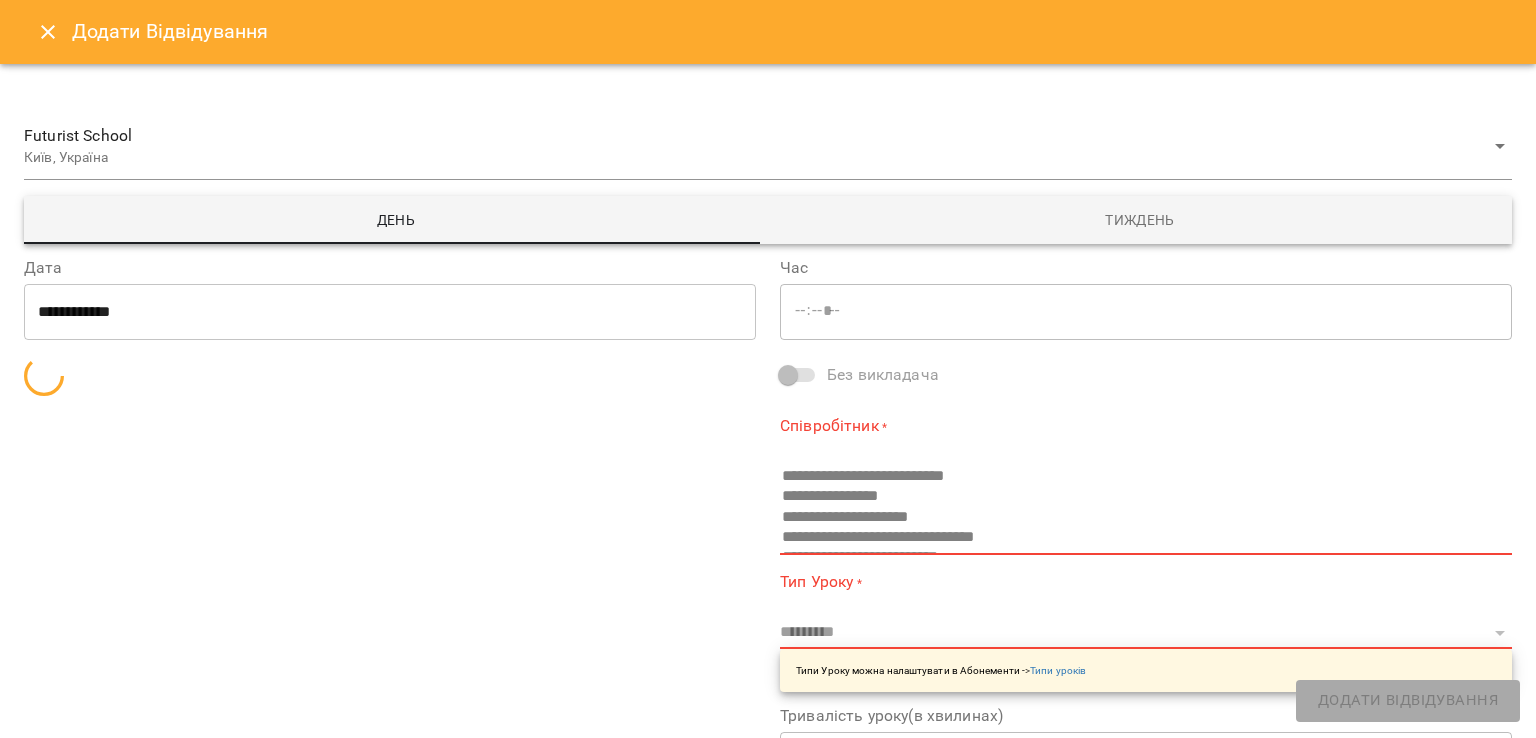 type on "**********" 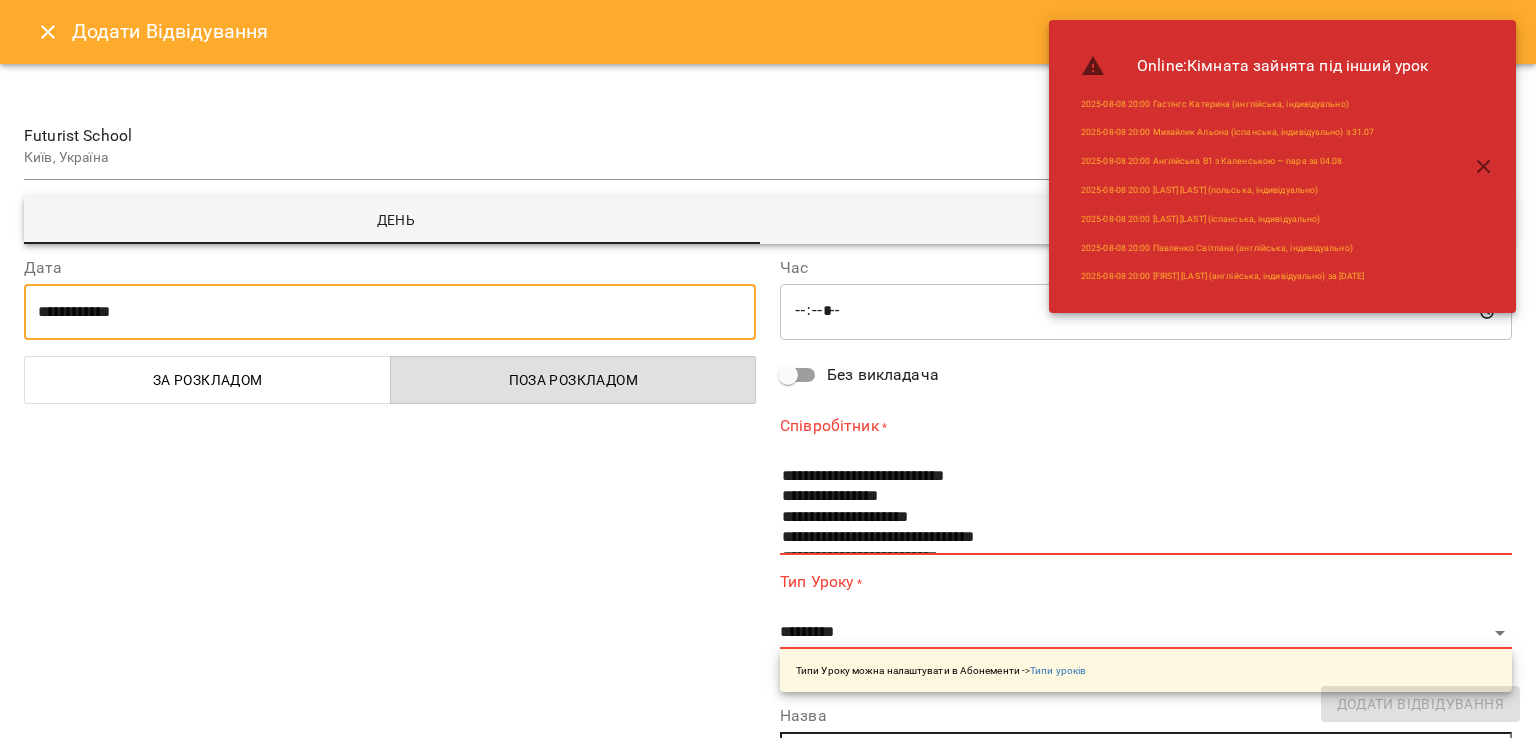 click on "**********" at bounding box center [390, 312] 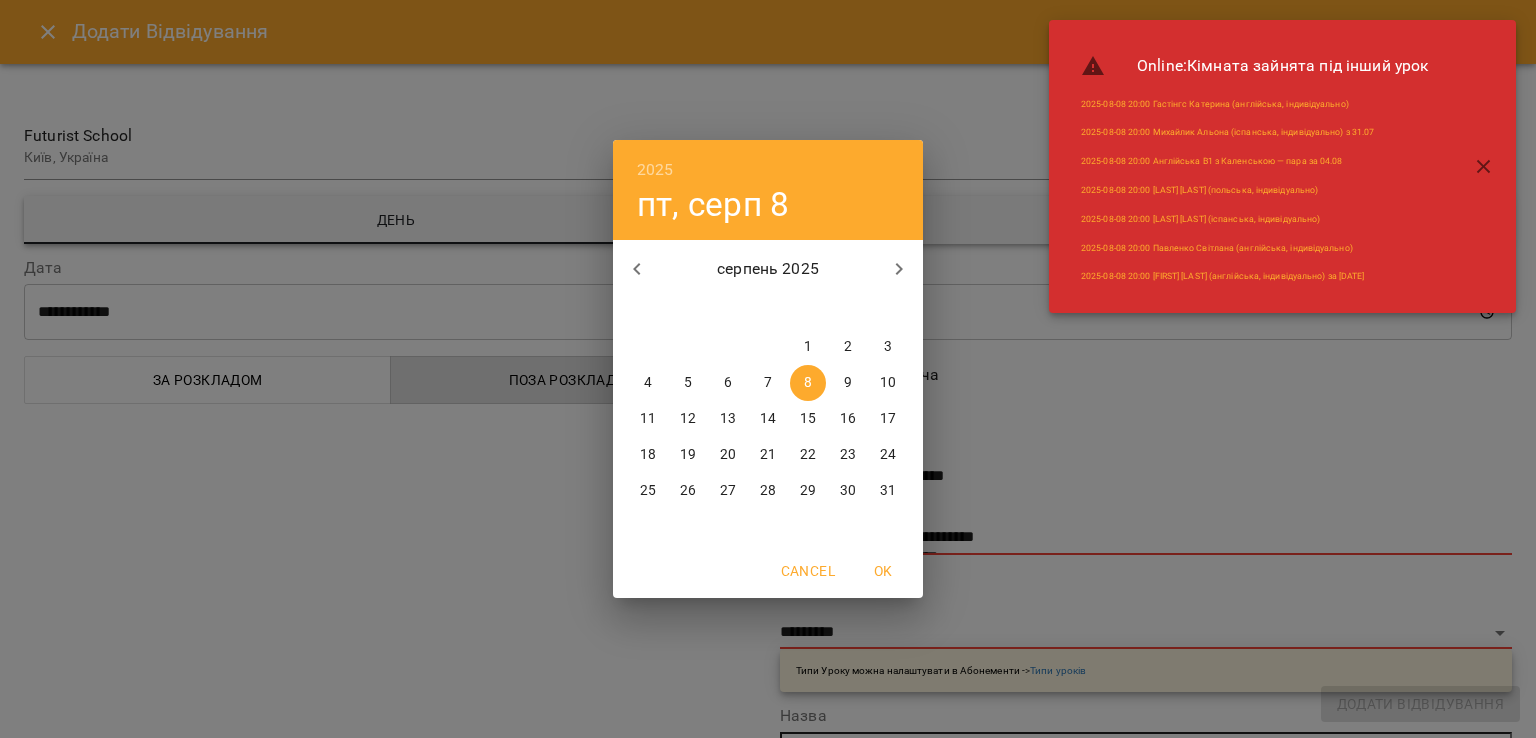 click on "9" at bounding box center [848, 383] 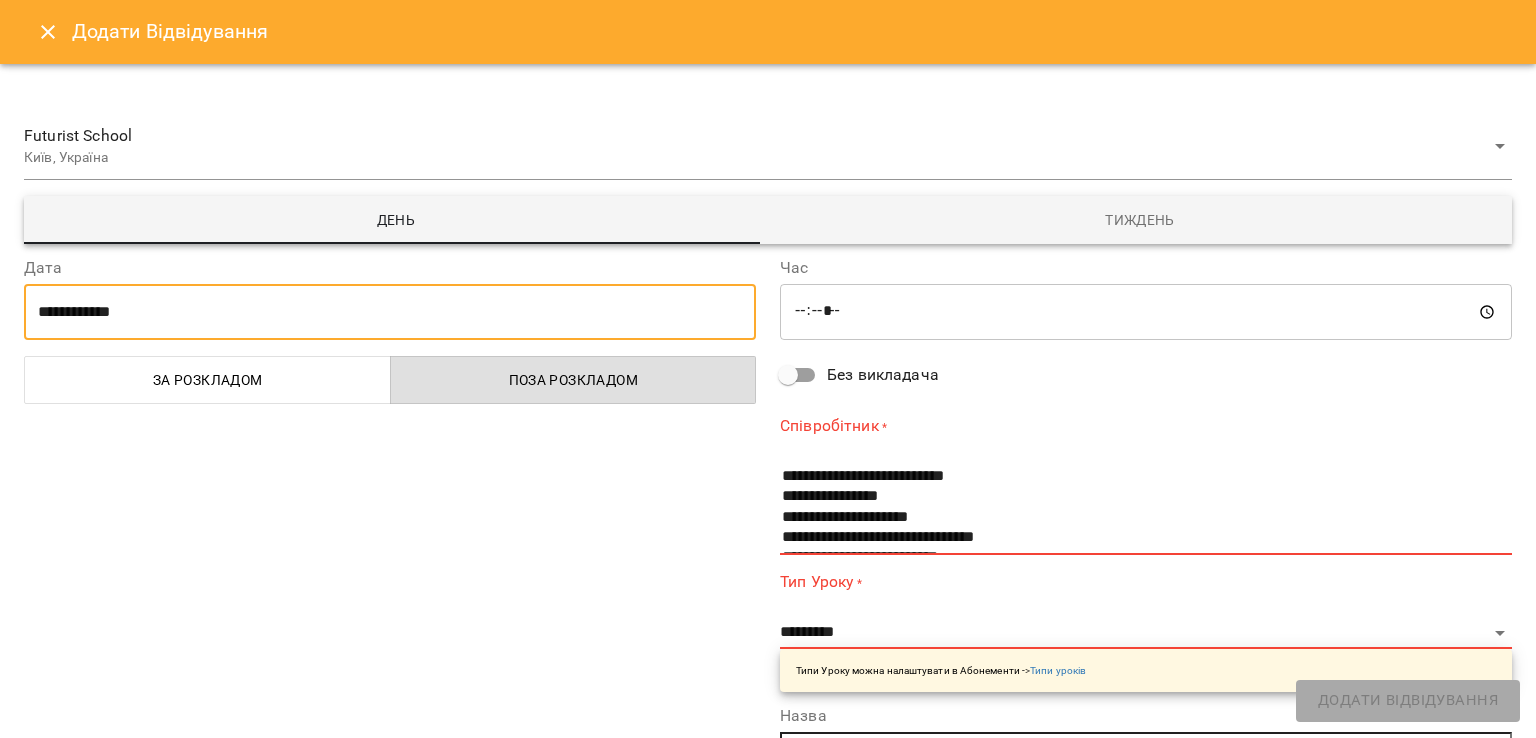 click on "*****" at bounding box center (1146, 312) 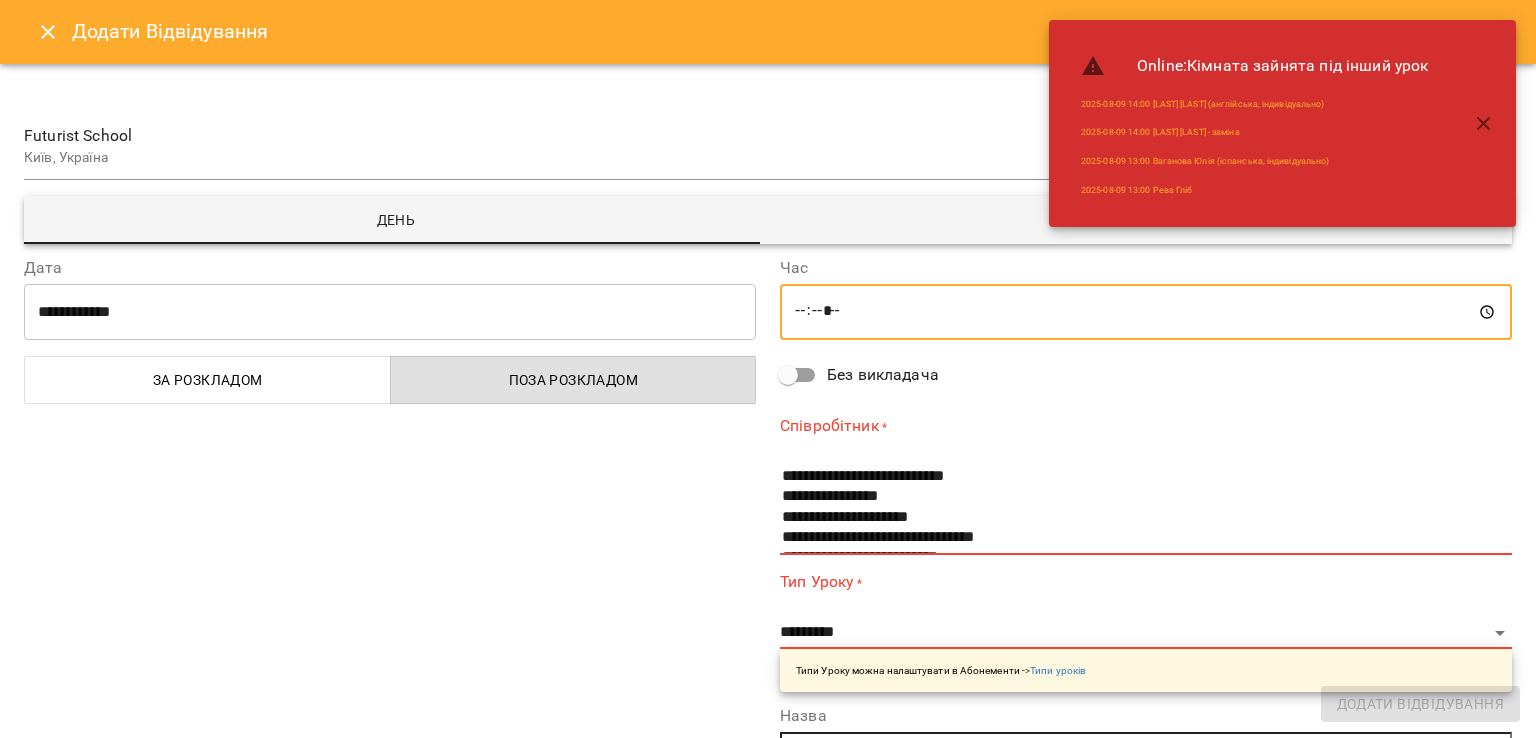 type on "*****" 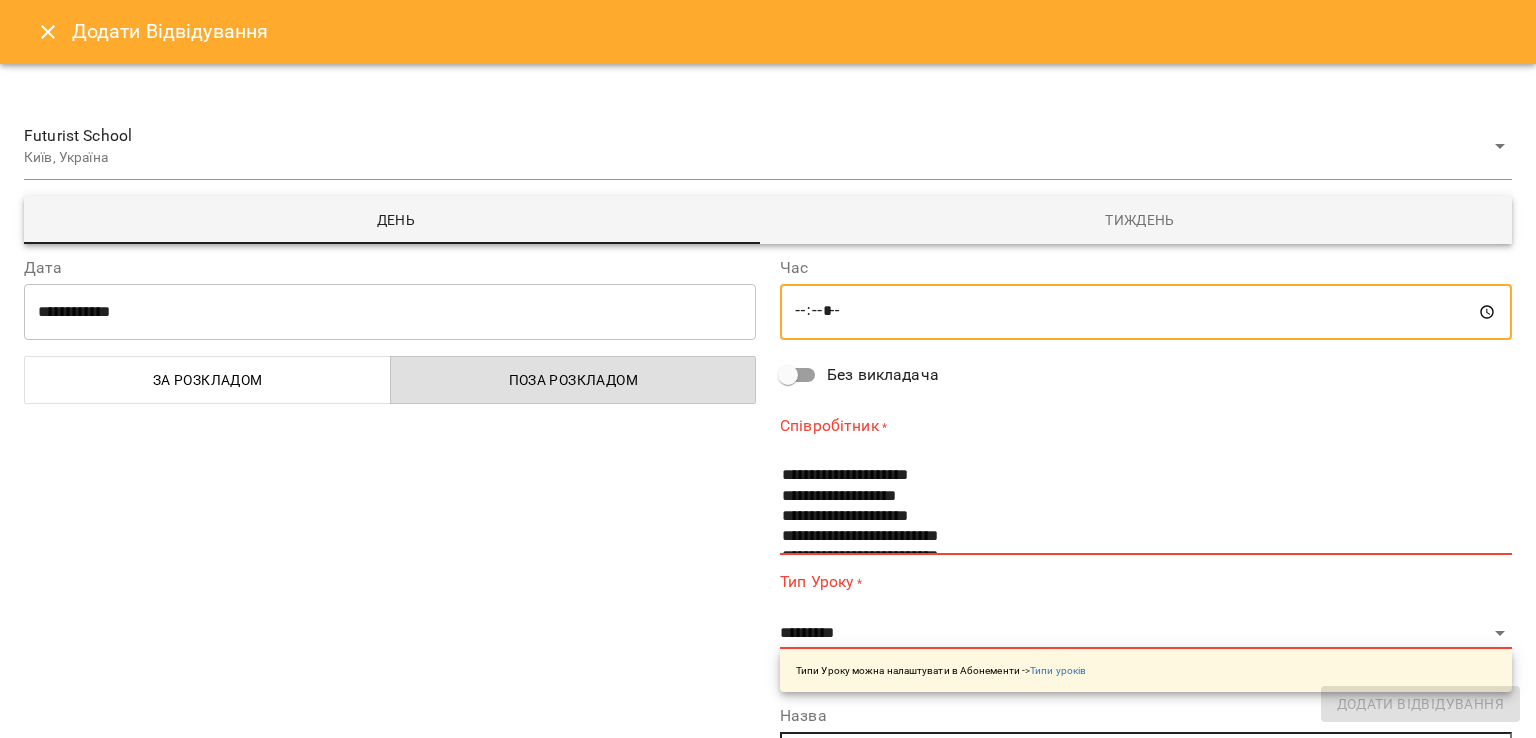 scroll, scrollTop: 336, scrollLeft: 0, axis: vertical 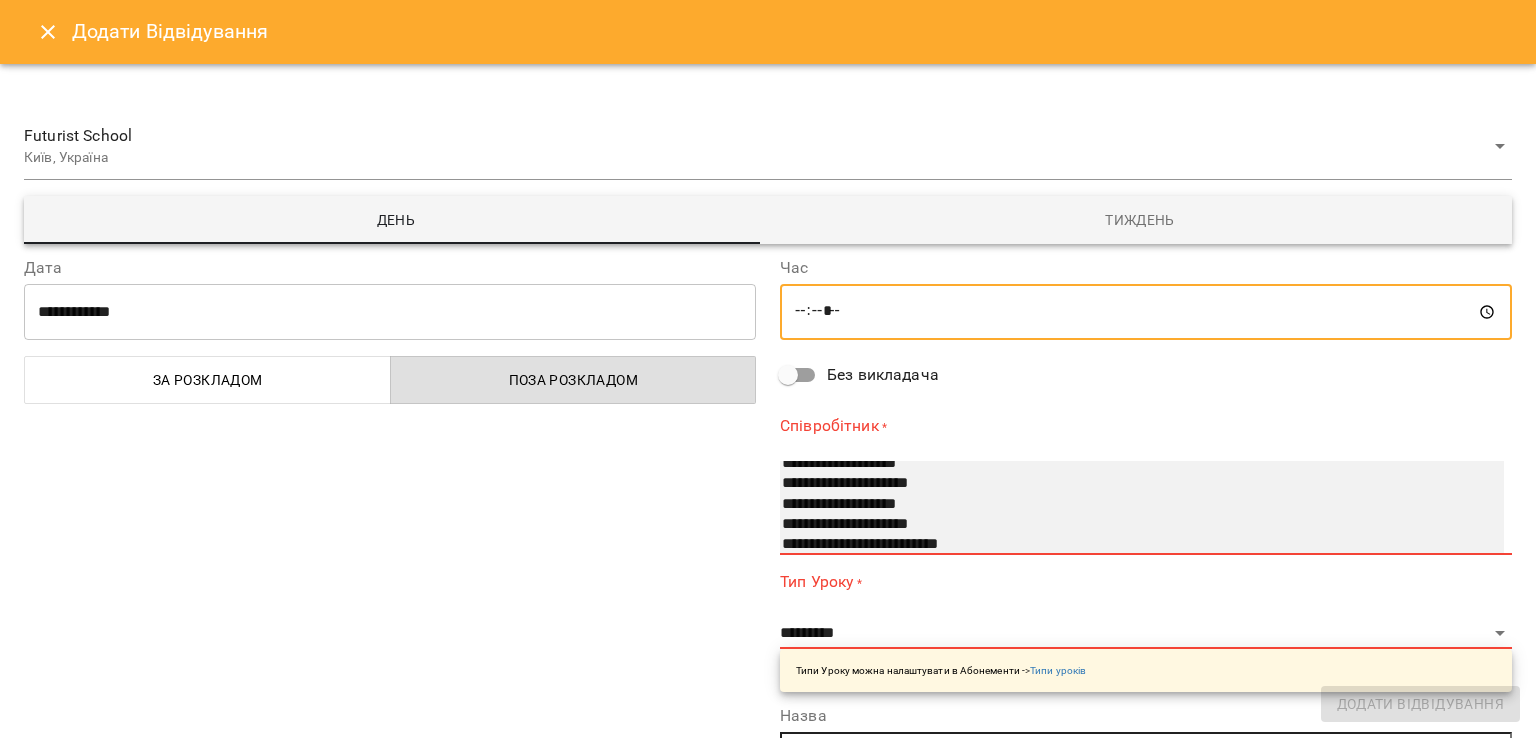 select on "**********" 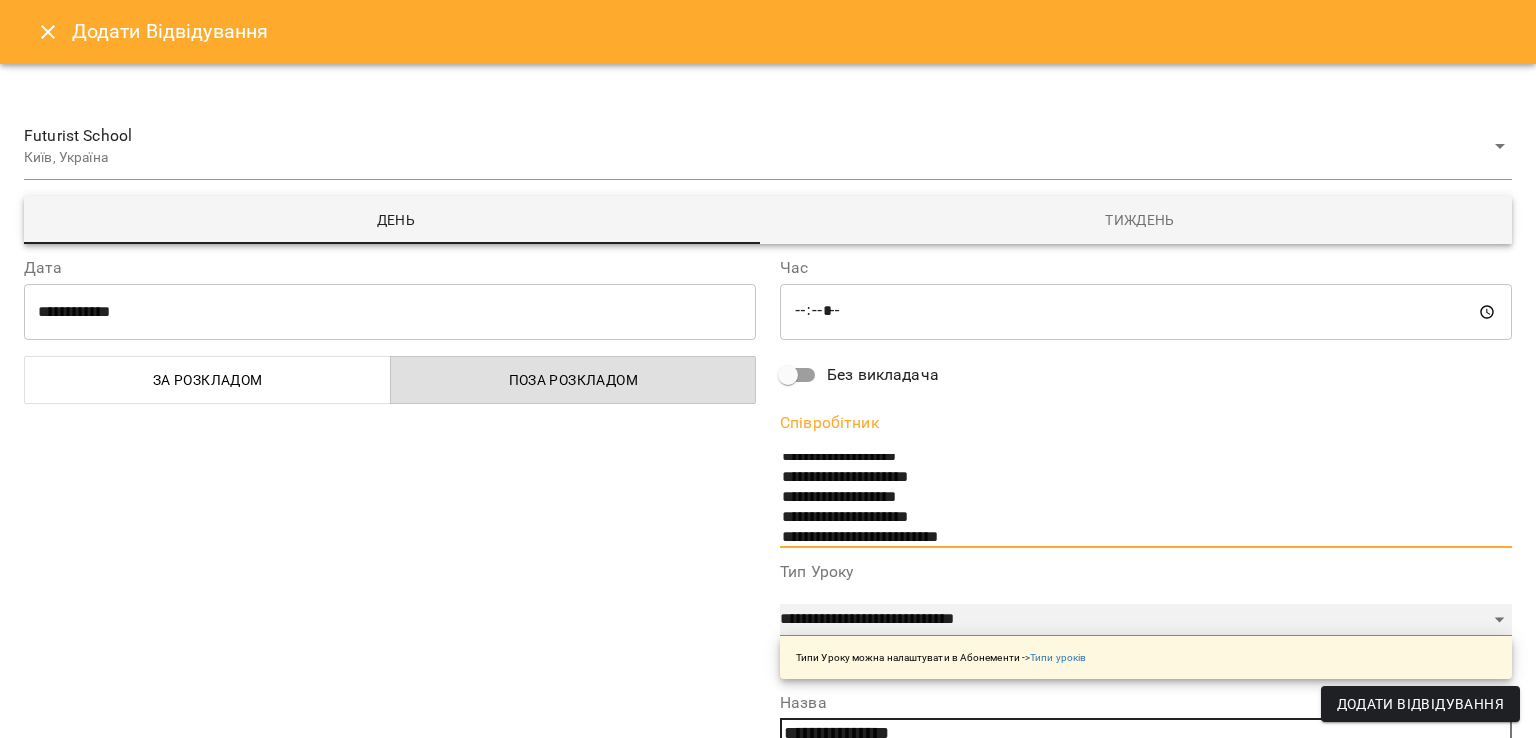 click on "**********" at bounding box center [1146, 620] 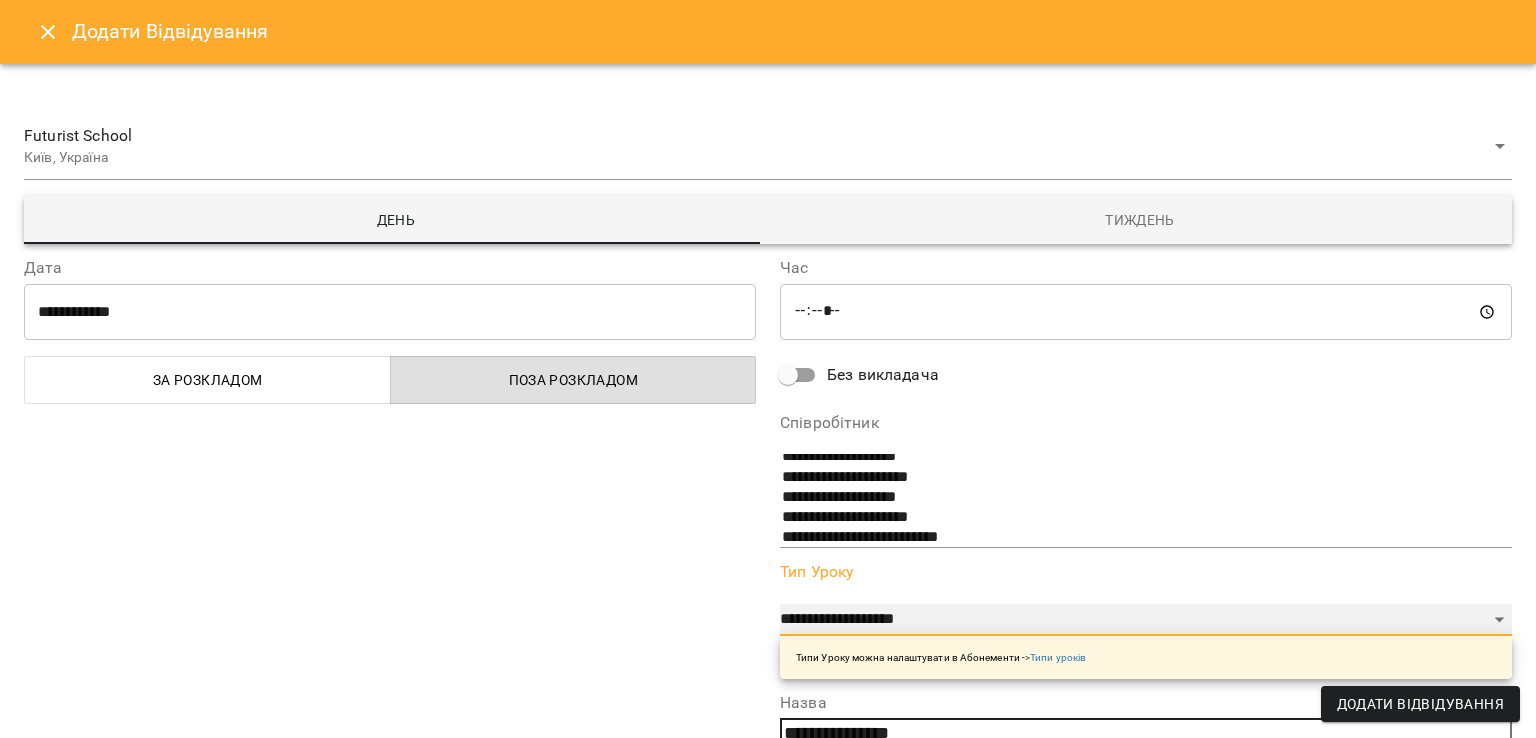 click on "**********" at bounding box center [1146, 620] 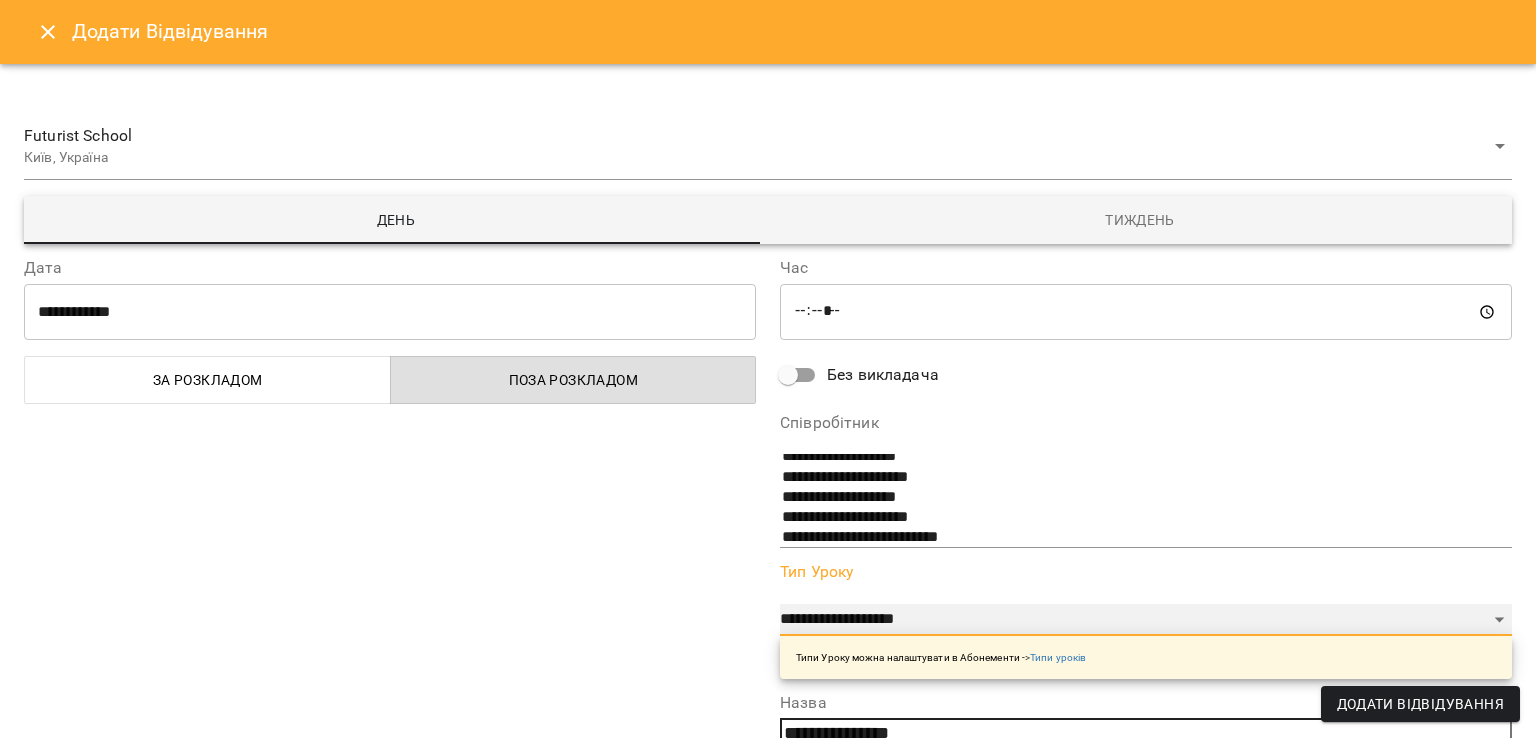 click on "**********" at bounding box center [1146, 620] 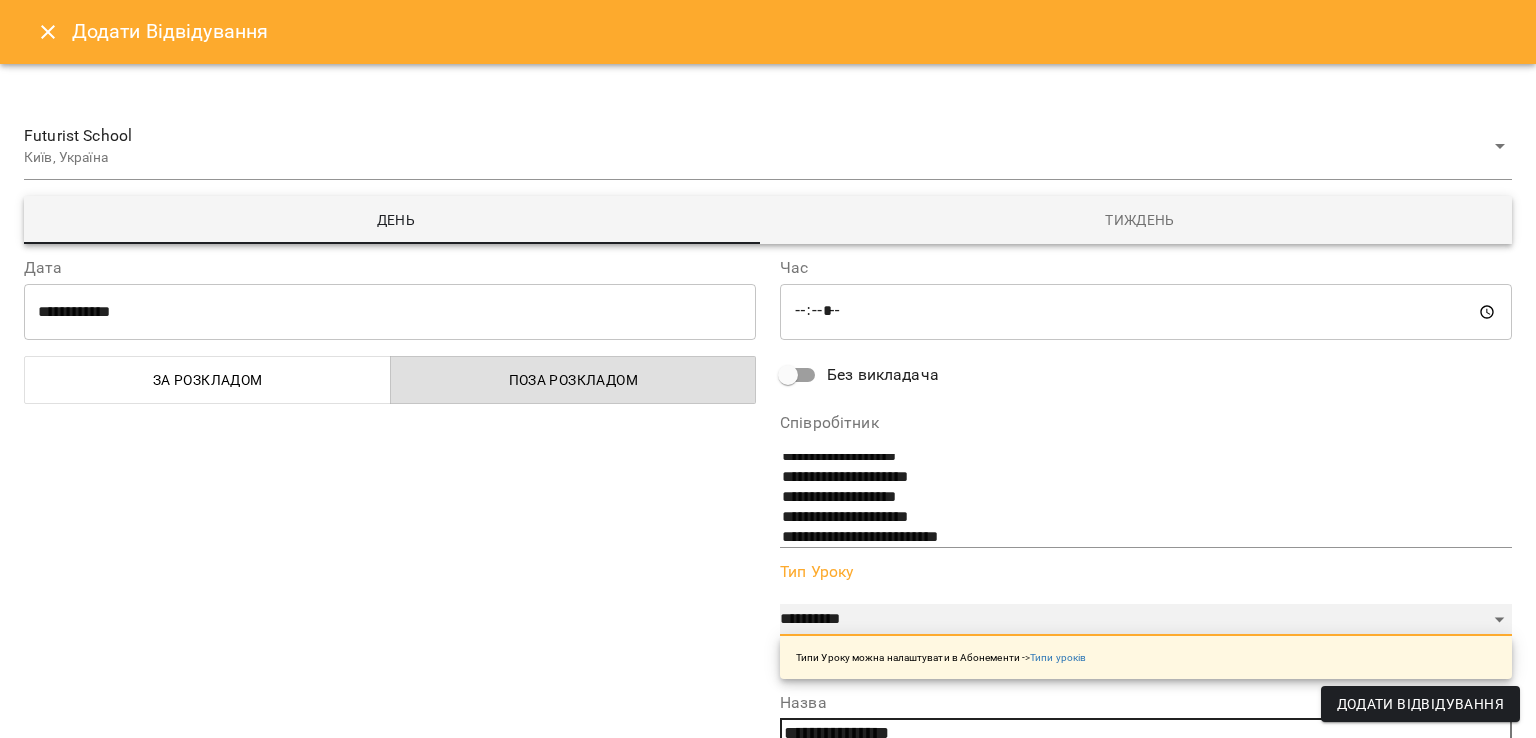 click on "**********" at bounding box center (1146, 620) 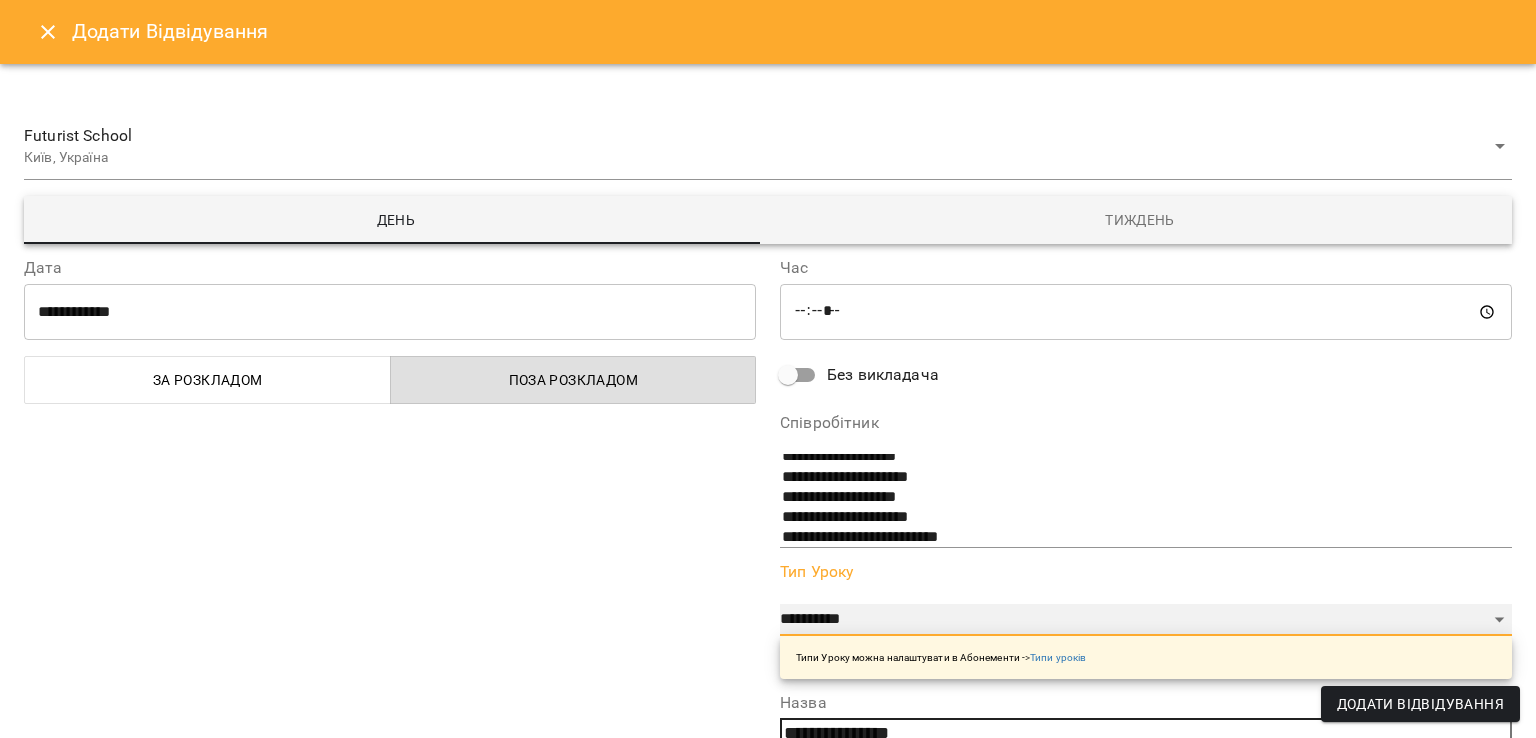 click on "**********" at bounding box center [1146, 620] 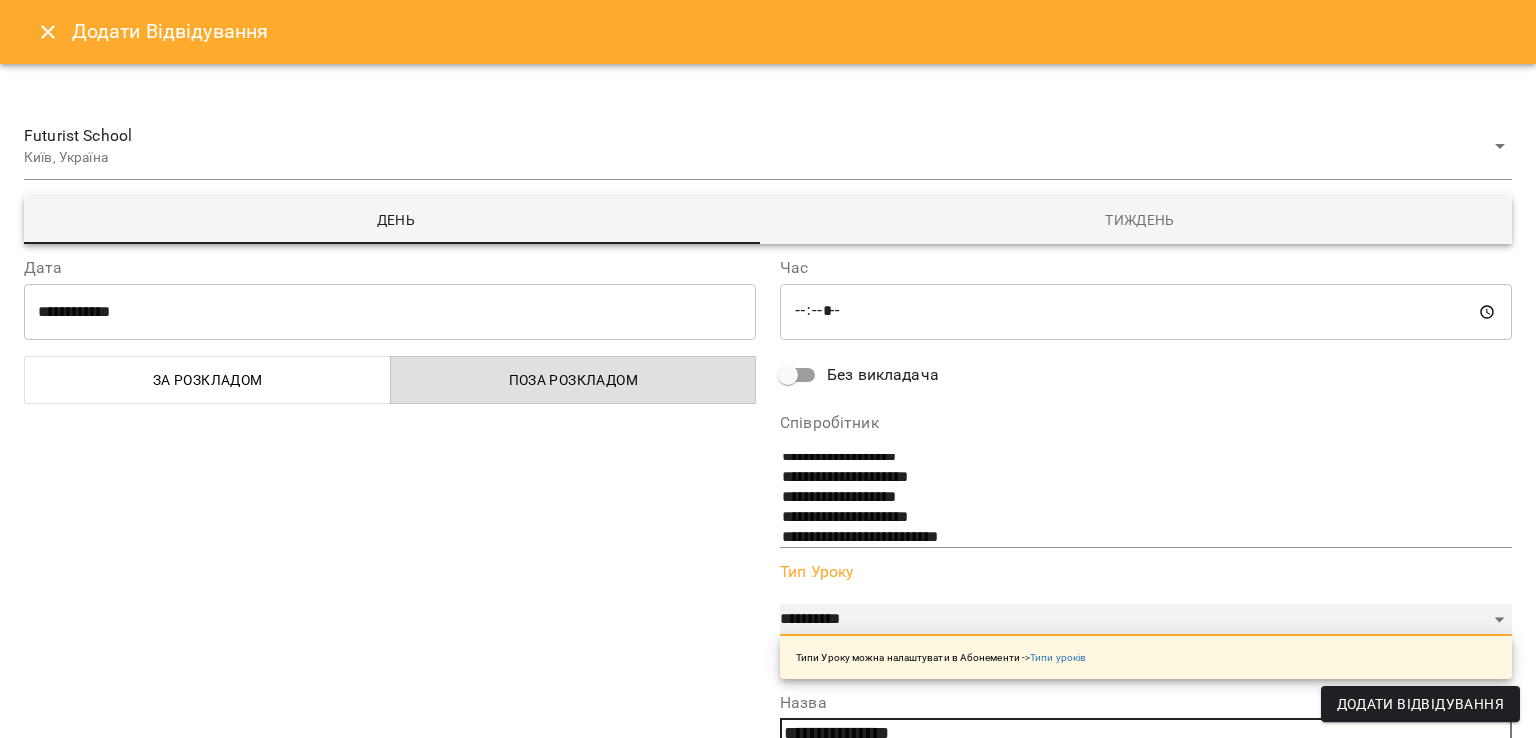 select on "**********" 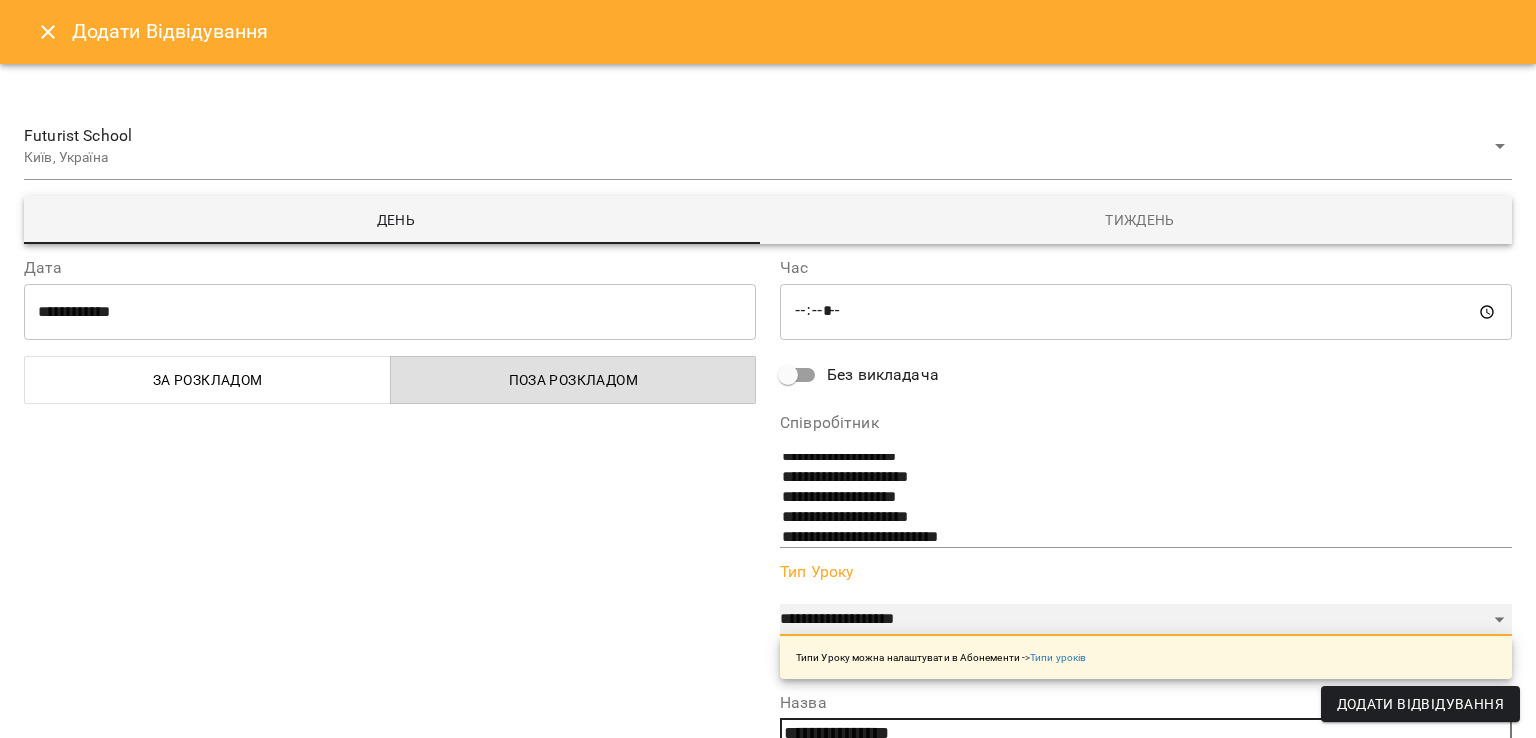 click on "**********" at bounding box center (1146, 620) 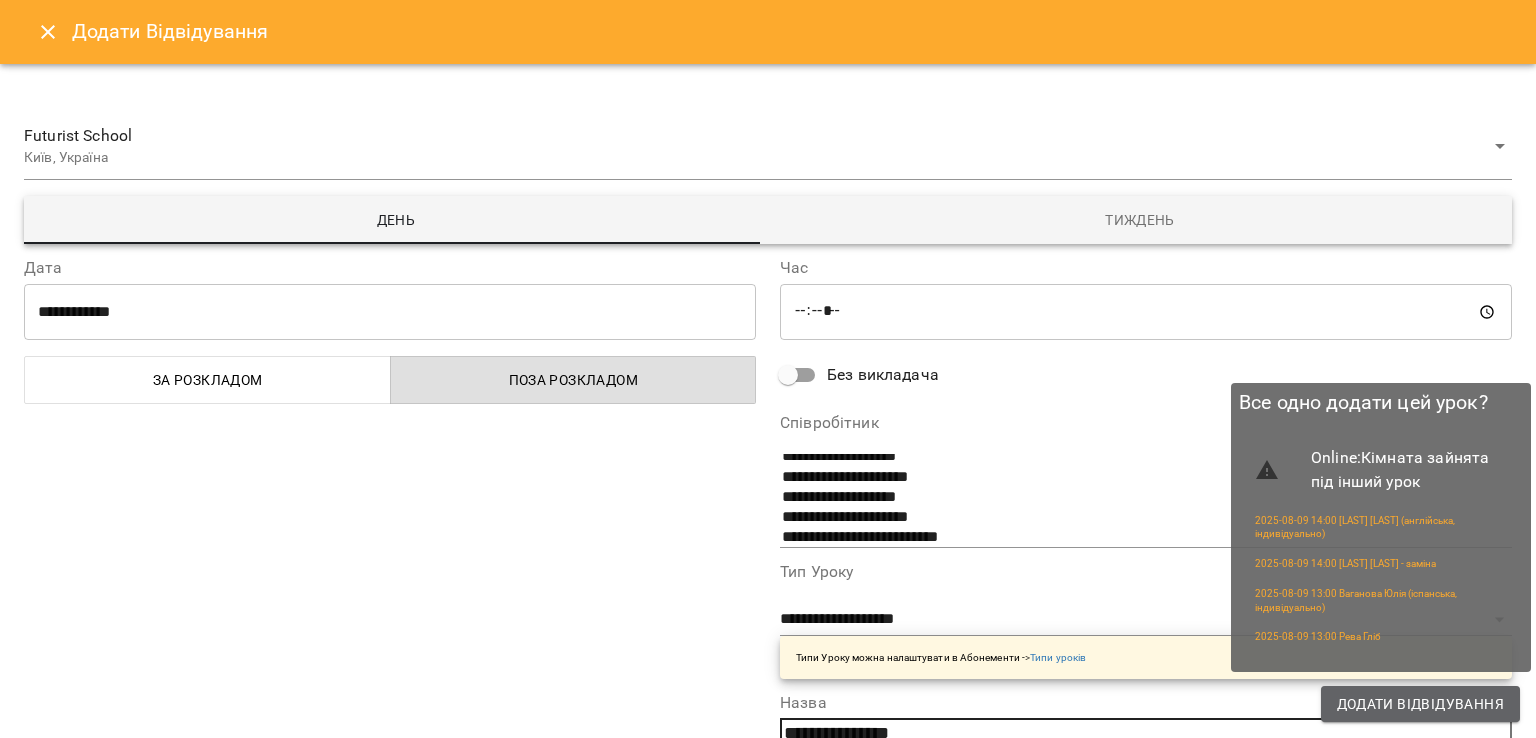 click on "Додати Відвідування" at bounding box center [1420, 704] 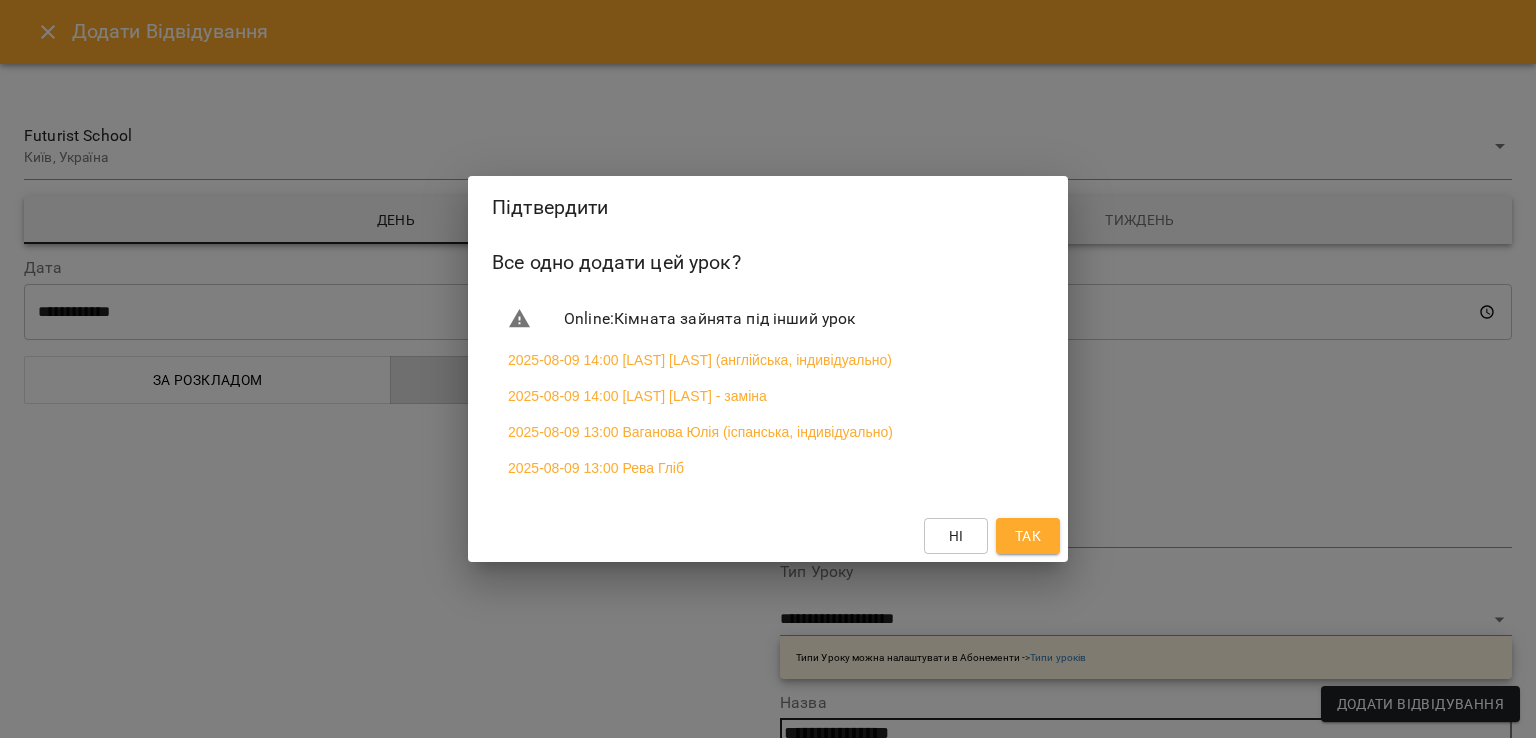 click on "Так" at bounding box center [1028, 536] 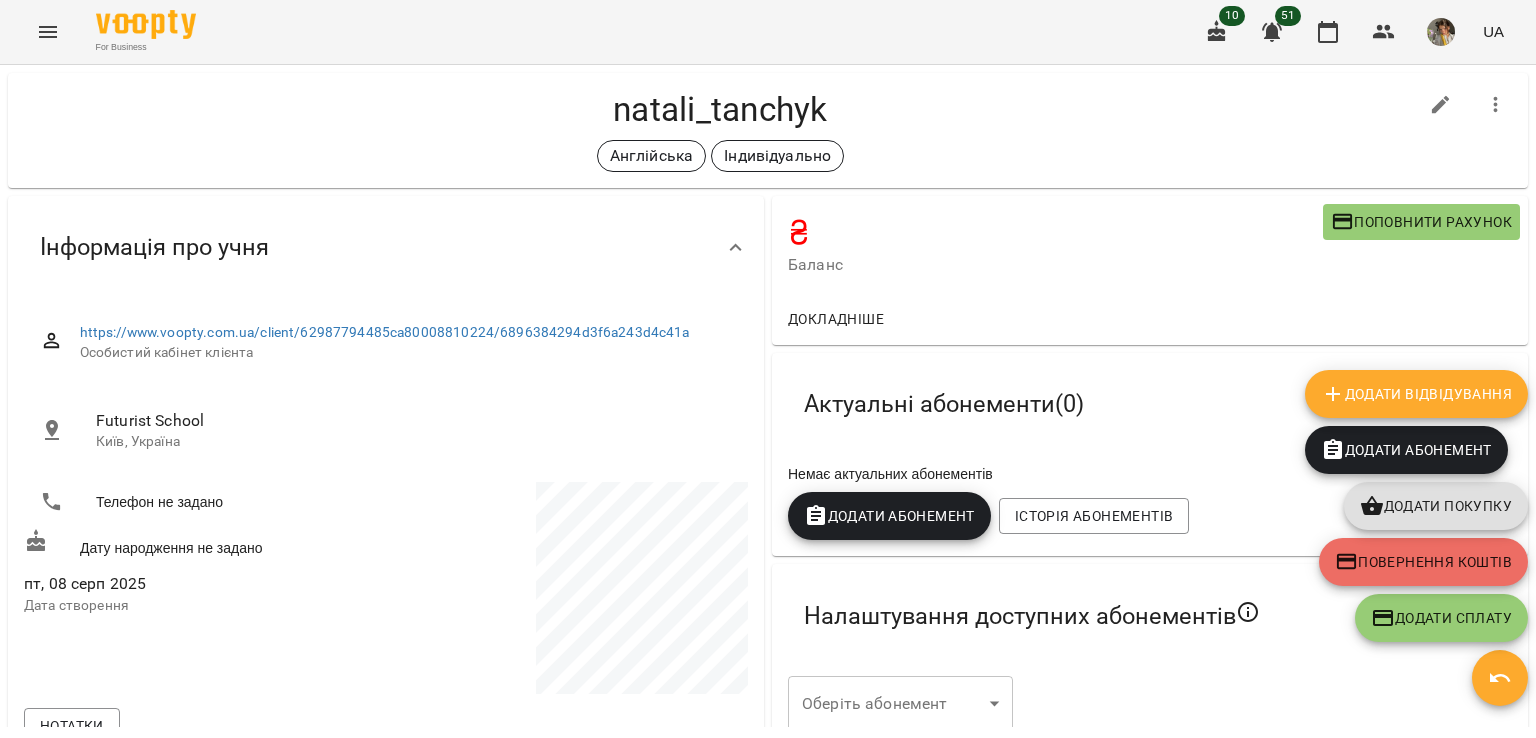 scroll, scrollTop: 0, scrollLeft: 0, axis: both 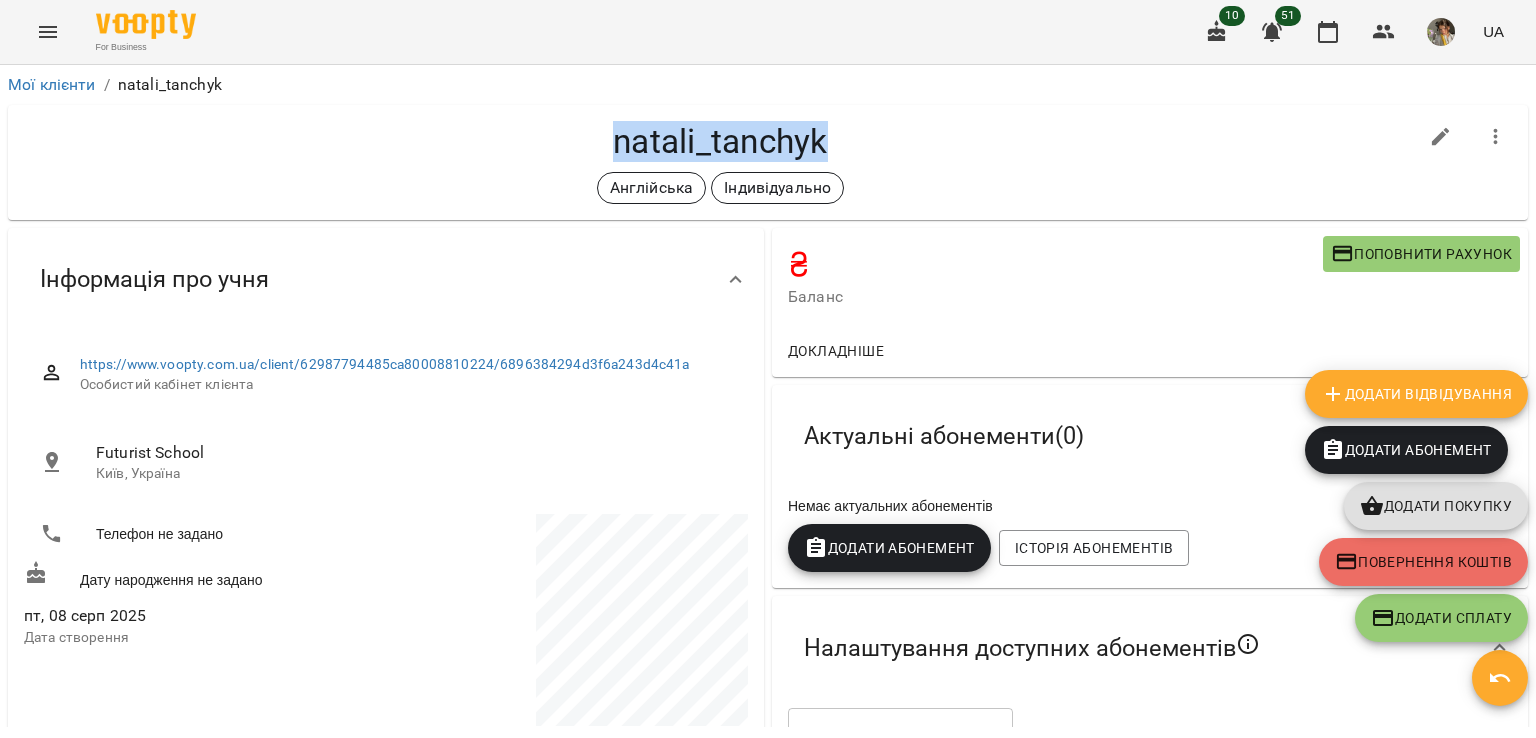 drag, startPoint x: 822, startPoint y: 147, endPoint x: 591, endPoint y: 149, distance: 231.00865 